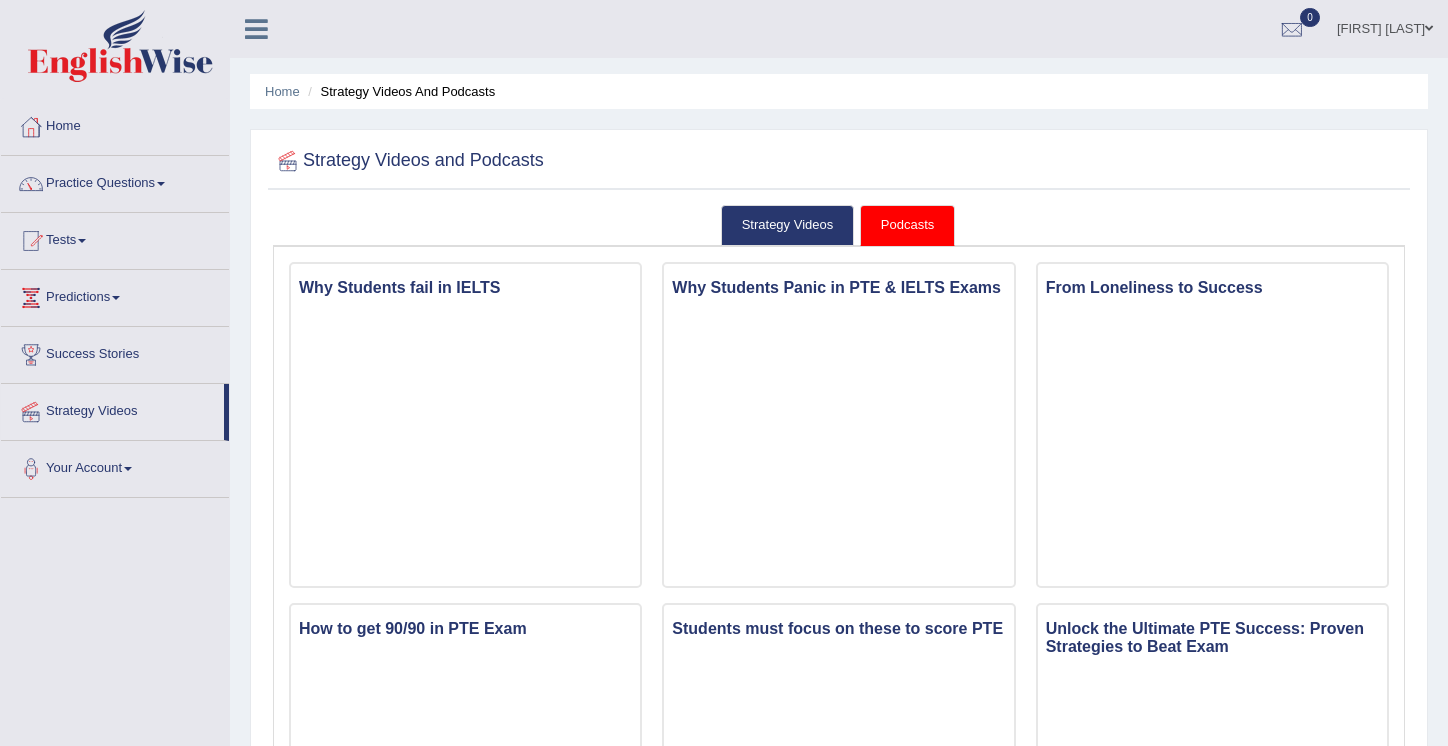 scroll, scrollTop: 1316, scrollLeft: 0, axis: vertical 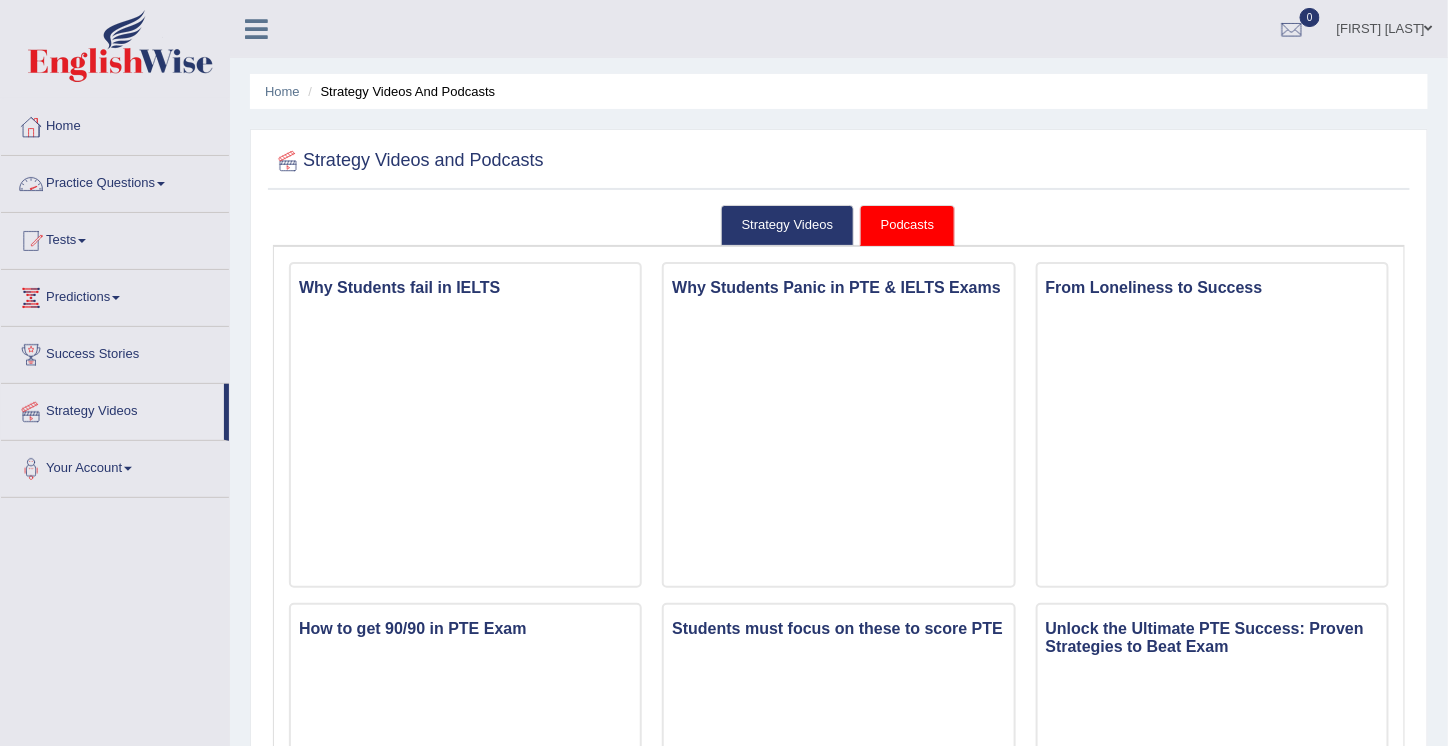 click on "Practice Questions" at bounding box center (115, 181) 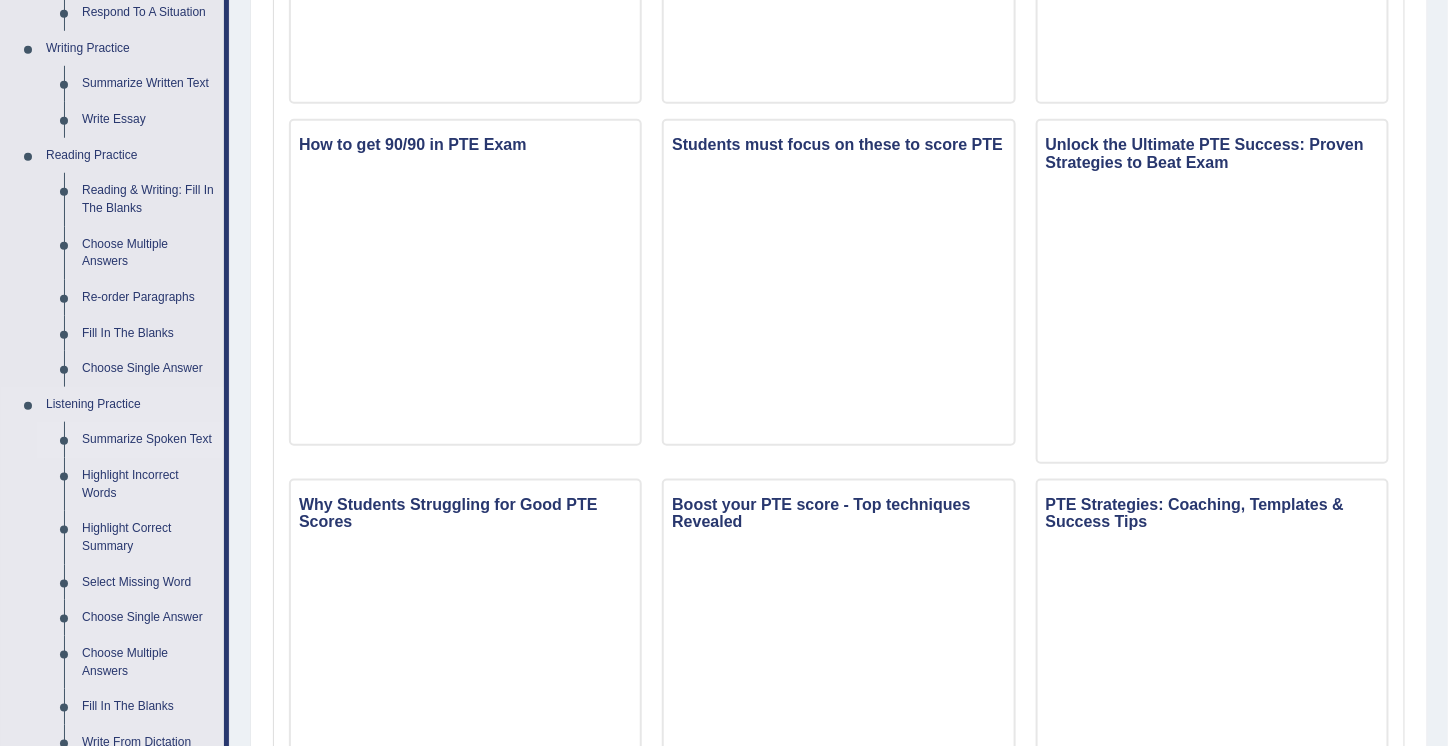 scroll, scrollTop: 478, scrollLeft: 0, axis: vertical 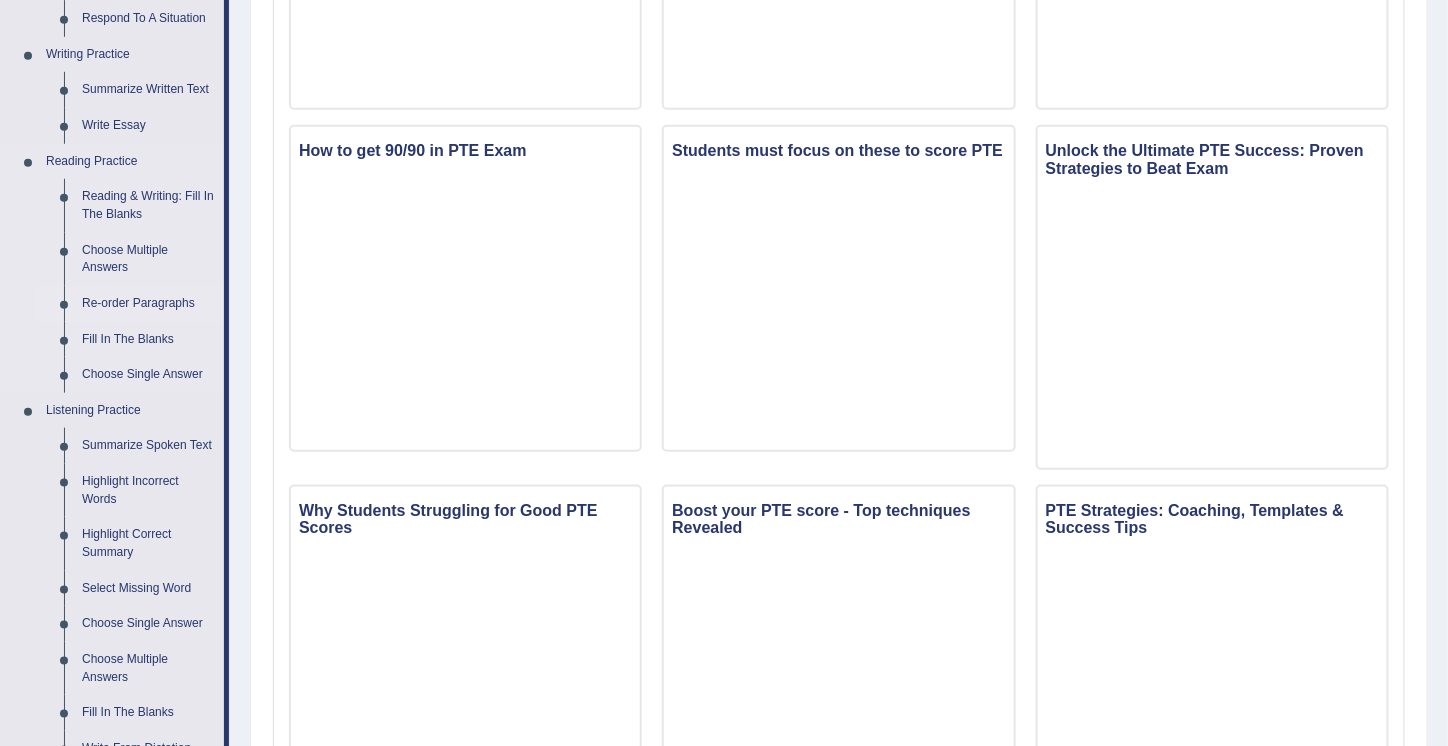 click on "Re-order Paragraphs" at bounding box center (148, 304) 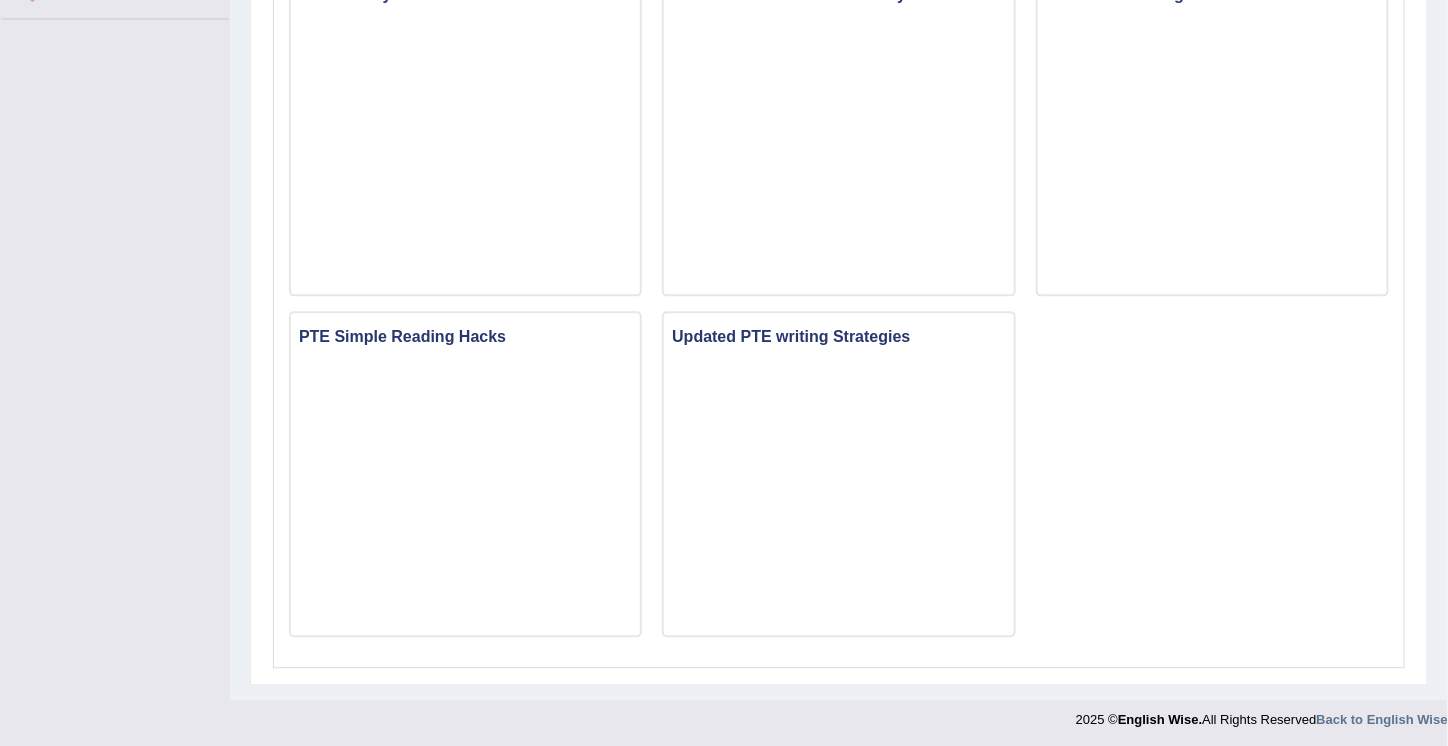 scroll, scrollTop: 1333, scrollLeft: 0, axis: vertical 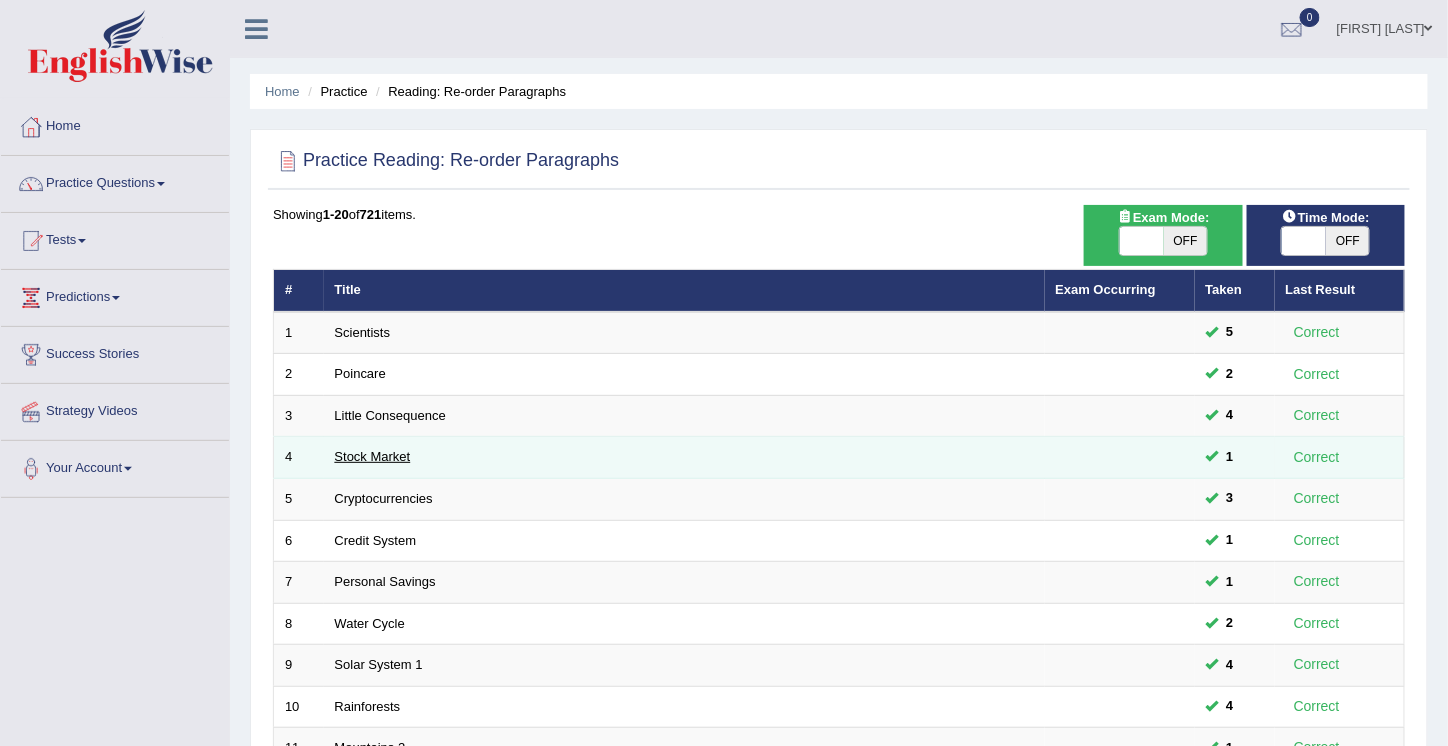 click on "Stock Market" at bounding box center (373, 456) 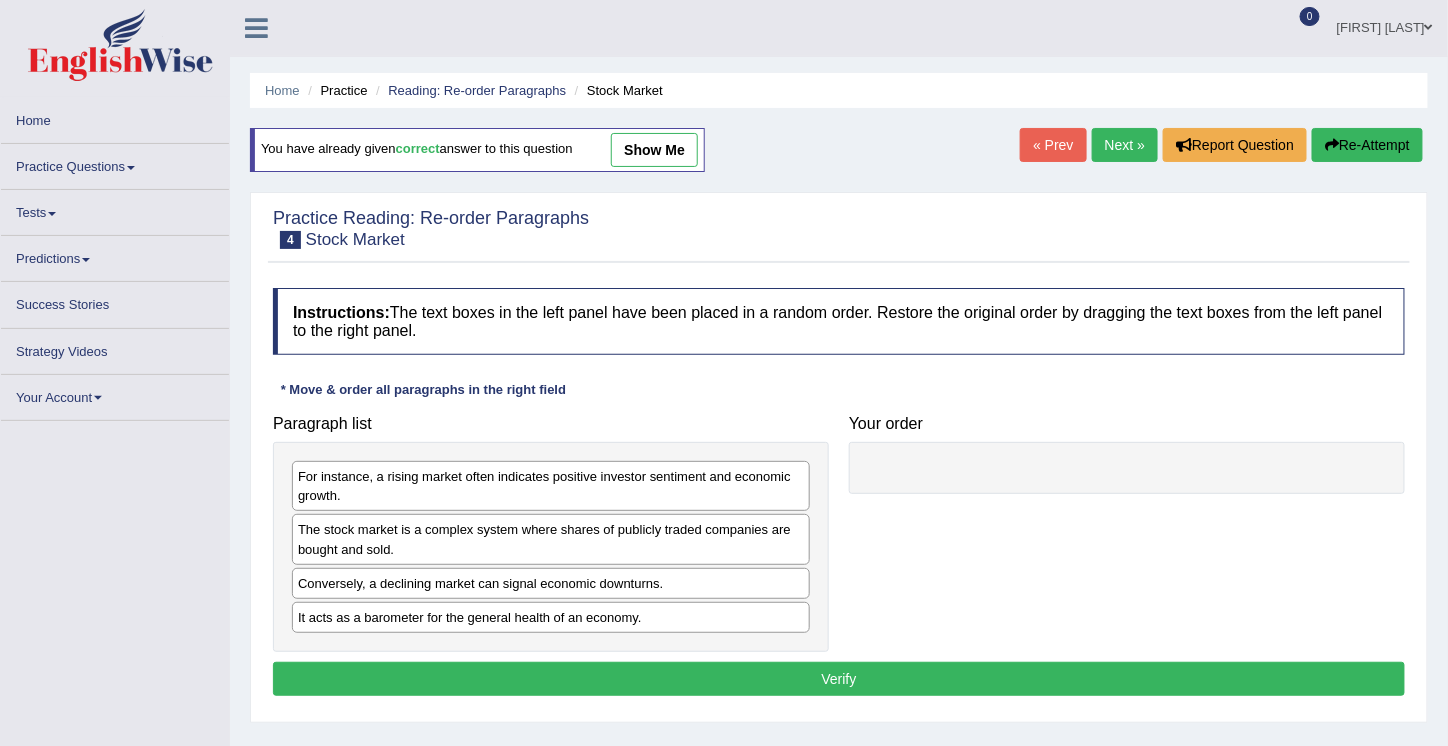 scroll, scrollTop: 5, scrollLeft: 0, axis: vertical 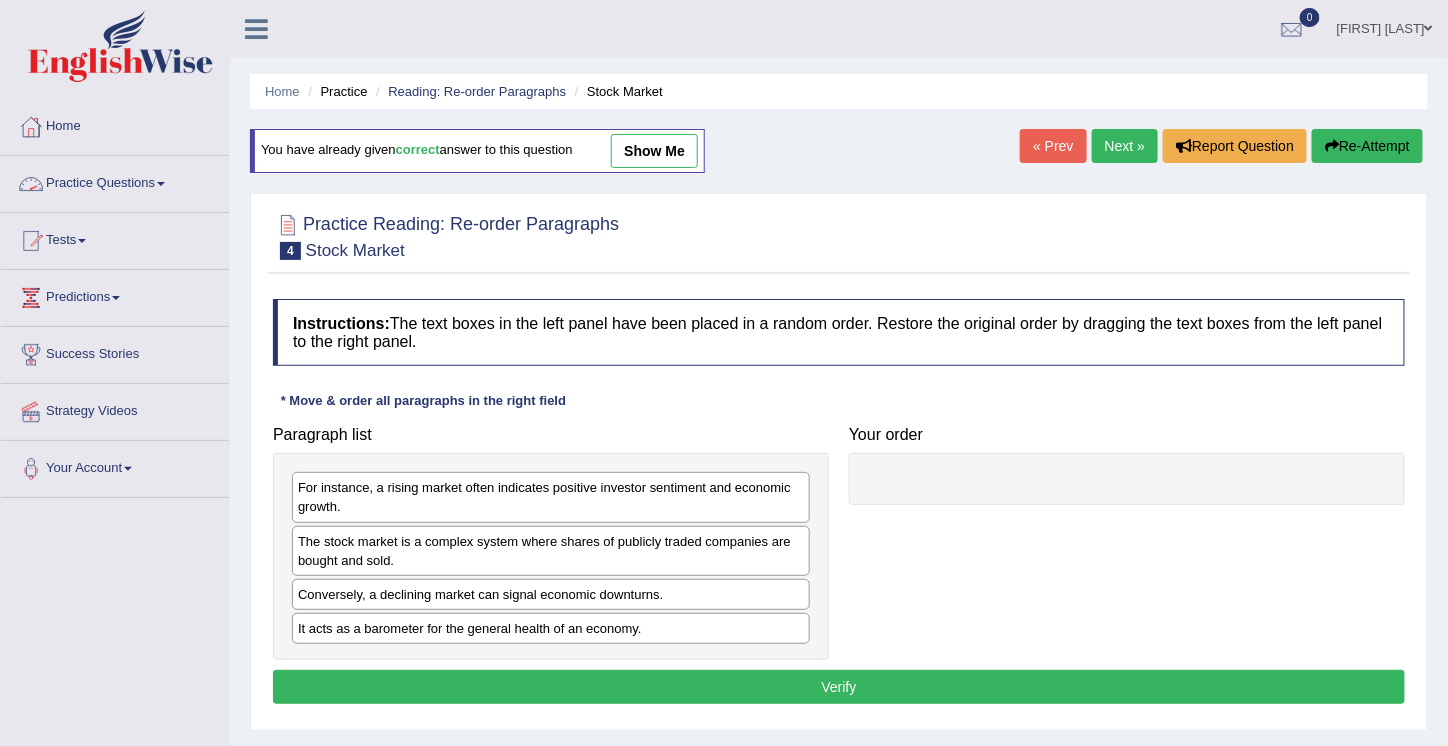 click on "Practice Questions" at bounding box center (115, 181) 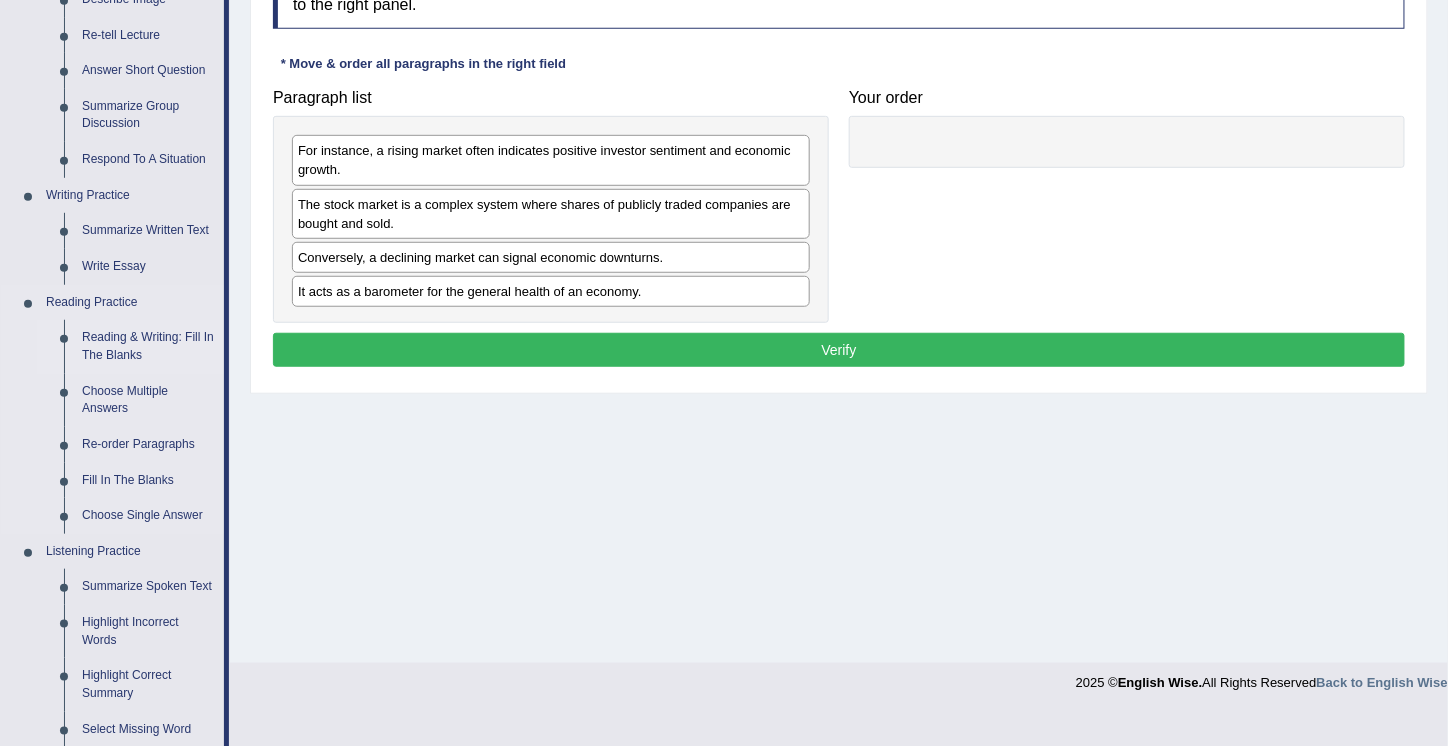 scroll, scrollTop: 338, scrollLeft: 0, axis: vertical 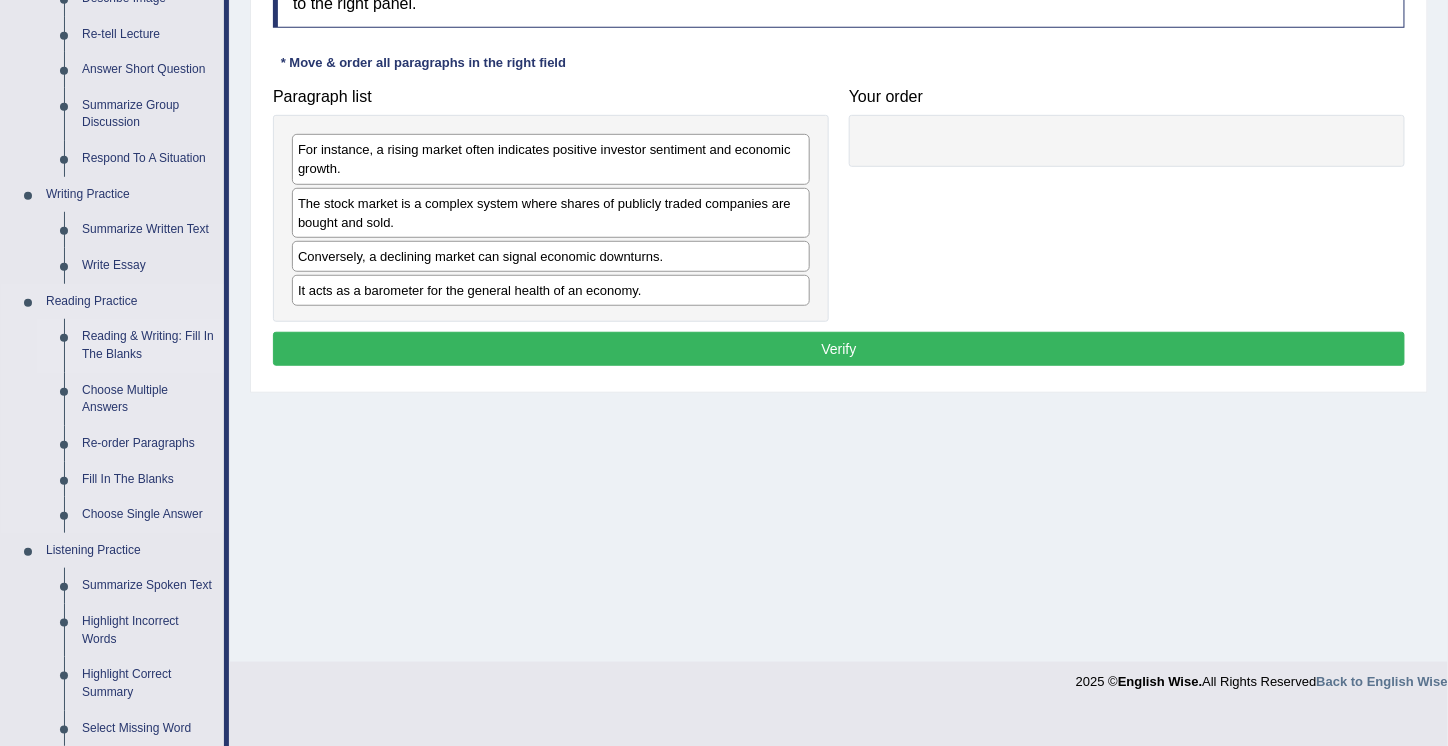 click on "Reading & Writing: Fill In The Blanks" at bounding box center (148, 345) 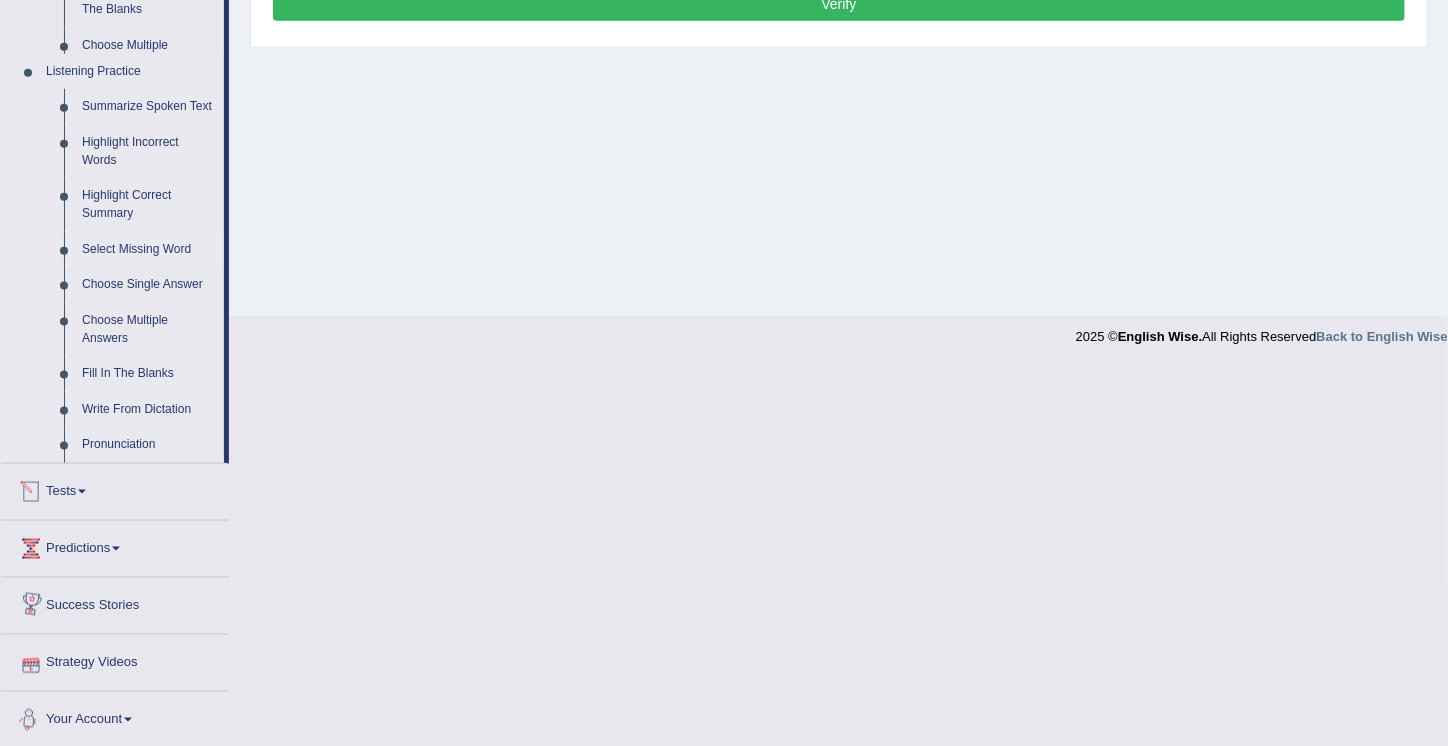 scroll, scrollTop: 645, scrollLeft: 0, axis: vertical 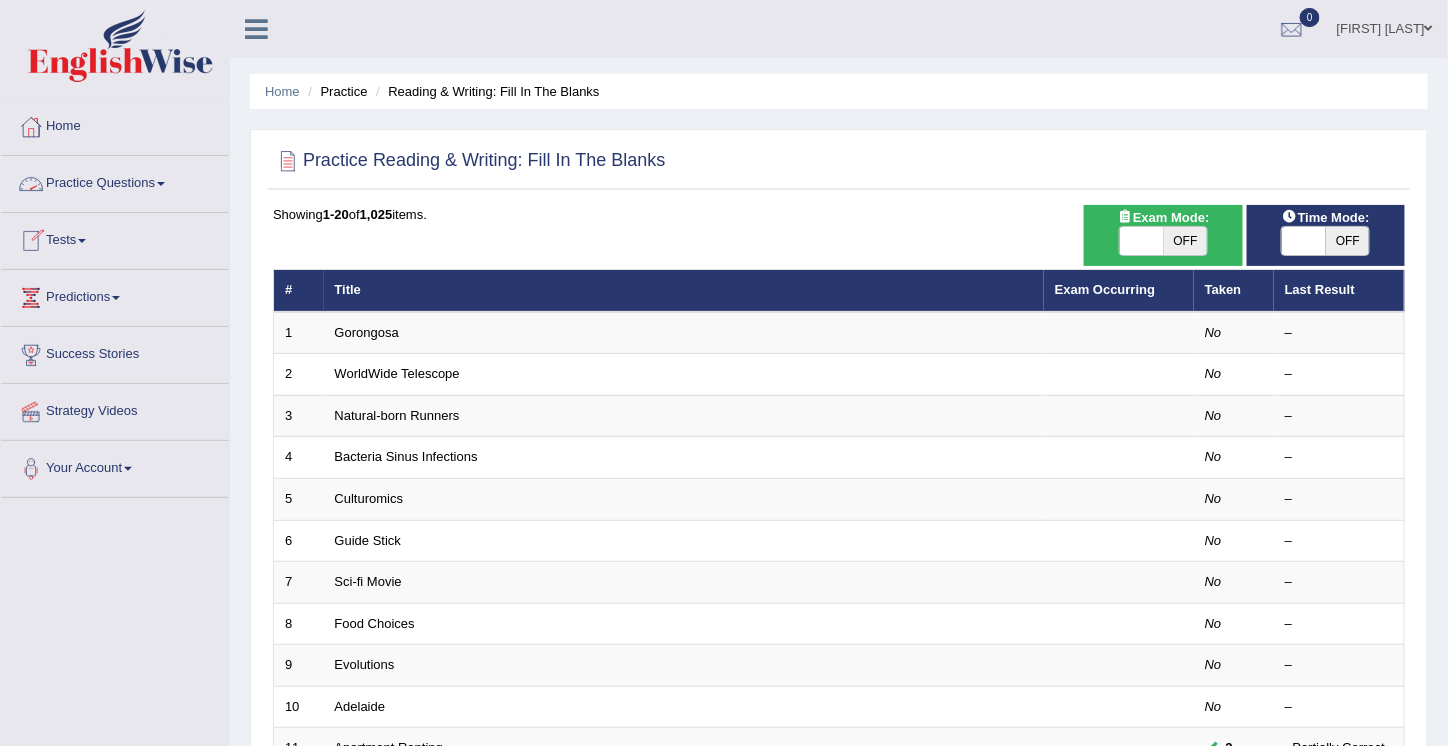 click on "Practice Questions" at bounding box center (115, 181) 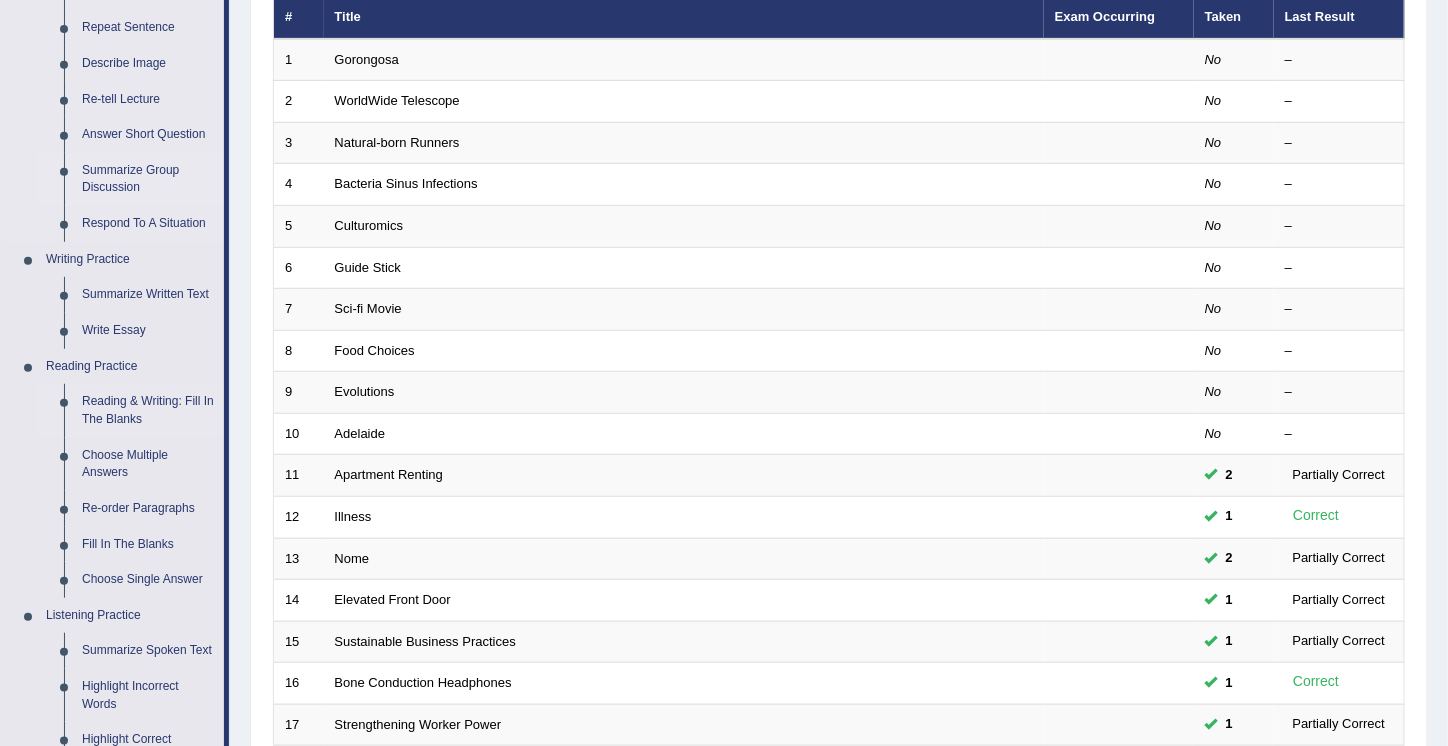 scroll, scrollTop: 274, scrollLeft: 0, axis: vertical 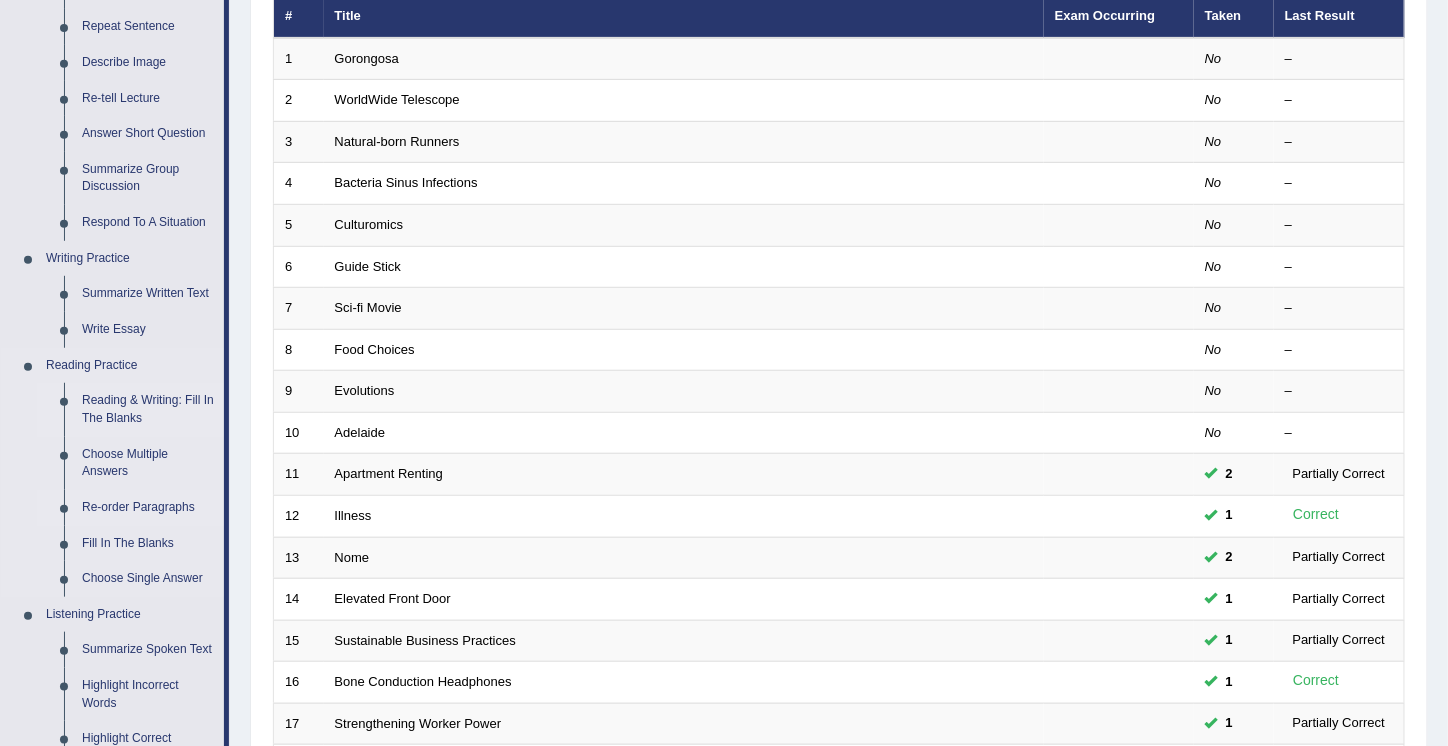 click on "Re-order Paragraphs" at bounding box center [148, 508] 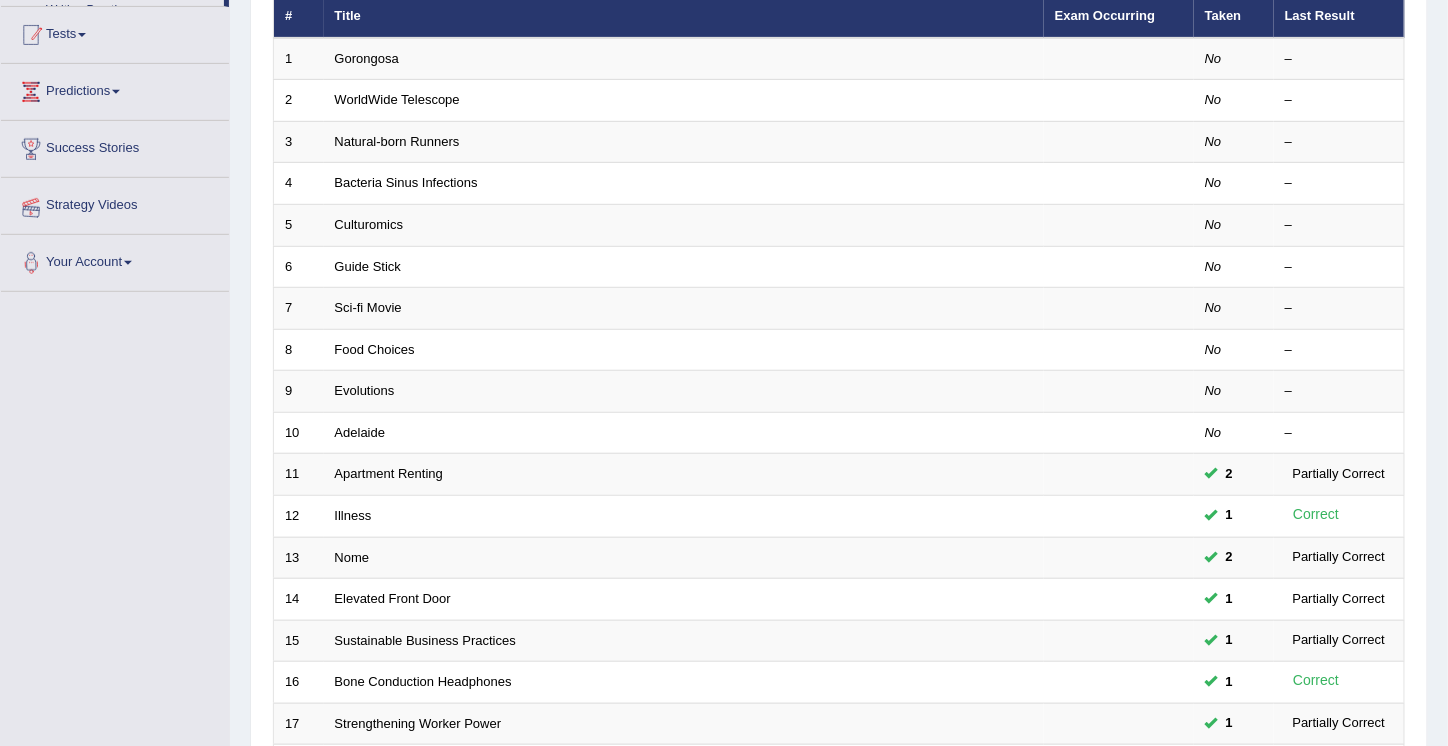 scroll, scrollTop: 344, scrollLeft: 0, axis: vertical 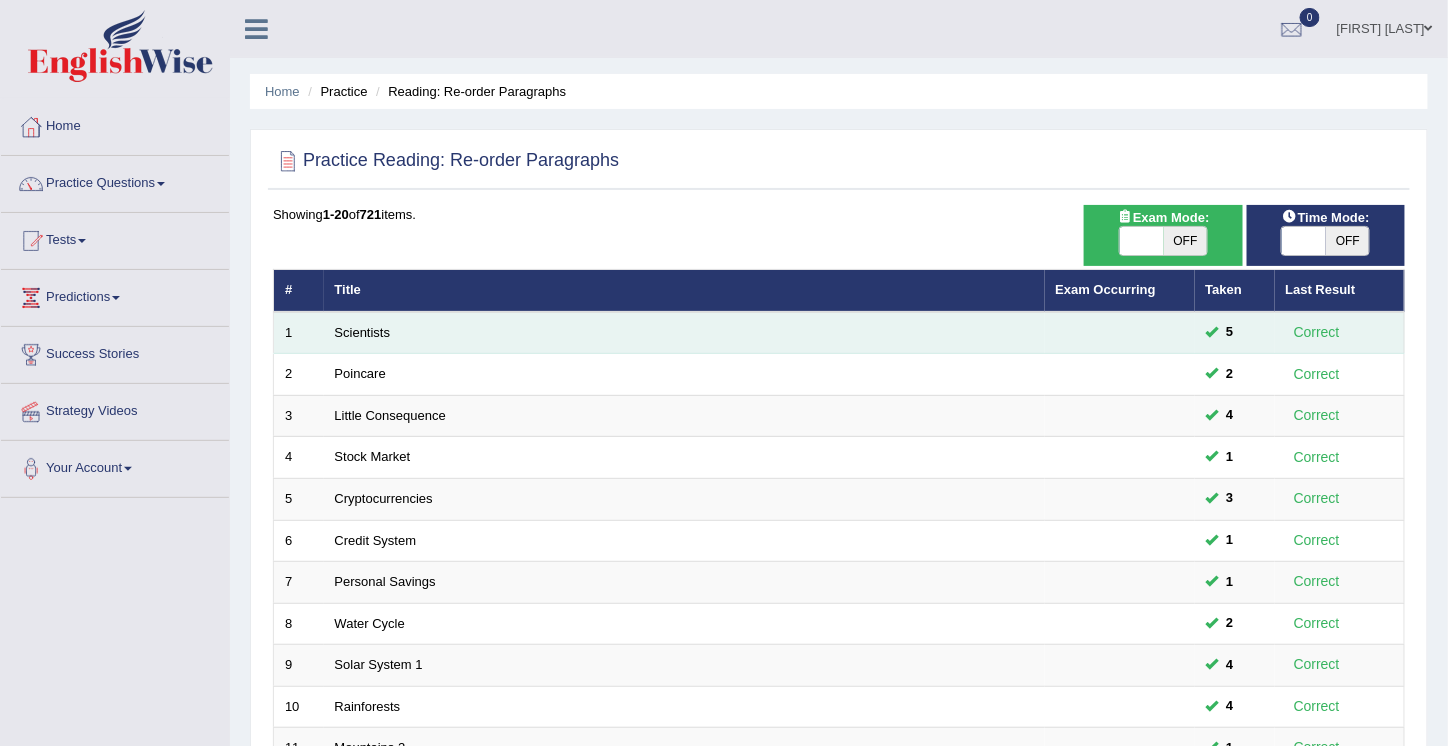 click on "Scientists" at bounding box center (684, 333) 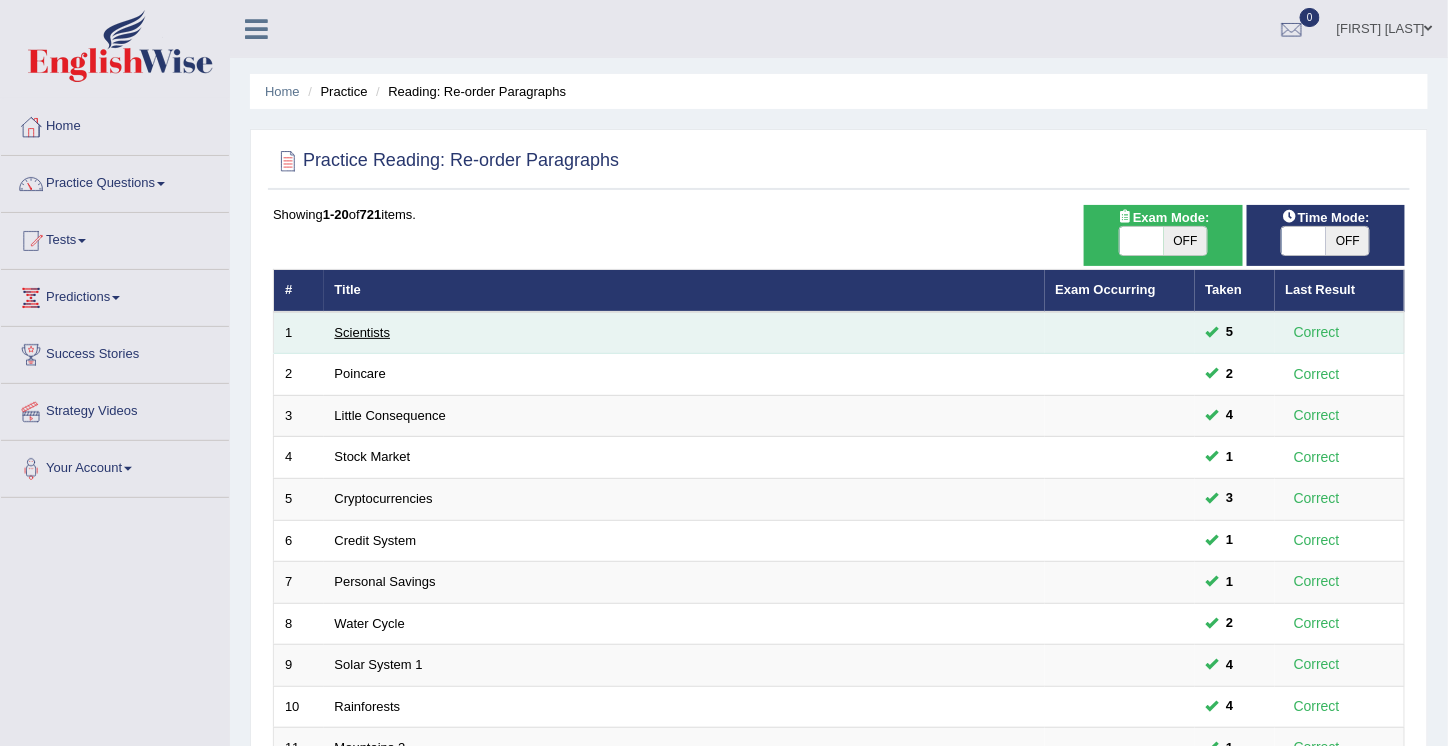 click on "Scientists" at bounding box center (363, 332) 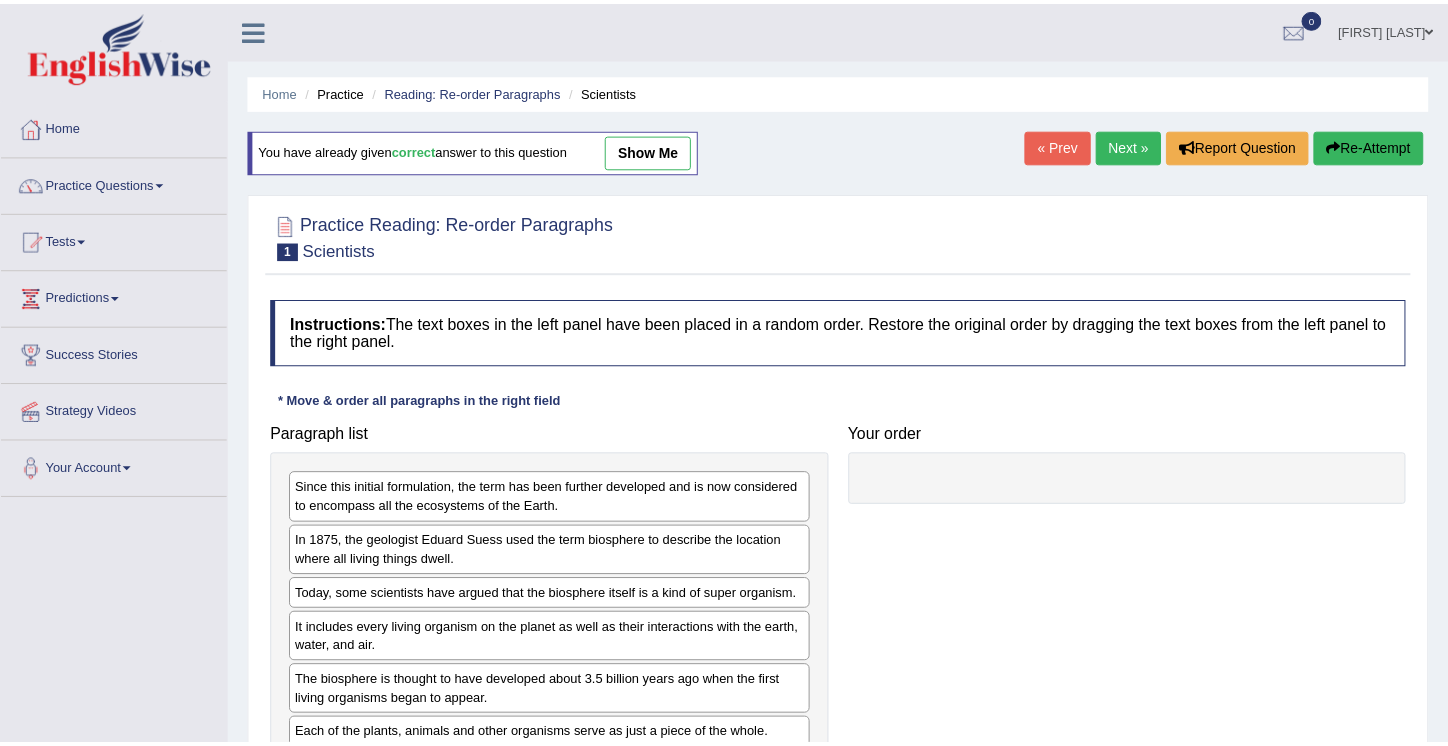 scroll, scrollTop: 0, scrollLeft: 0, axis: both 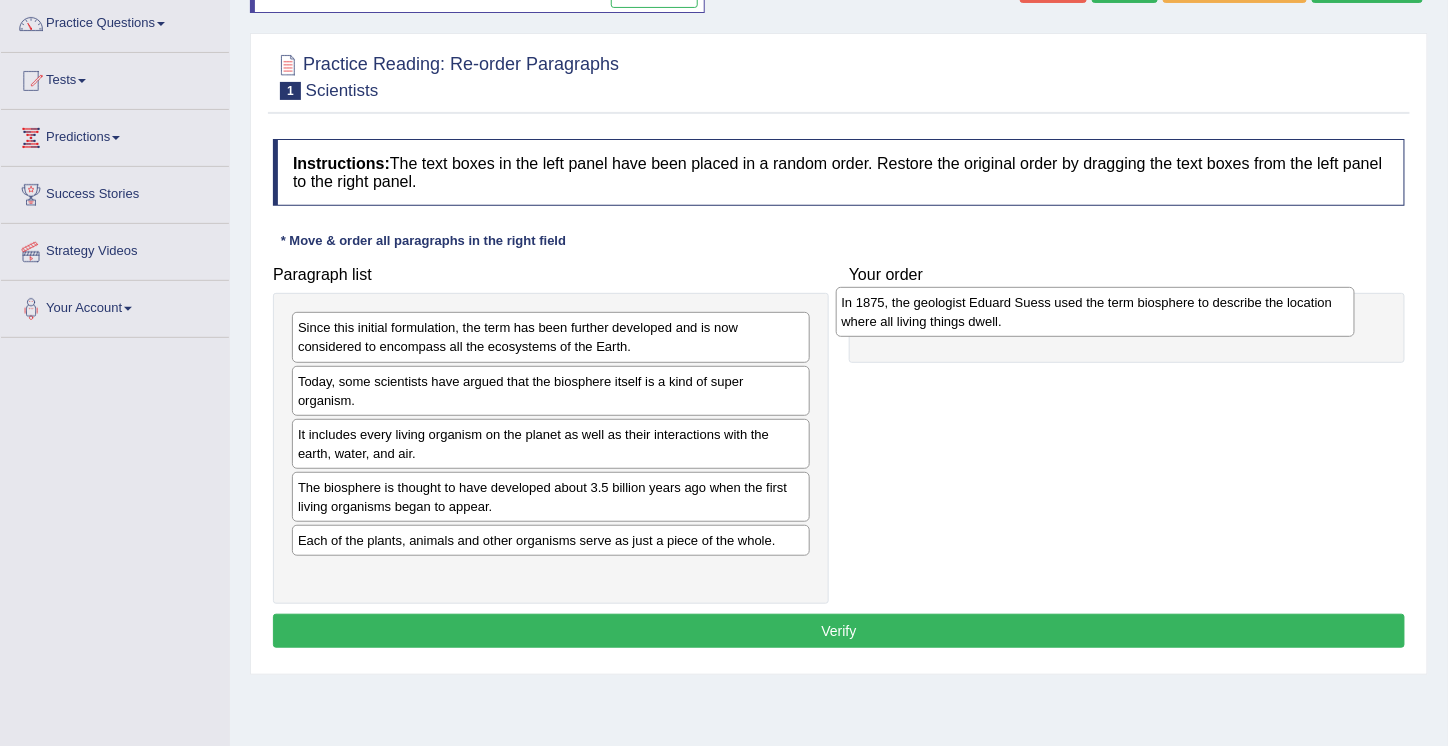 drag, startPoint x: 379, startPoint y: 401, endPoint x: 959, endPoint y: 327, distance: 584.70166 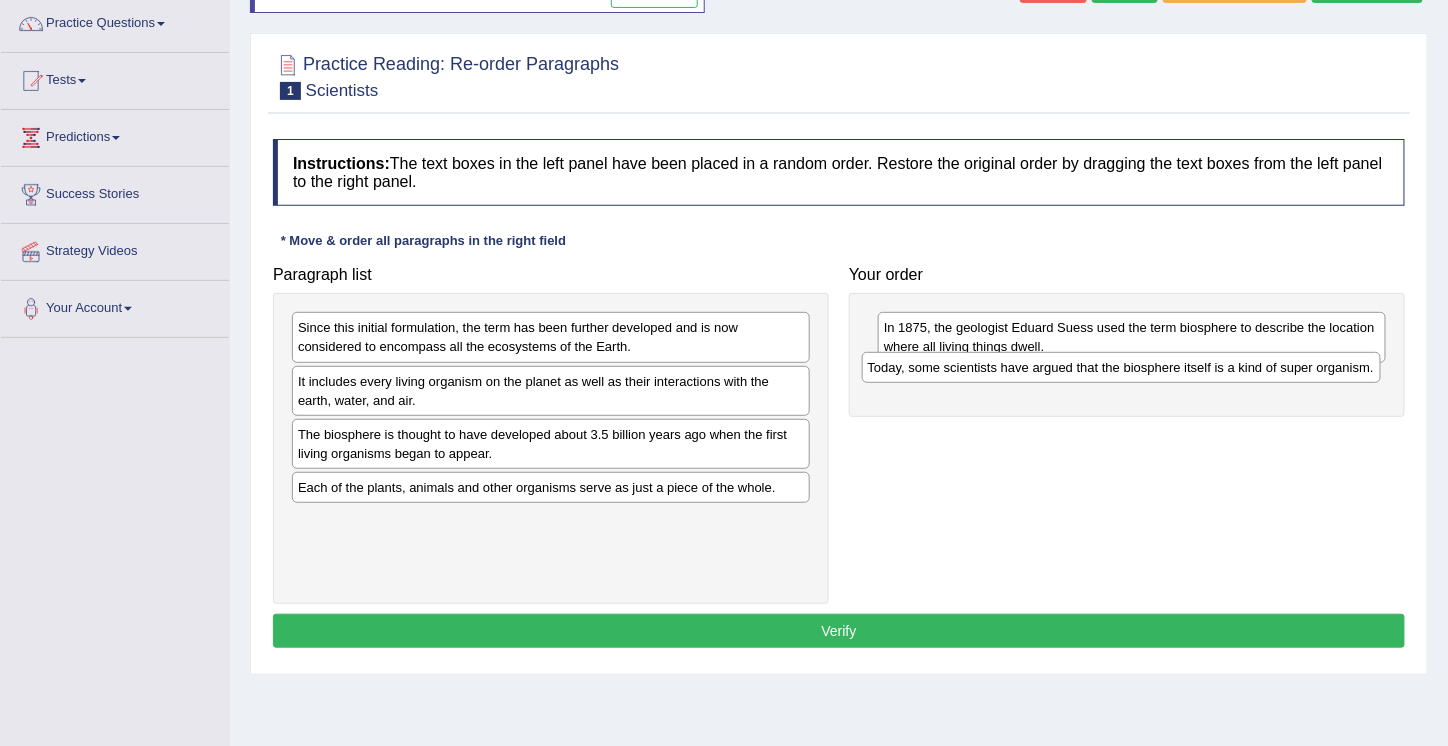 drag, startPoint x: 399, startPoint y: 376, endPoint x: 973, endPoint y: 364, distance: 574.1254 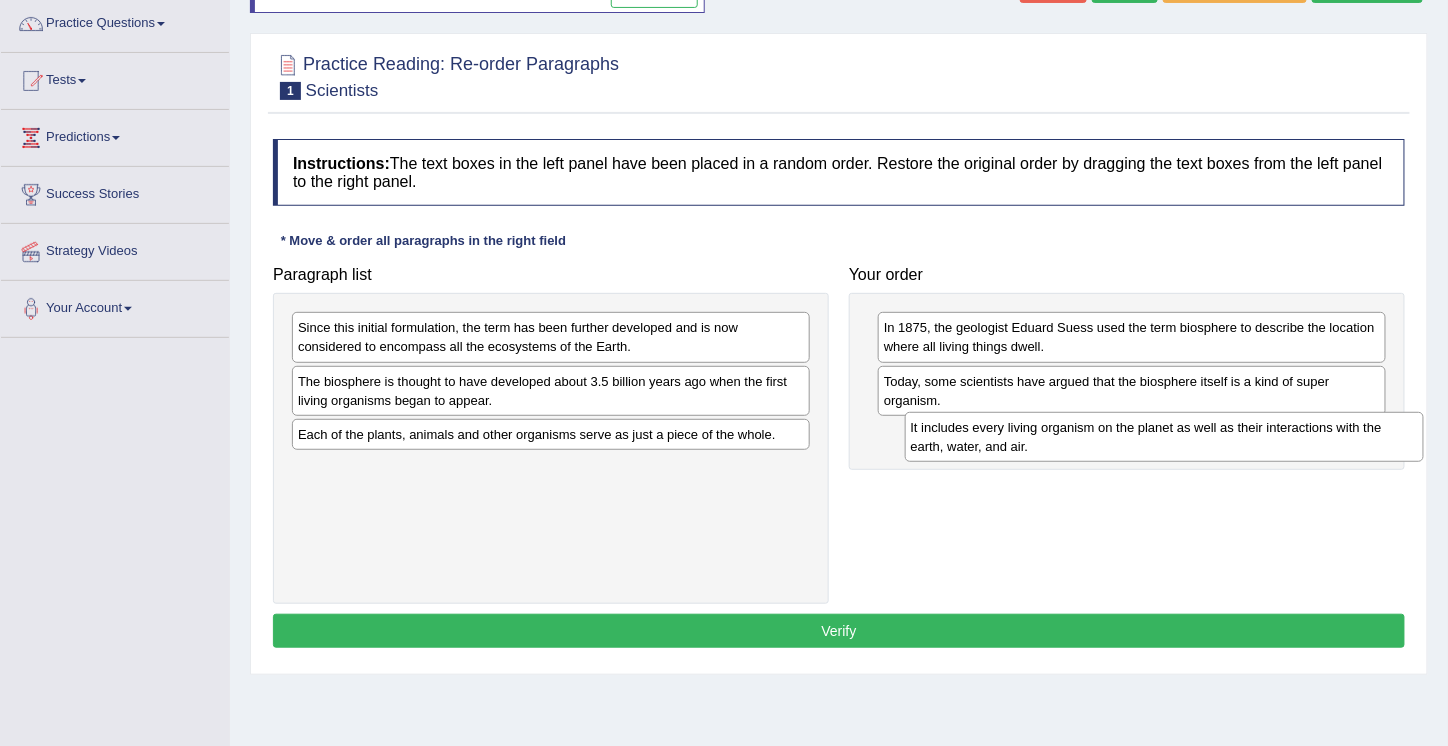 drag, startPoint x: 412, startPoint y: 381, endPoint x: 1024, endPoint y: 427, distance: 613.7263 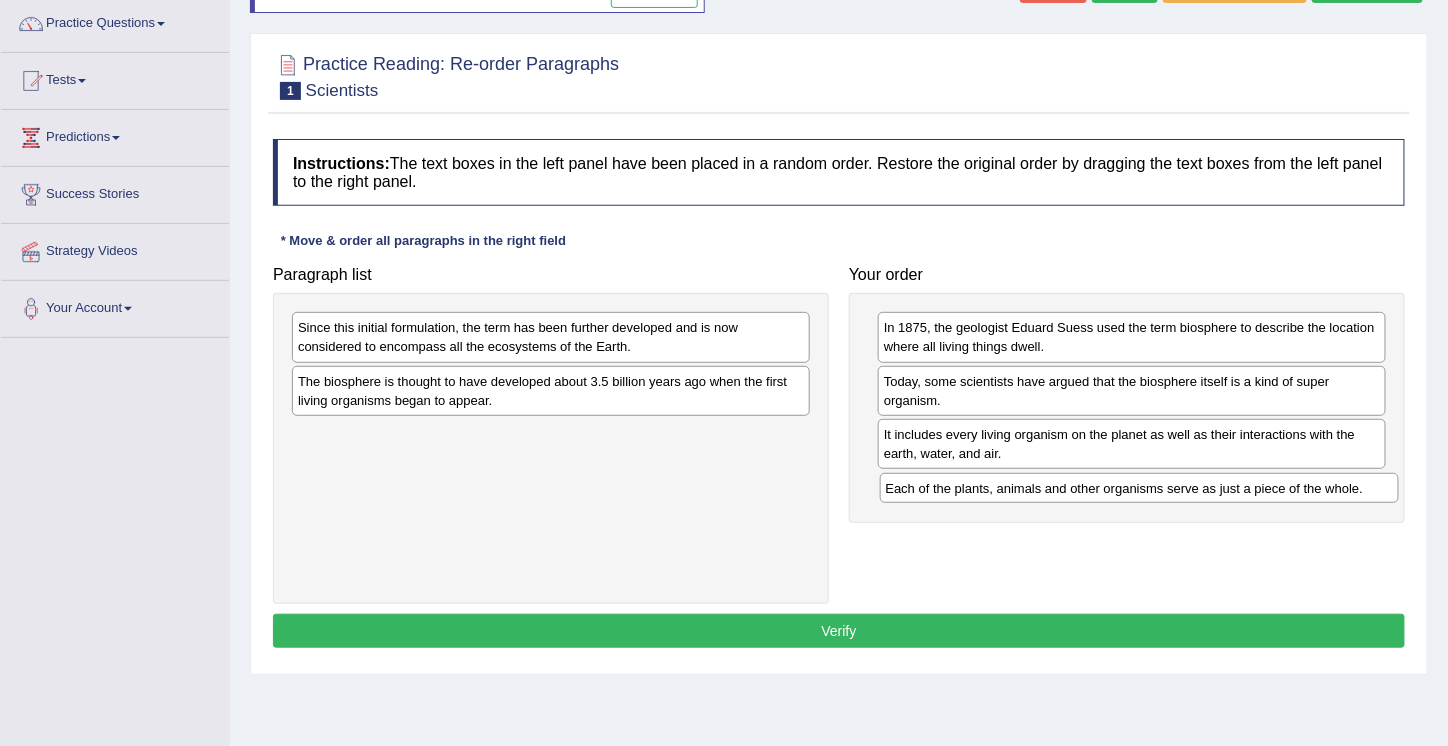 drag, startPoint x: 379, startPoint y: 431, endPoint x: 967, endPoint y: 487, distance: 590.66064 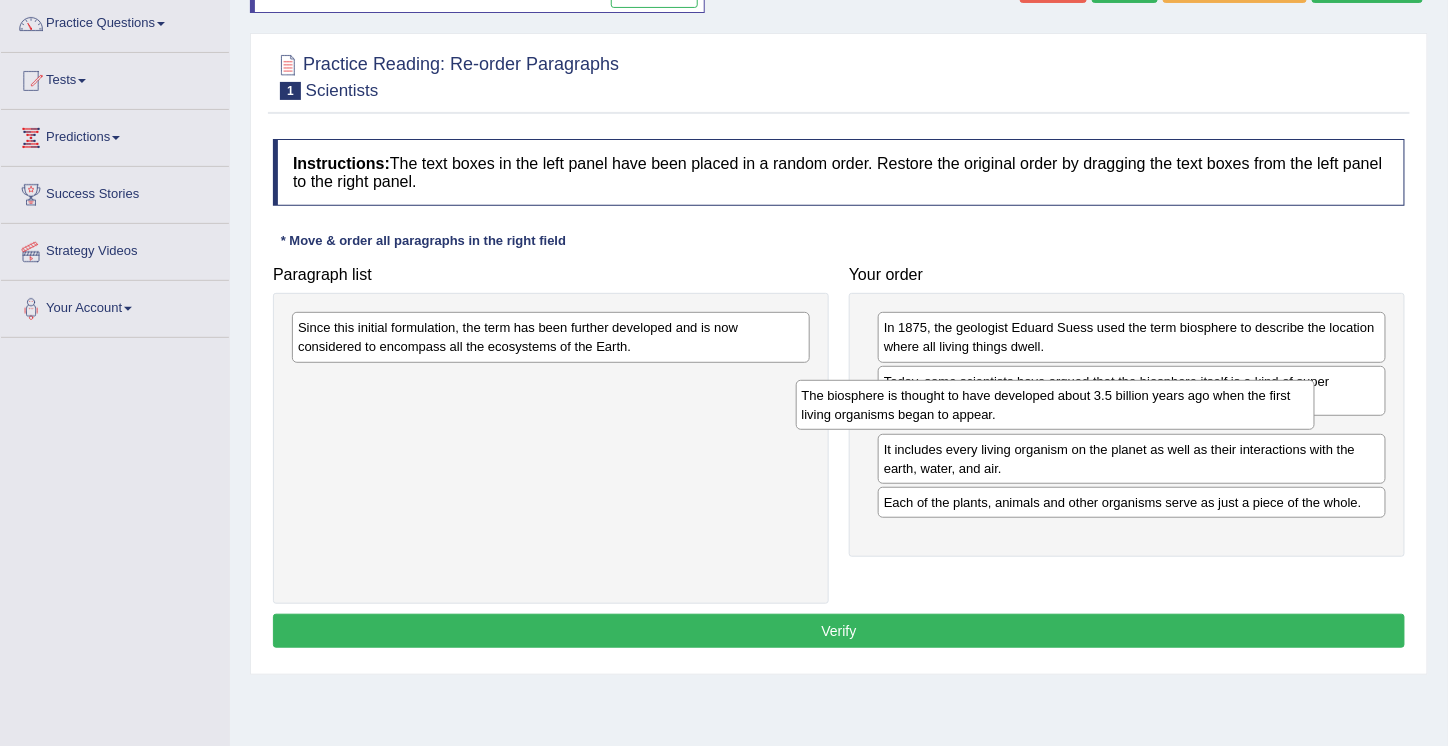 drag, startPoint x: 422, startPoint y: 389, endPoint x: 926, endPoint y: 405, distance: 504.2539 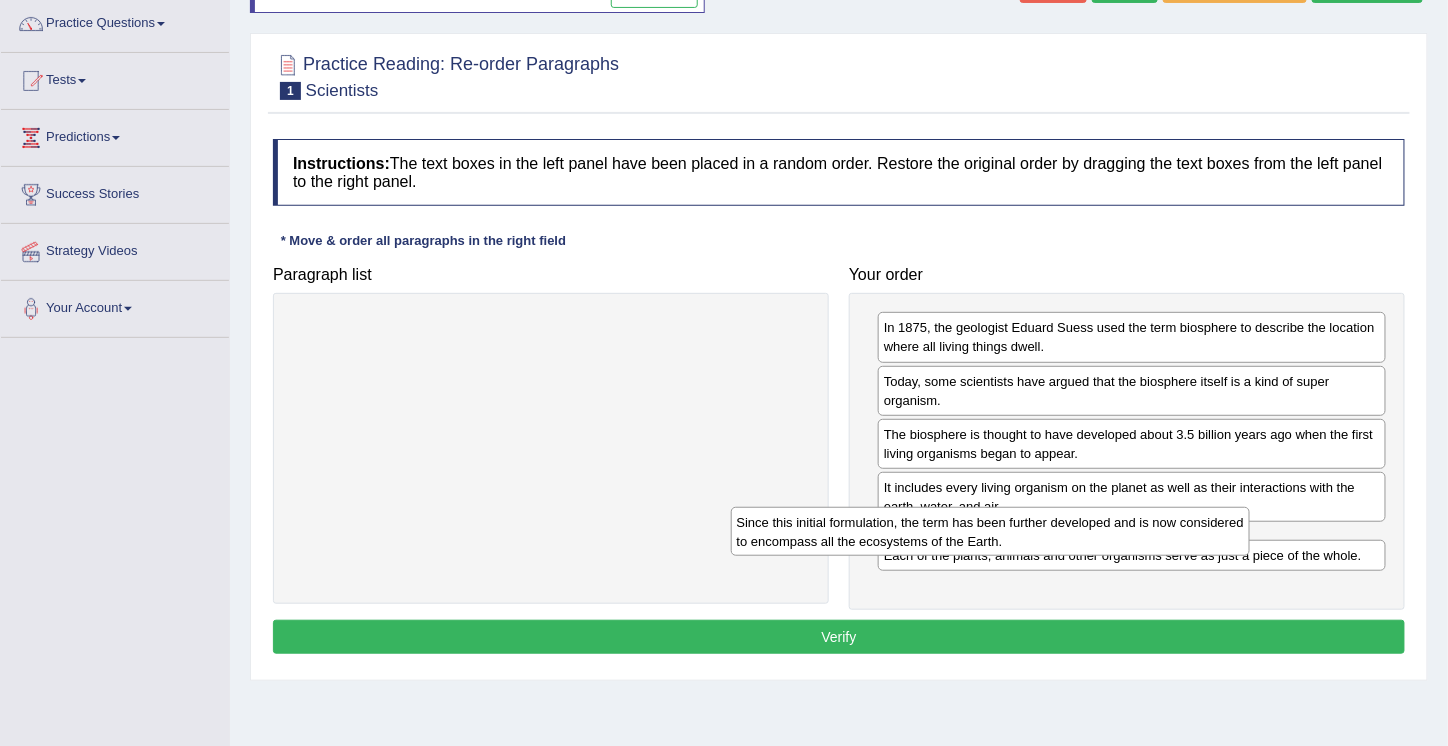 drag, startPoint x: 350, startPoint y: 330, endPoint x: 789, endPoint y: 525, distance: 480.3603 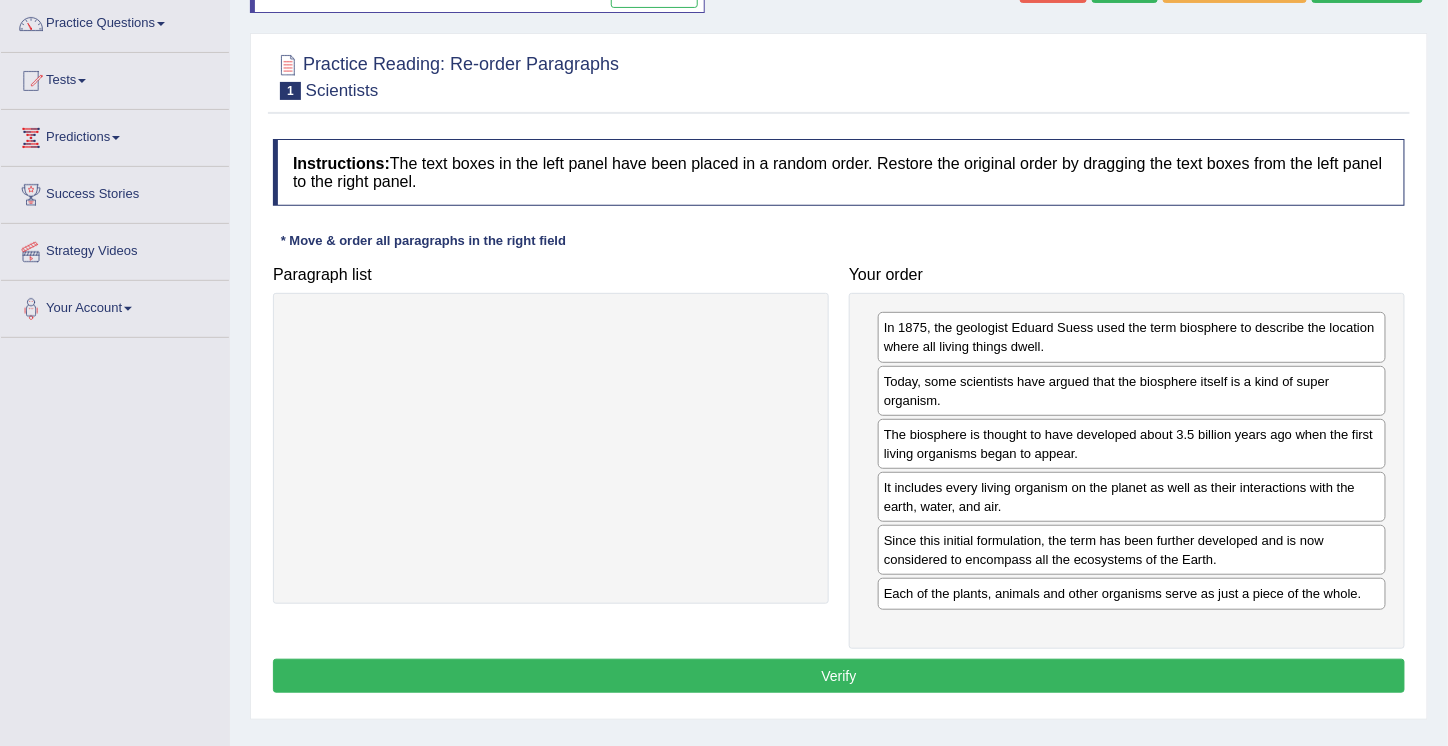 click on "Verify" at bounding box center (839, 676) 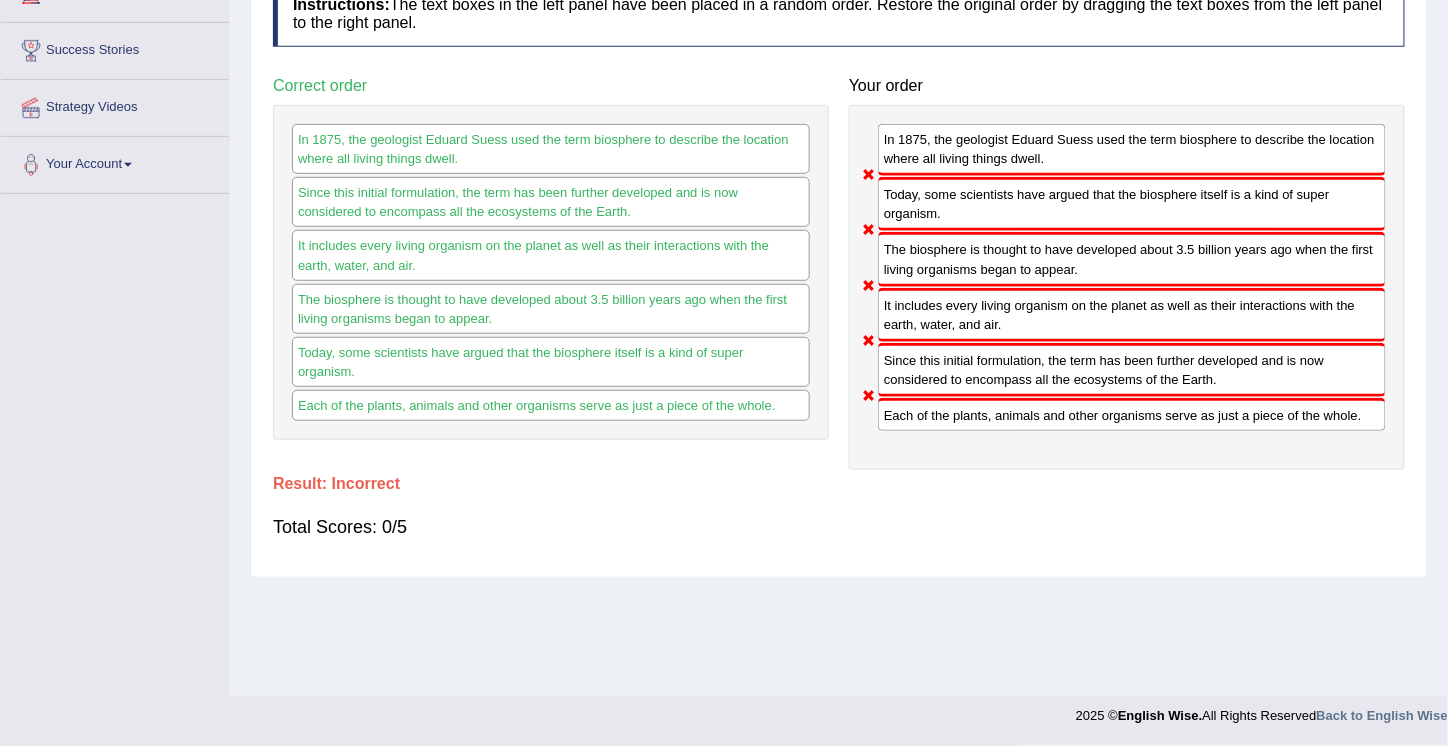 scroll, scrollTop: 0, scrollLeft: 0, axis: both 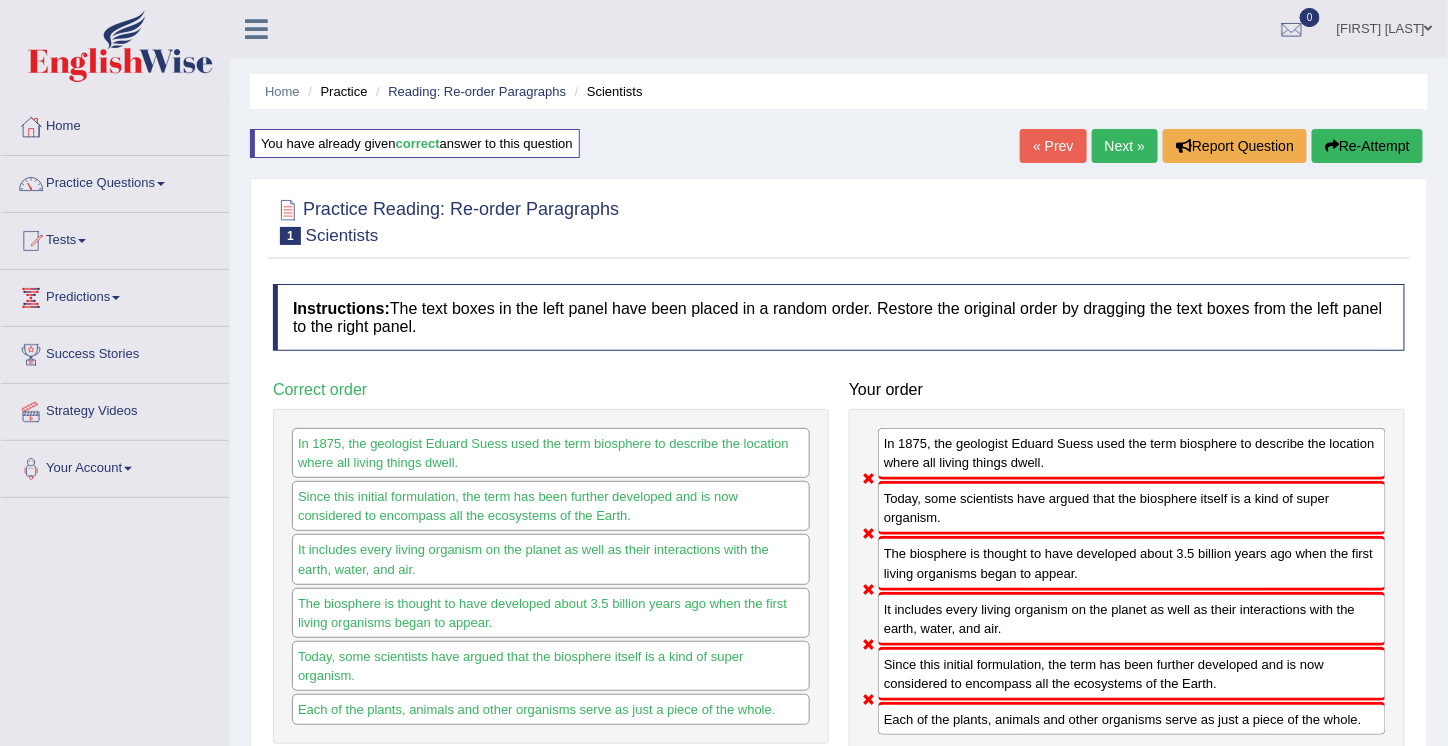 click on "Next »" at bounding box center (1125, 146) 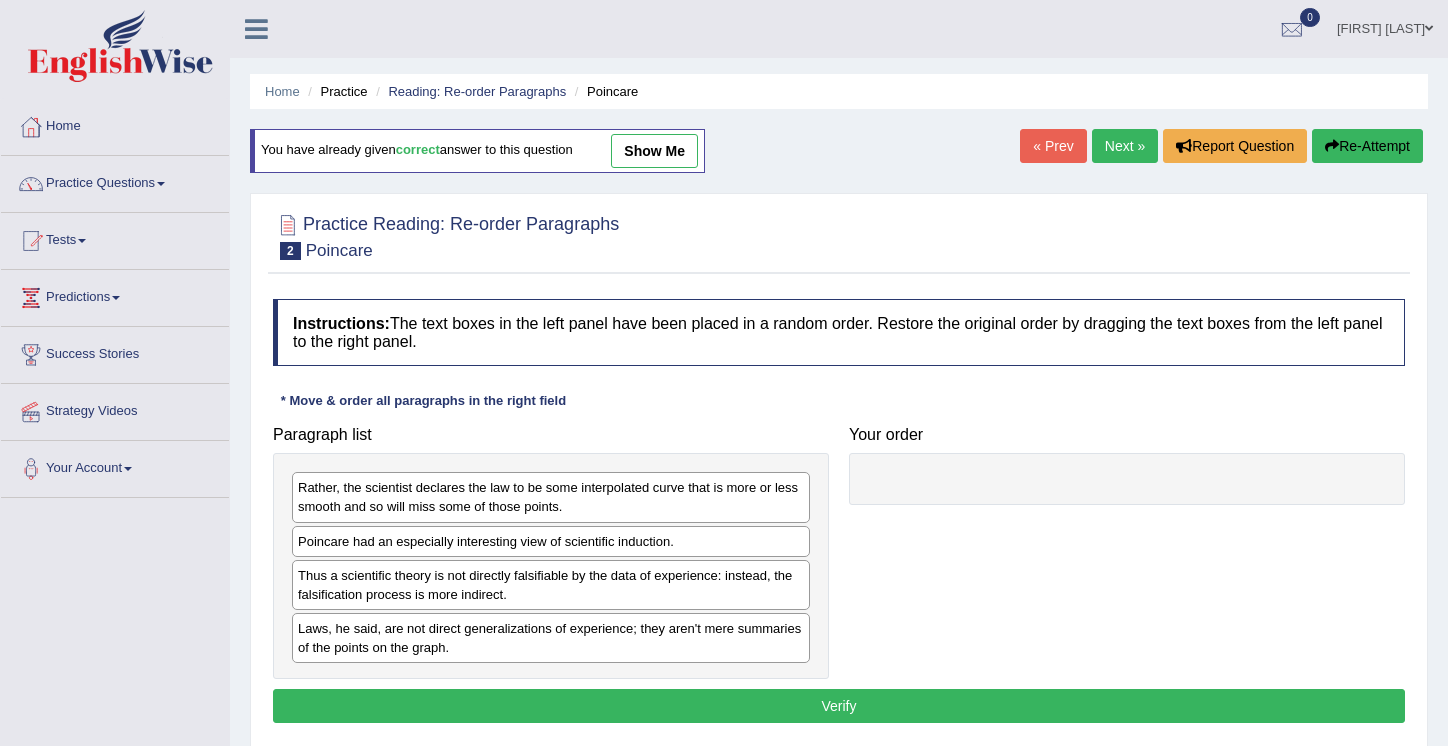 scroll, scrollTop: 0, scrollLeft: 0, axis: both 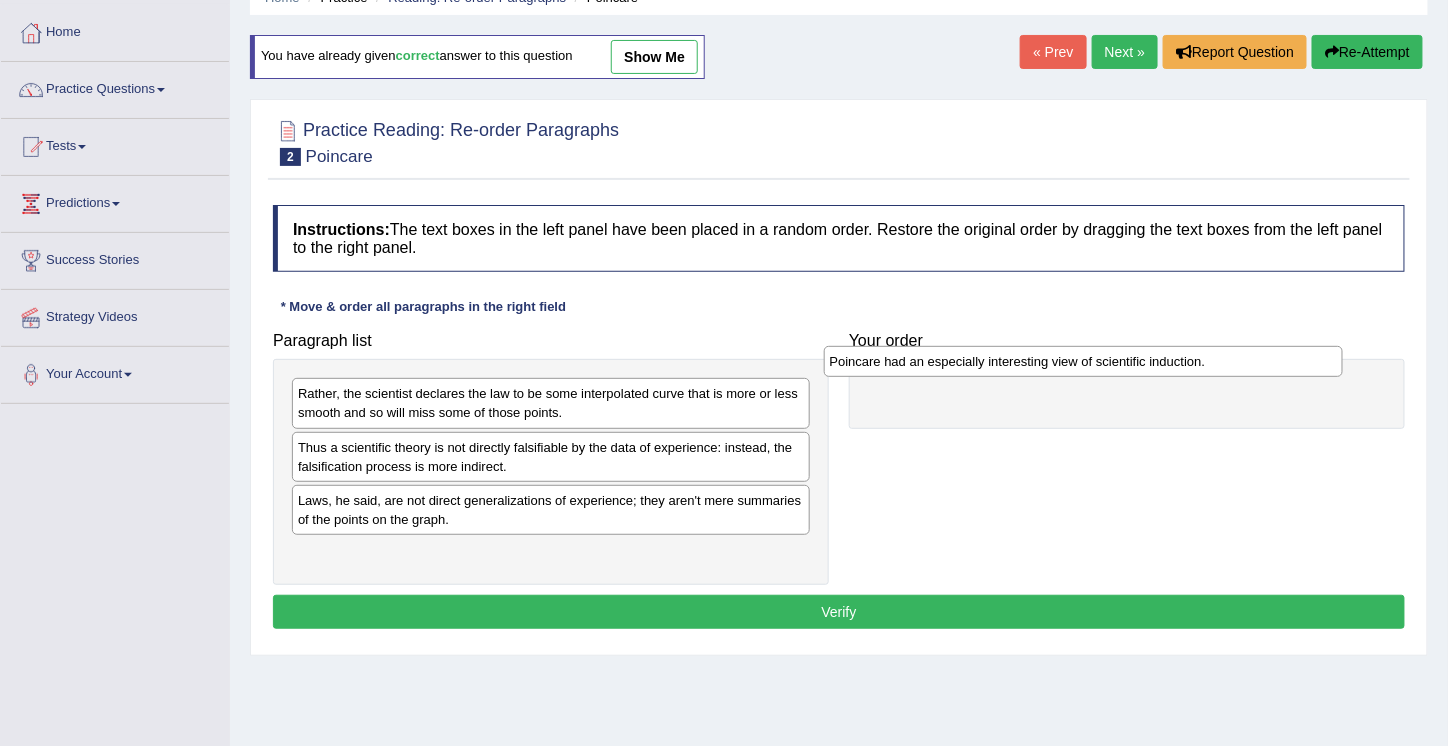 drag, startPoint x: 349, startPoint y: 446, endPoint x: 897, endPoint y: 362, distance: 554.4006 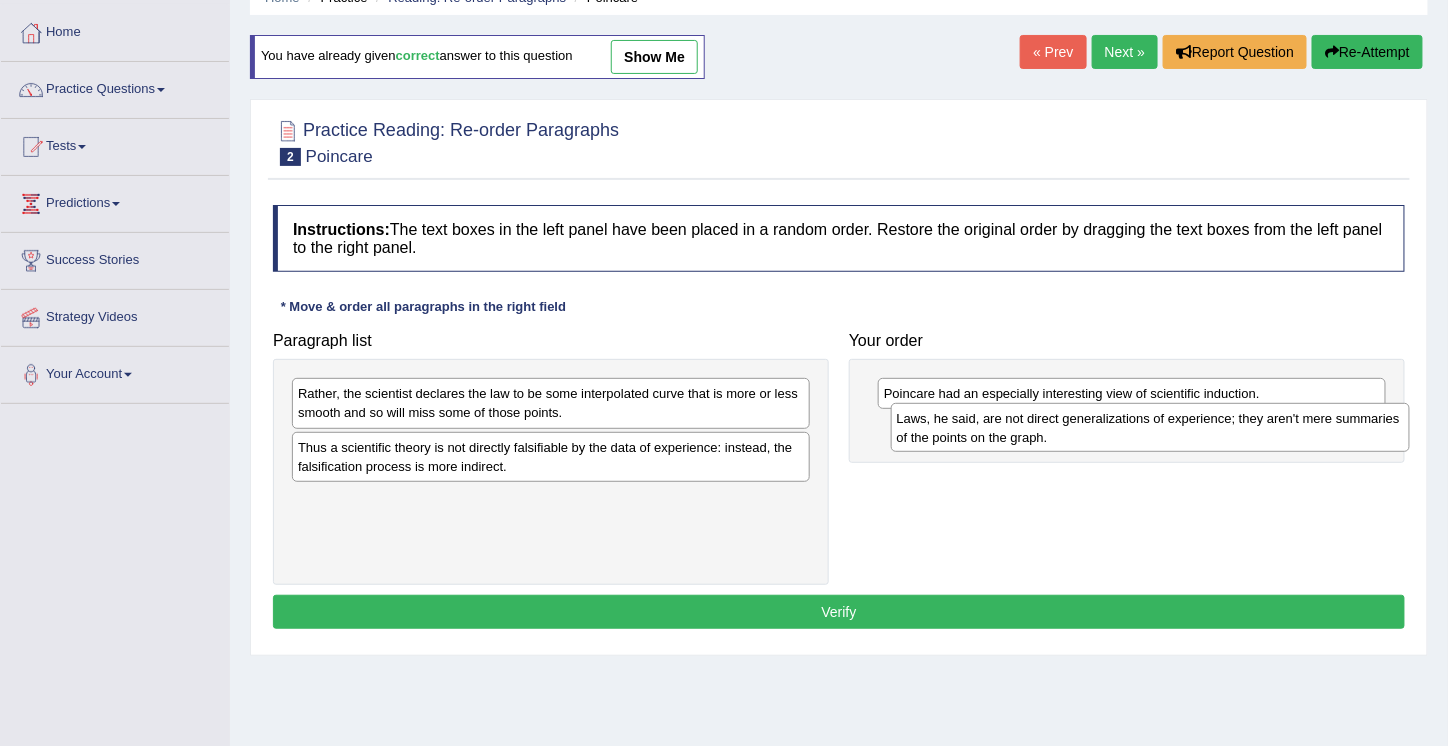 drag, startPoint x: 358, startPoint y: 508, endPoint x: 957, endPoint y: 428, distance: 604.3186 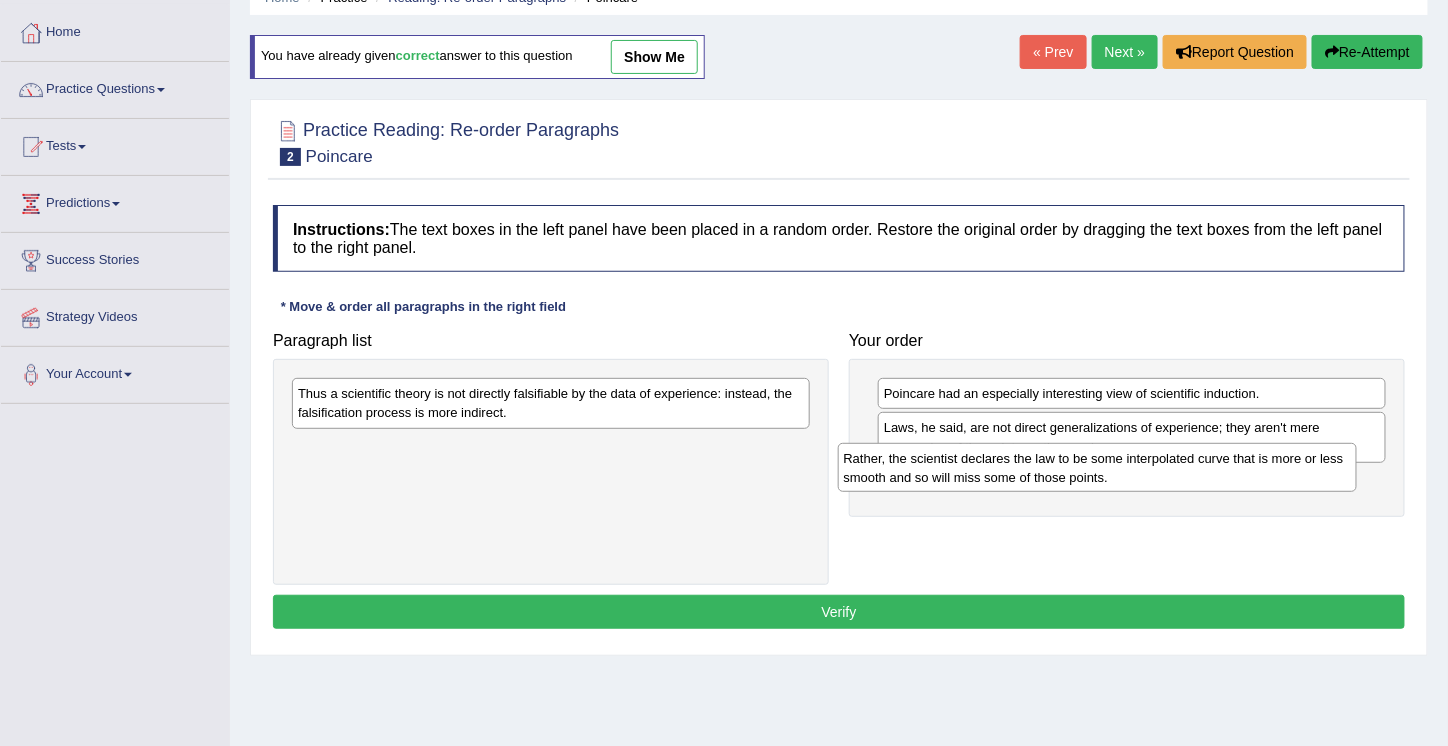 drag, startPoint x: 338, startPoint y: 404, endPoint x: 896, endPoint y: 468, distance: 561.65826 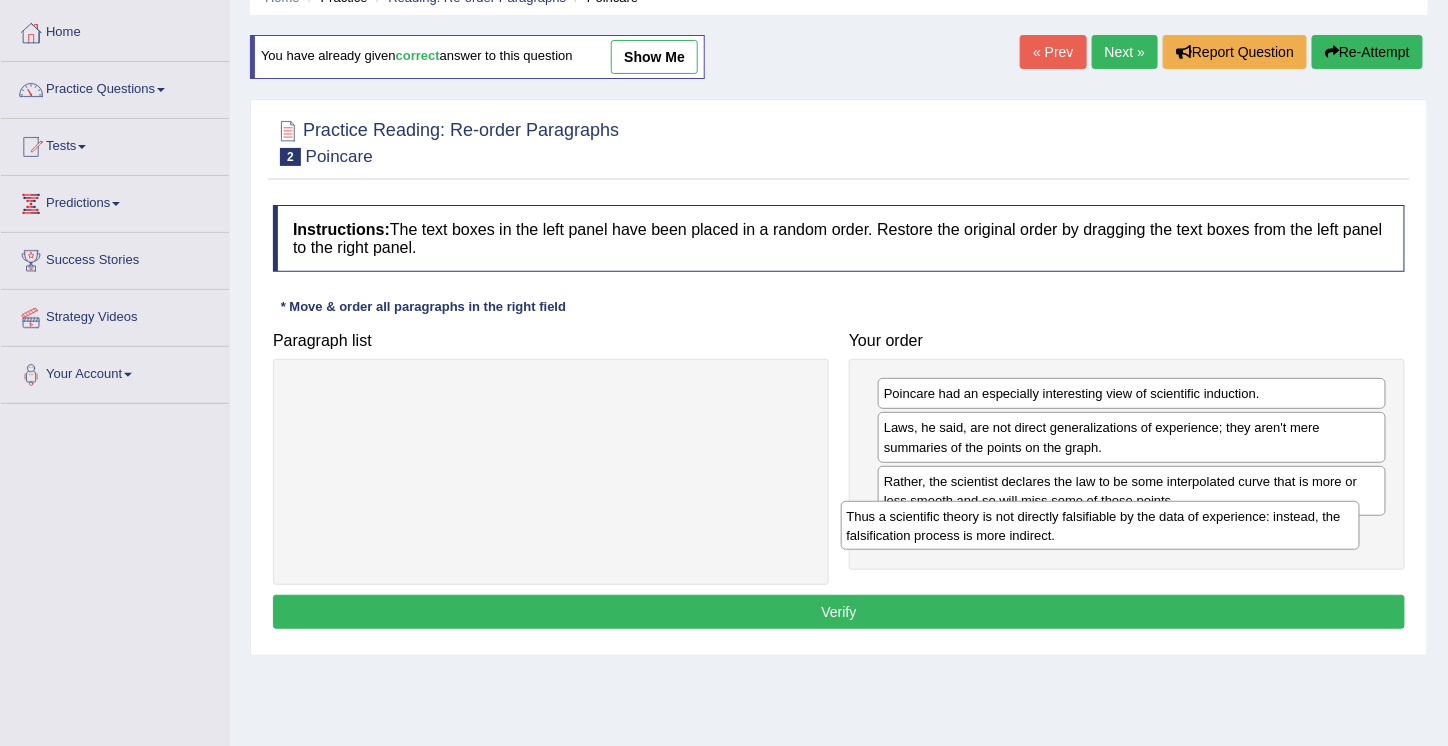 drag, startPoint x: 373, startPoint y: 405, endPoint x: 932, endPoint y: 526, distance: 571.9458 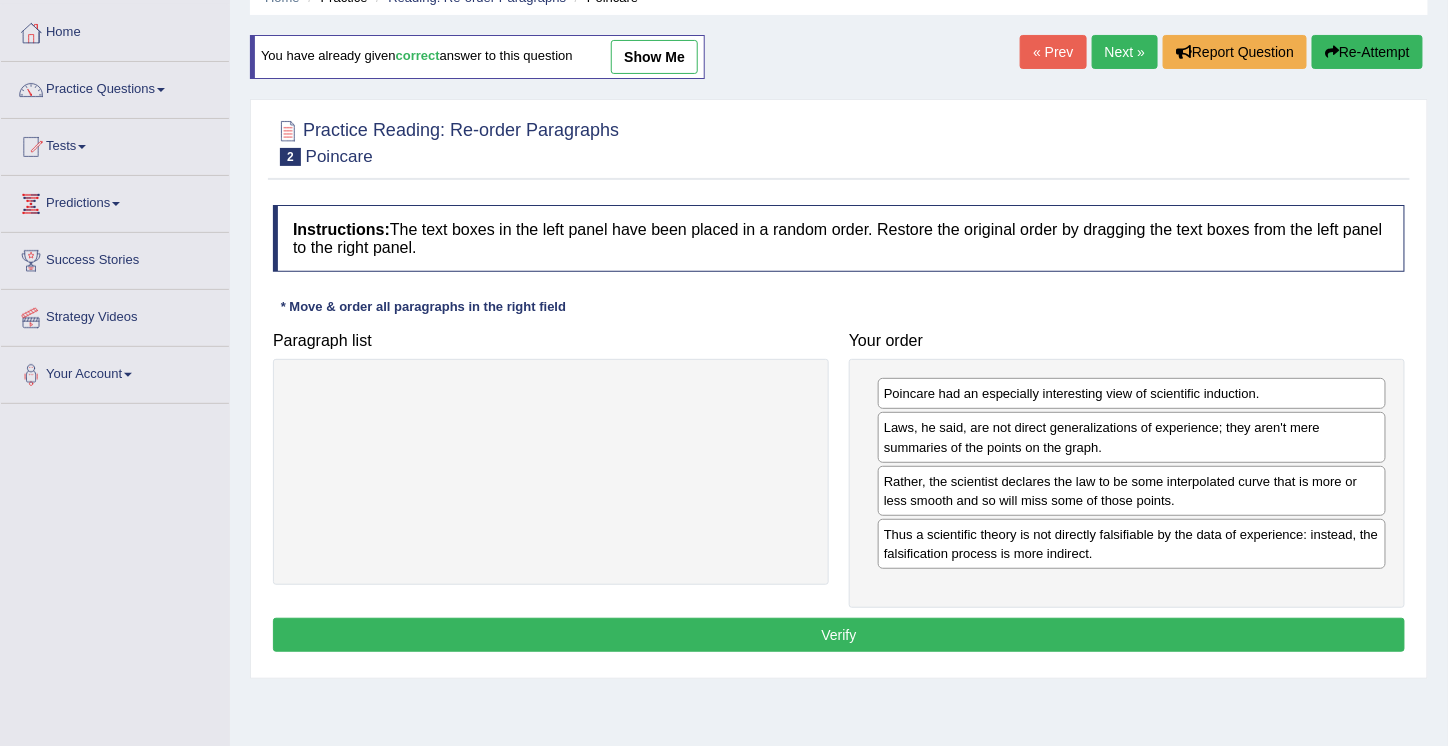 click on "Verify" at bounding box center [839, 635] 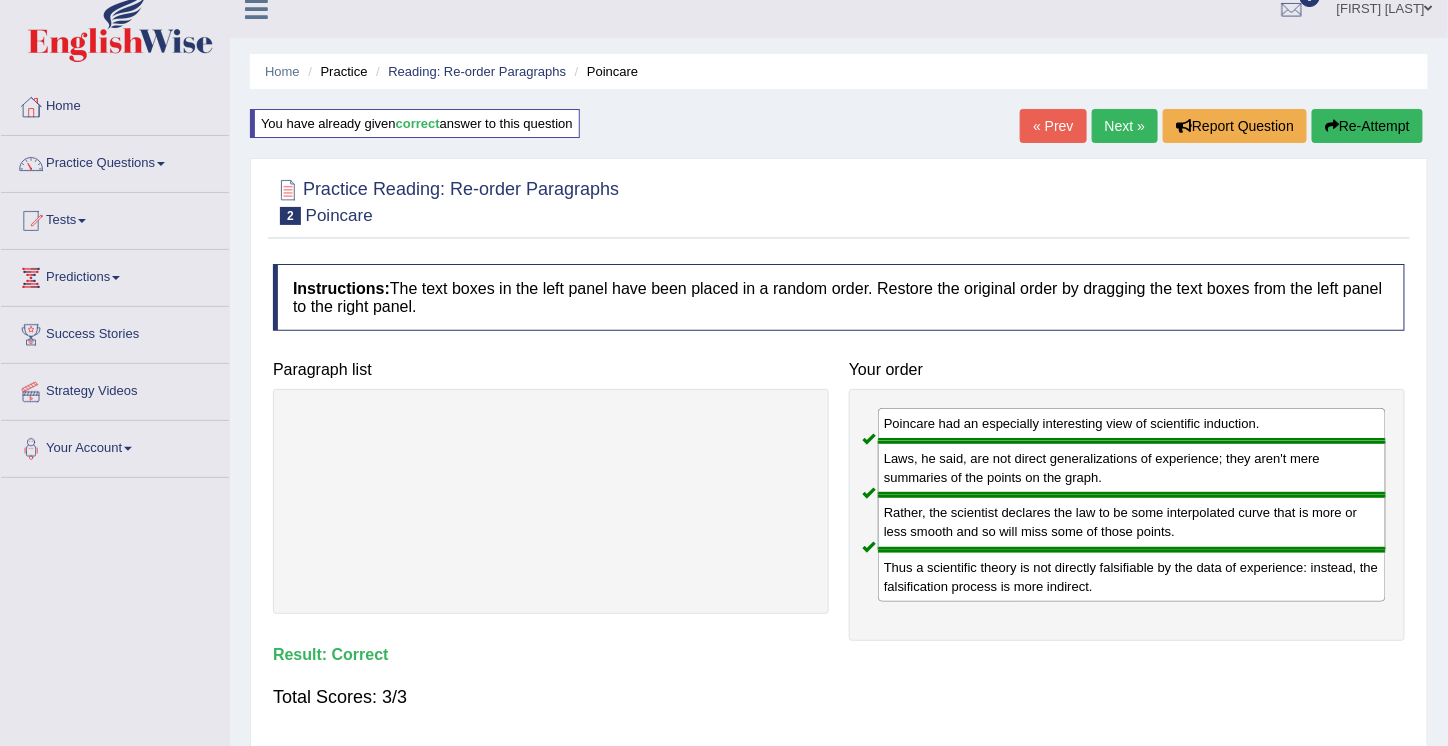 scroll, scrollTop: 14, scrollLeft: 0, axis: vertical 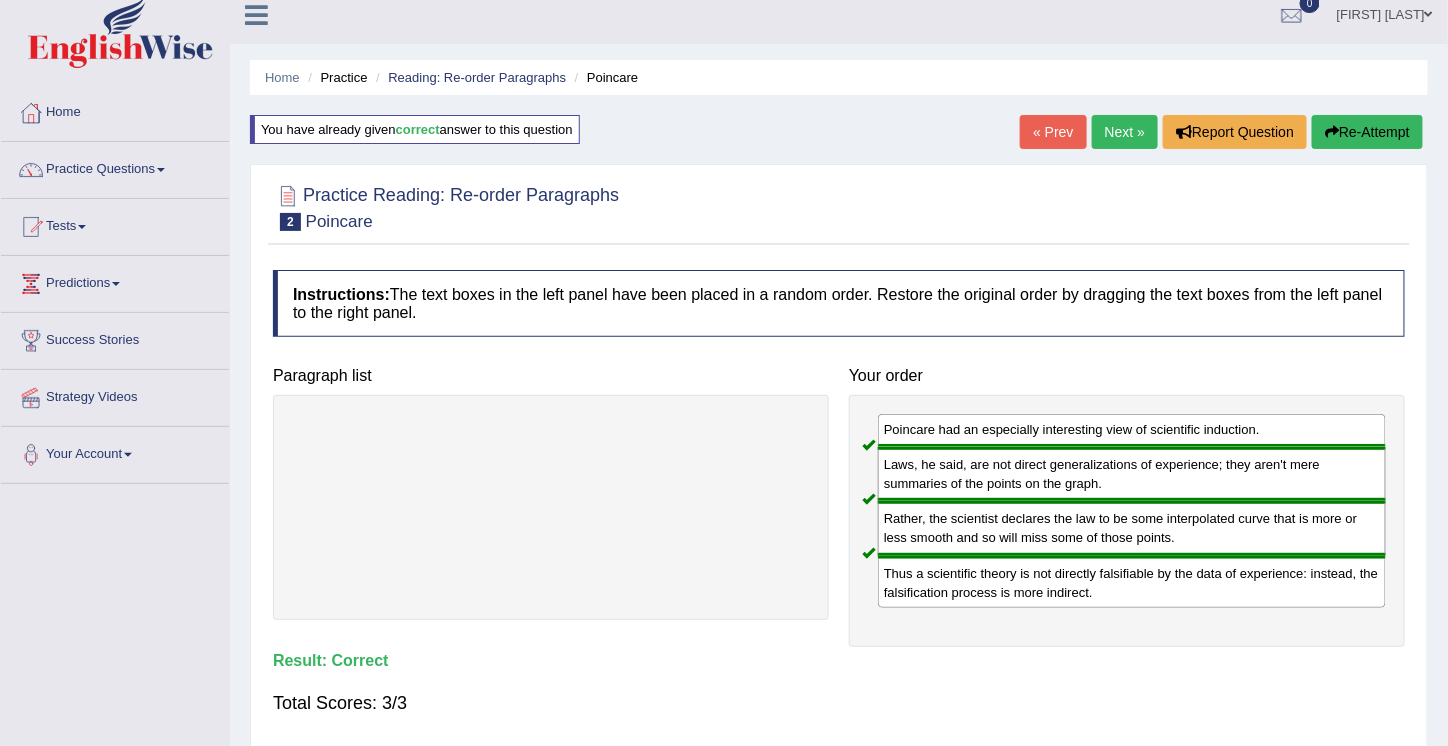 click on "Next »" at bounding box center [1125, 132] 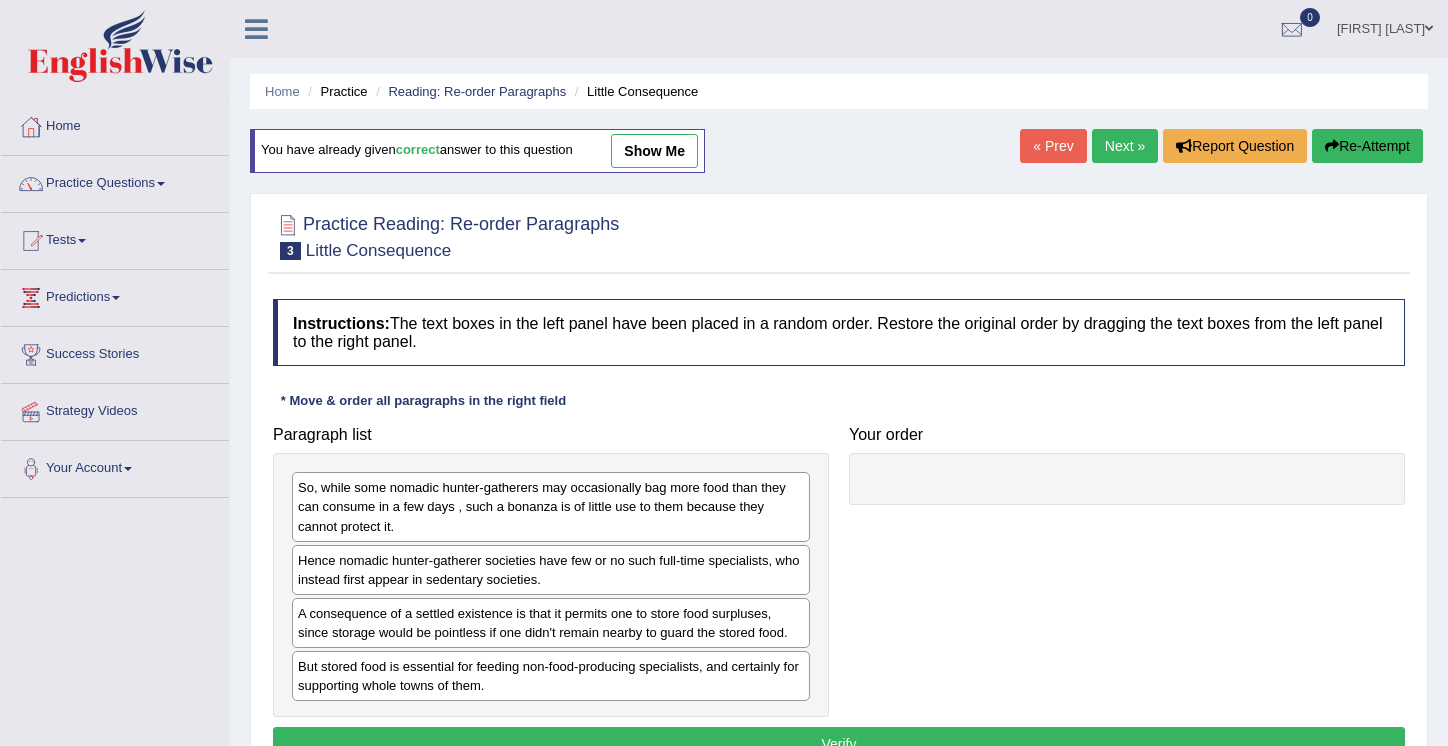 scroll, scrollTop: 0, scrollLeft: 0, axis: both 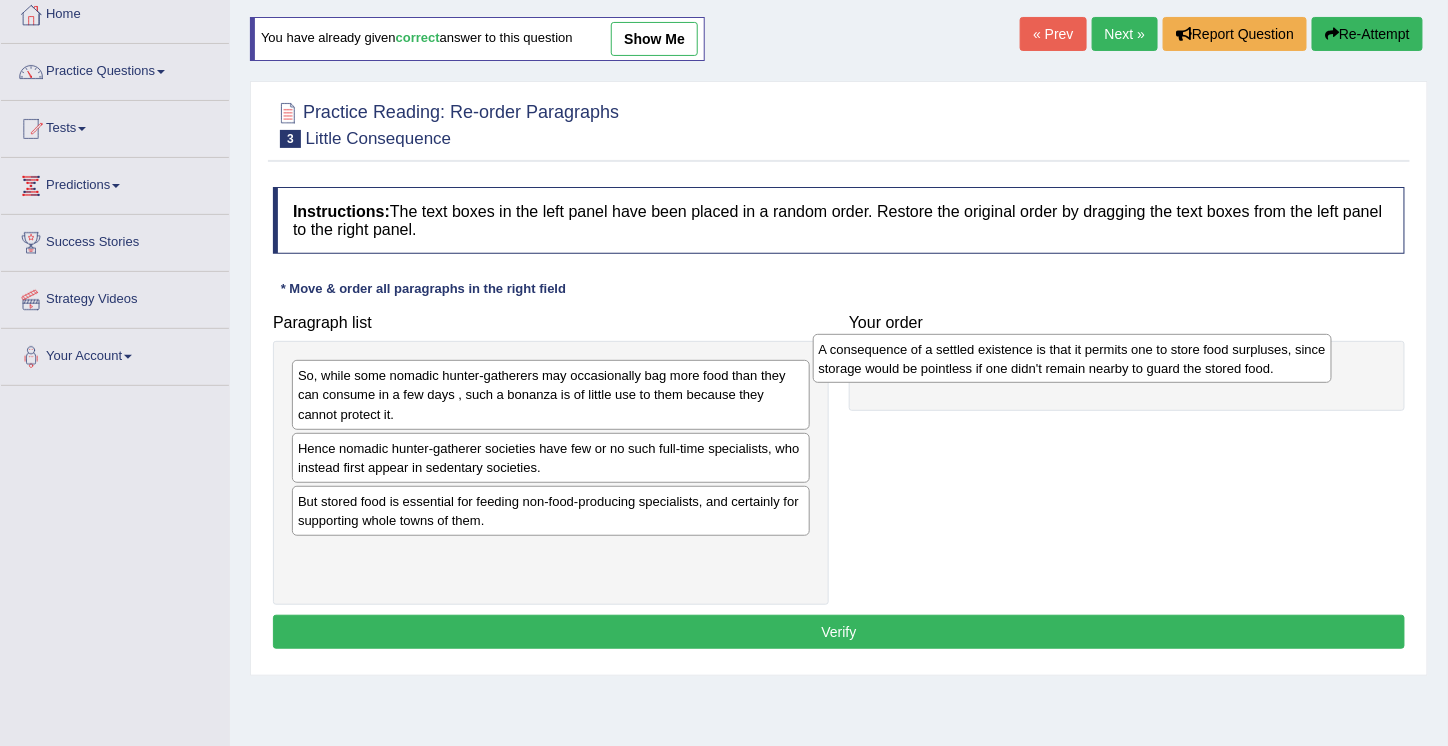 drag, startPoint x: 518, startPoint y: 513, endPoint x: 1039, endPoint y: 363, distance: 542.16327 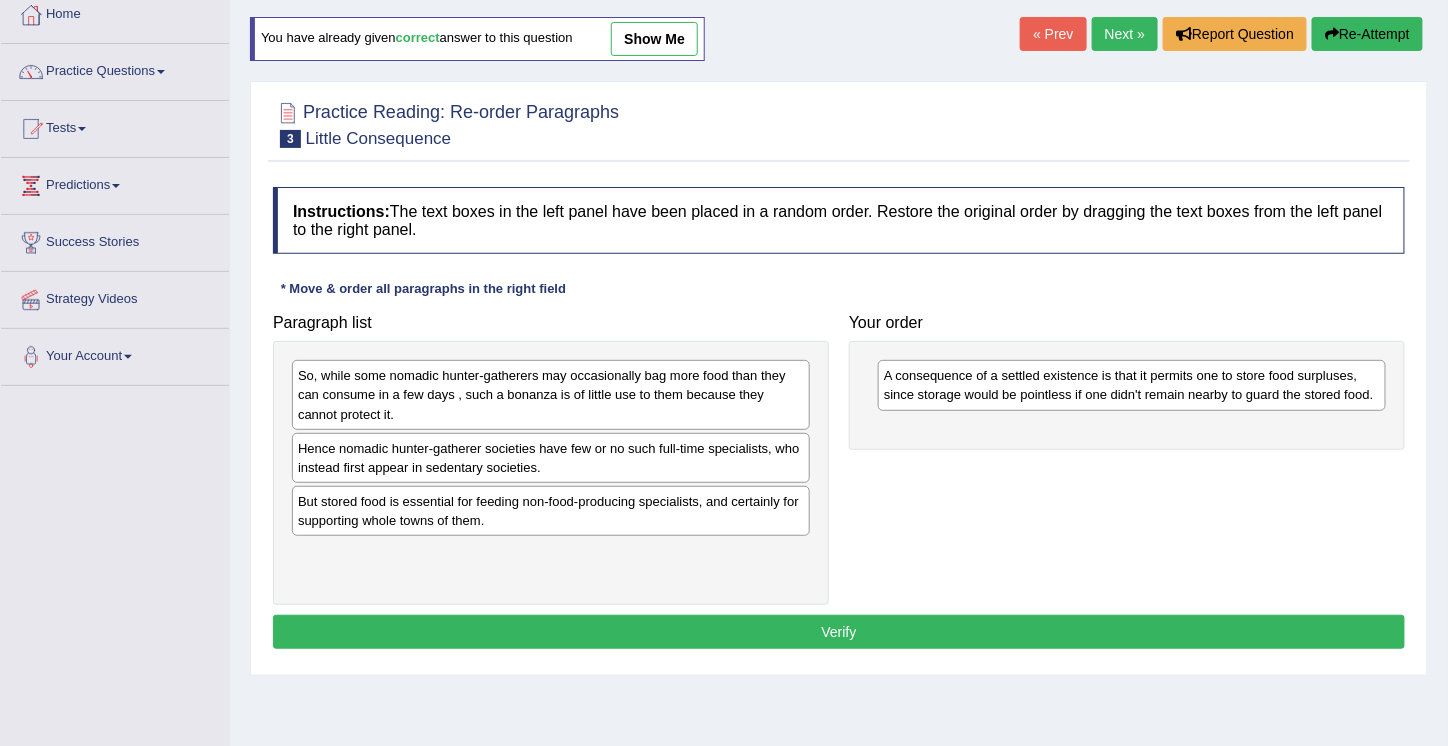 click on "A consequence of a settled existence is that it permits one to store food surpluses, since storage would be
pointless if one didn't remain nearby to guard the stored food." at bounding box center (1132, 385) 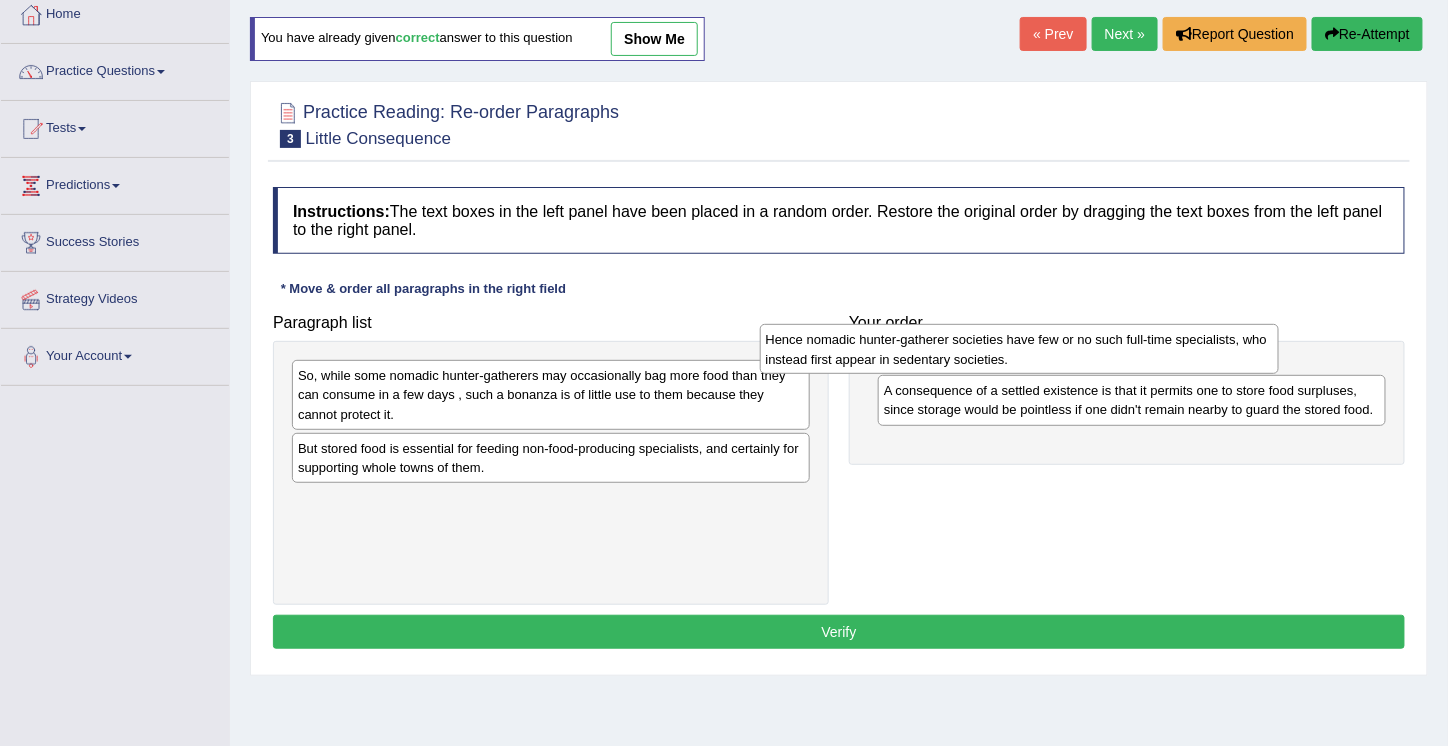 drag, startPoint x: 481, startPoint y: 459, endPoint x: 985, endPoint y: 337, distance: 518.55566 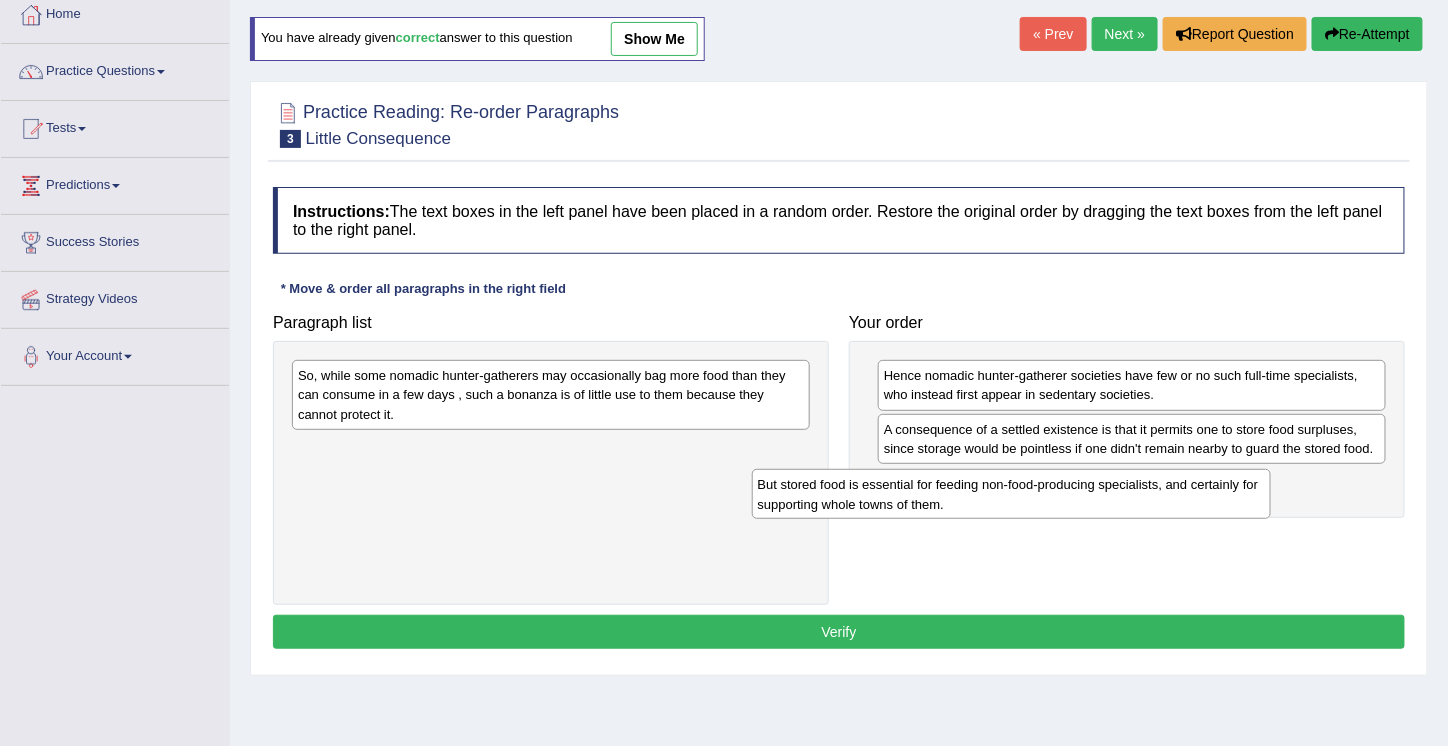 drag, startPoint x: 405, startPoint y: 443, endPoint x: 898, endPoint y: 480, distance: 494.38647 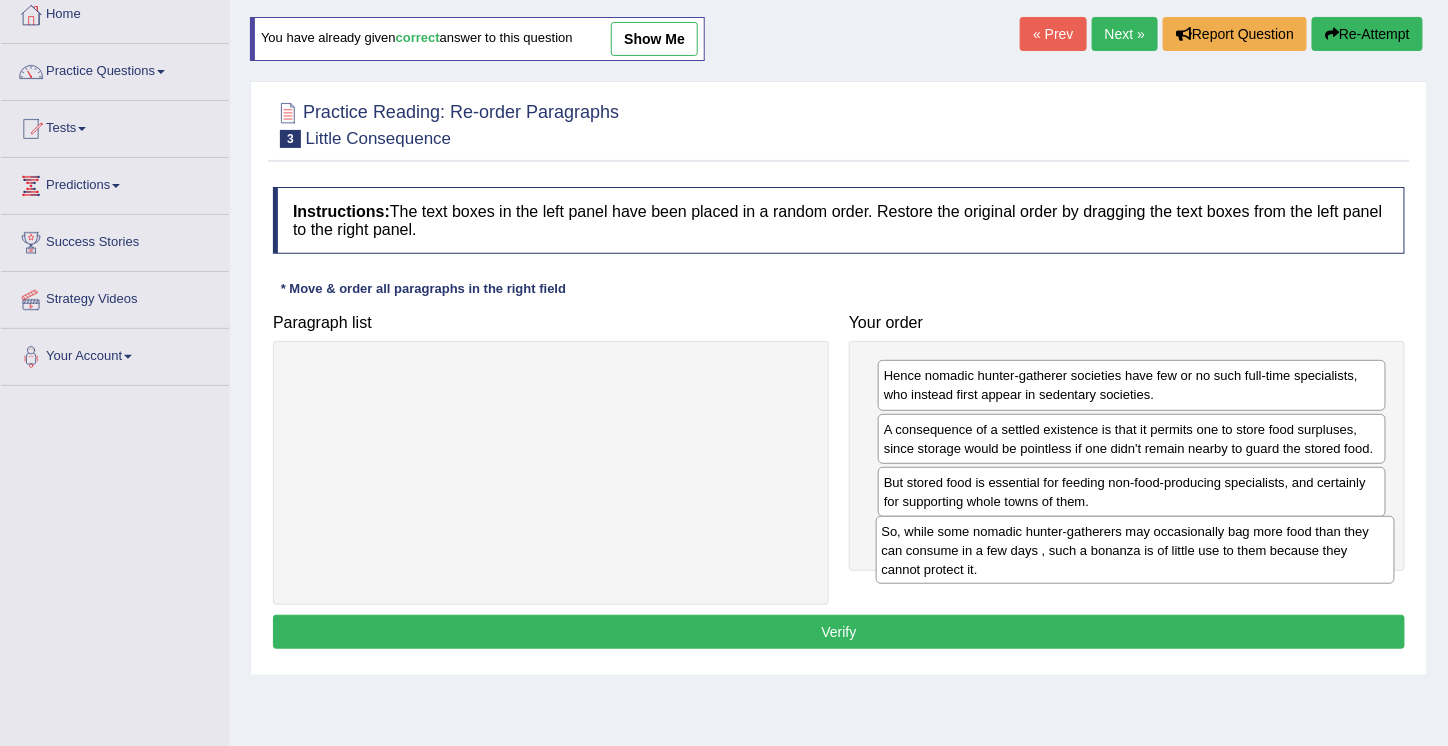 drag, startPoint x: 373, startPoint y: 393, endPoint x: 957, endPoint y: 547, distance: 603.96356 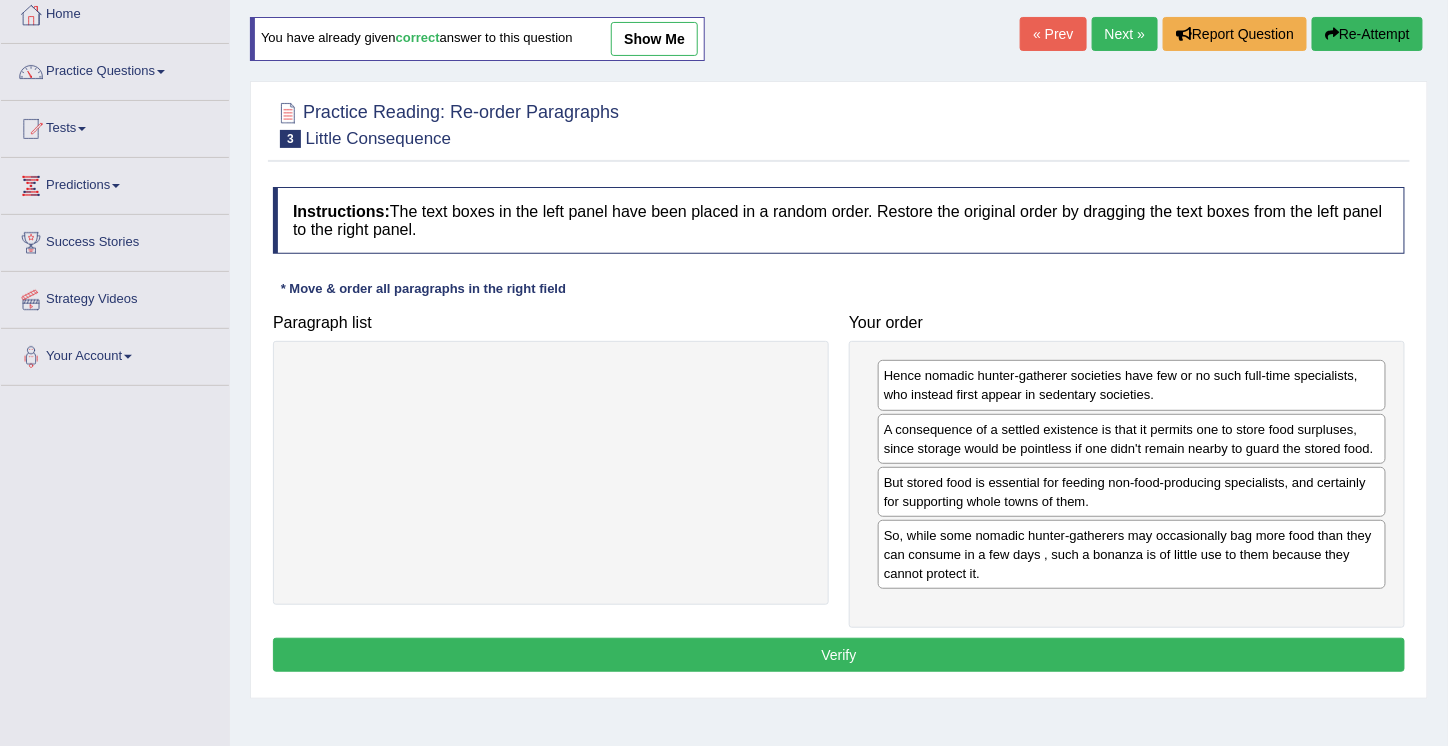 click on "Verify" at bounding box center (839, 655) 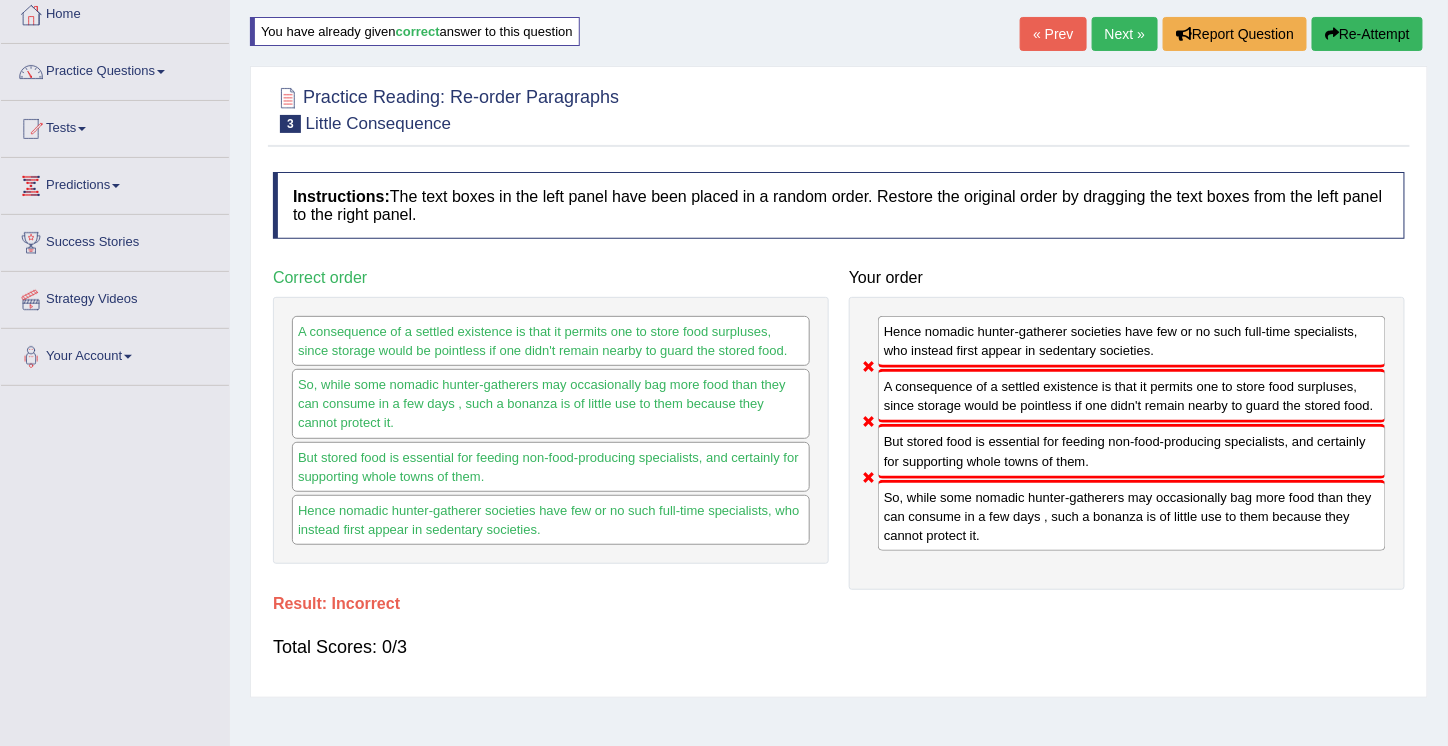 click on "Re-Attempt" at bounding box center (1367, 34) 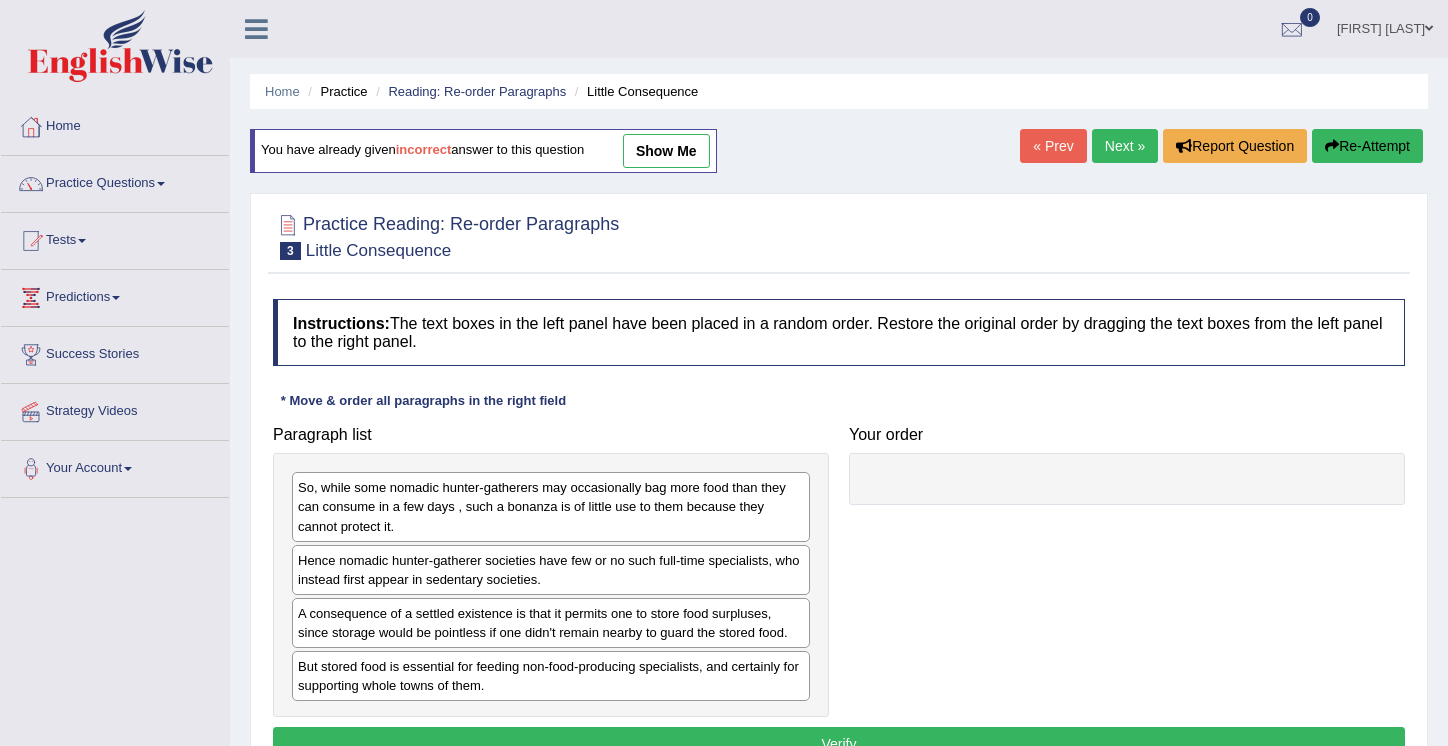 scroll, scrollTop: 112, scrollLeft: 0, axis: vertical 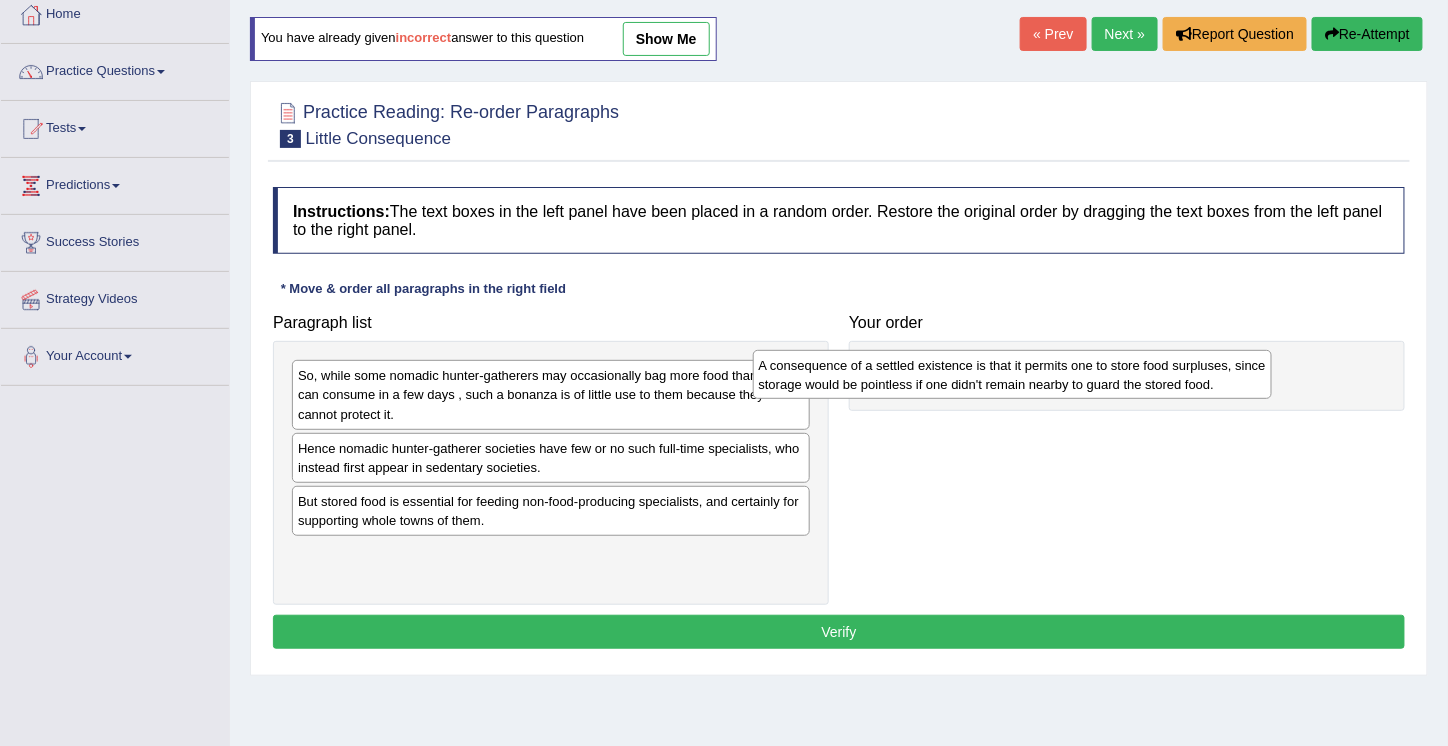 drag, startPoint x: 391, startPoint y: 503, endPoint x: 897, endPoint y: 352, distance: 528.0502 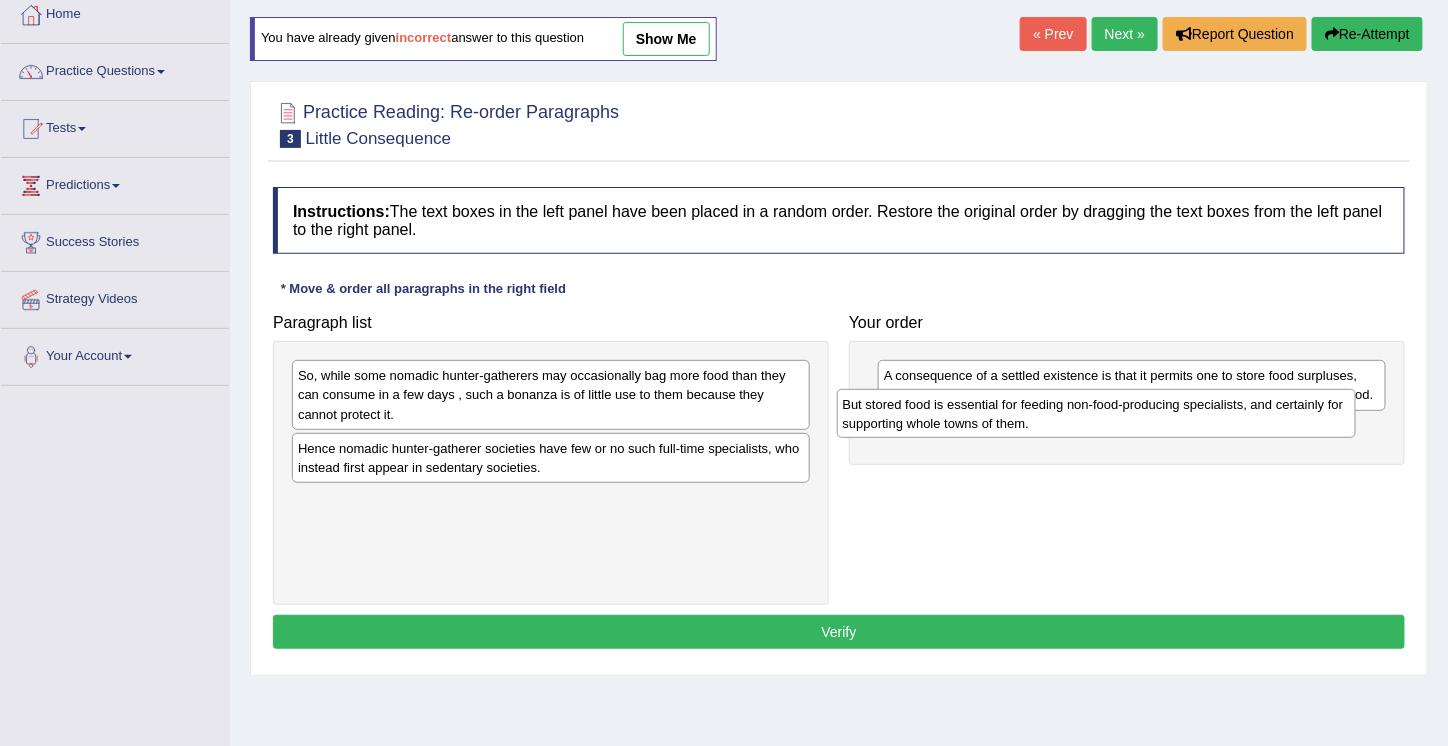 drag, startPoint x: 405, startPoint y: 516, endPoint x: 992, endPoint y: 429, distance: 593.4122 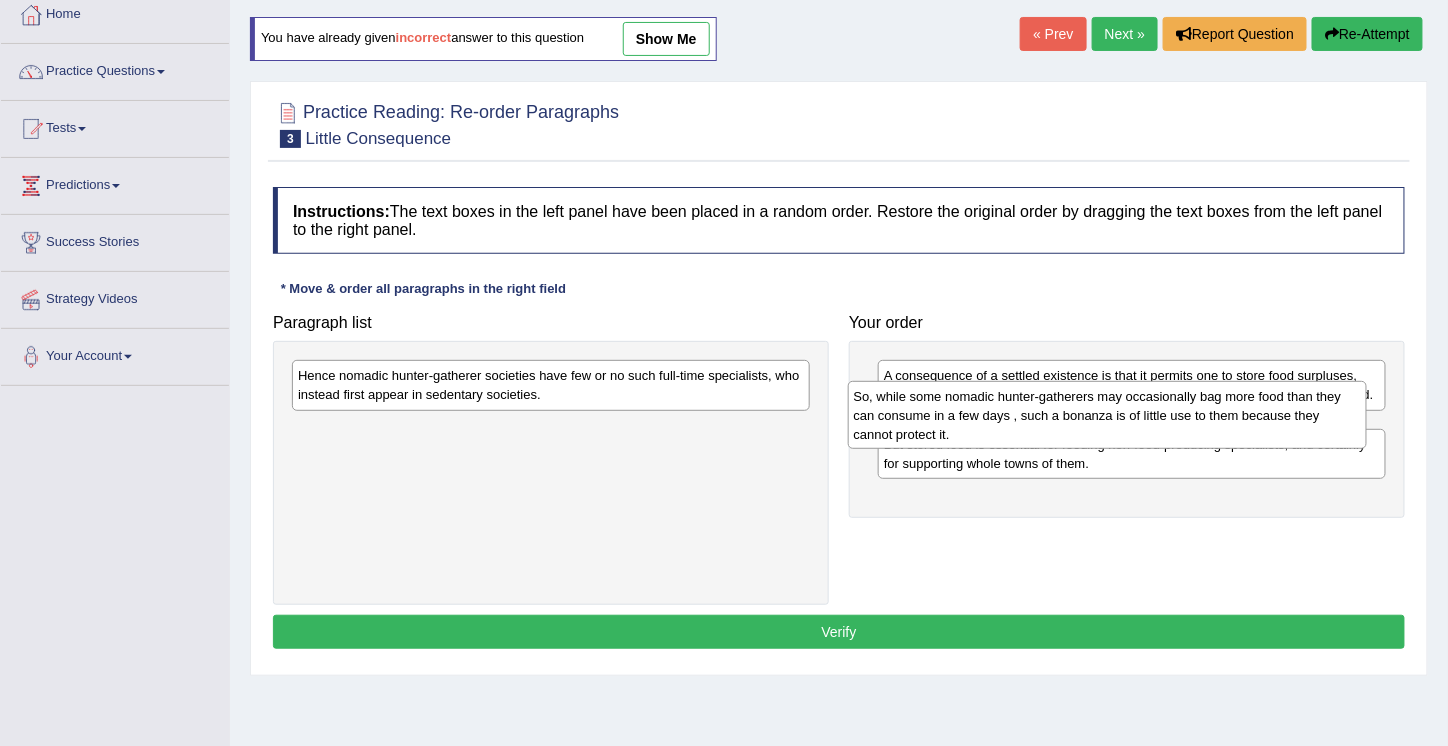 drag, startPoint x: 450, startPoint y: 384, endPoint x: 1020, endPoint y: 400, distance: 570.2245 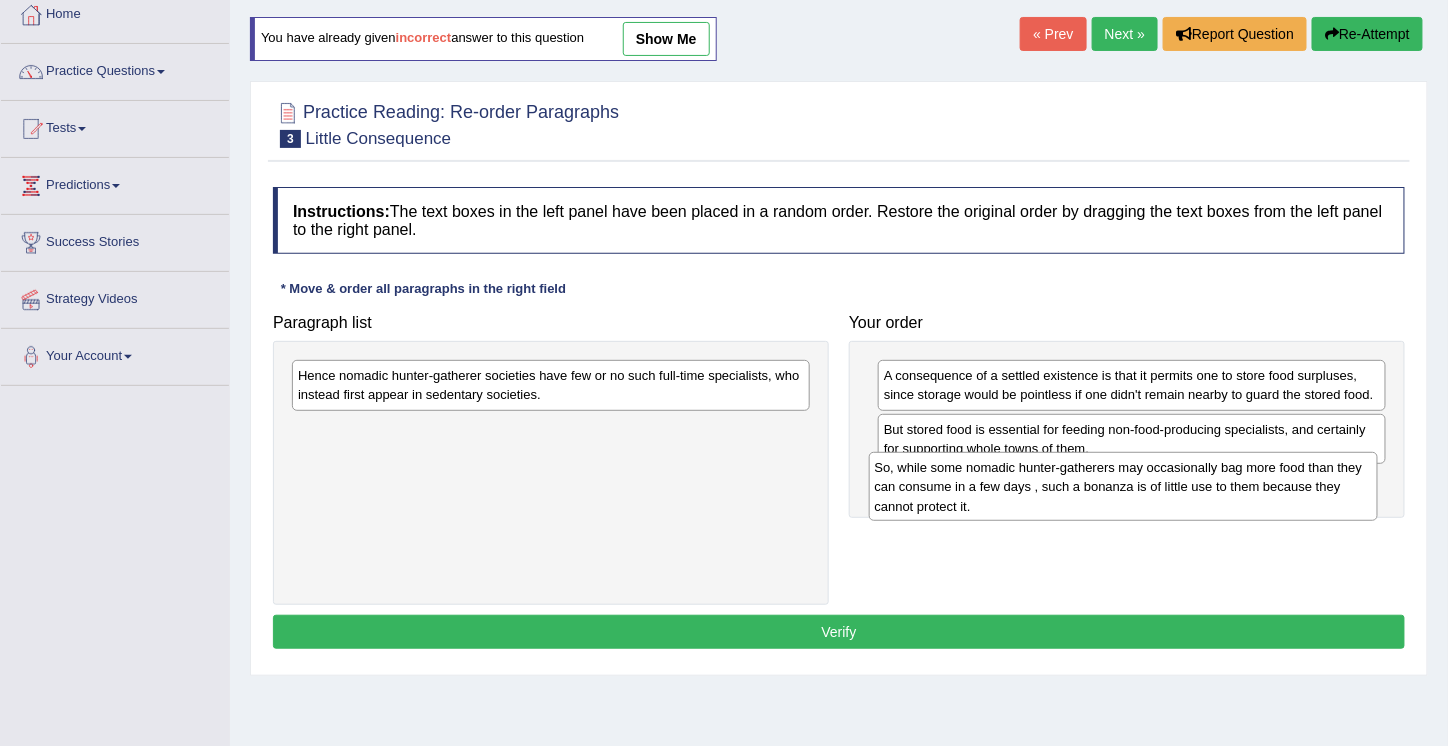 drag, startPoint x: 1003, startPoint y: 429, endPoint x: 996, endPoint y: 467, distance: 38.63936 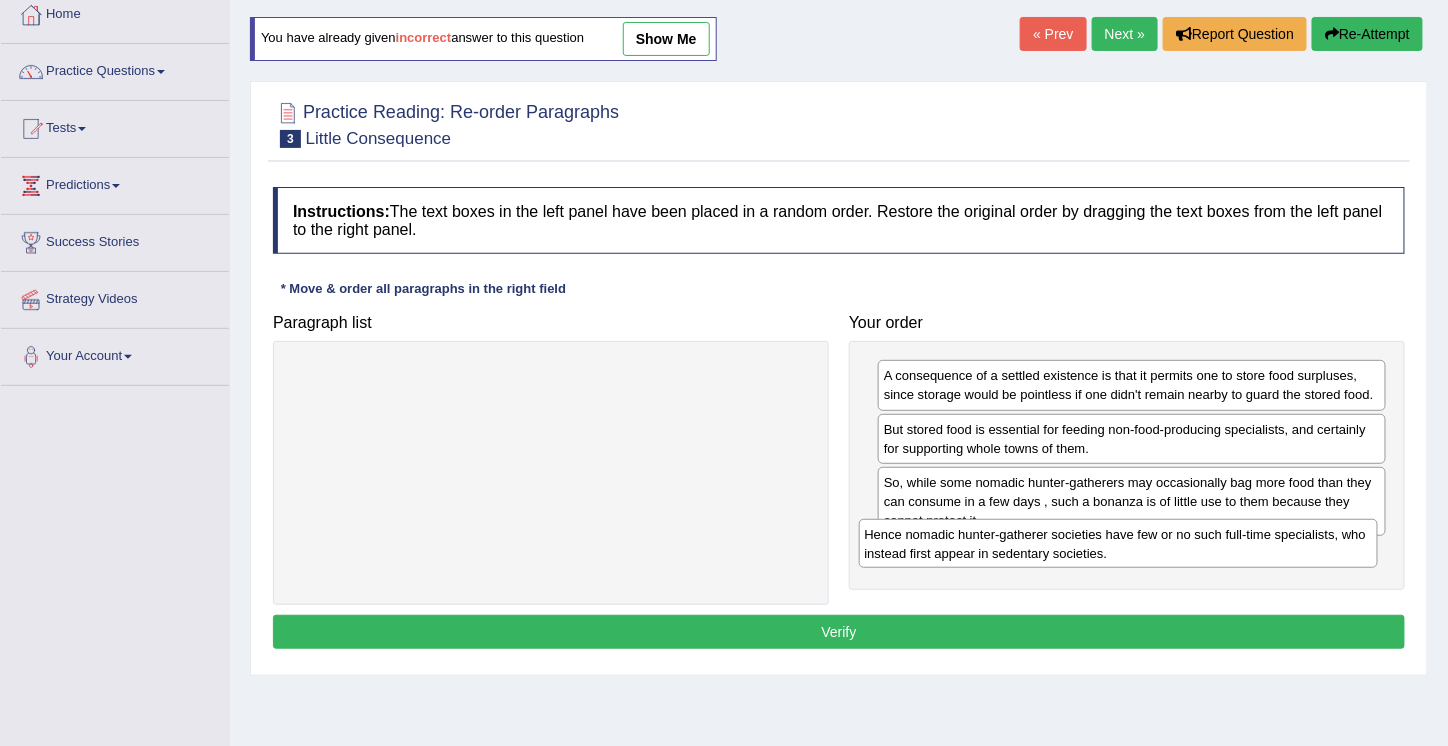 drag, startPoint x: 379, startPoint y: 377, endPoint x: 958, endPoint y: 547, distance: 603.441 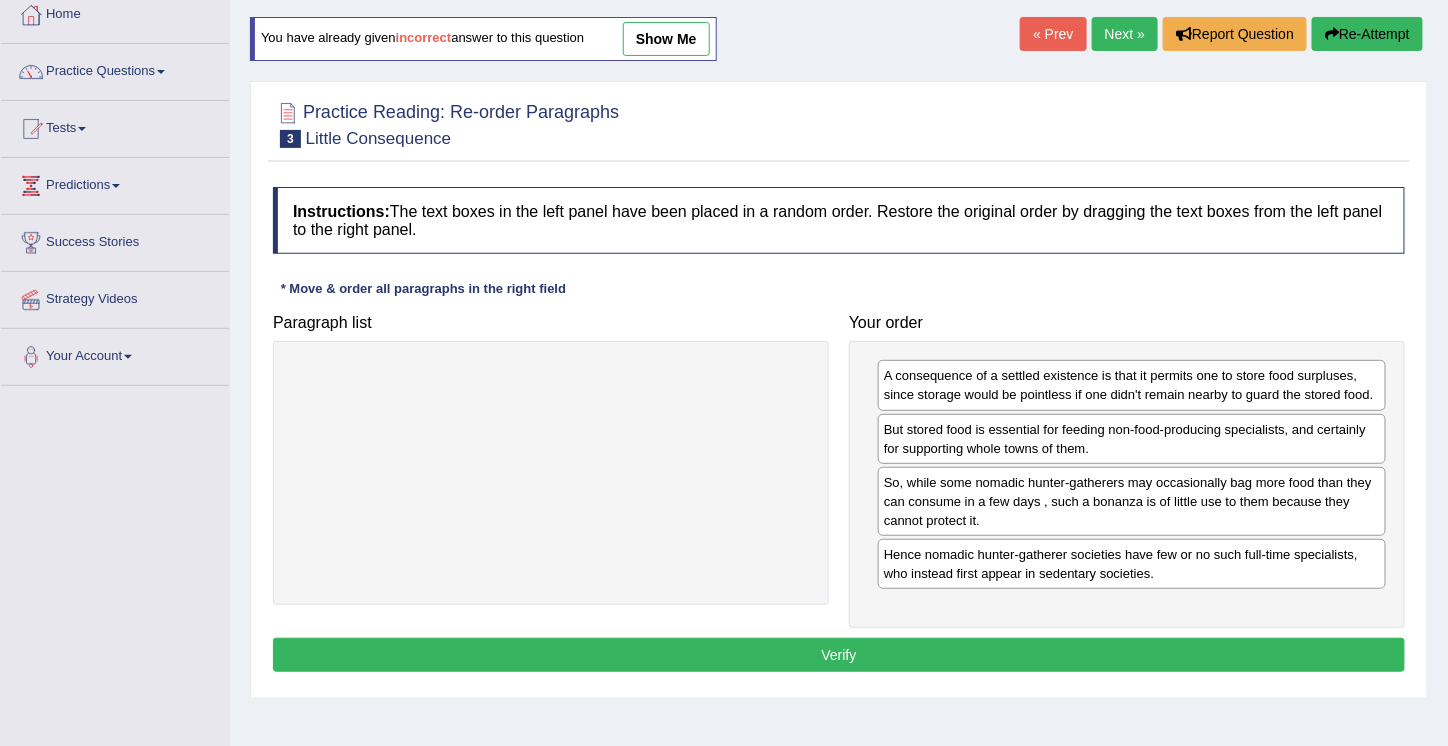 click on "Verify" at bounding box center [839, 655] 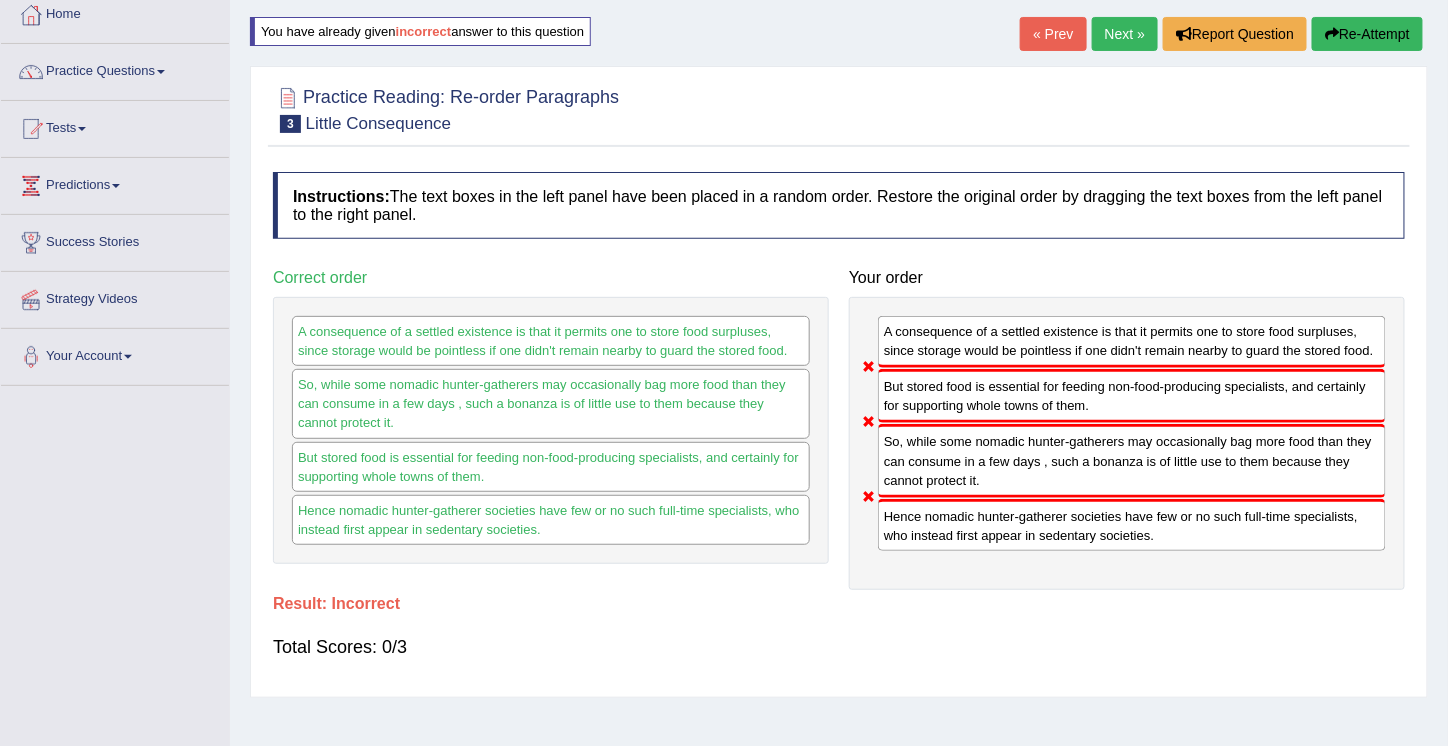click on "Re-Attempt" at bounding box center [1367, 34] 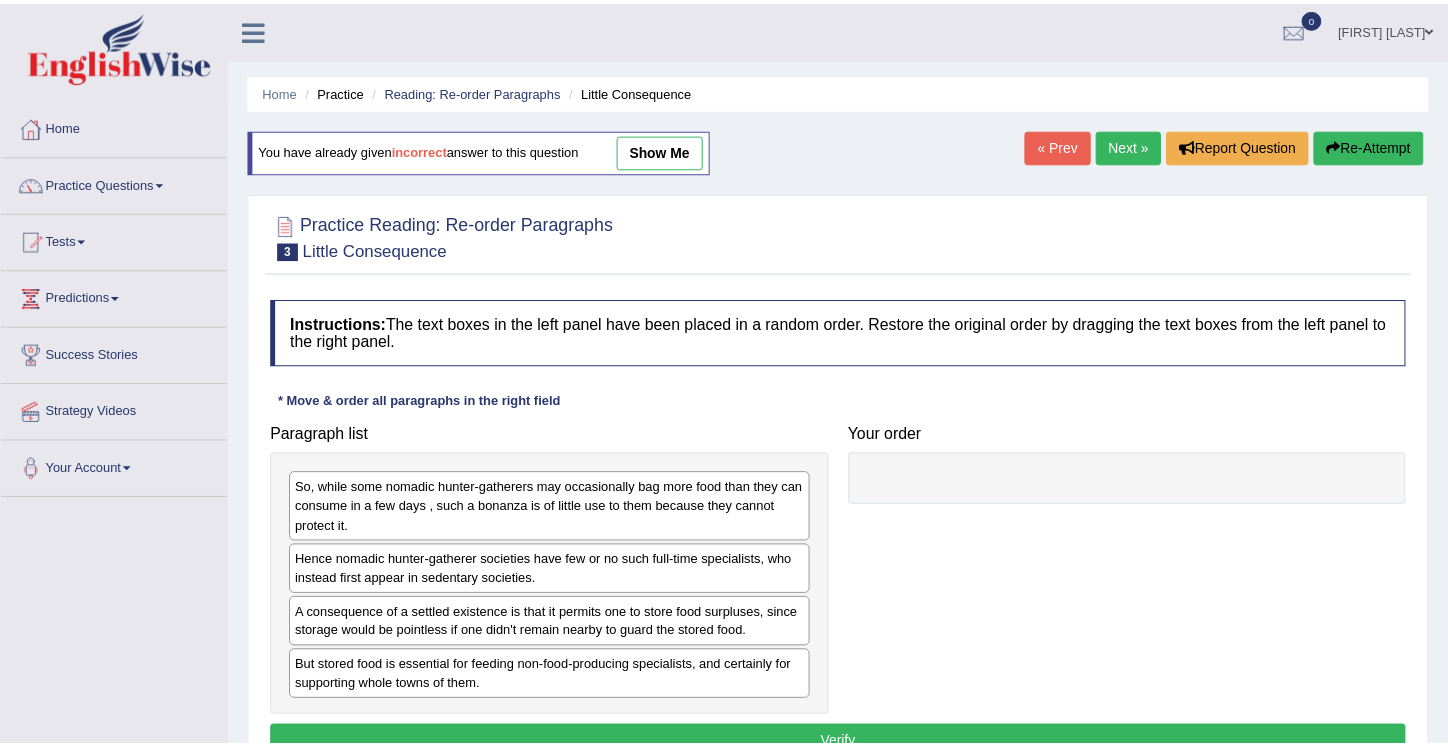 scroll, scrollTop: 112, scrollLeft: 0, axis: vertical 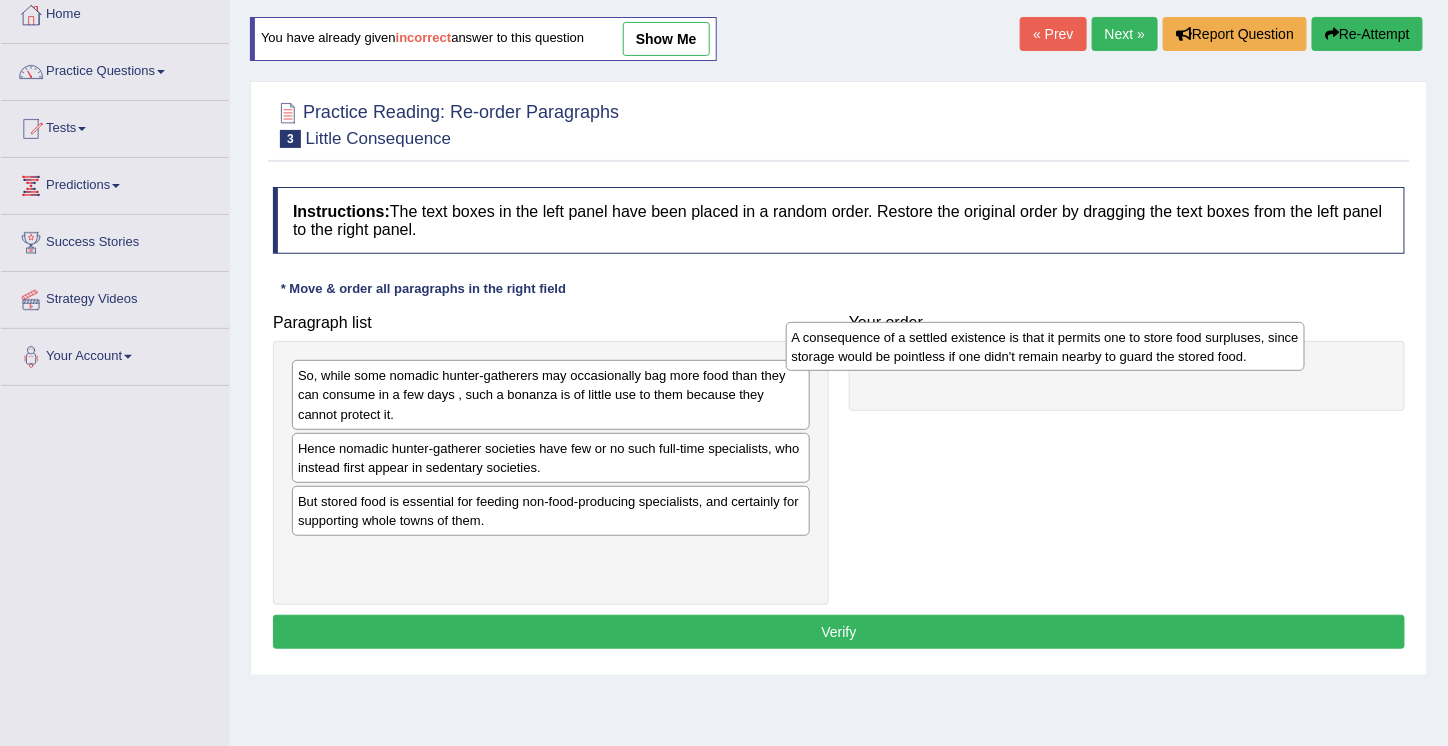 drag, startPoint x: 369, startPoint y: 513, endPoint x: 864, endPoint y: 351, distance: 520.8349 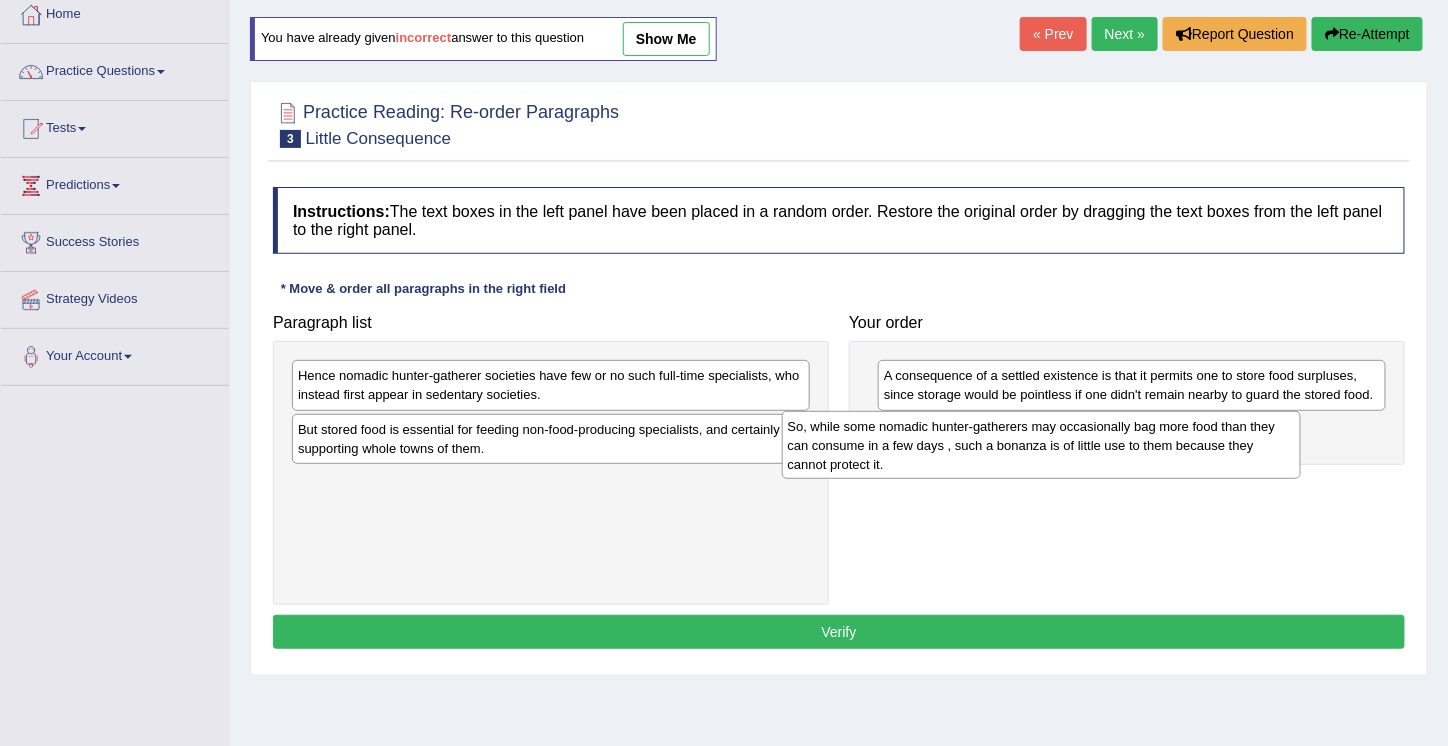 drag, startPoint x: 328, startPoint y: 387, endPoint x: 820, endPoint y: 436, distance: 494.43402 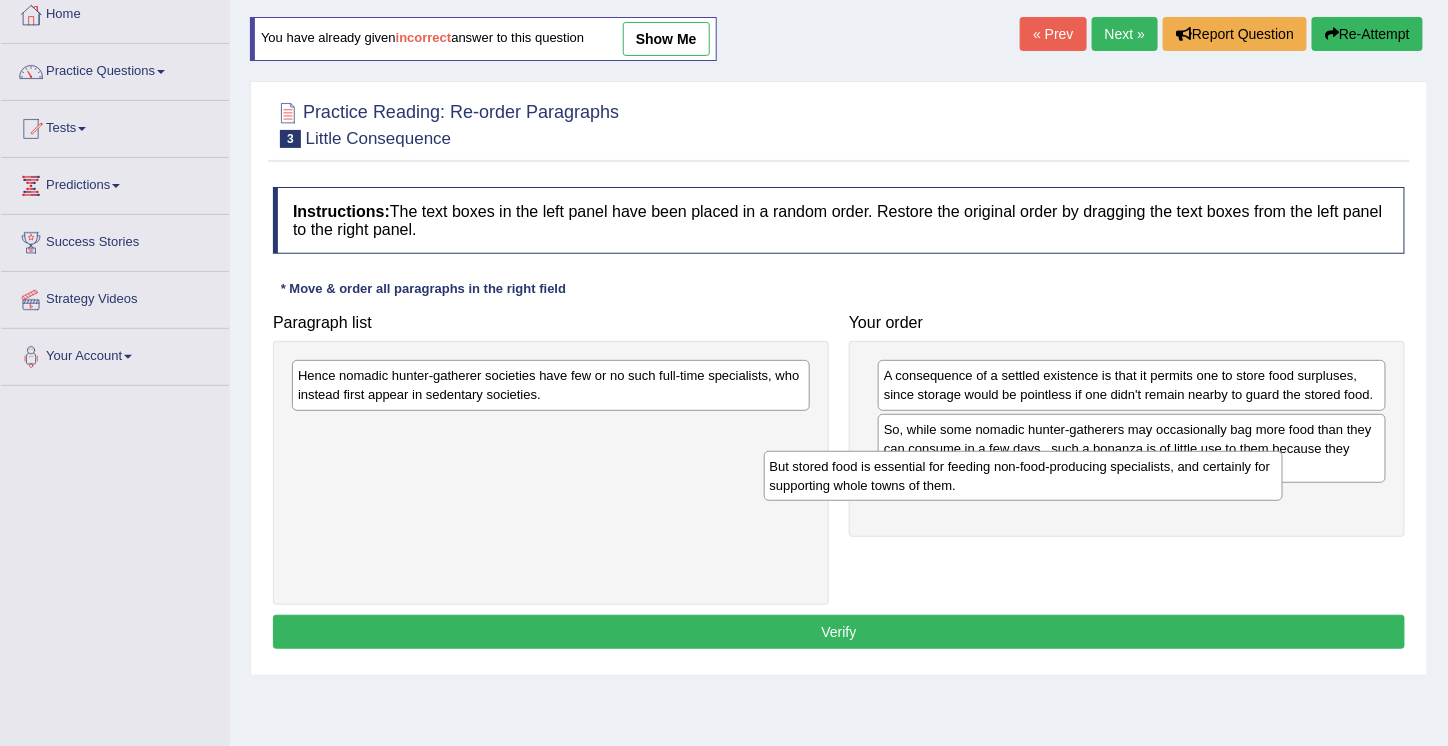 drag, startPoint x: 325, startPoint y: 436, endPoint x: 851, endPoint y: 479, distance: 527.7547 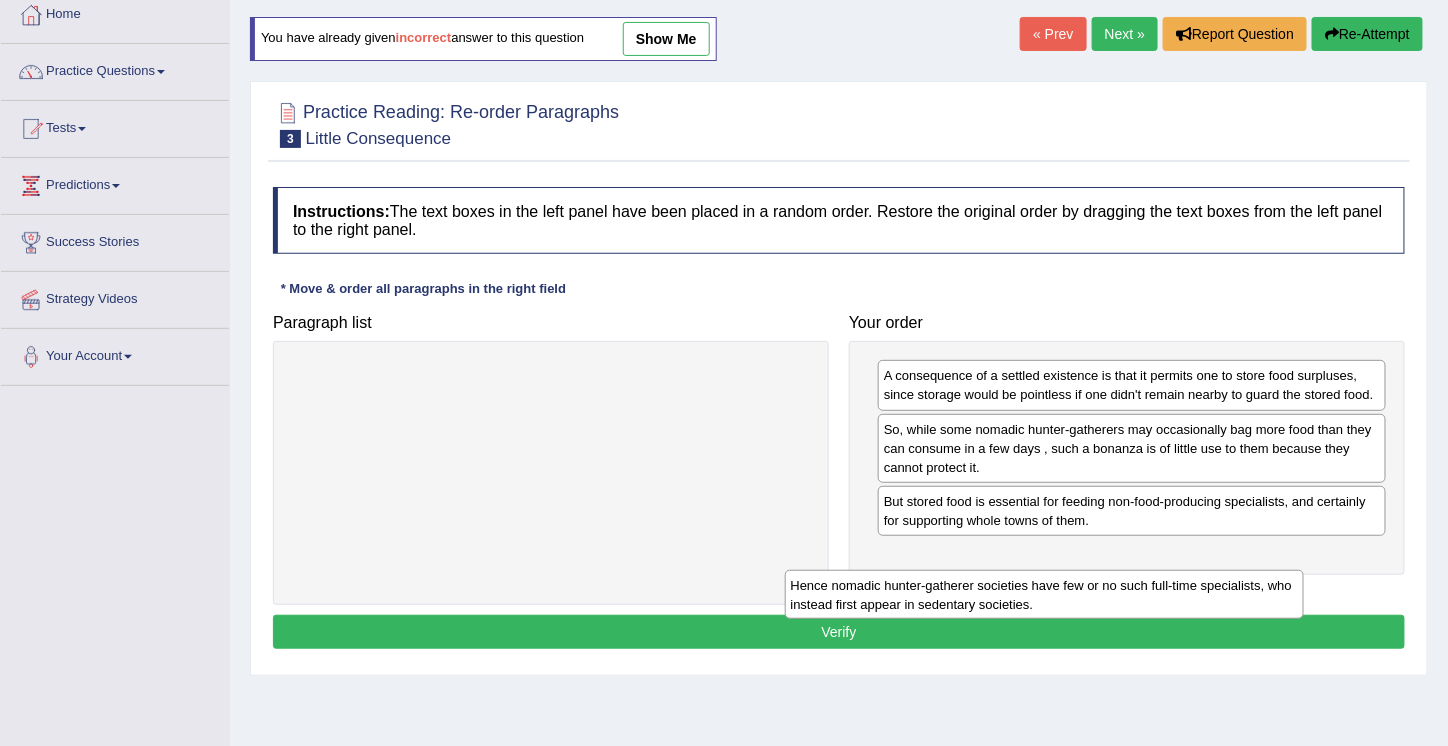 drag, startPoint x: 366, startPoint y: 381, endPoint x: 905, endPoint y: 561, distance: 568.2614 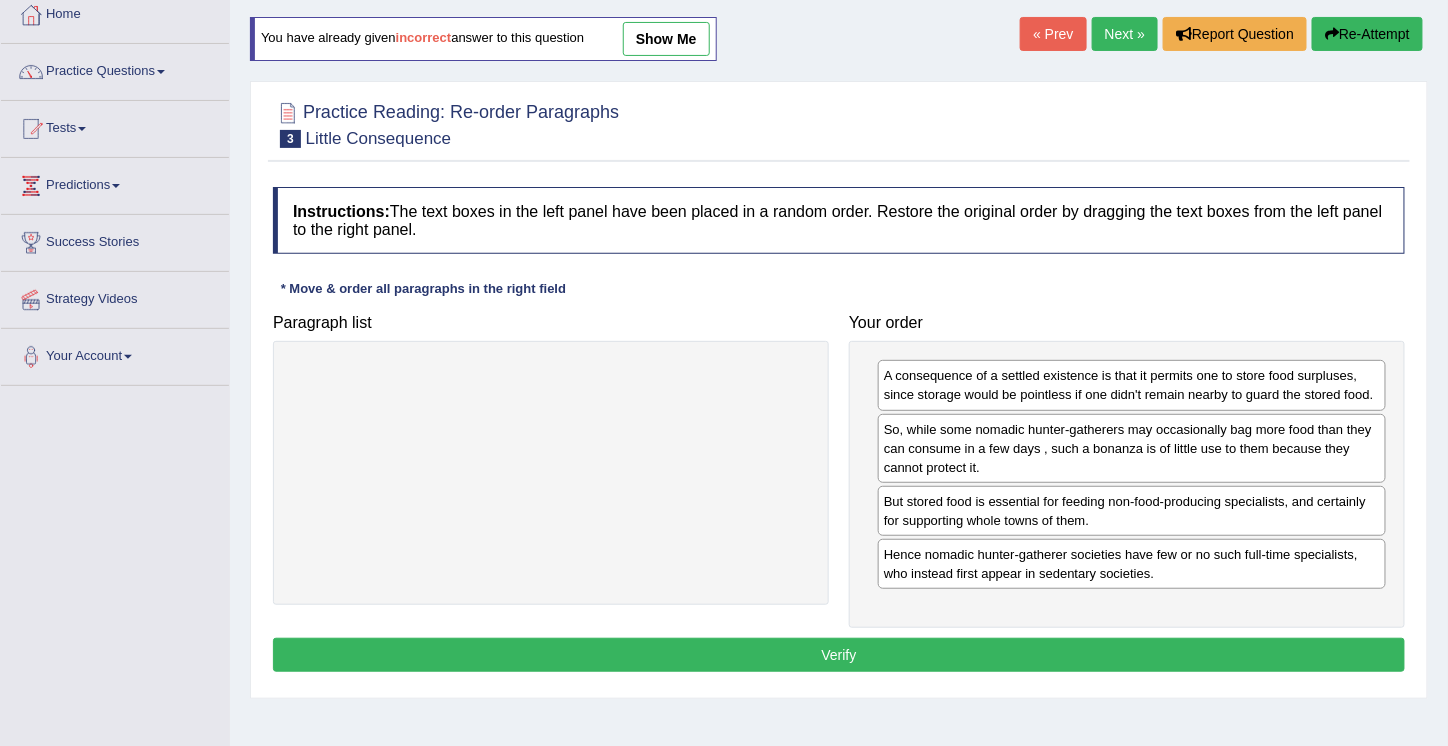 click on "Verify" at bounding box center (839, 655) 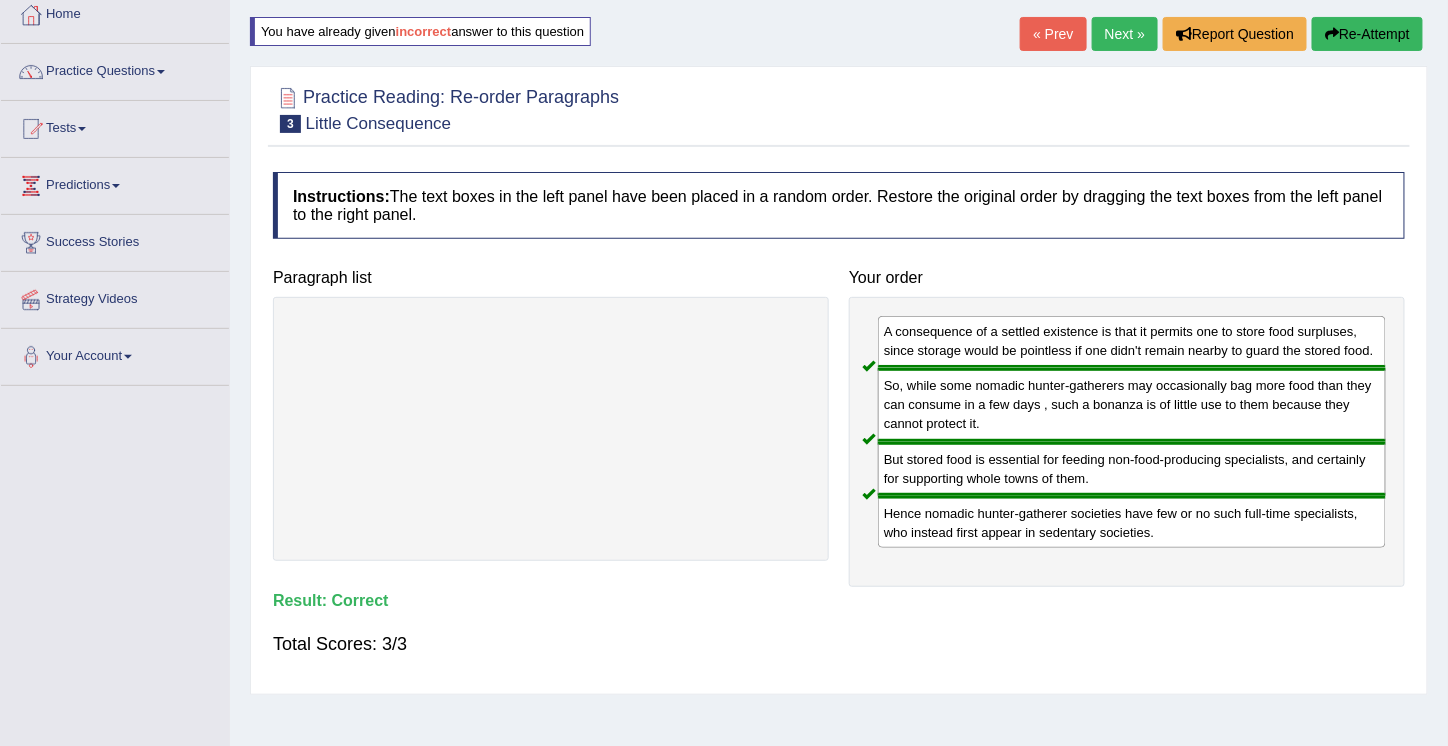 click on "Next »" at bounding box center (1125, 34) 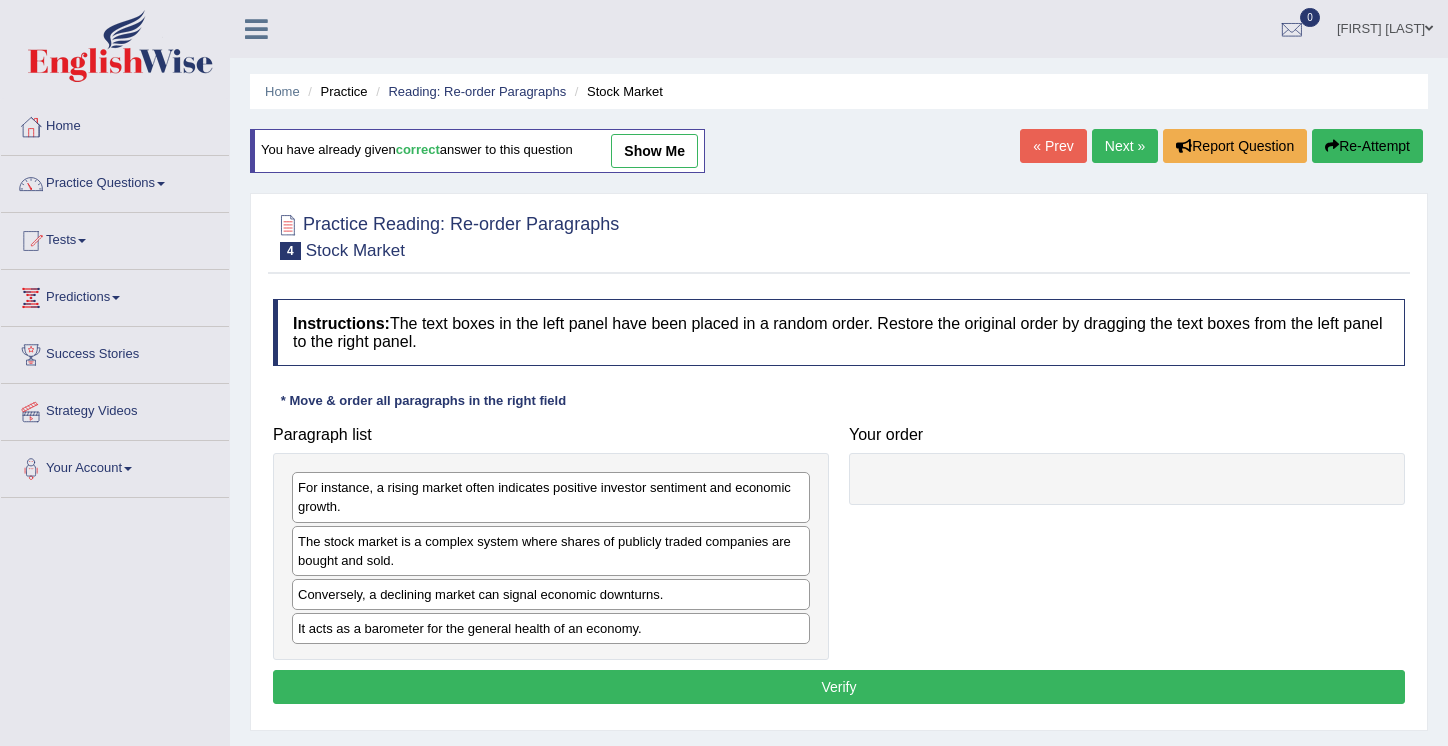 scroll, scrollTop: 0, scrollLeft: 0, axis: both 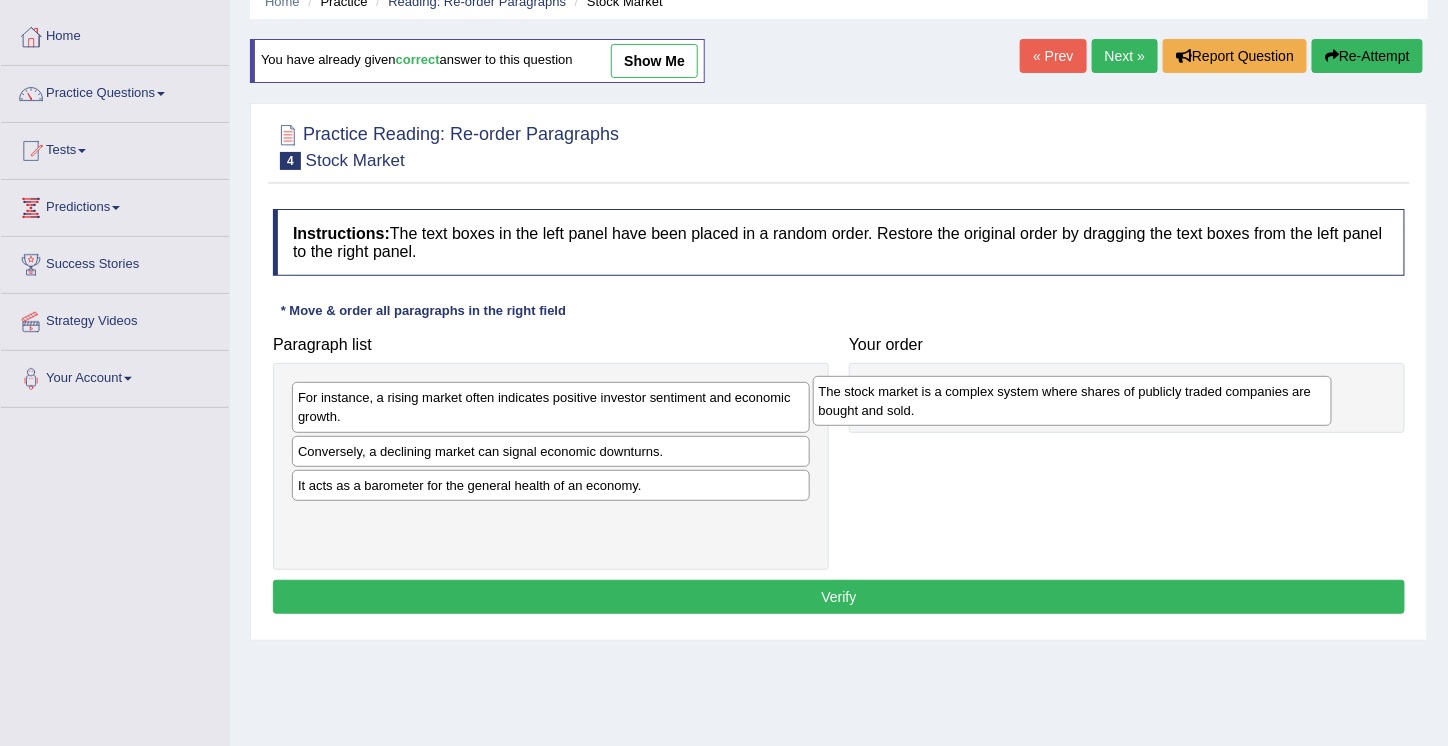 drag, startPoint x: 372, startPoint y: 455, endPoint x: 904, endPoint y: 389, distance: 536.07837 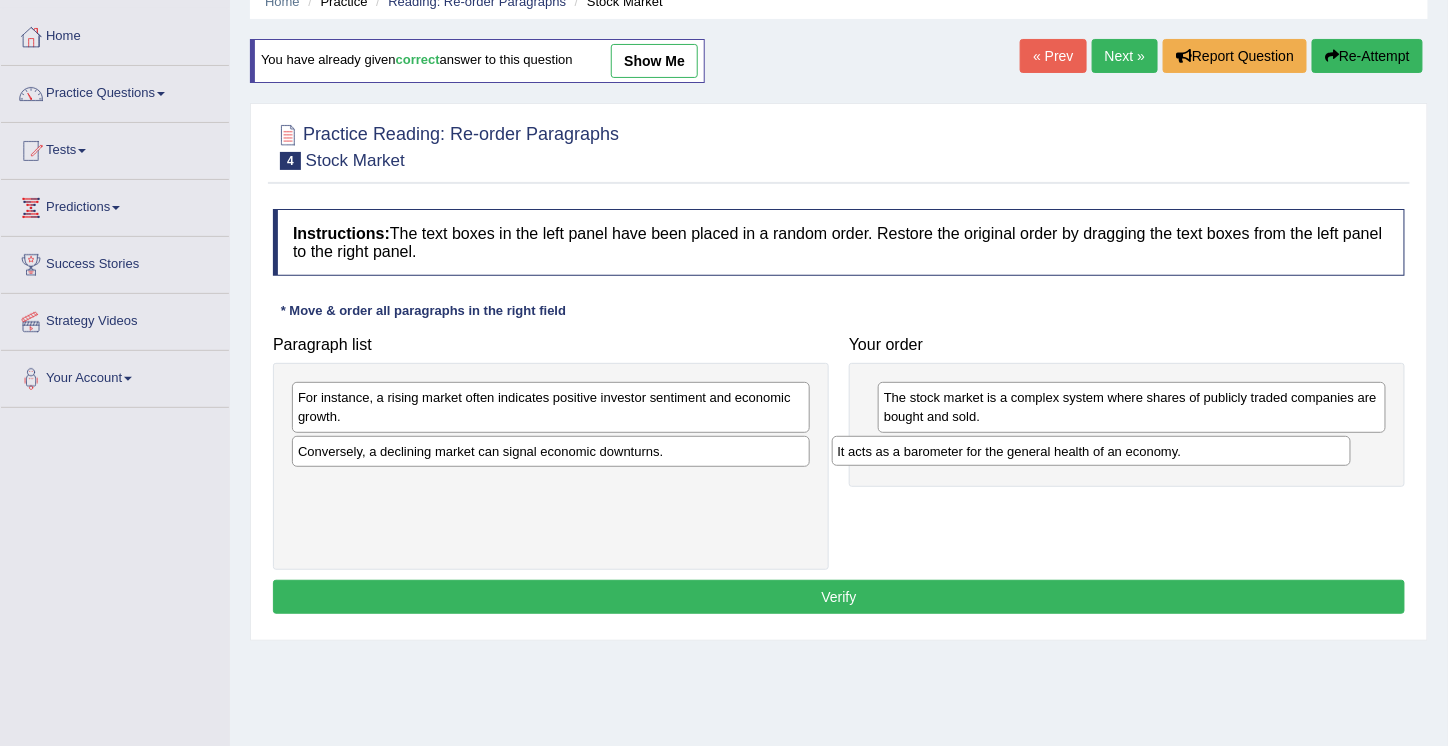 drag, startPoint x: 347, startPoint y: 480, endPoint x: 894, endPoint y: 450, distance: 547.822 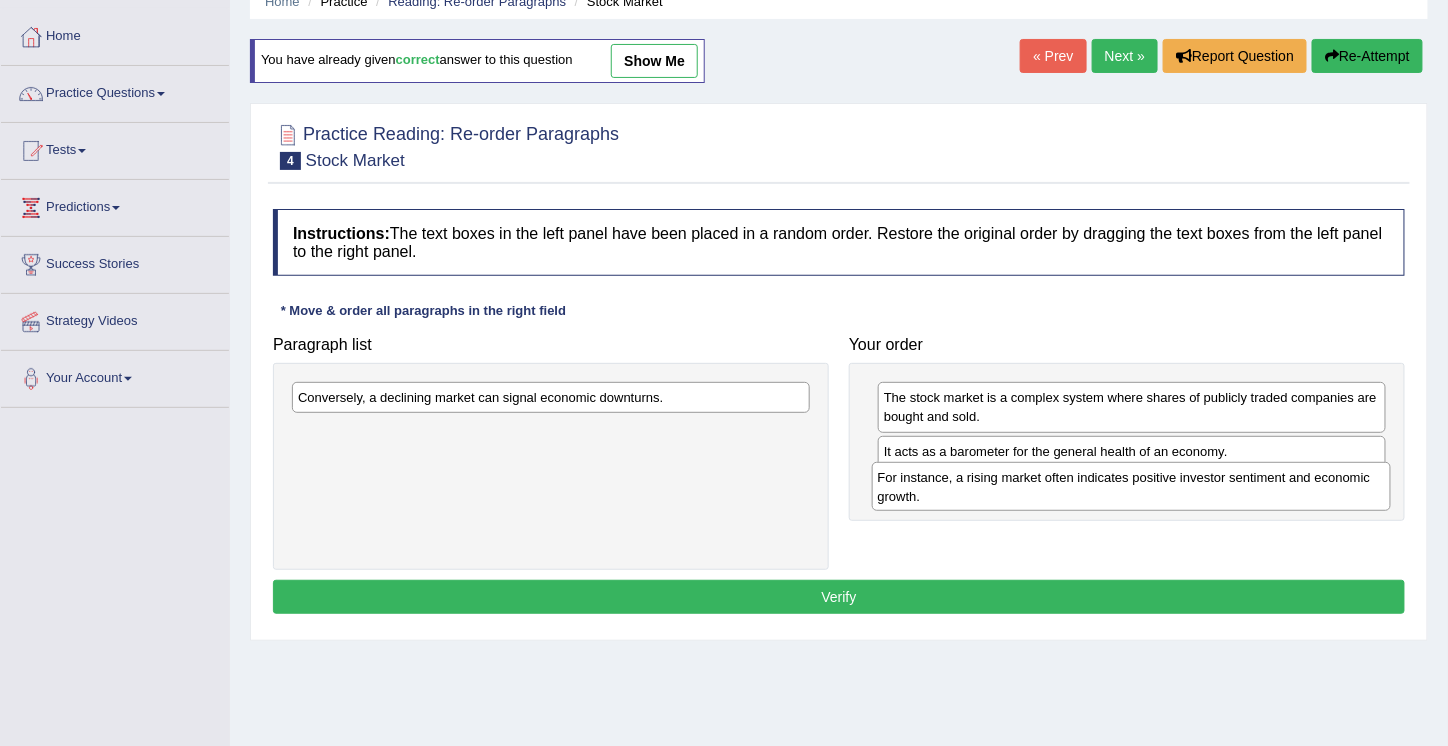 drag, startPoint x: 368, startPoint y: 394, endPoint x: 948, endPoint y: 474, distance: 585.4913 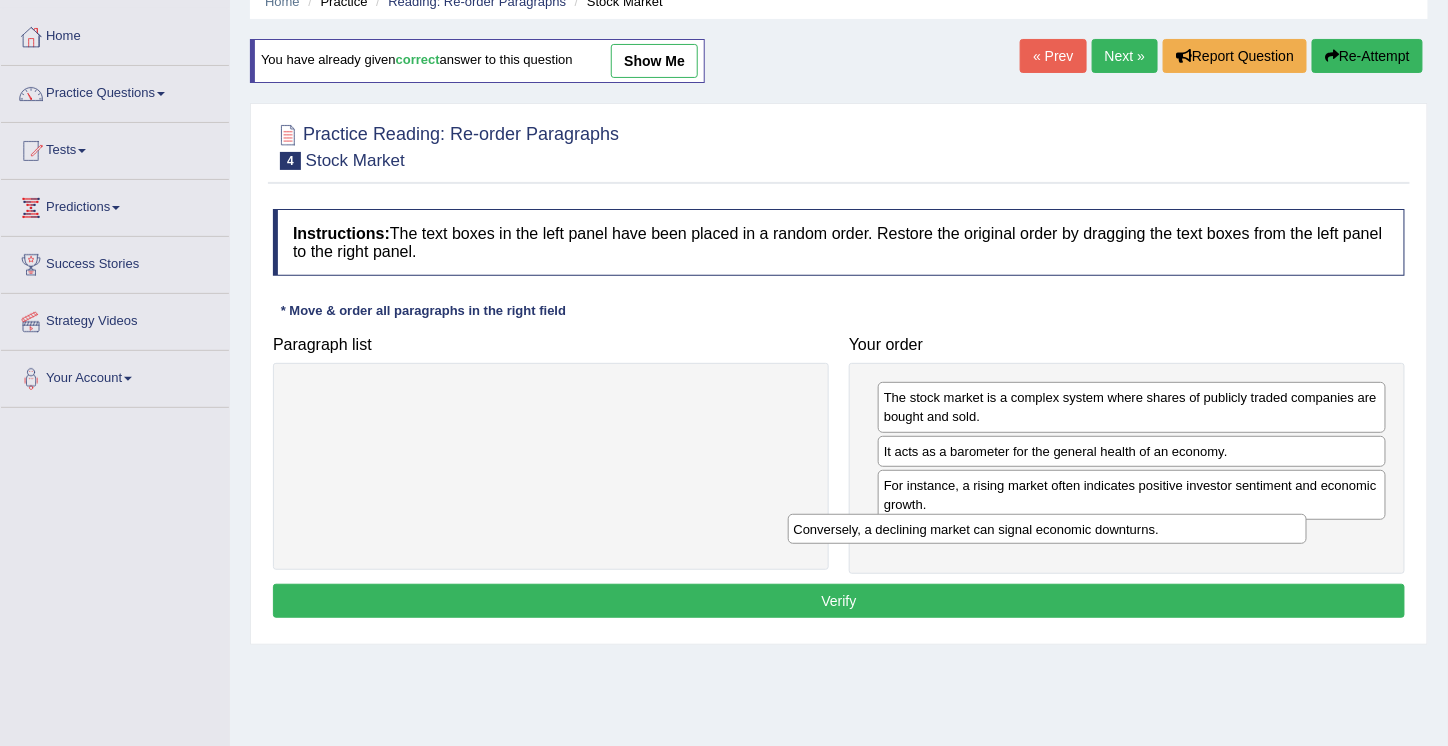 drag, startPoint x: 412, startPoint y: 394, endPoint x: 932, endPoint y: 526, distance: 536.4923 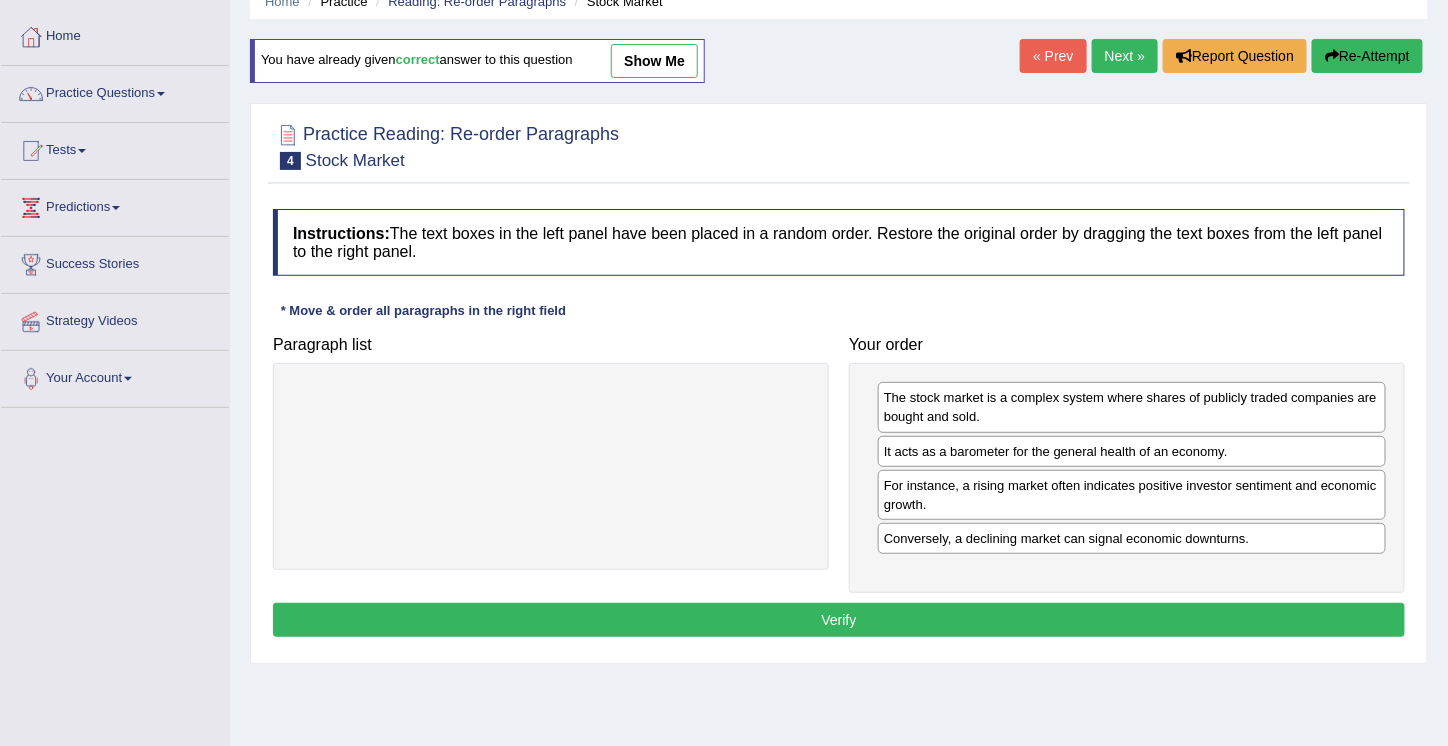 click on "Verify" at bounding box center (839, 620) 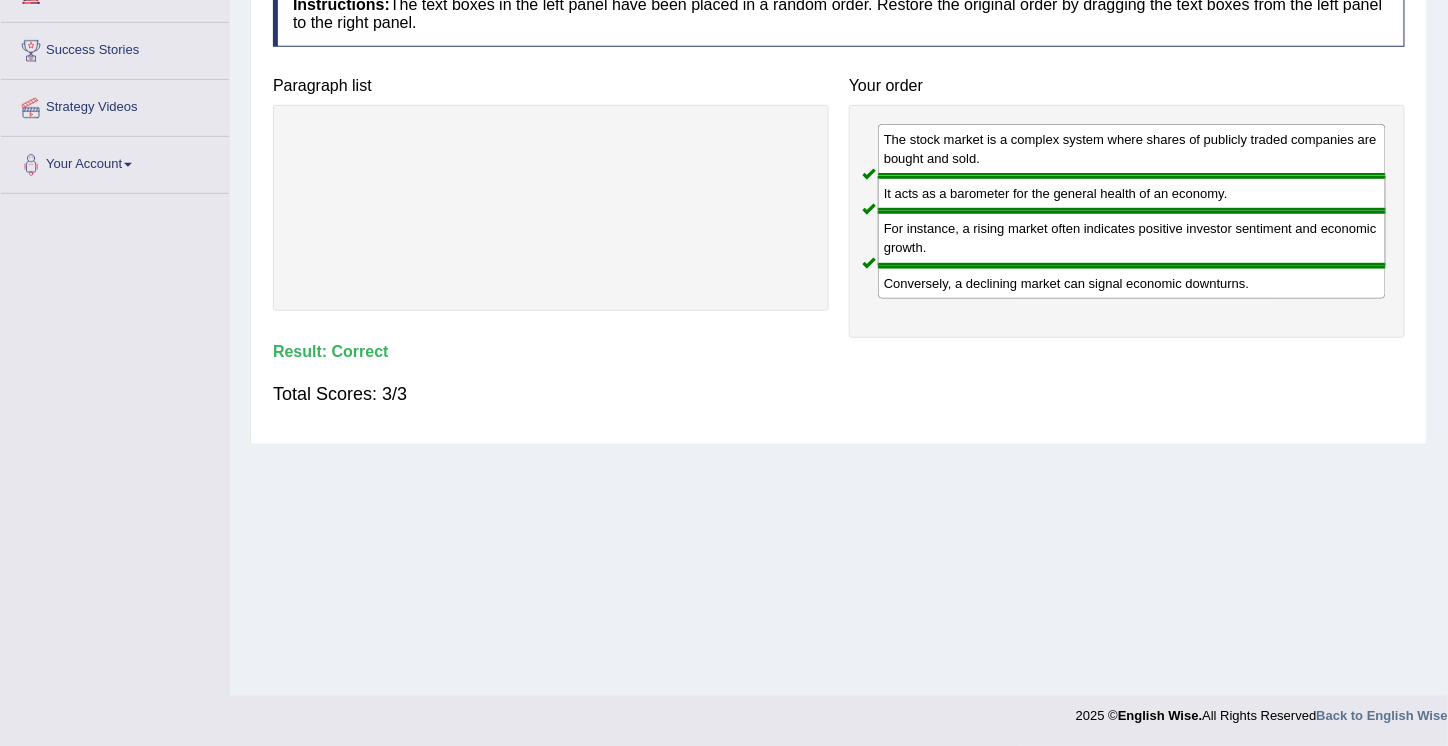 scroll, scrollTop: 0, scrollLeft: 0, axis: both 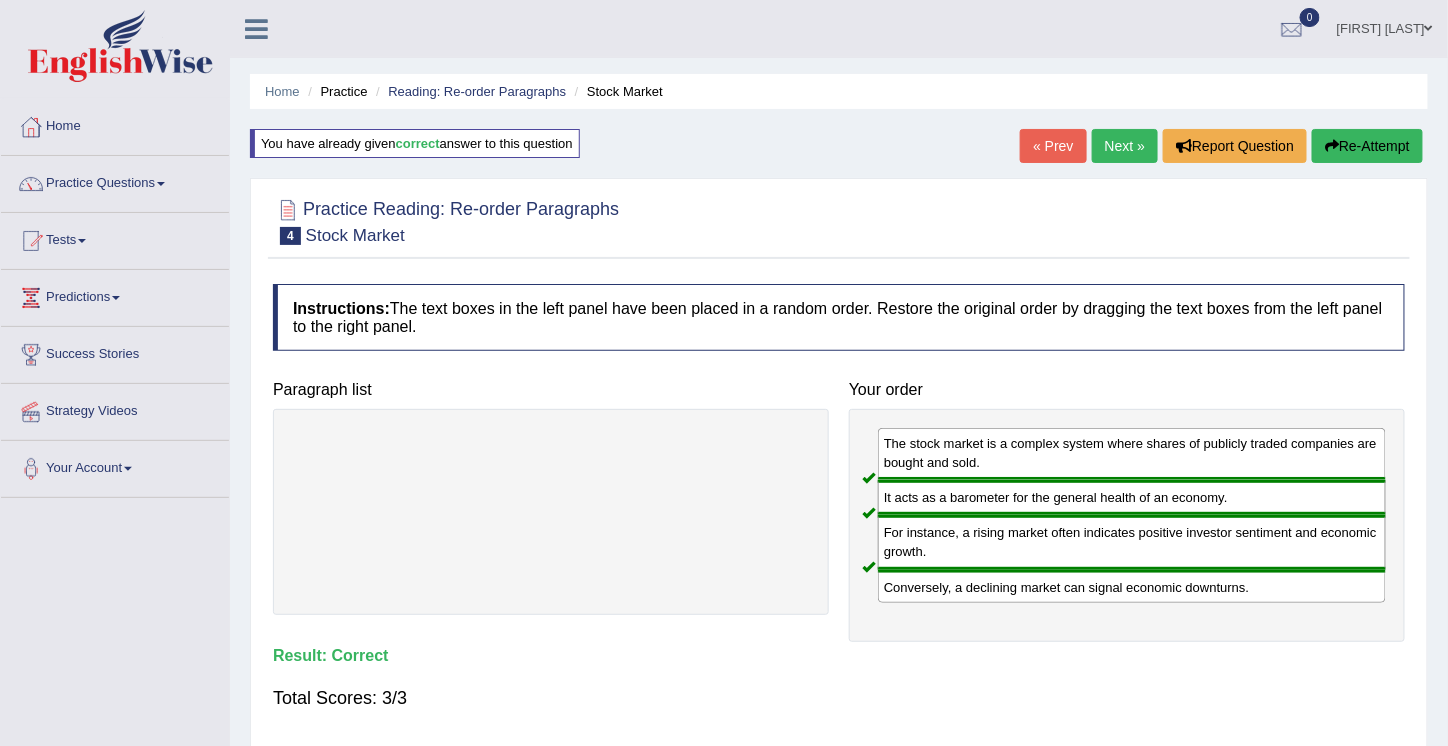 click on "Next »" at bounding box center (1125, 146) 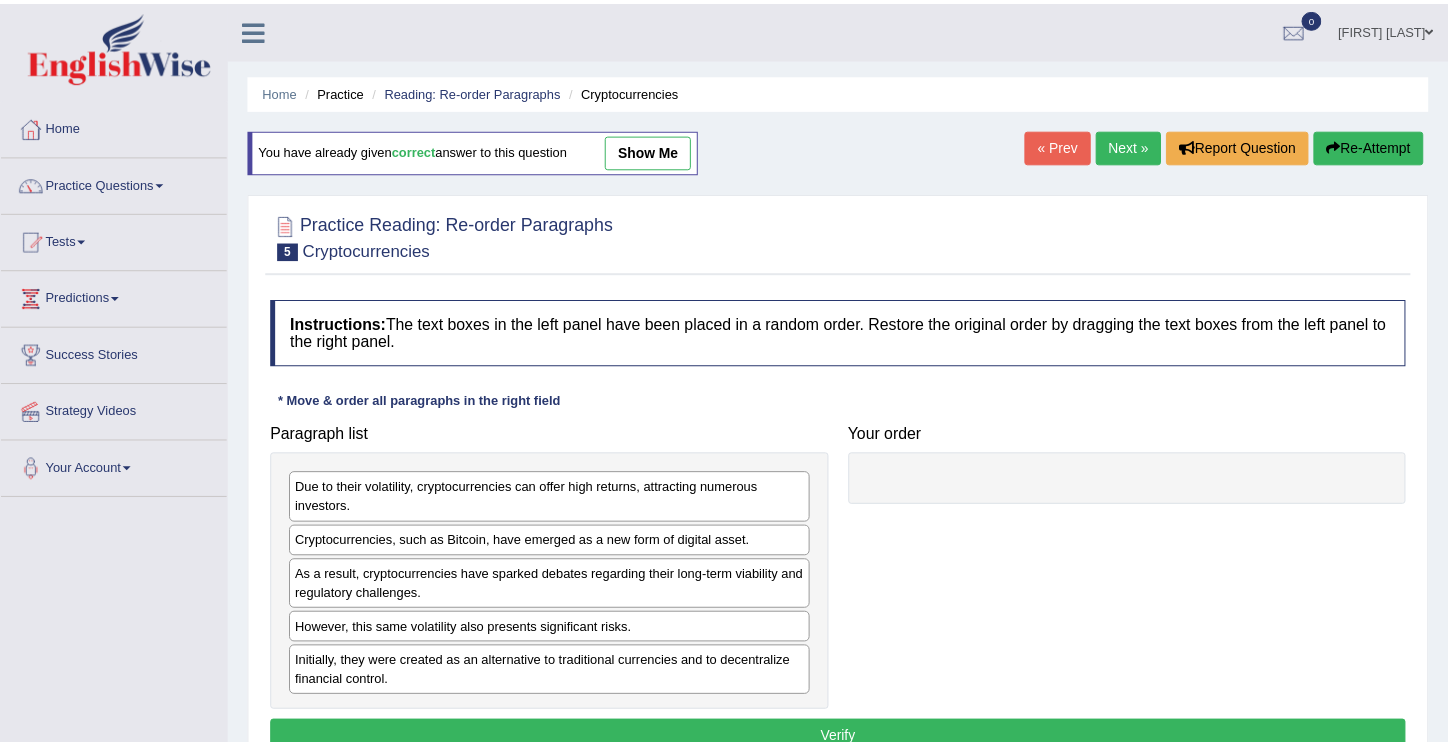 scroll, scrollTop: 0, scrollLeft: 0, axis: both 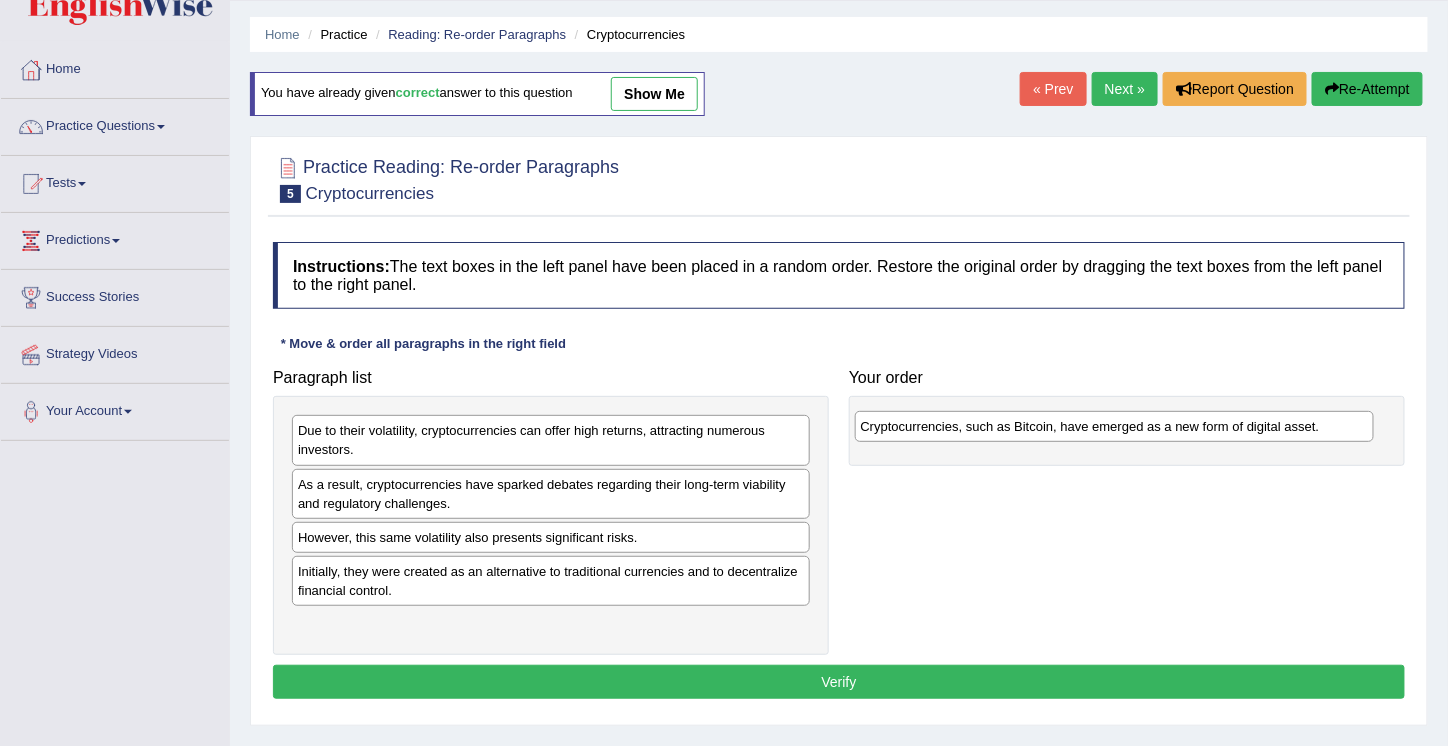 drag, startPoint x: 362, startPoint y: 487, endPoint x: 926, endPoint y: 431, distance: 566.7733 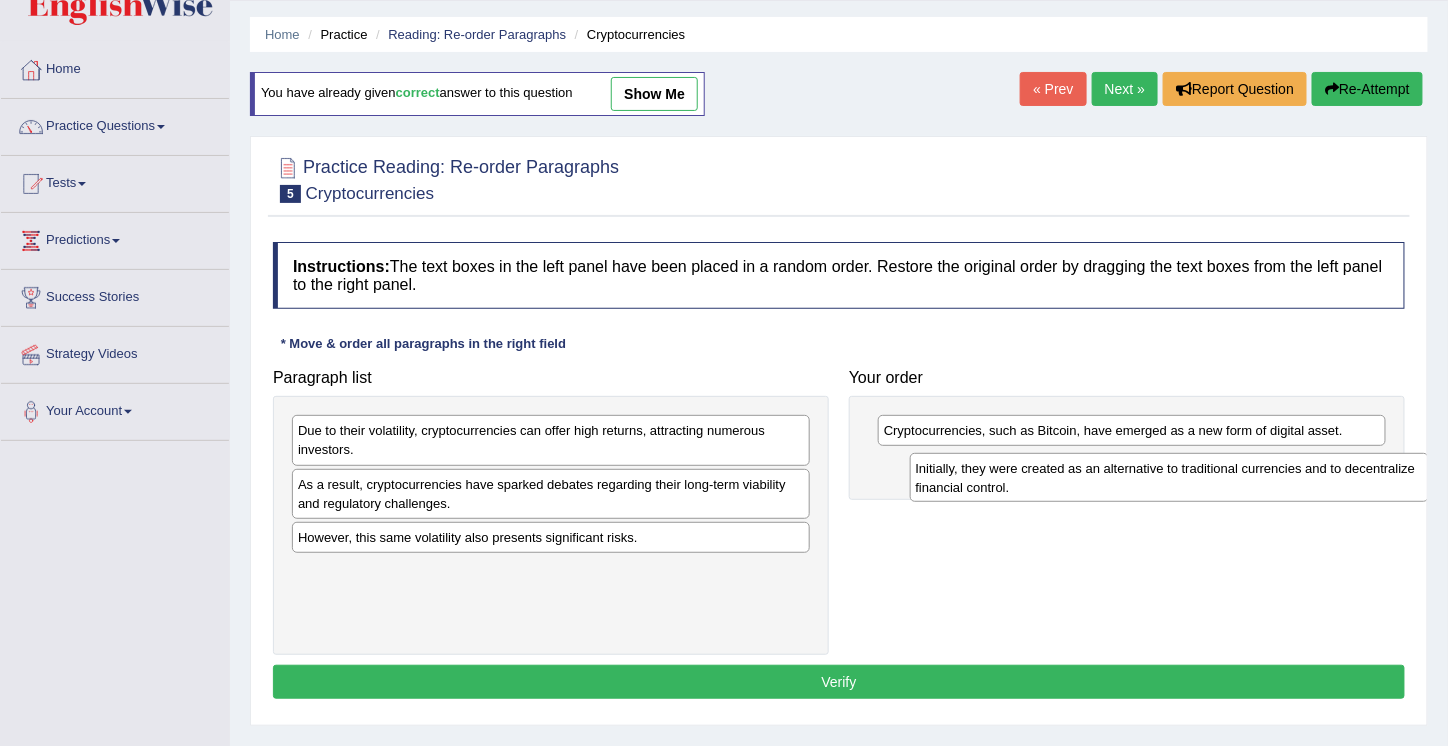 drag, startPoint x: 339, startPoint y: 579, endPoint x: 958, endPoint y: 477, distance: 627.3476 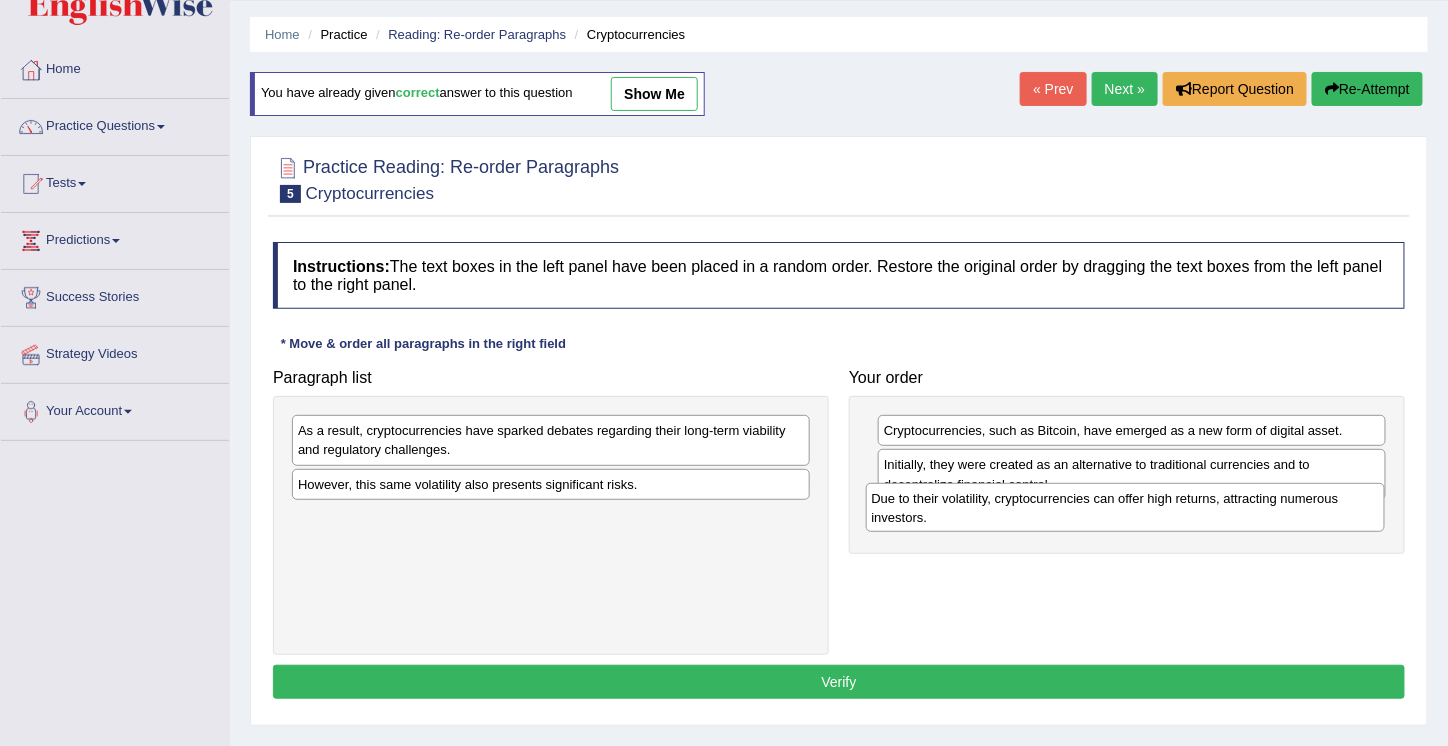 drag, startPoint x: 390, startPoint y: 433, endPoint x: 965, endPoint y: 500, distance: 578.8903 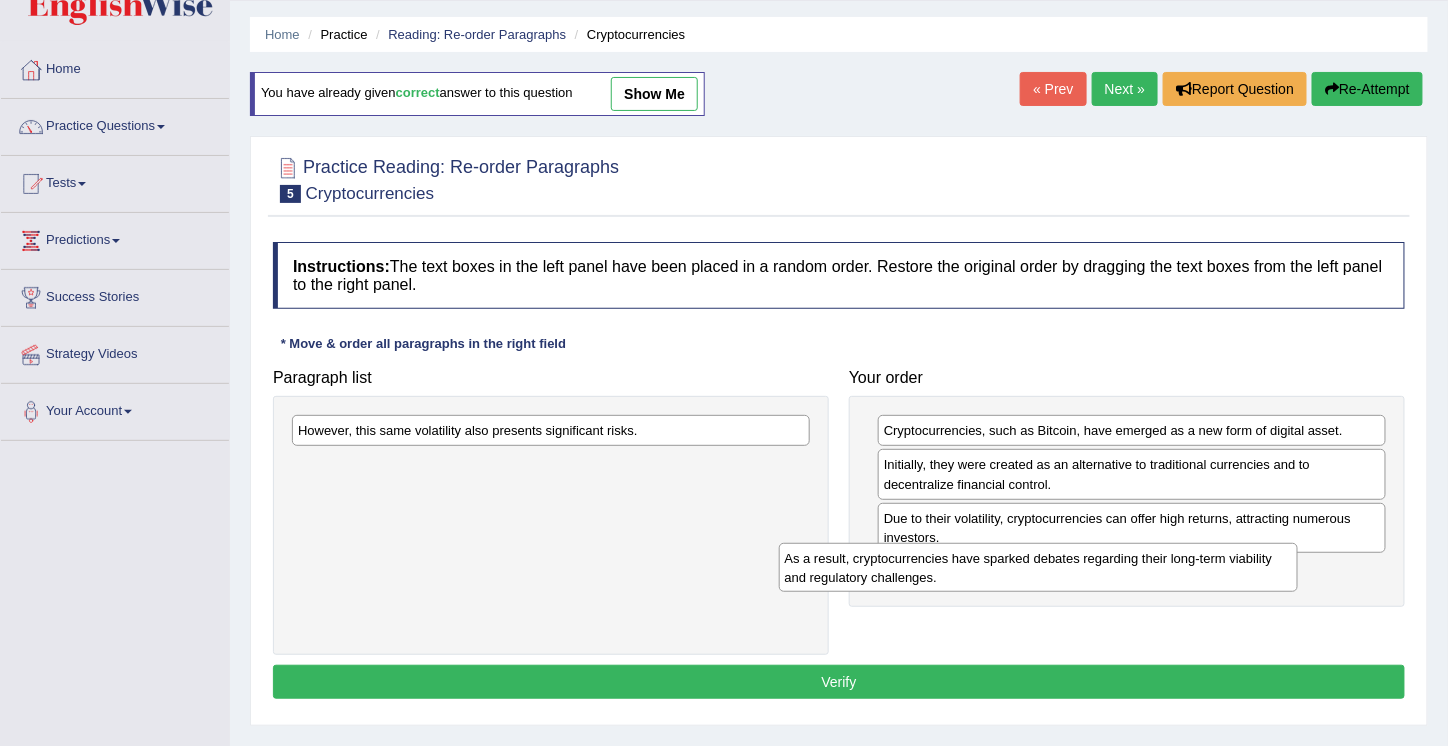 drag, startPoint x: 434, startPoint y: 443, endPoint x: 972, endPoint y: 569, distance: 552.5577 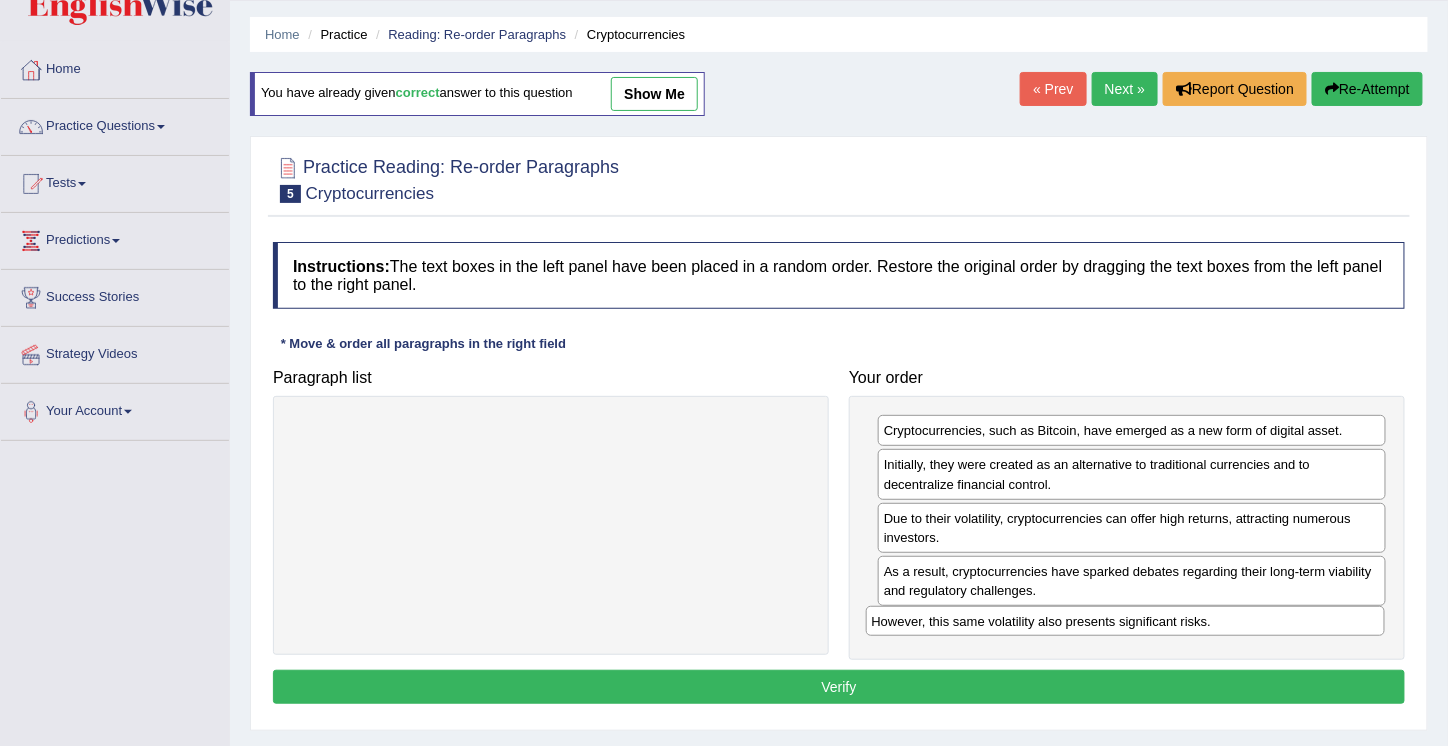 drag, startPoint x: 332, startPoint y: 418, endPoint x: 910, endPoint y: 616, distance: 610.973 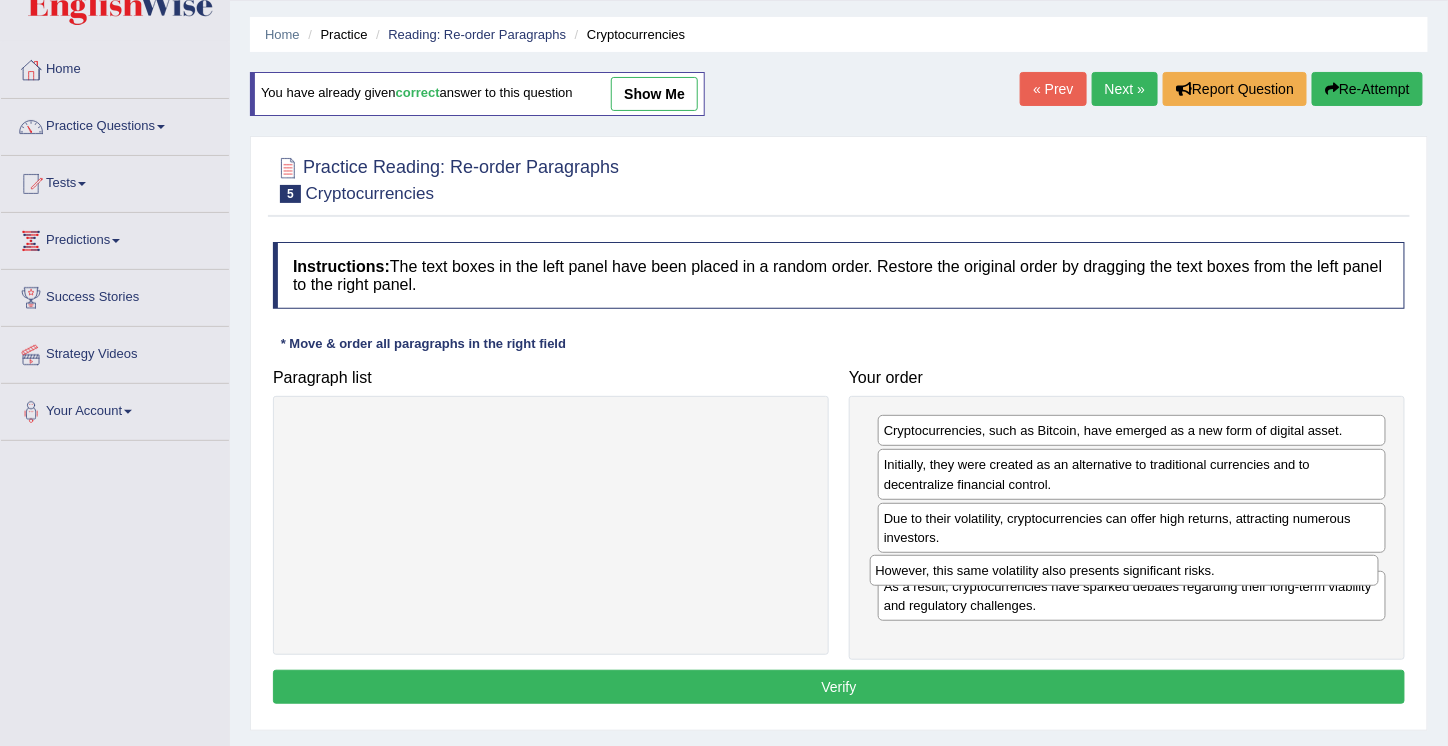 drag, startPoint x: 994, startPoint y: 624, endPoint x: 986, endPoint y: 573, distance: 51.62364 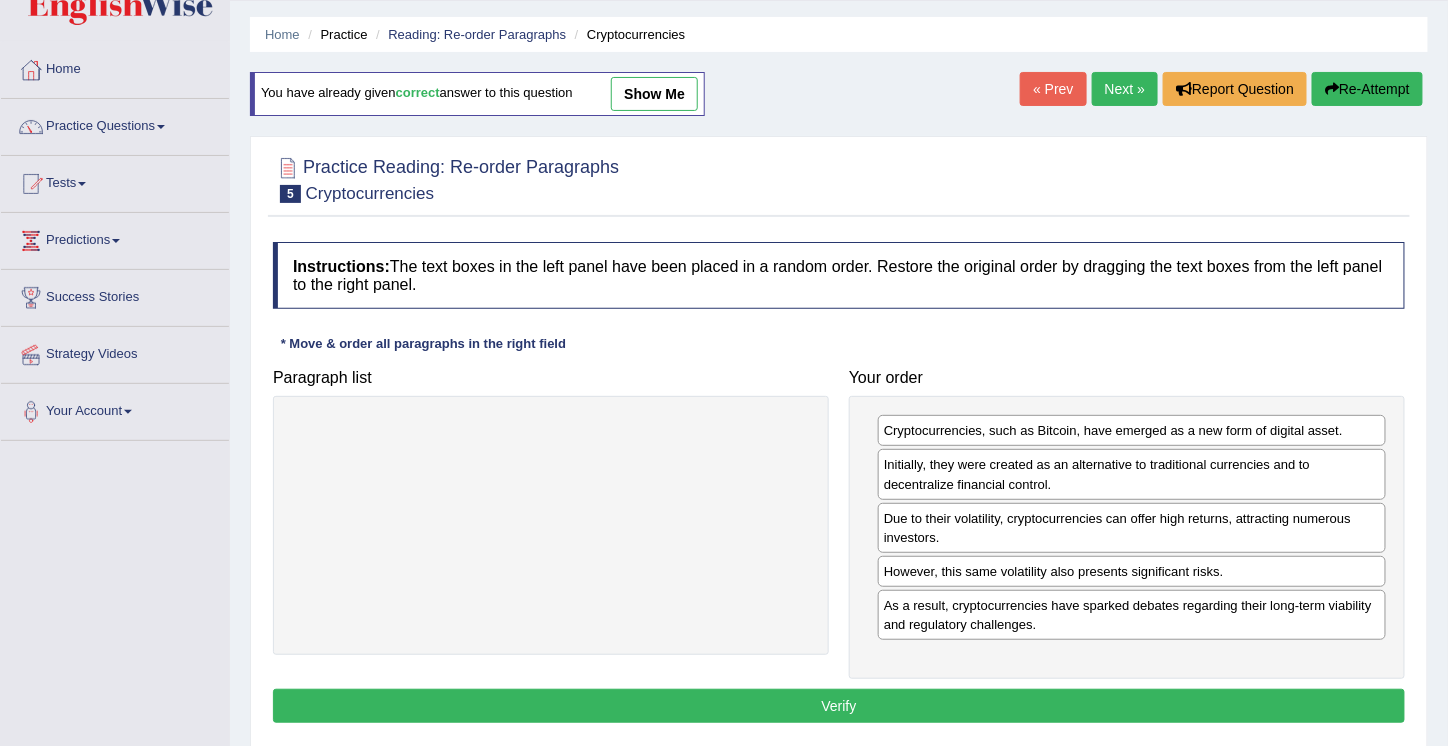 click on "Verify" at bounding box center (839, 706) 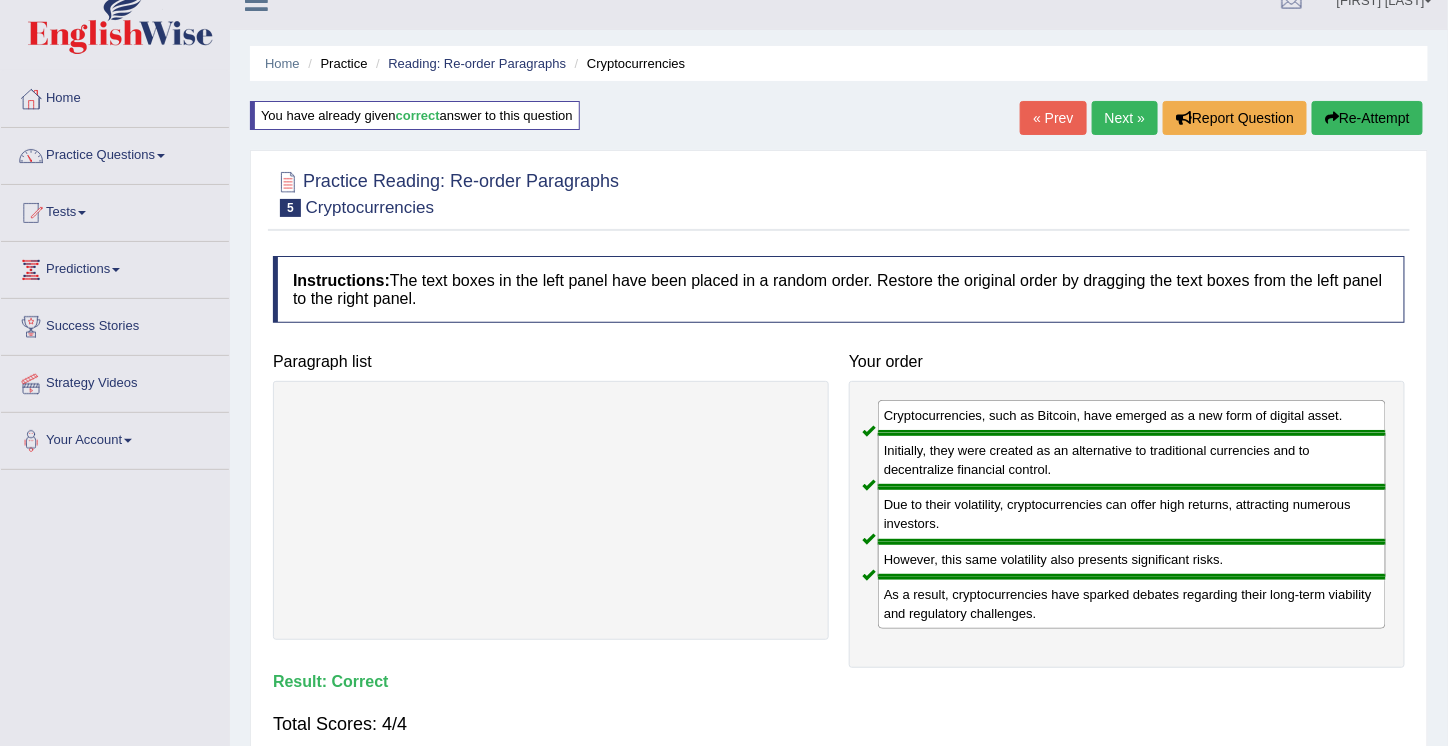 scroll, scrollTop: 2, scrollLeft: 0, axis: vertical 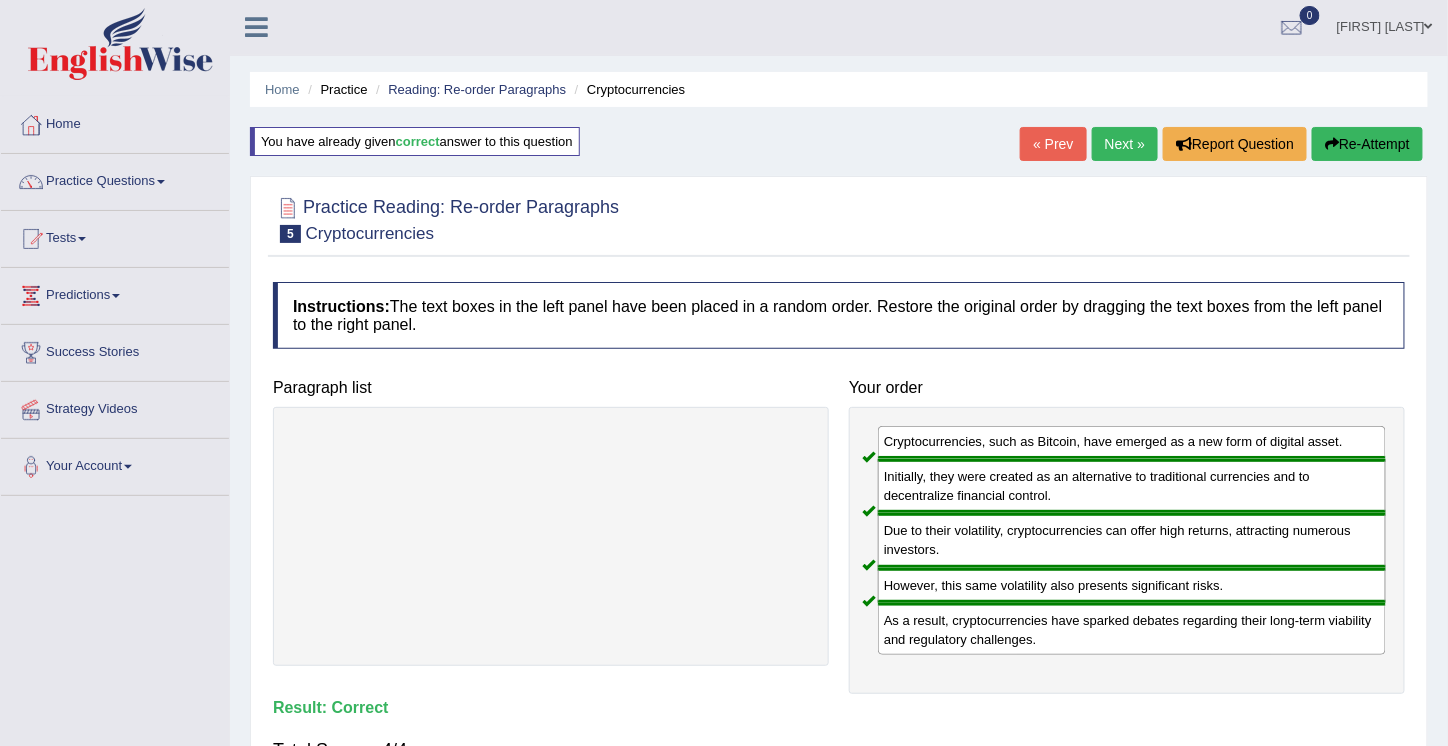 click on "Next »" at bounding box center (1125, 144) 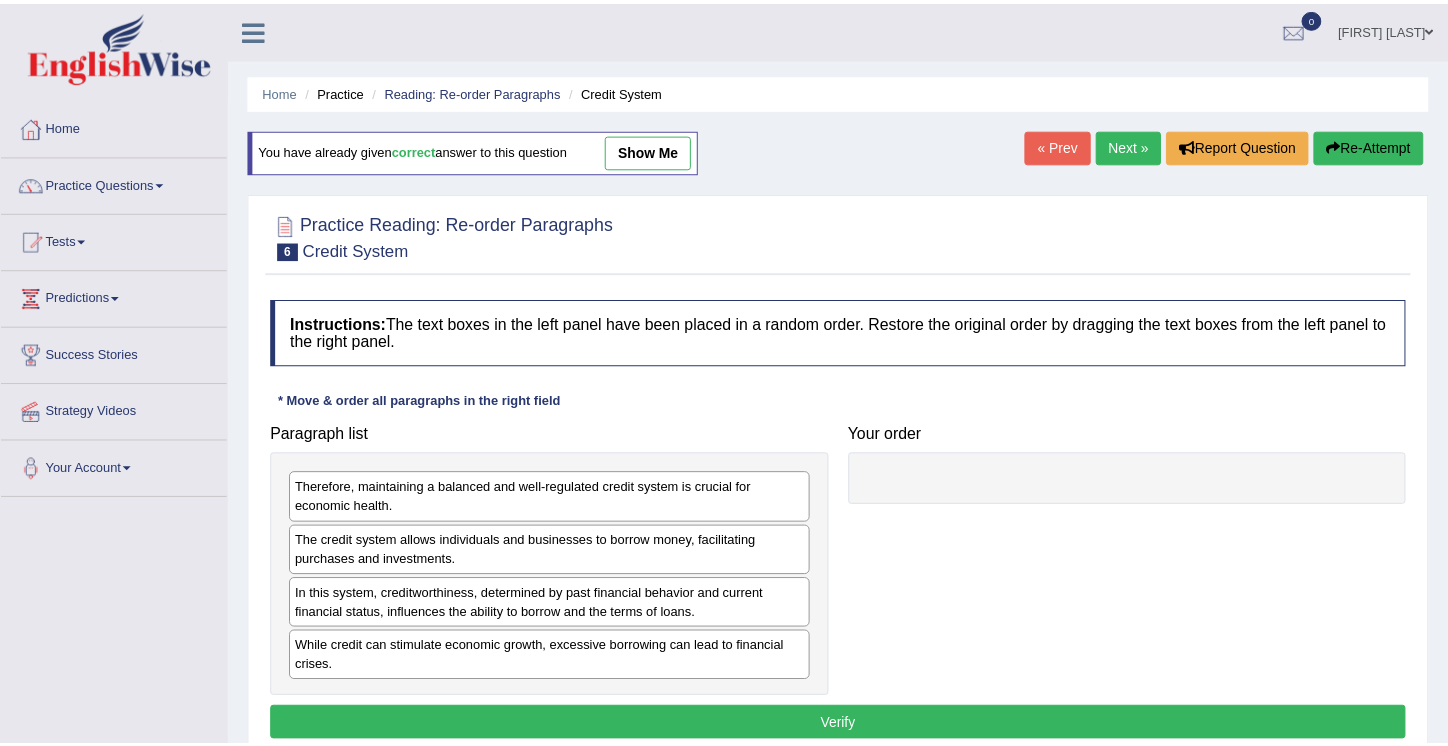 scroll, scrollTop: 0, scrollLeft: 0, axis: both 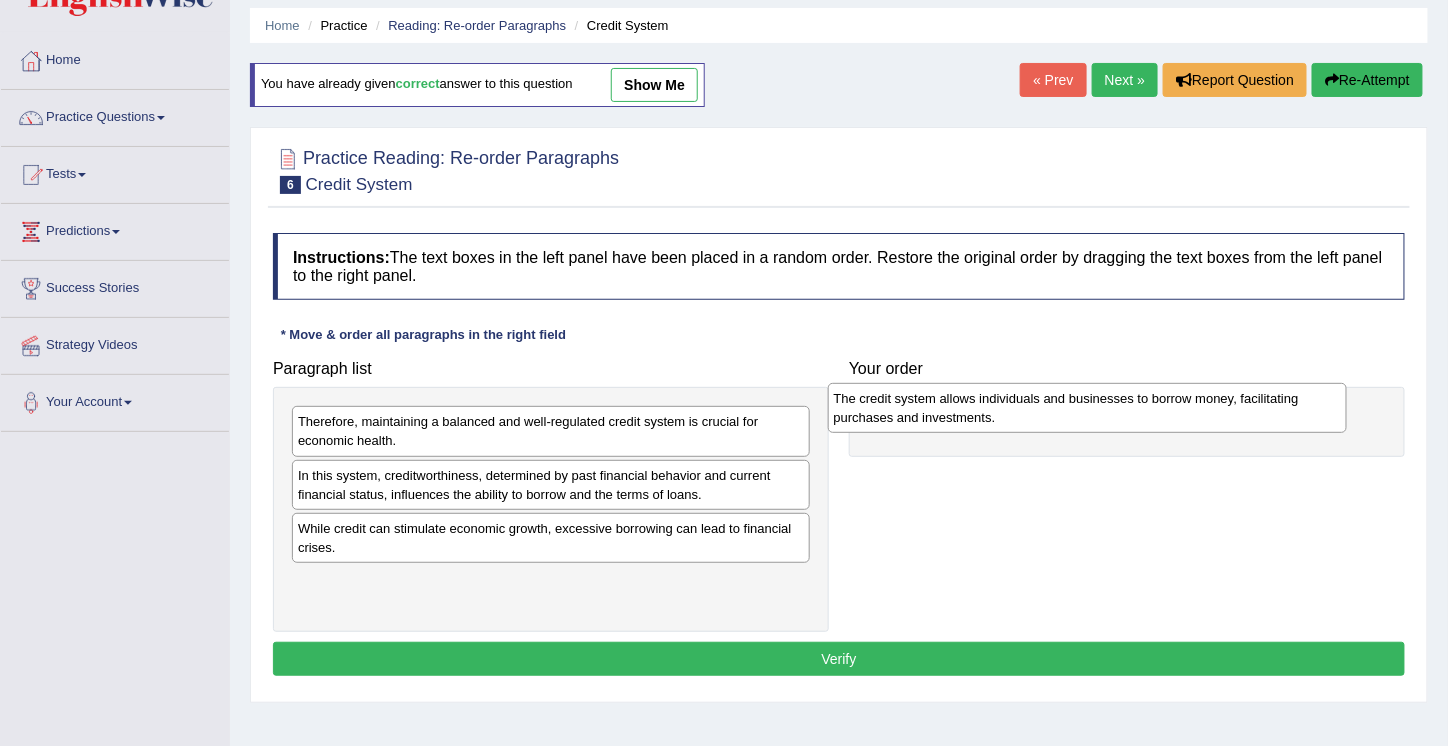 drag, startPoint x: 390, startPoint y: 487, endPoint x: 942, endPoint y: 416, distance: 556.54736 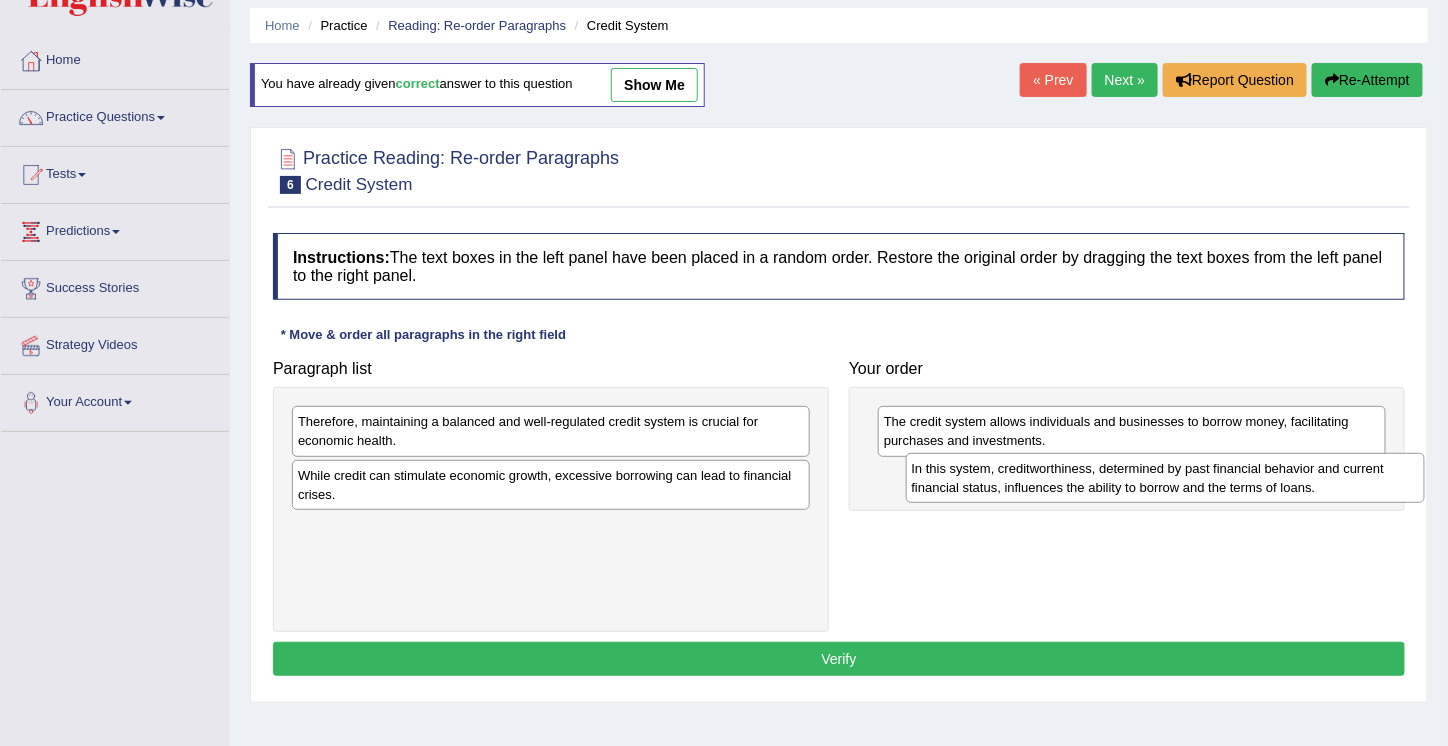 drag, startPoint x: 376, startPoint y: 482, endPoint x: 992, endPoint y: 477, distance: 616.02026 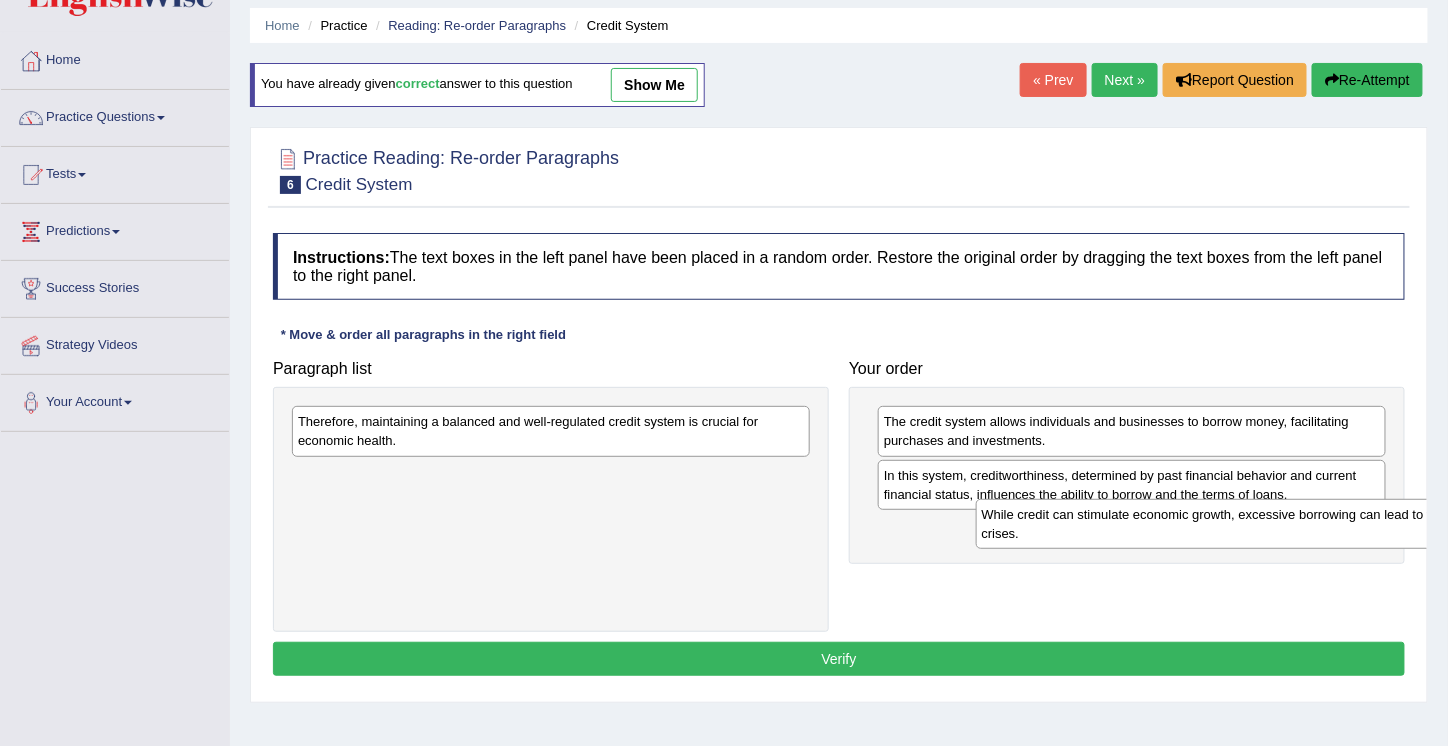 drag, startPoint x: 350, startPoint y: 474, endPoint x: 1048, endPoint y: 512, distance: 699.0336 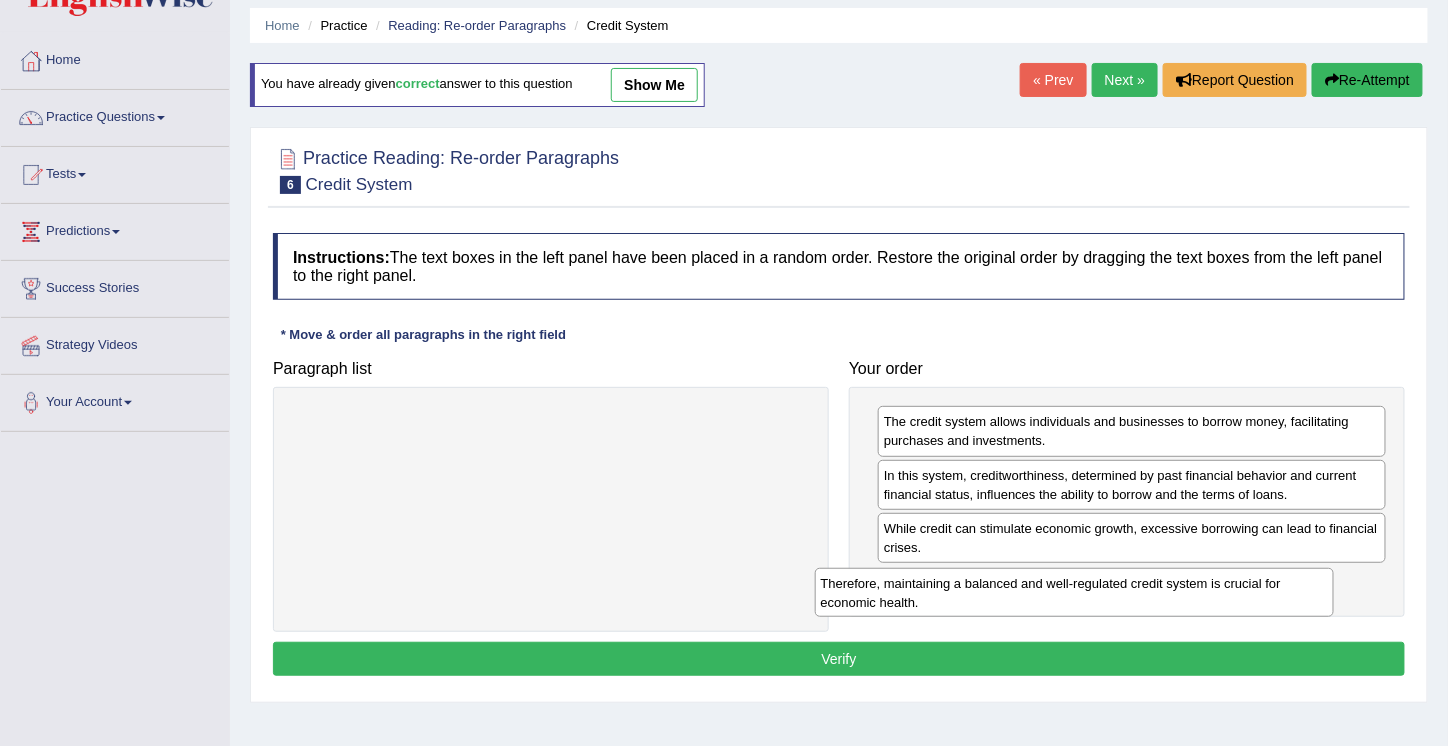 drag, startPoint x: 330, startPoint y: 430, endPoint x: 883, endPoint y: 585, distance: 574.31177 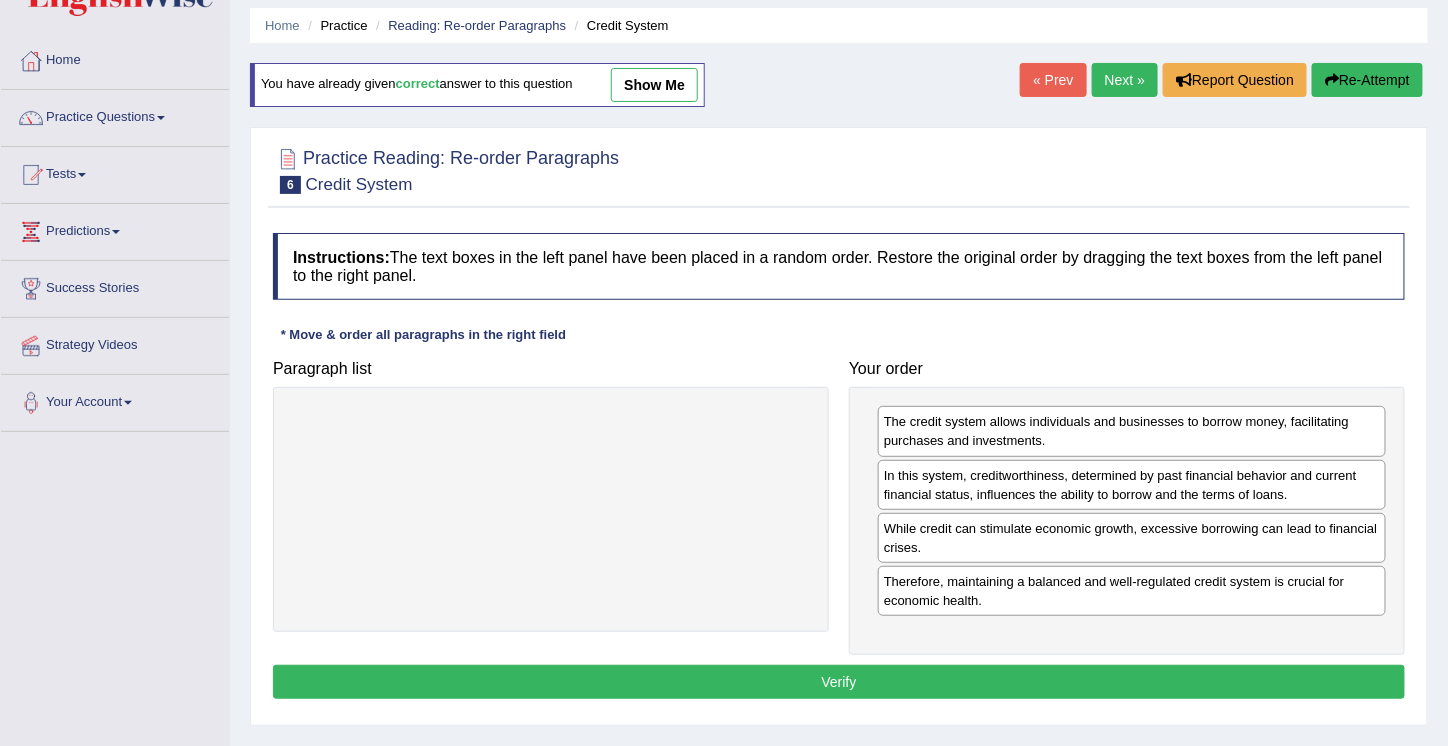 click on "Verify" at bounding box center (839, 682) 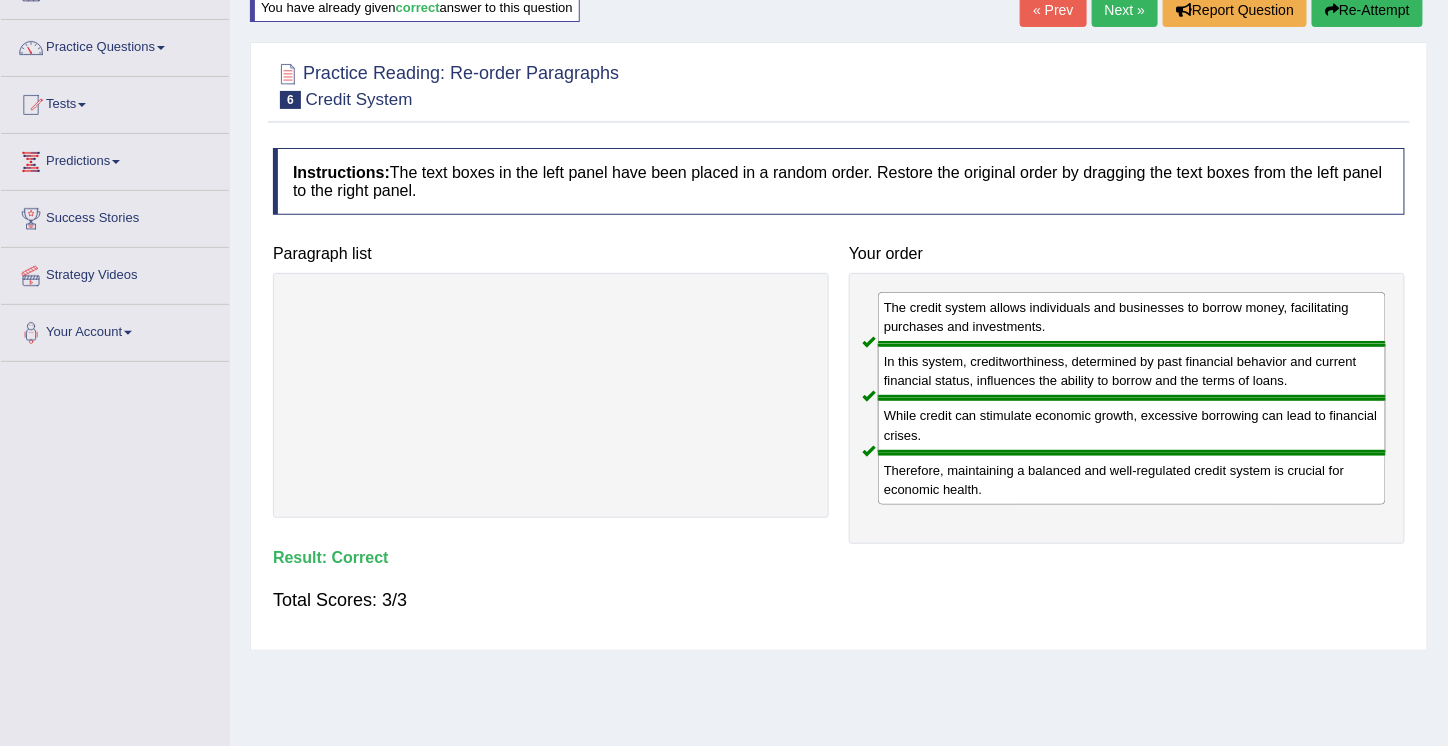scroll, scrollTop: 0, scrollLeft: 0, axis: both 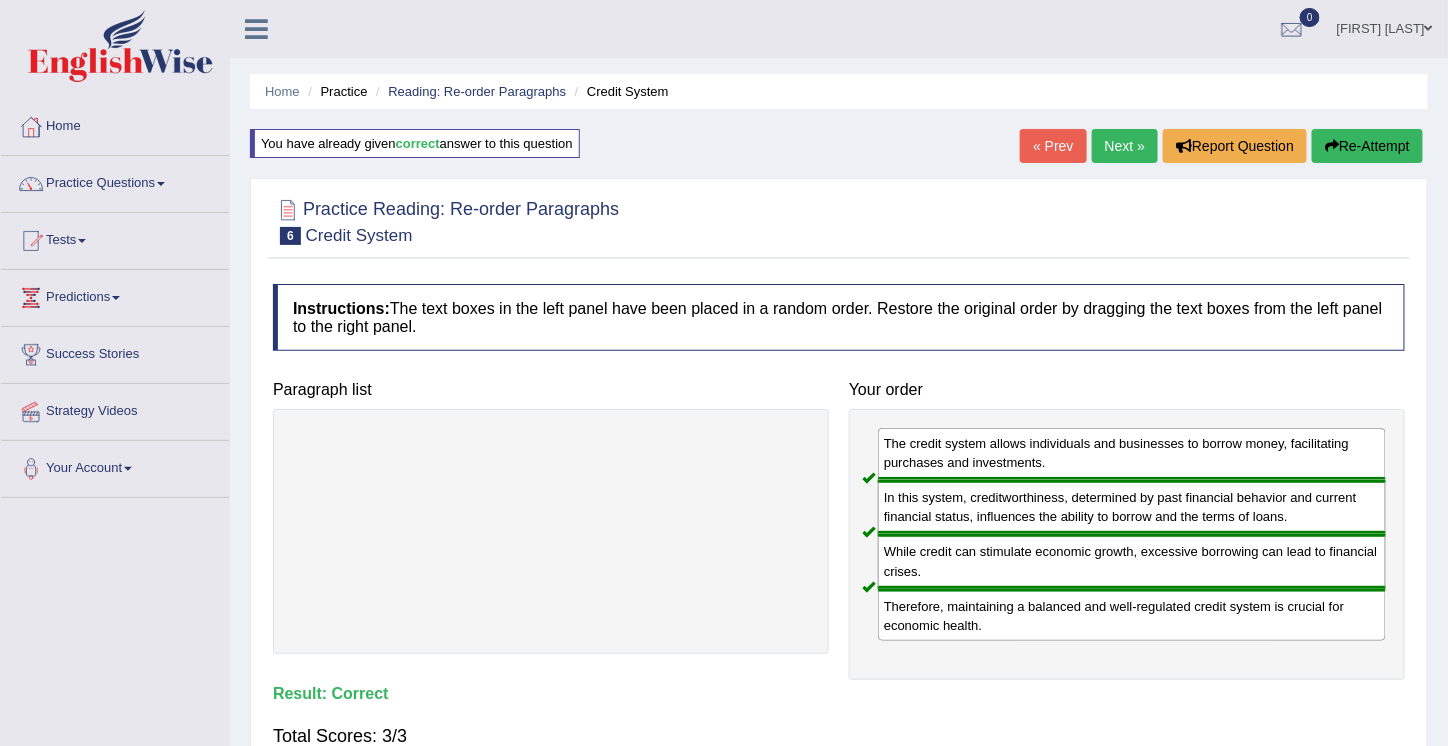 click on "Next »" at bounding box center [1125, 146] 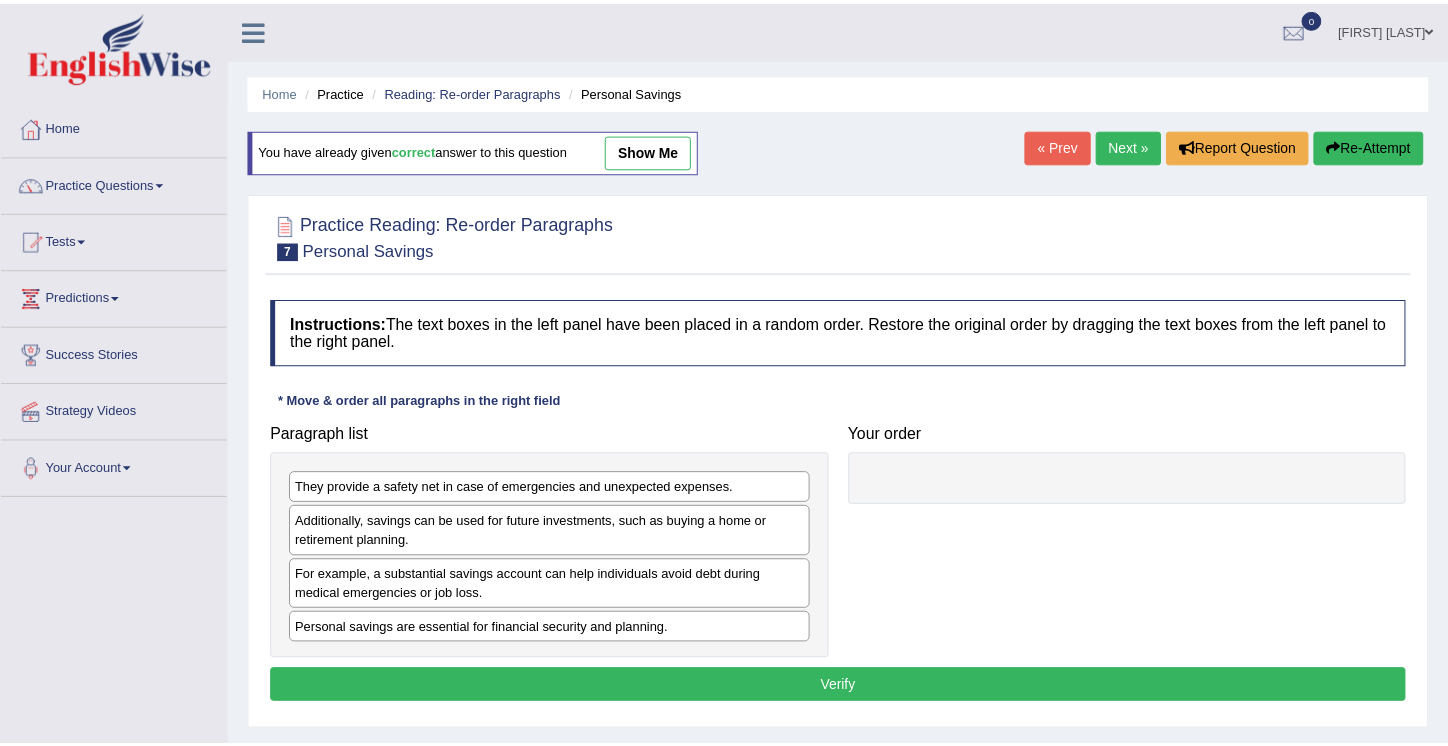 scroll, scrollTop: 0, scrollLeft: 0, axis: both 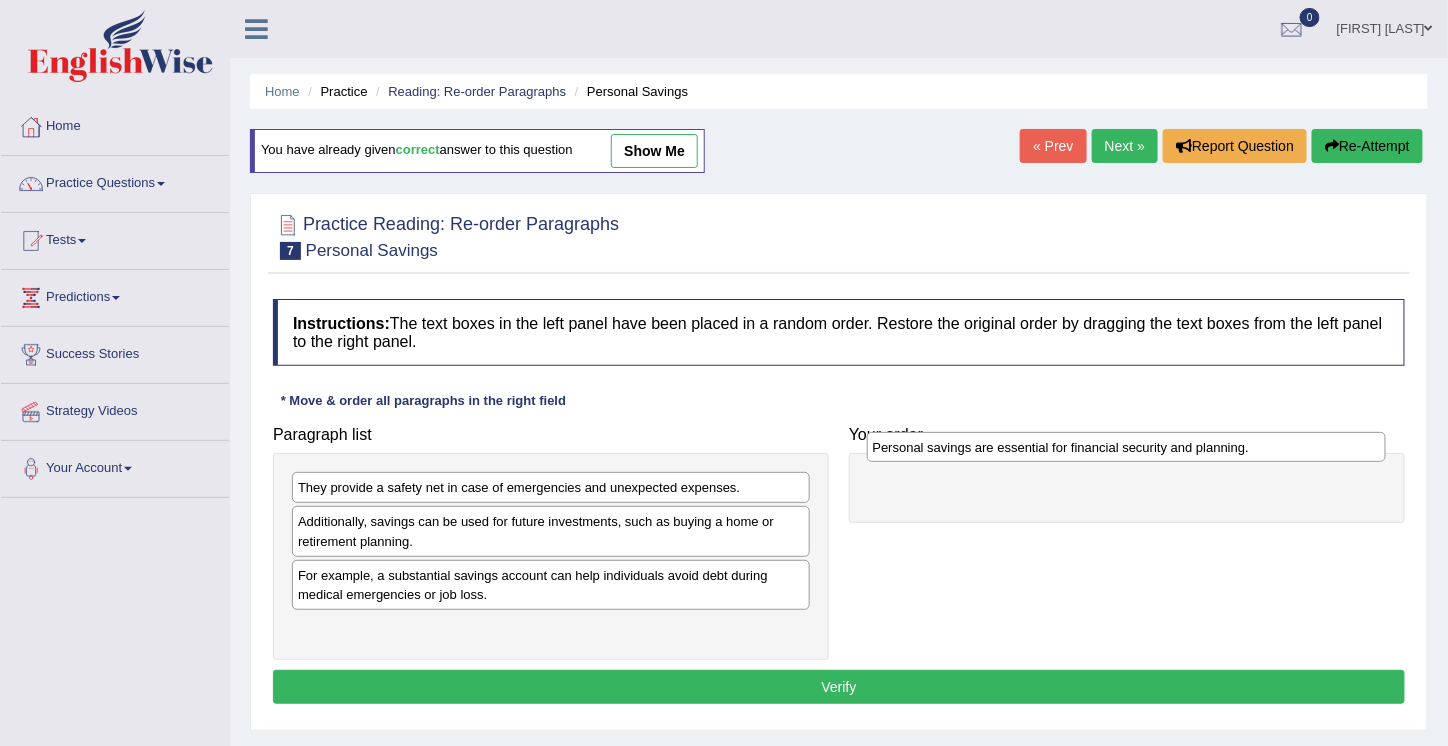 drag, startPoint x: 393, startPoint y: 623, endPoint x: 954, endPoint y: 450, distance: 587.069 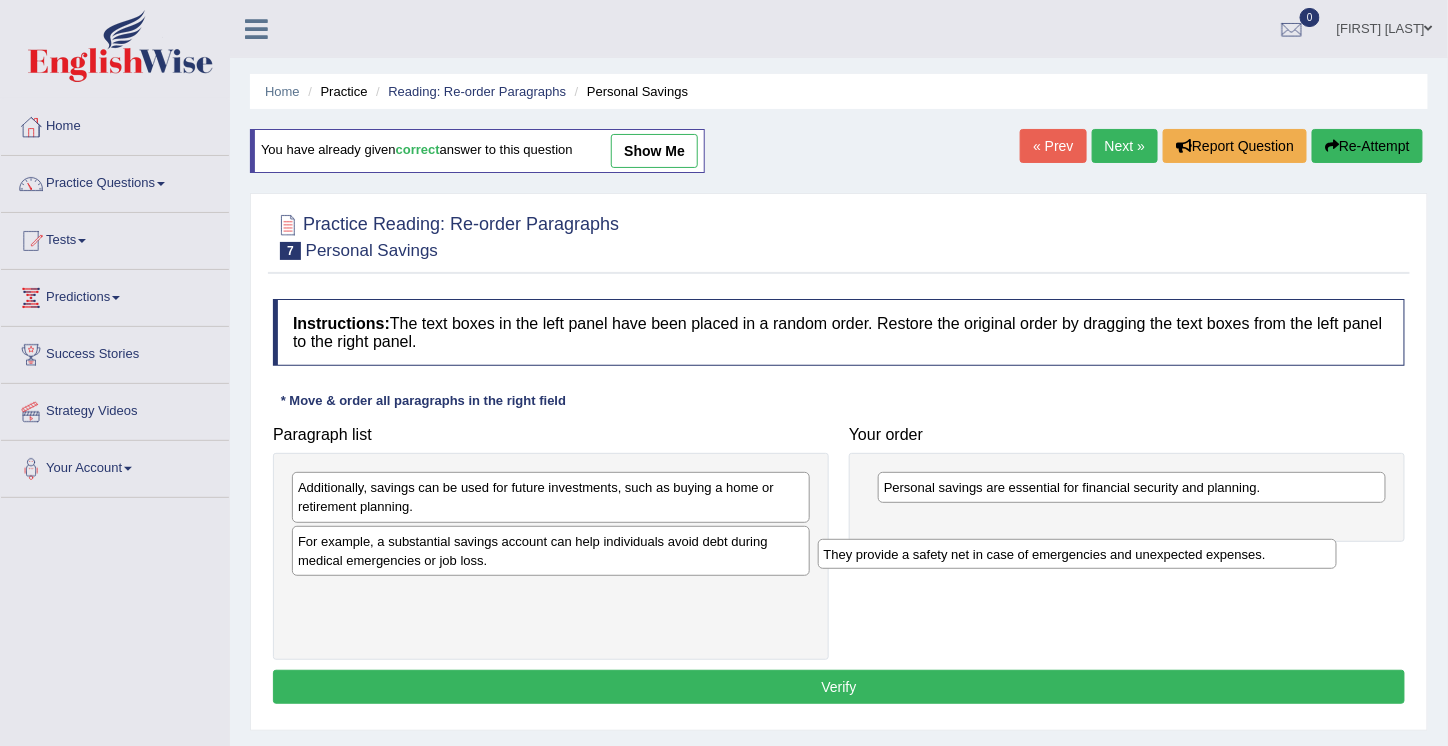 drag, startPoint x: 432, startPoint y: 489, endPoint x: 986, endPoint y: 529, distance: 555.44214 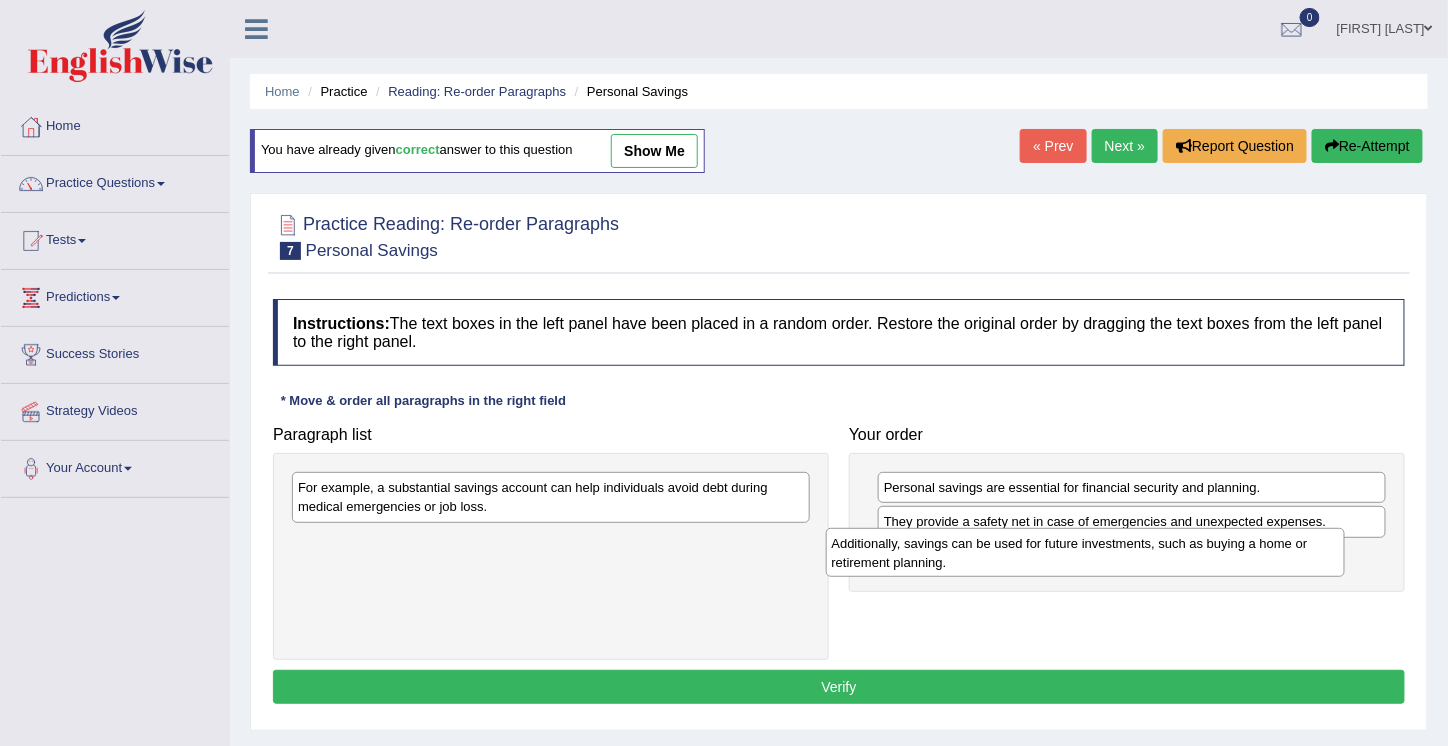 drag, startPoint x: 376, startPoint y: 485, endPoint x: 912, endPoint y: 540, distance: 538.81445 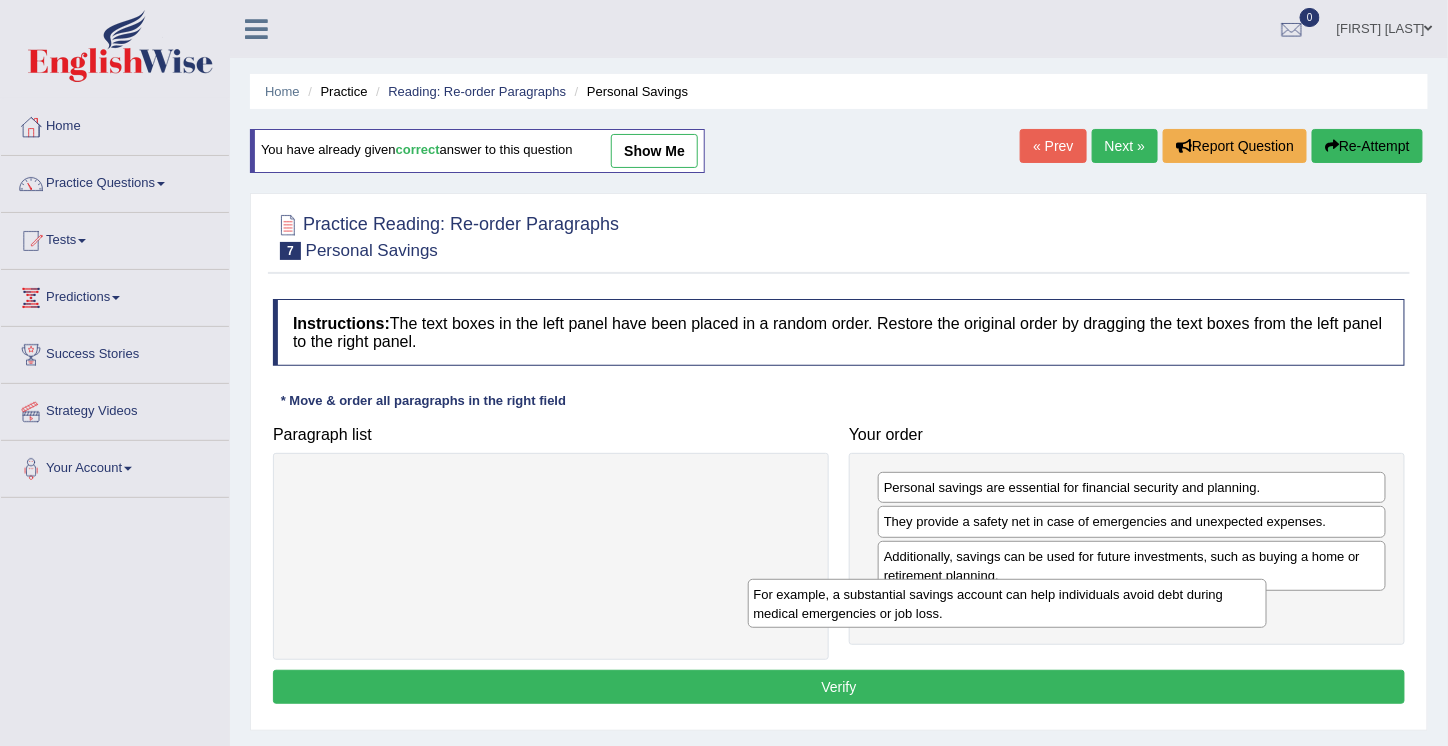 drag, startPoint x: 400, startPoint y: 493, endPoint x: 949, endPoint y: 588, distance: 557.1589 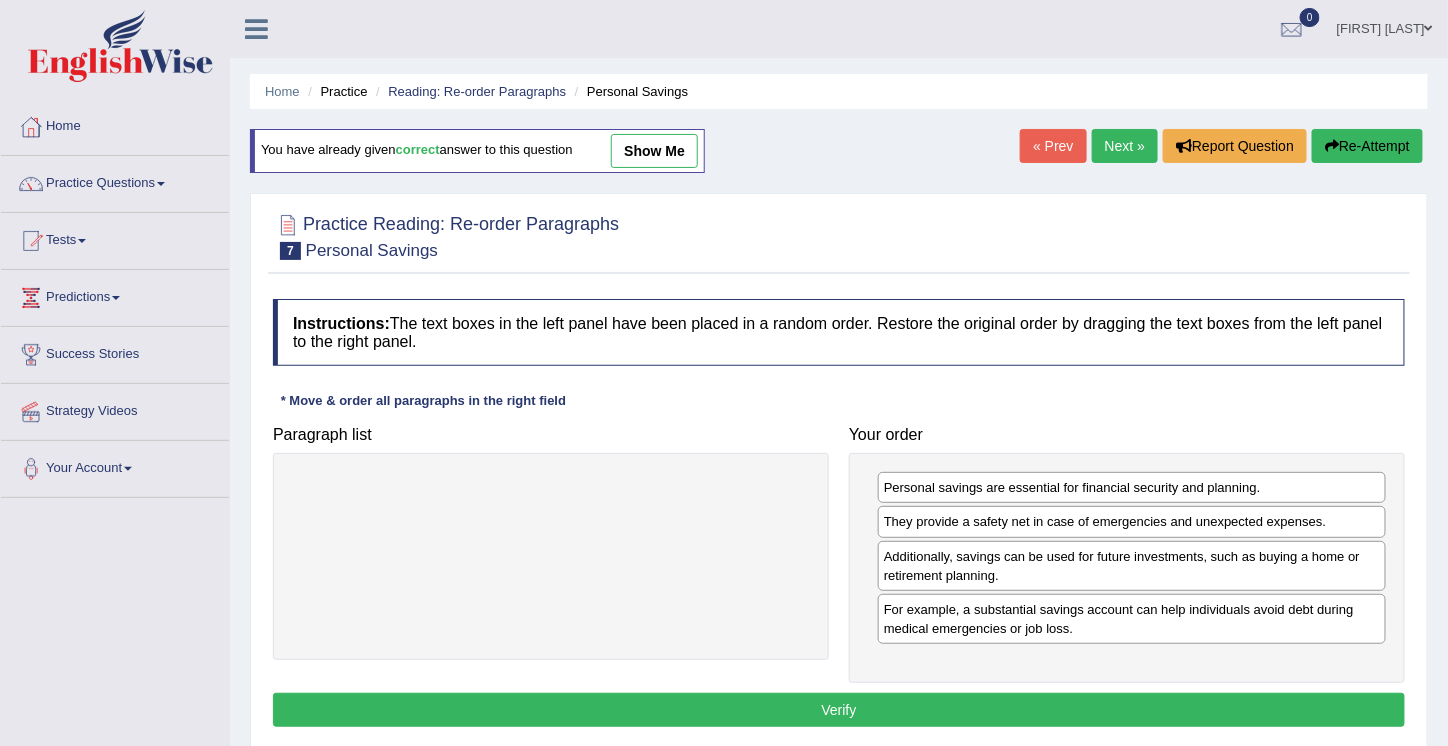 click on "Verify" at bounding box center [839, 710] 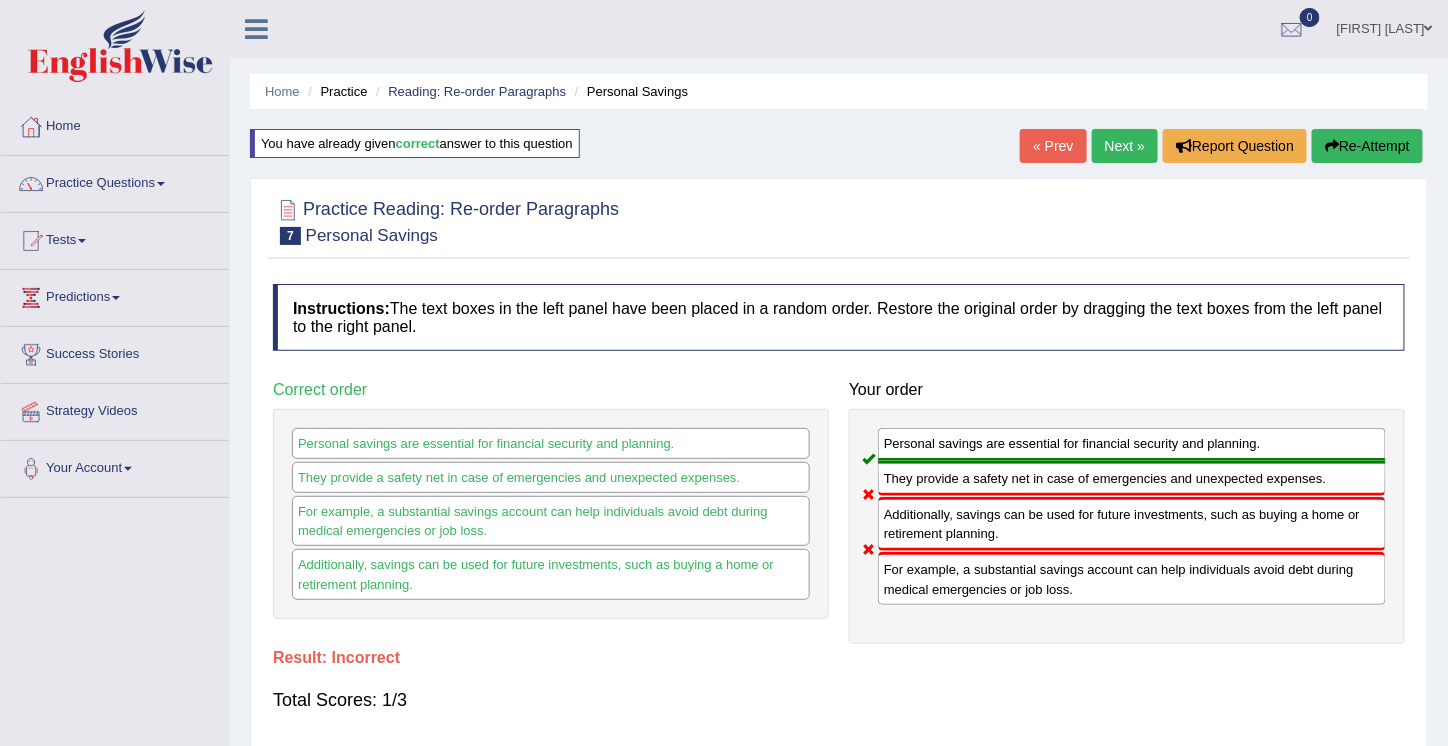 click on "Re-Attempt" at bounding box center (1367, 146) 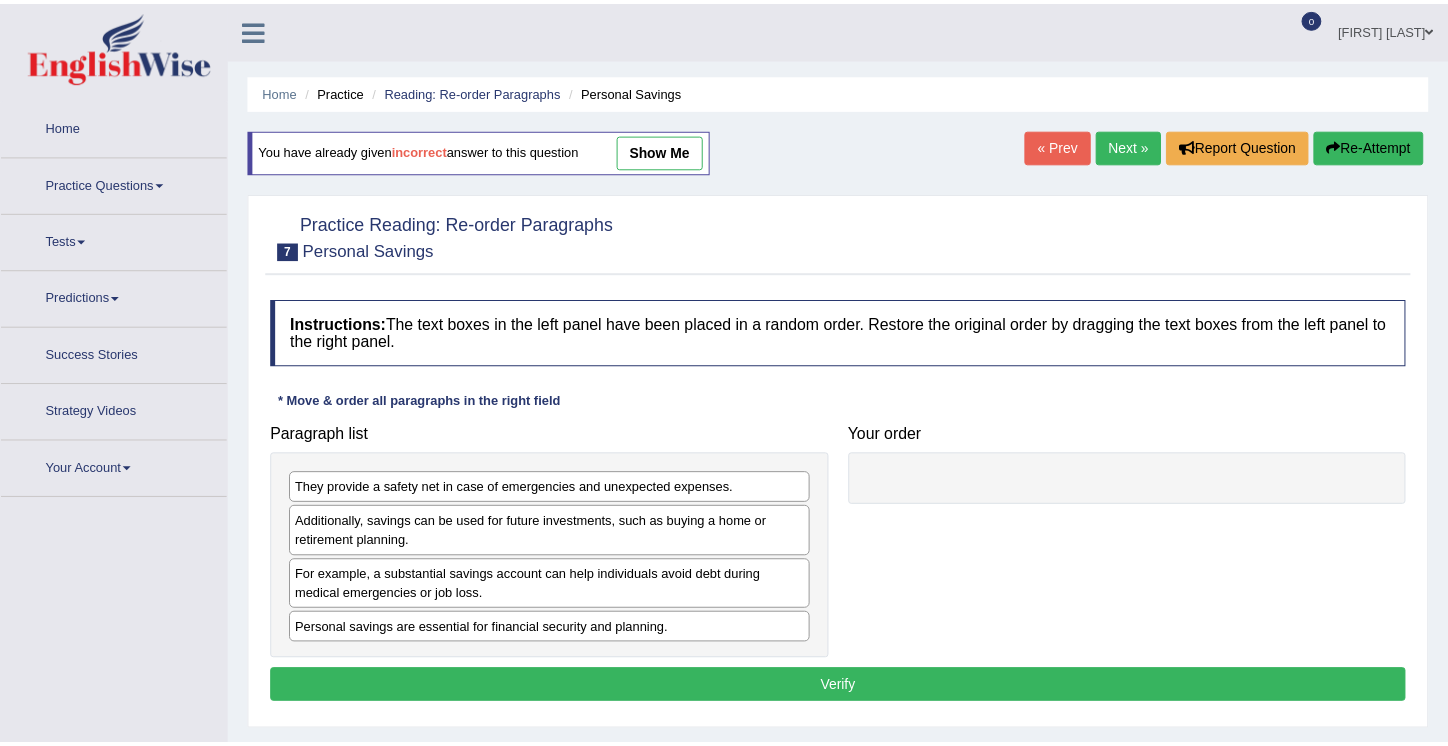 scroll, scrollTop: 0, scrollLeft: 0, axis: both 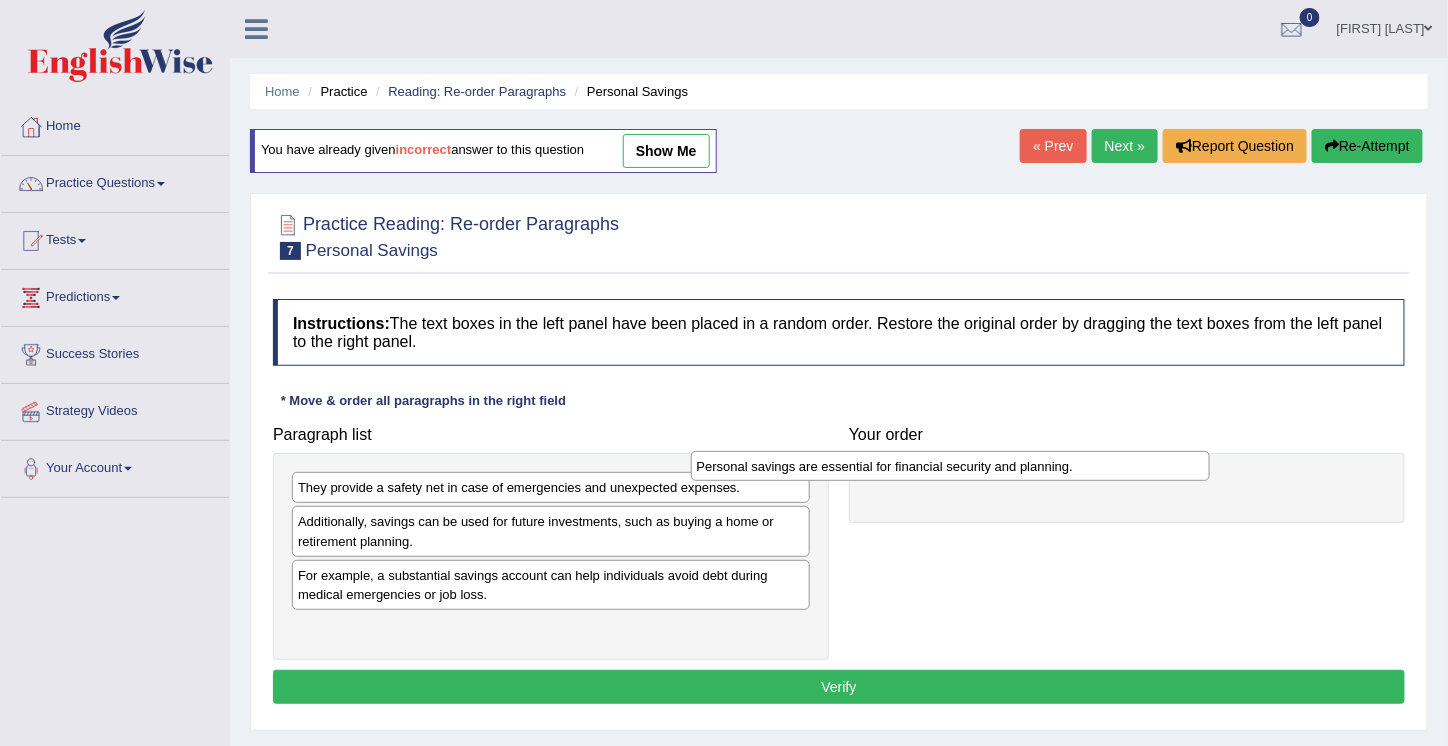 drag, startPoint x: 379, startPoint y: 632, endPoint x: 793, endPoint y: 467, distance: 445.66916 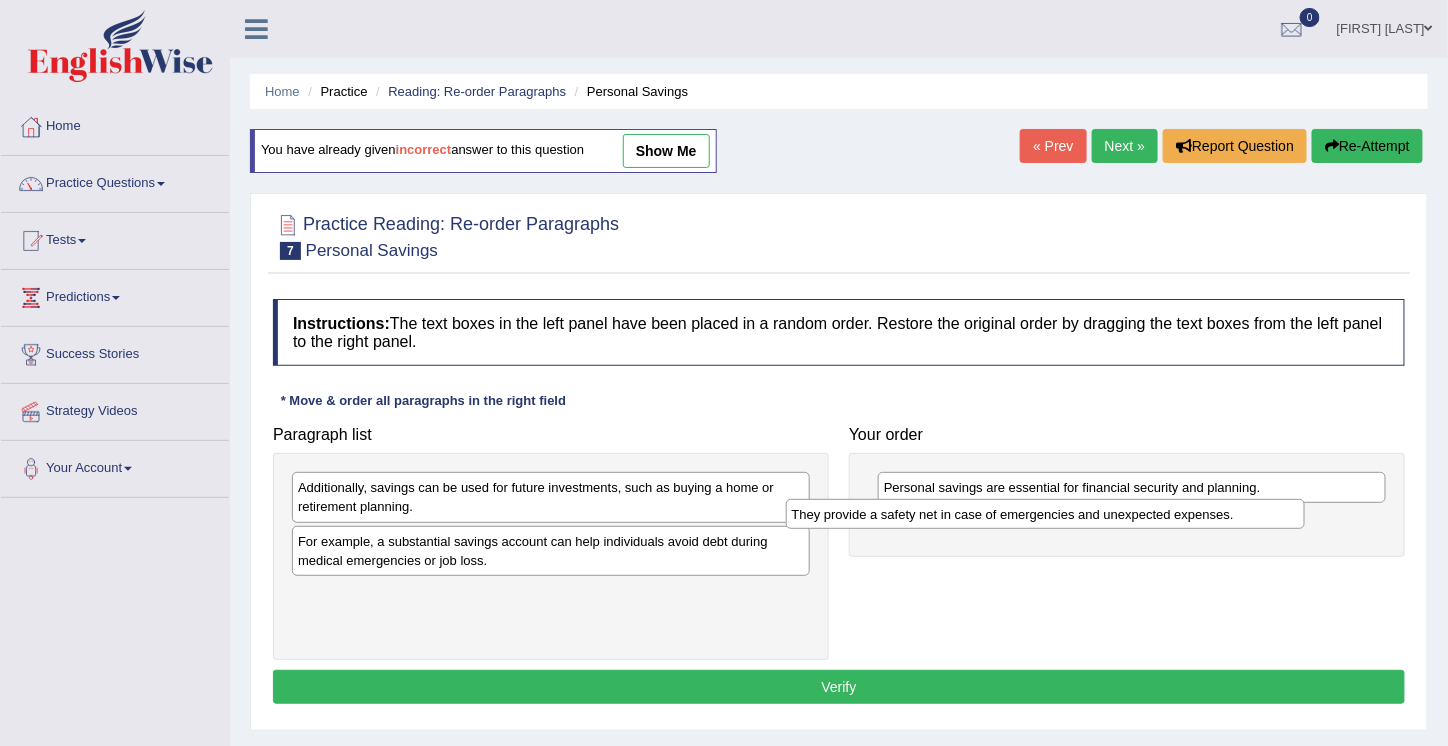 drag, startPoint x: 404, startPoint y: 484, endPoint x: 945, endPoint y: 525, distance: 542.5514 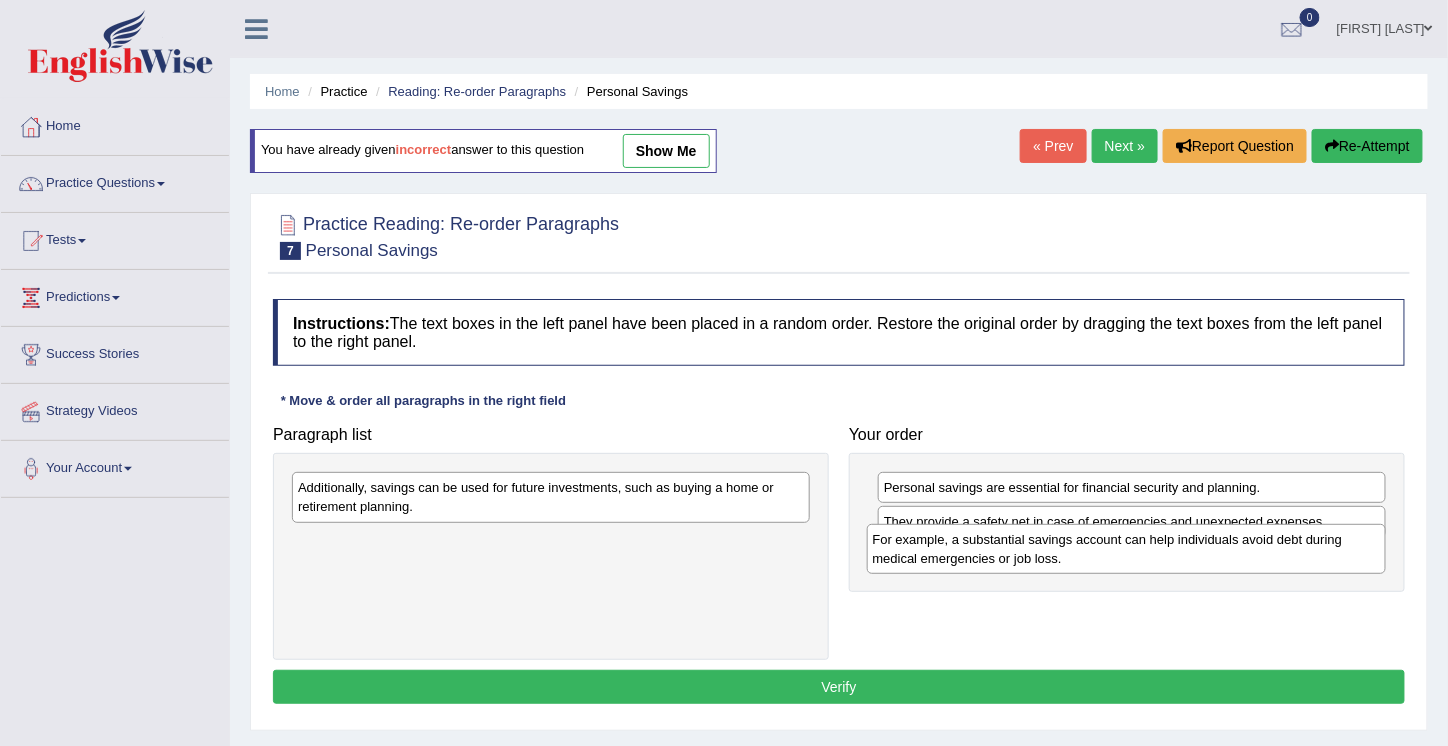 drag, startPoint x: 409, startPoint y: 548, endPoint x: 984, endPoint y: 548, distance: 575 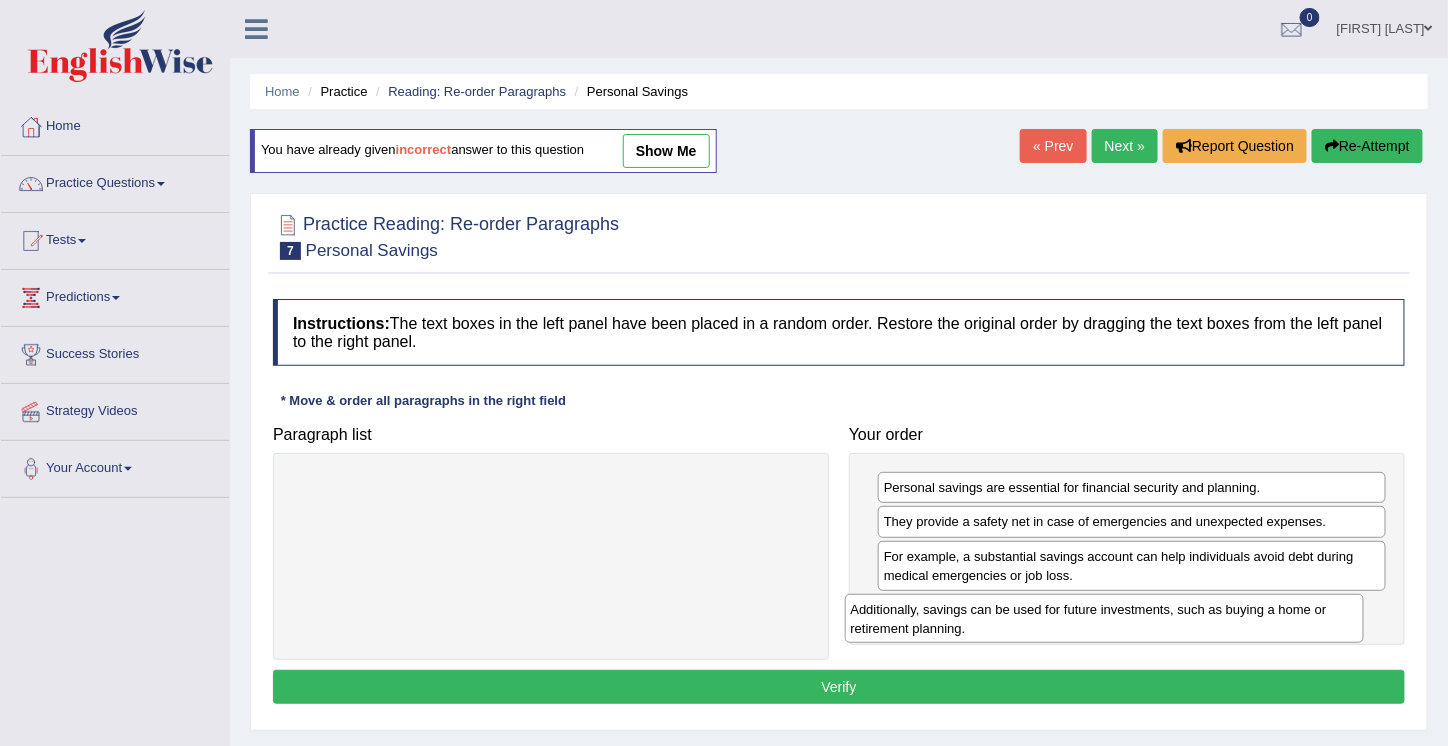 drag, startPoint x: 350, startPoint y: 494, endPoint x: 918, endPoint y: 615, distance: 580.74524 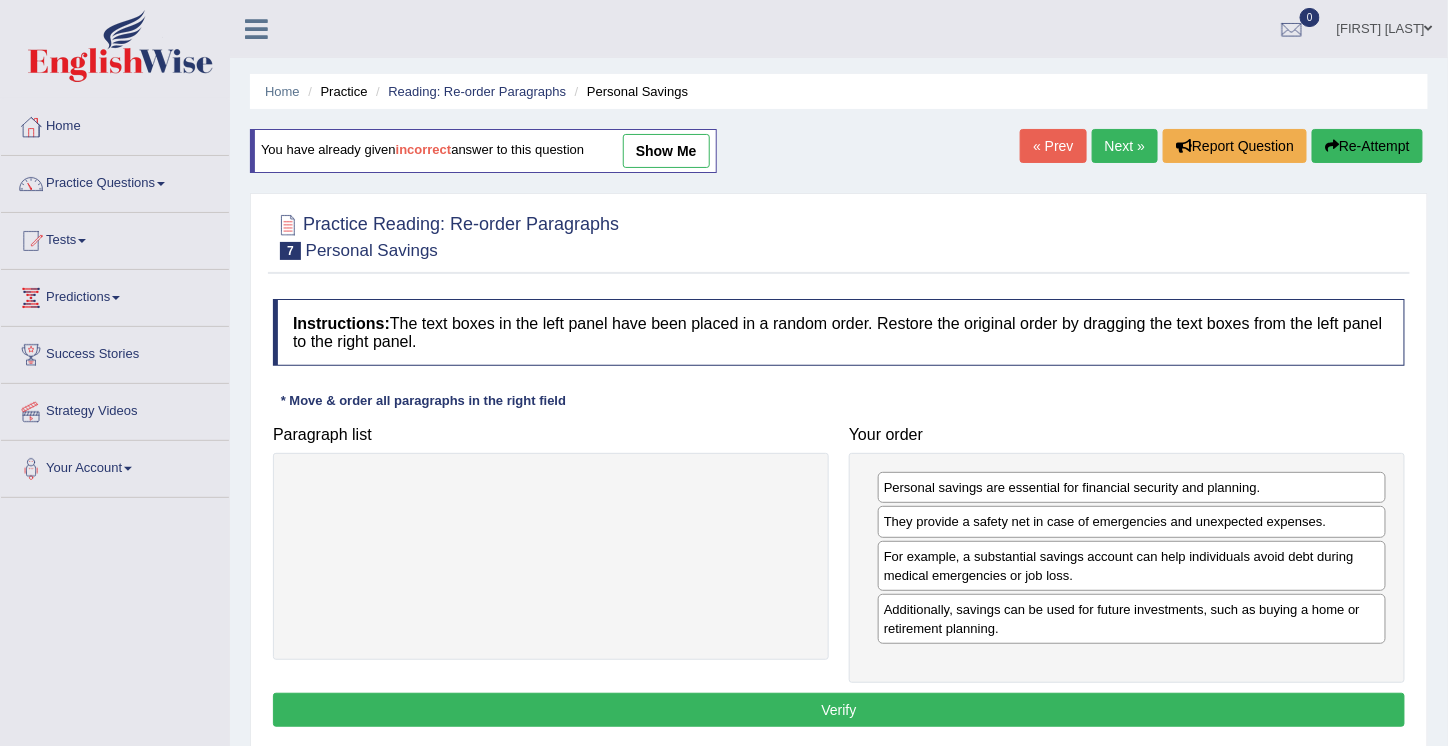 click on "Verify" at bounding box center (839, 710) 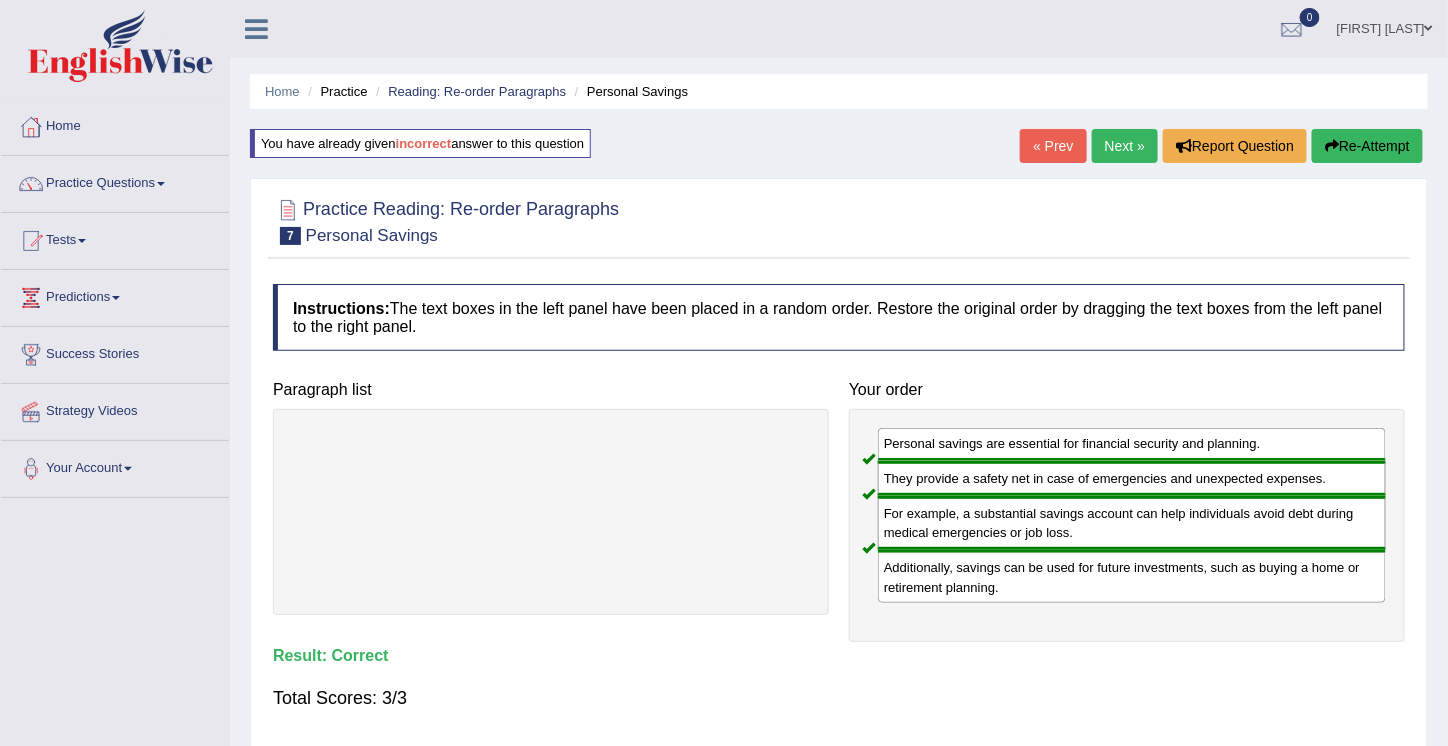 click on "Next »" at bounding box center [1125, 146] 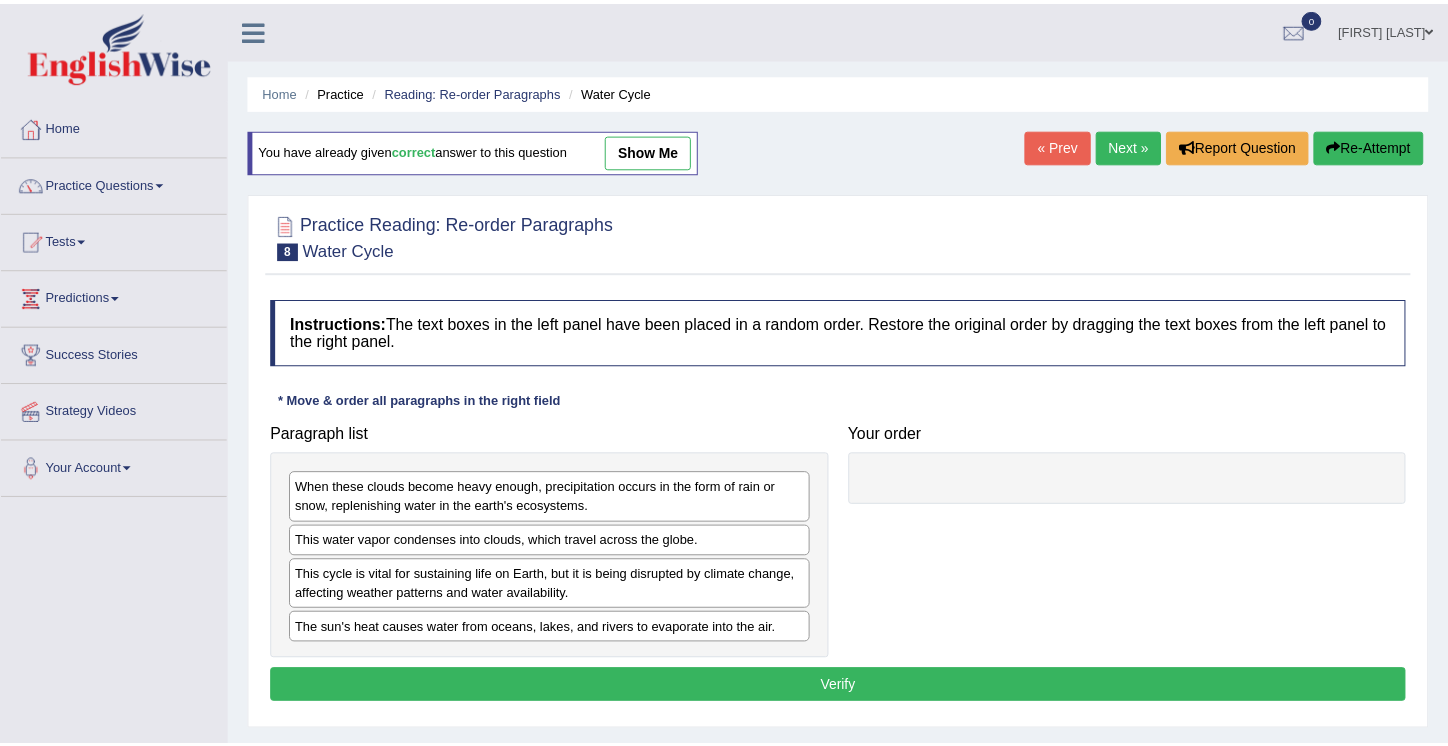 scroll, scrollTop: 0, scrollLeft: 0, axis: both 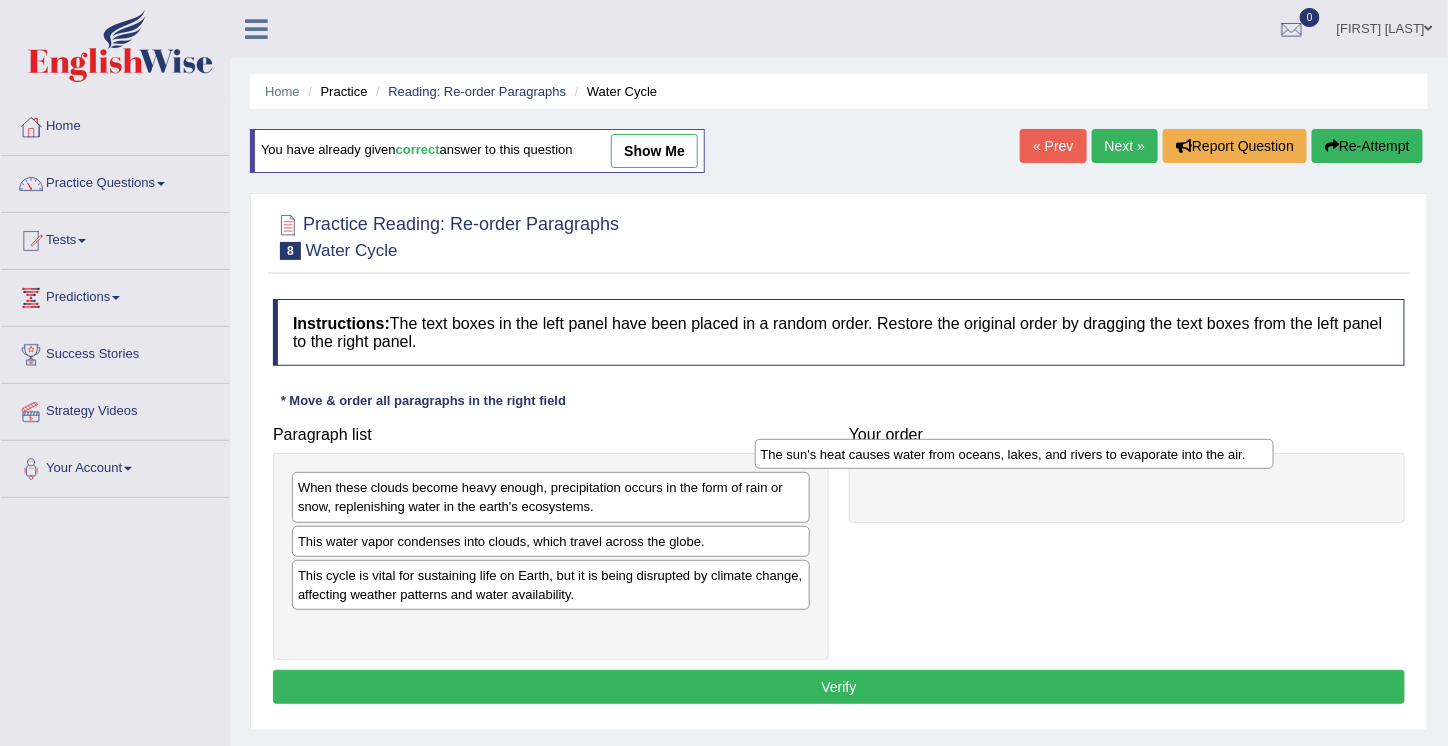 drag, startPoint x: 390, startPoint y: 629, endPoint x: 874, endPoint y: 459, distance: 512.9873 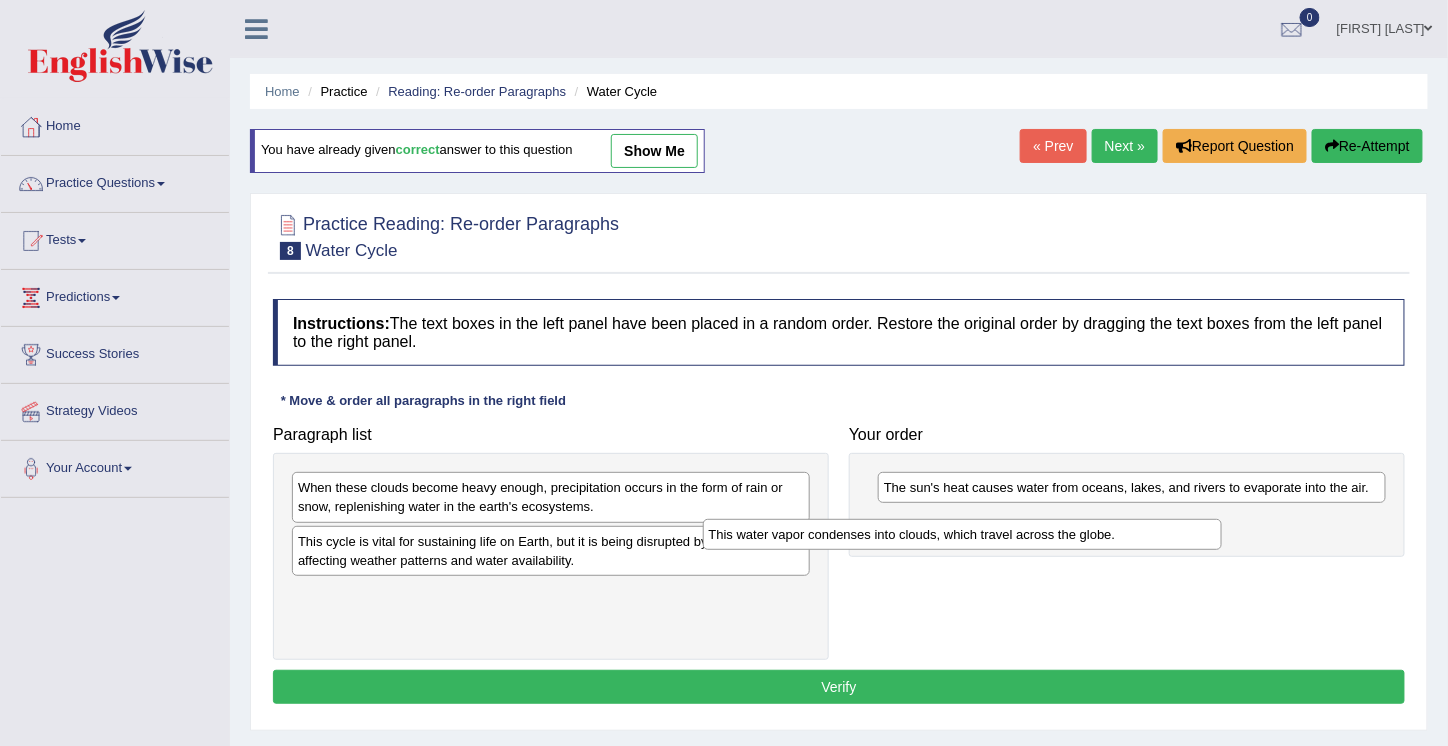 drag, startPoint x: 375, startPoint y: 540, endPoint x: 789, endPoint y: 535, distance: 414.03018 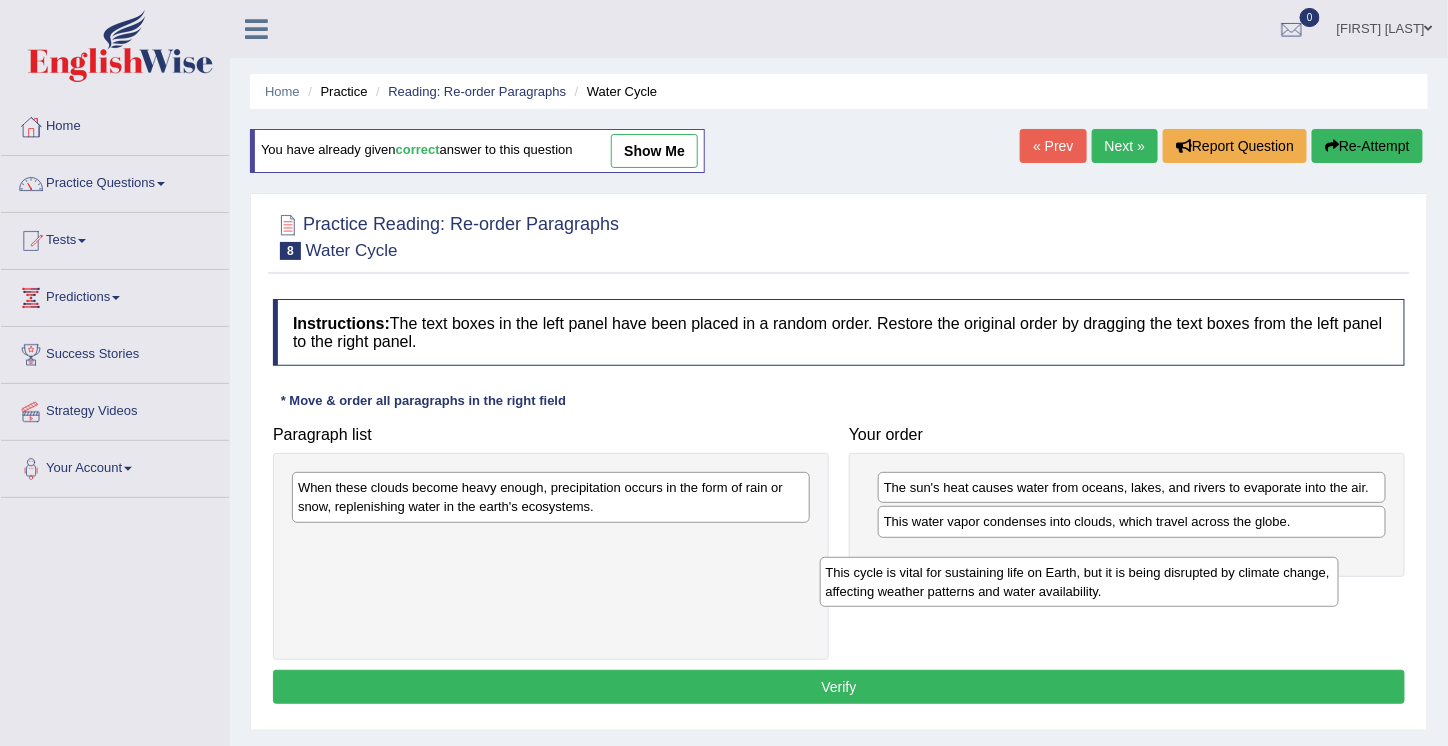 drag, startPoint x: 393, startPoint y: 549, endPoint x: 944, endPoint y: 569, distance: 551.36285 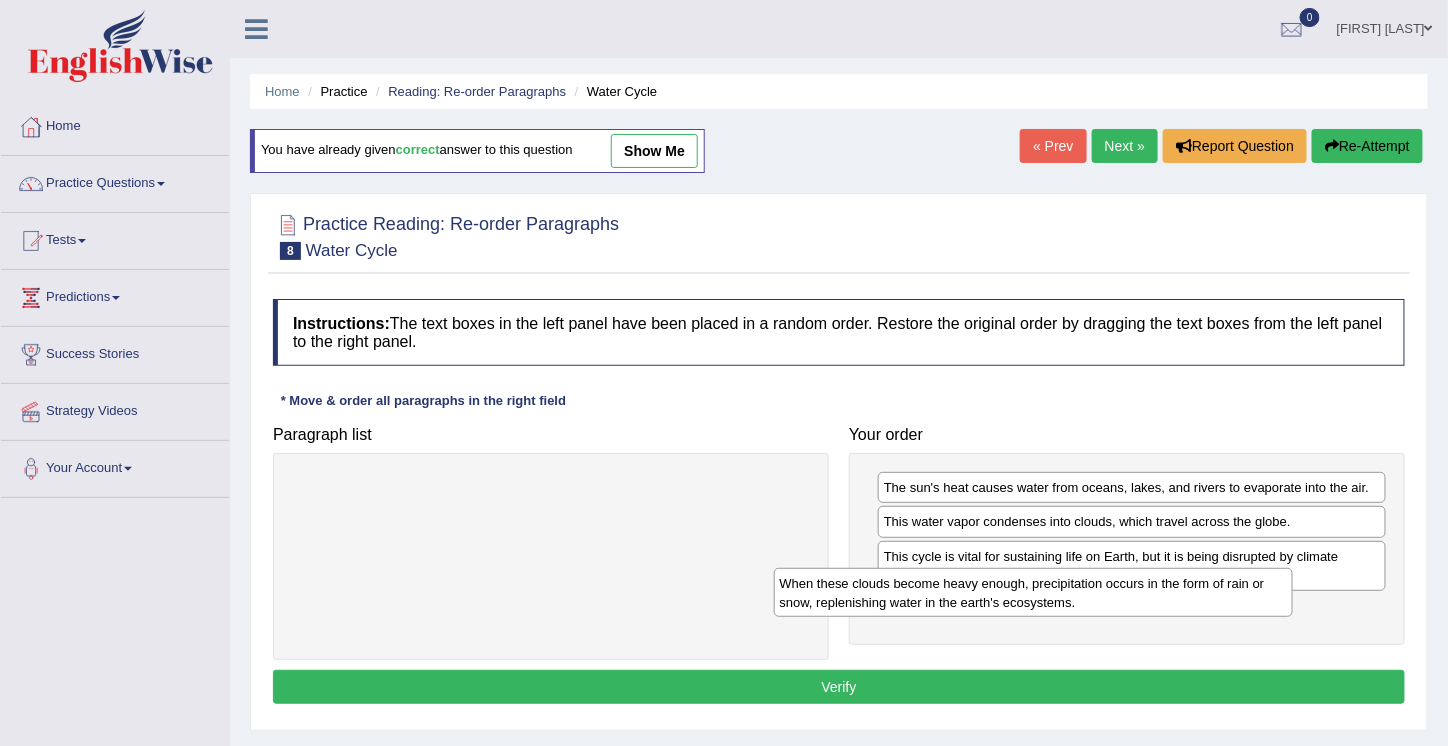 drag, startPoint x: 373, startPoint y: 493, endPoint x: 888, endPoint y: 589, distance: 523.87115 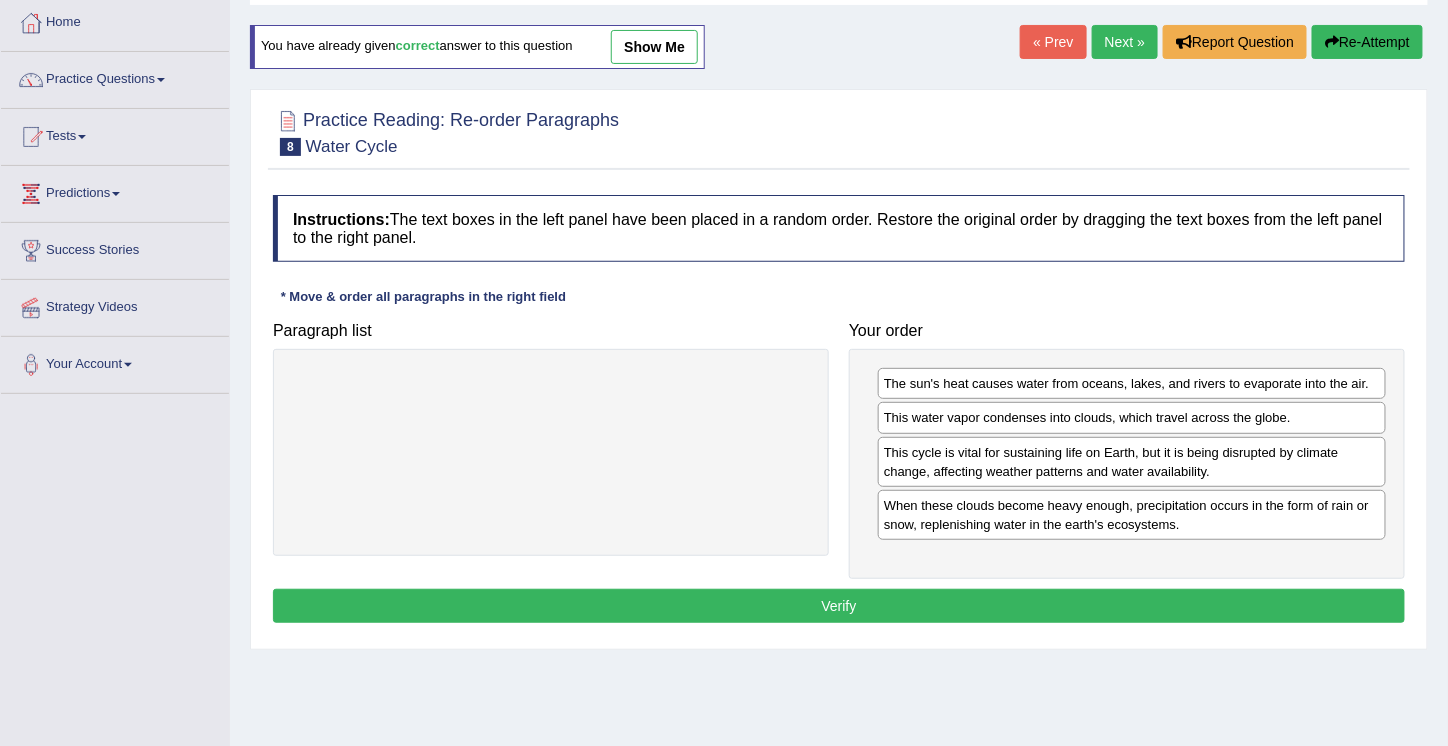 scroll, scrollTop: 105, scrollLeft: 0, axis: vertical 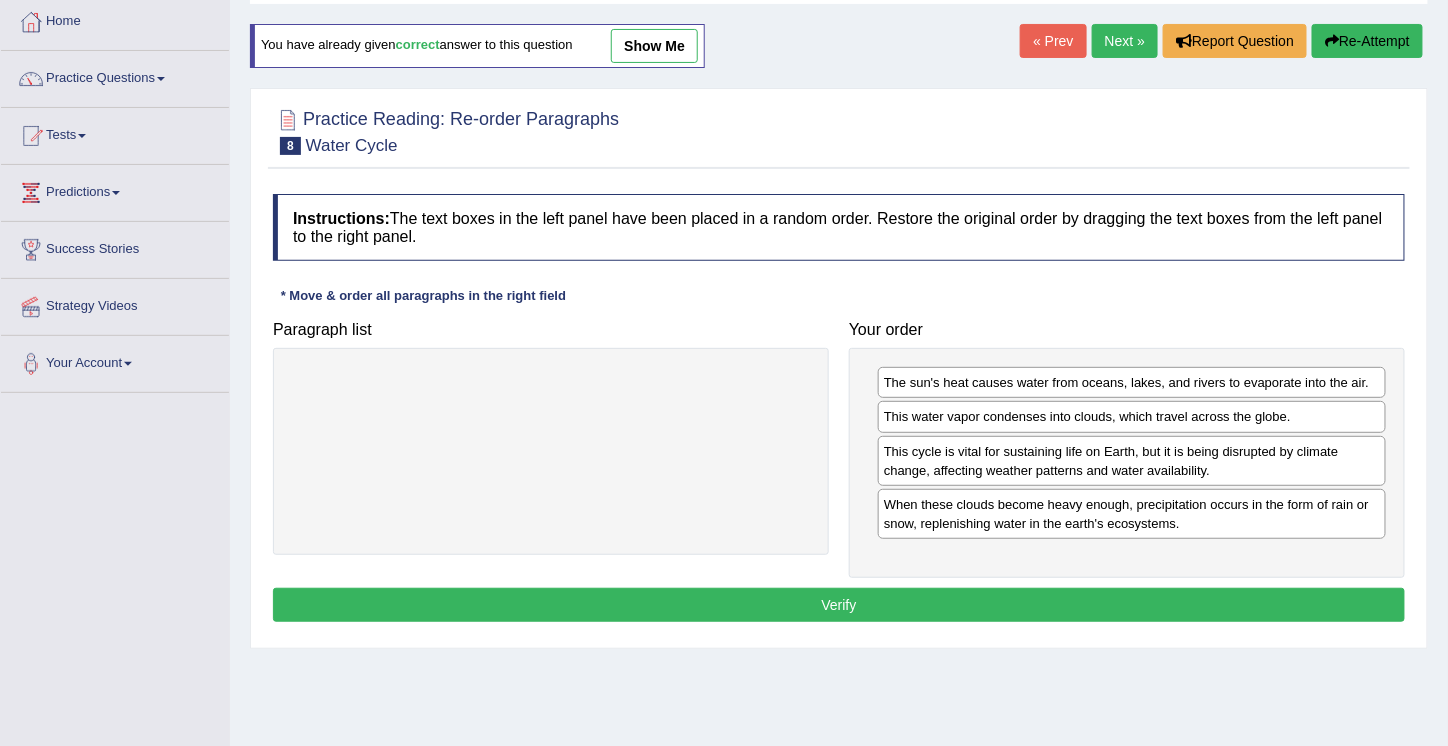click on "Verify" at bounding box center [839, 605] 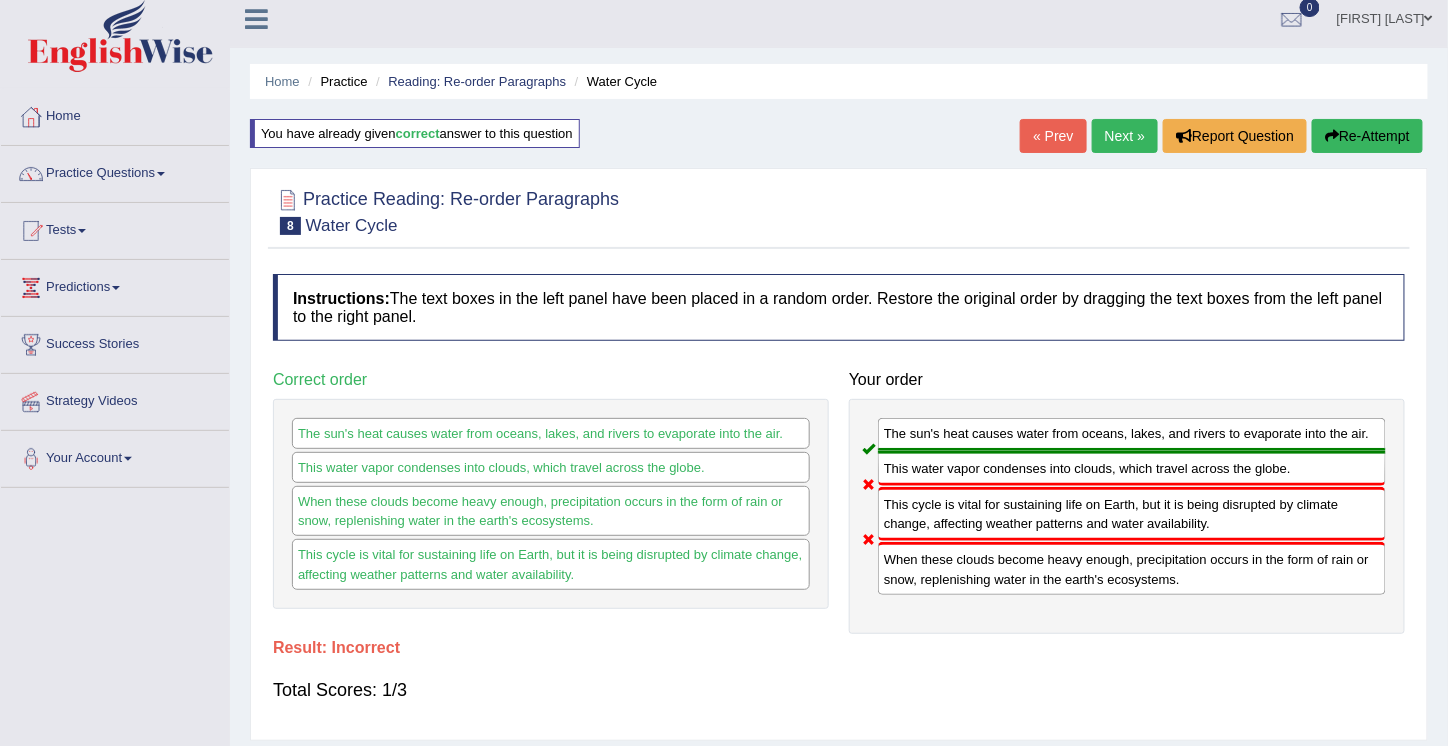 scroll, scrollTop: 0, scrollLeft: 0, axis: both 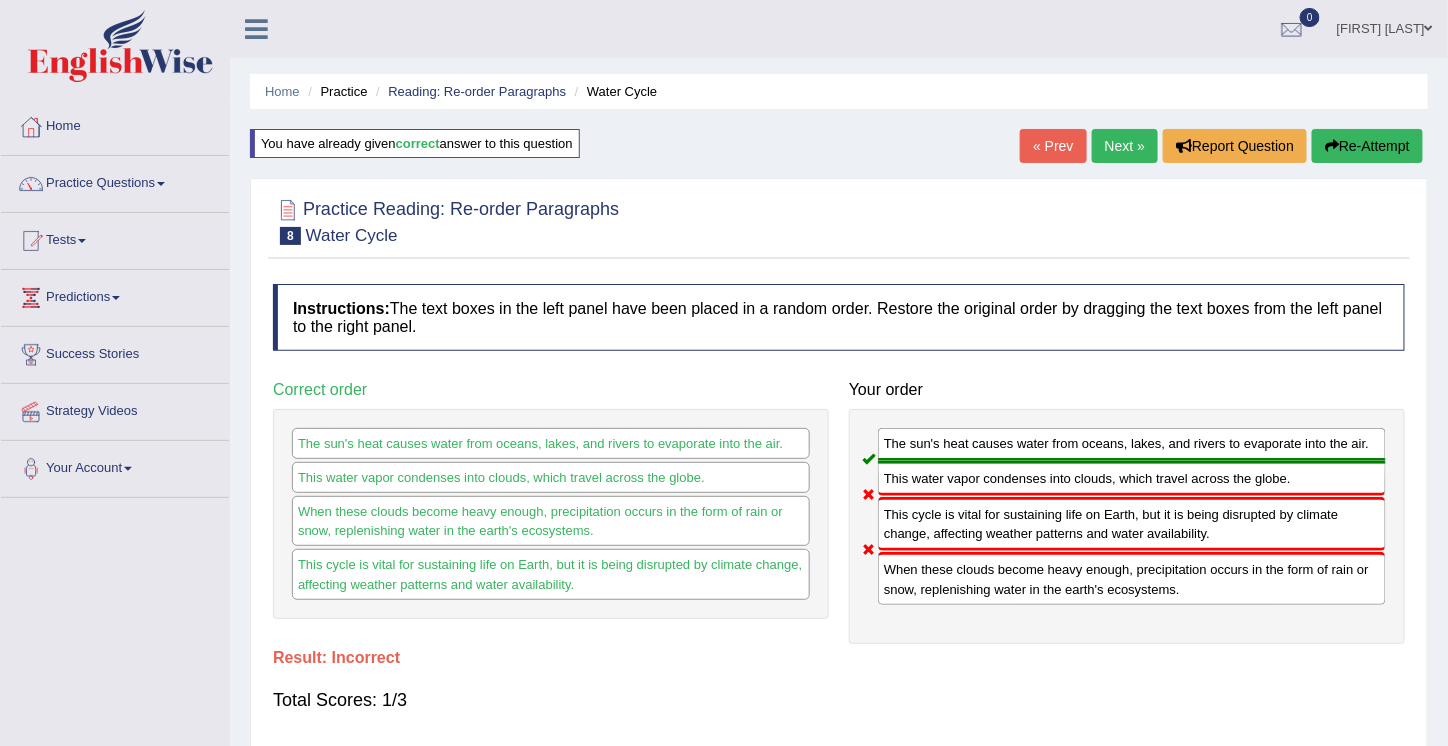 click on "Re-Attempt" at bounding box center [1367, 146] 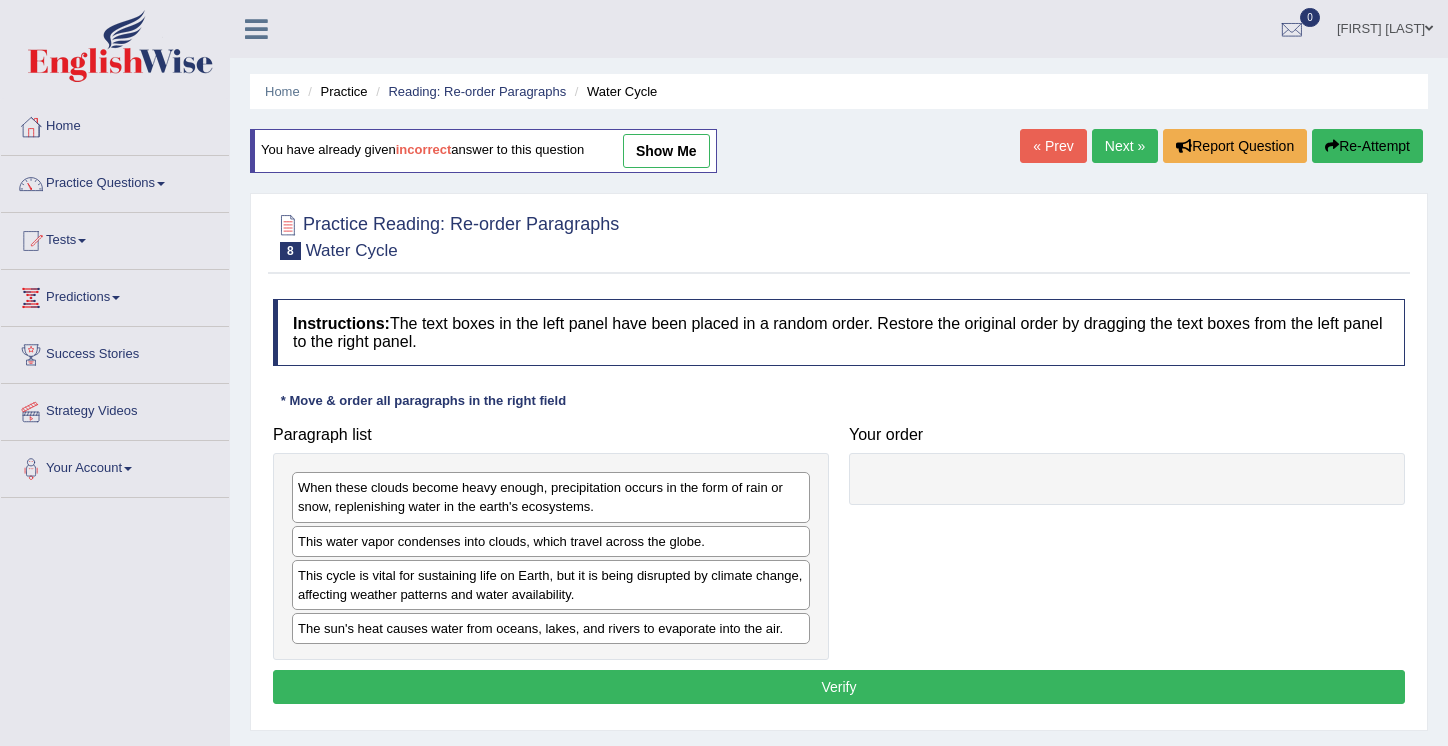 scroll, scrollTop: 0, scrollLeft: 0, axis: both 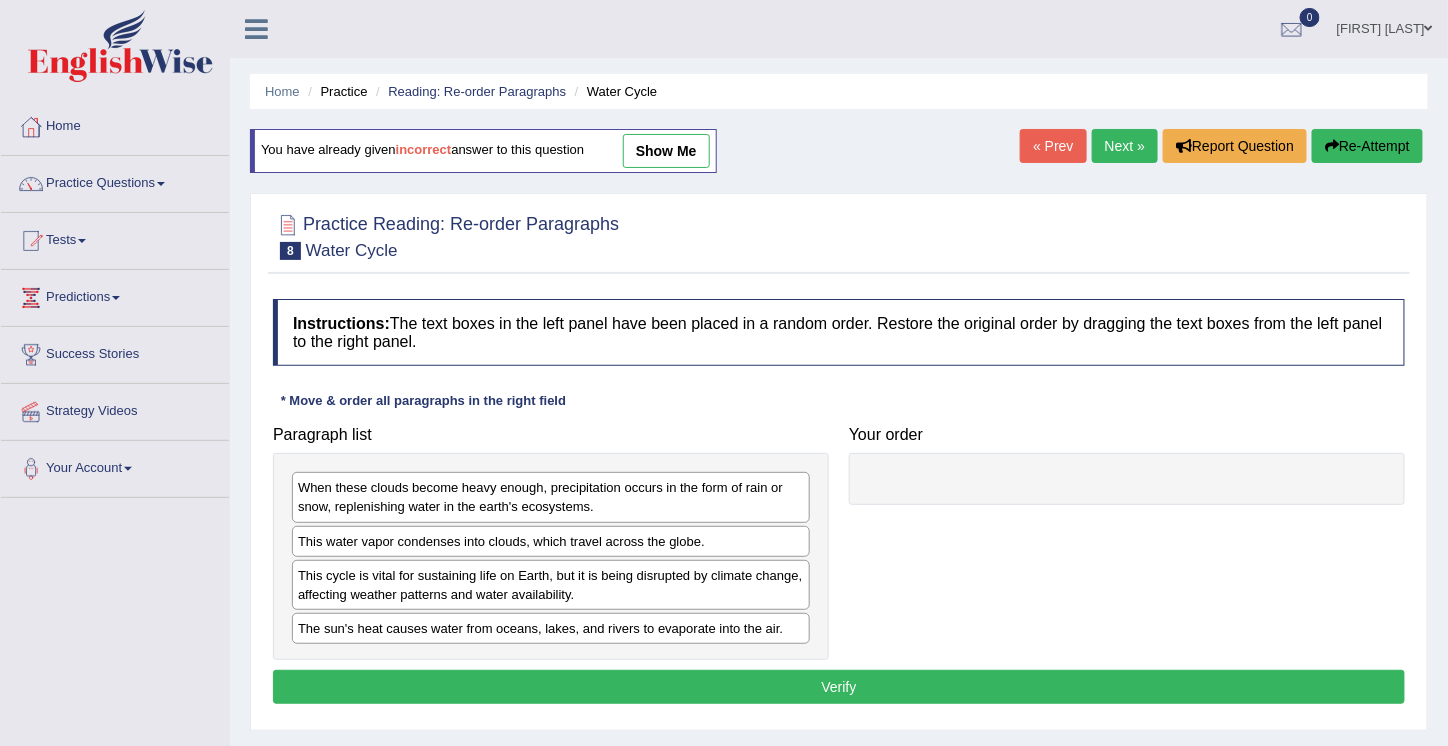 click on "This water vapor condenses into clouds, which travel across the globe." at bounding box center (551, 541) 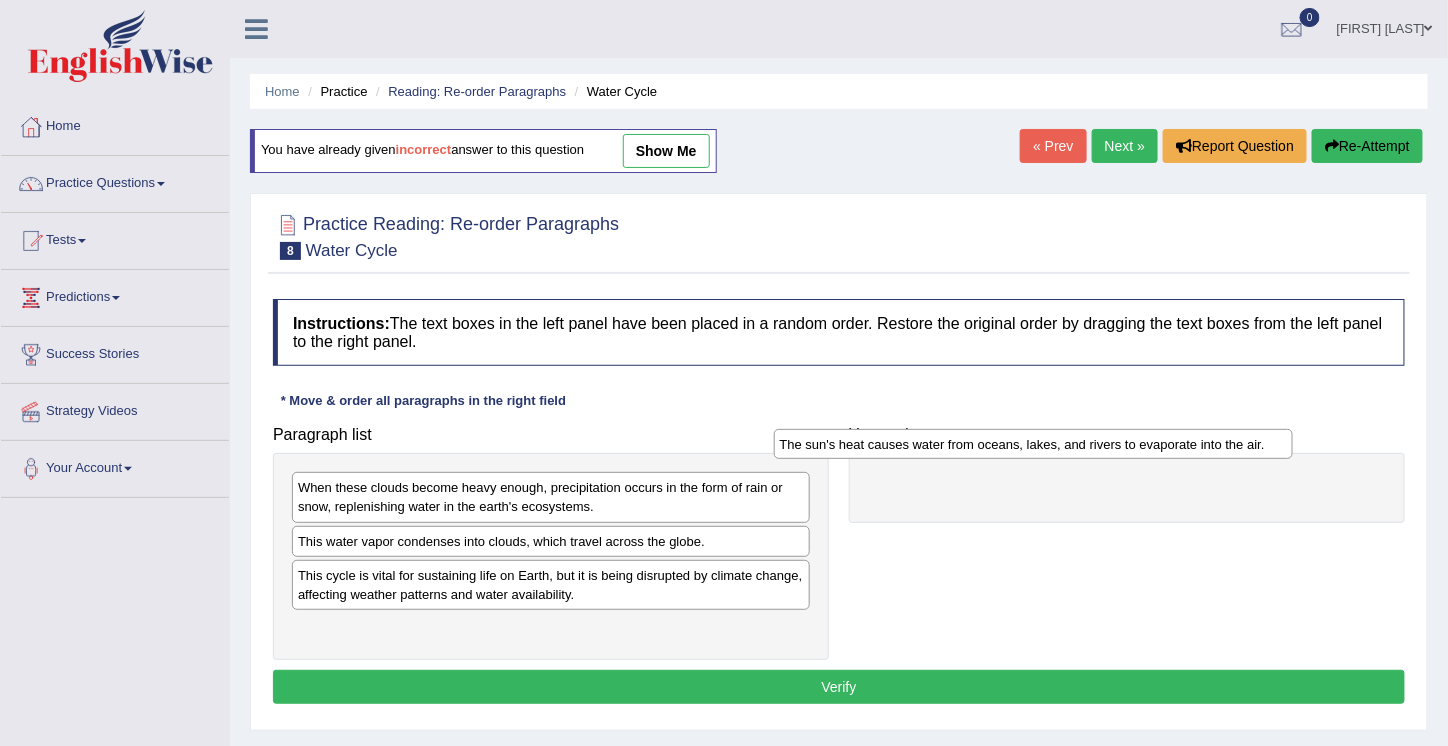 drag, startPoint x: 369, startPoint y: 628, endPoint x: 862, endPoint y: 454, distance: 522.80493 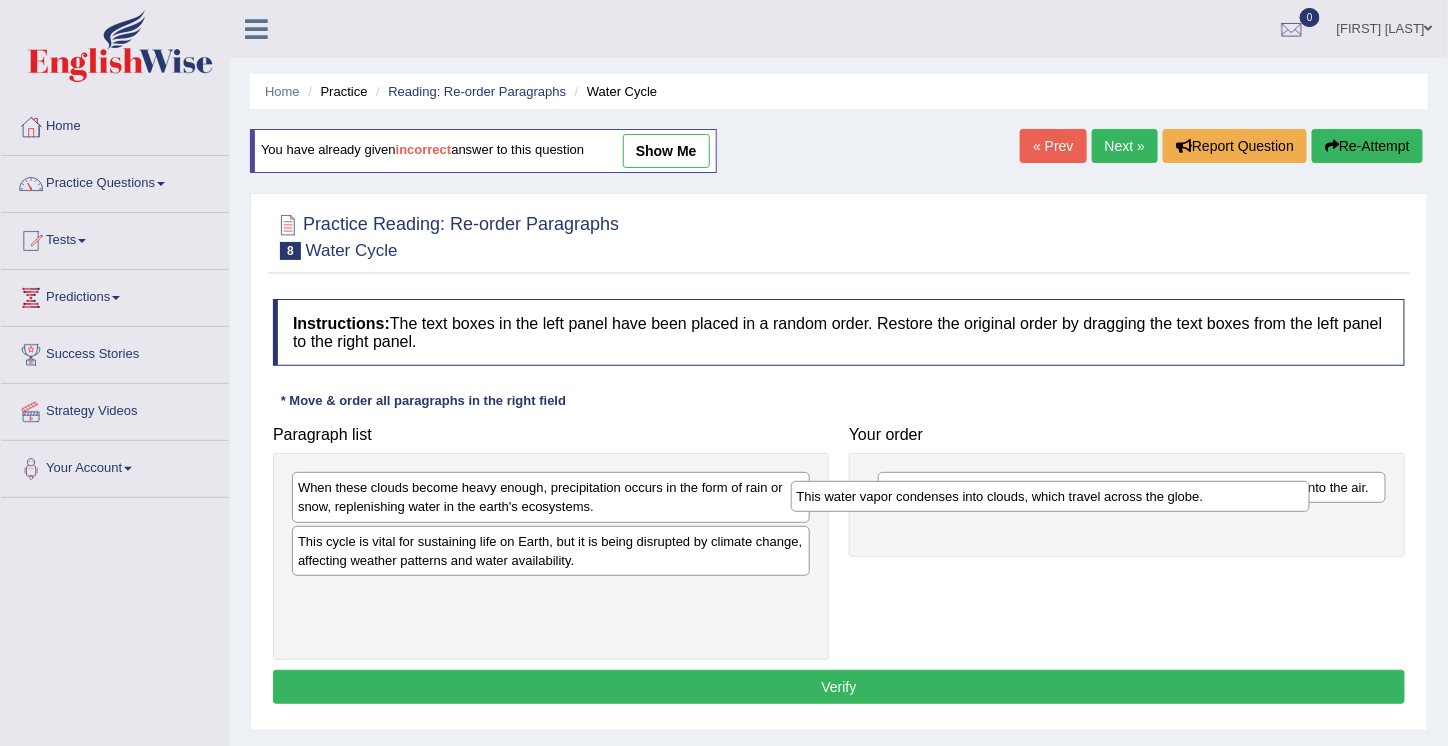 drag, startPoint x: 433, startPoint y: 538, endPoint x: 936, endPoint y: 495, distance: 504.83463 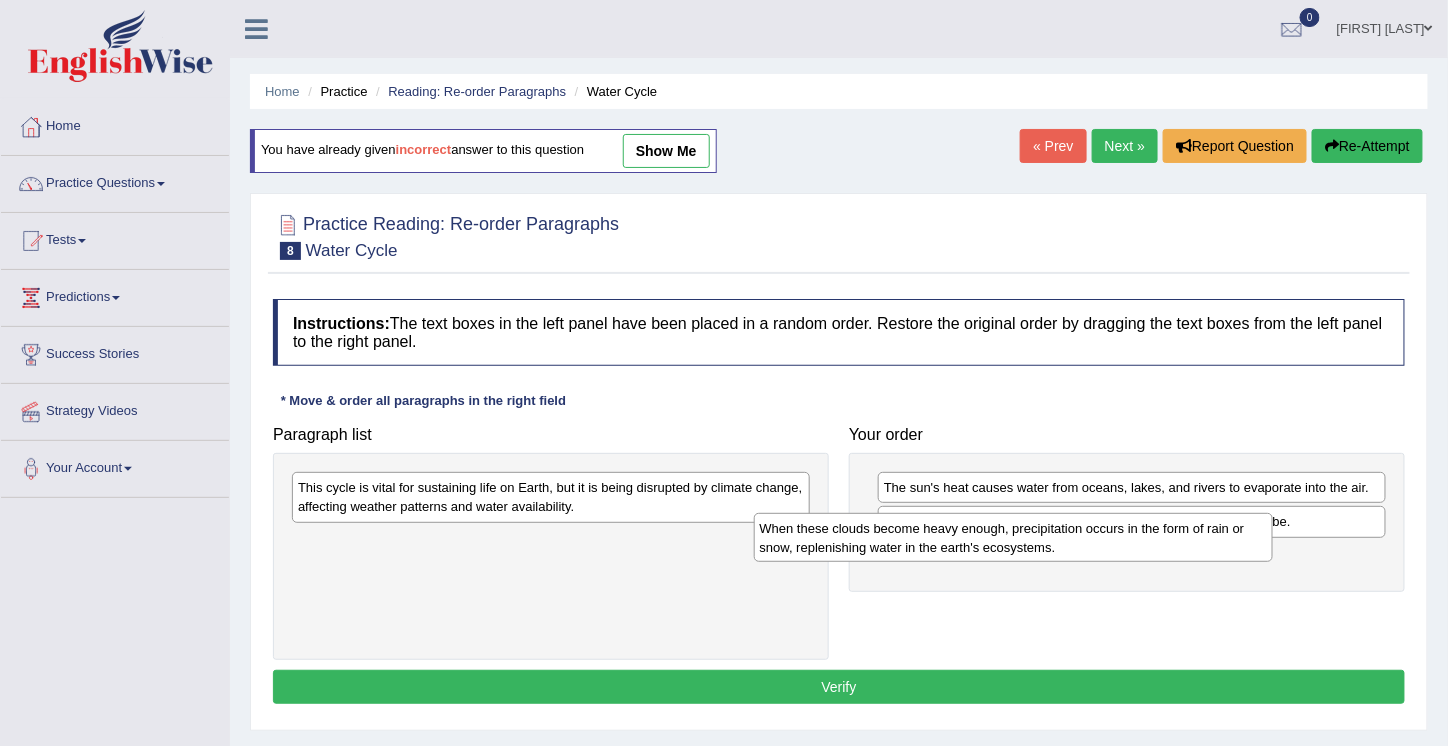 drag, startPoint x: 390, startPoint y: 492, endPoint x: 867, endPoint y: 529, distance: 478.43286 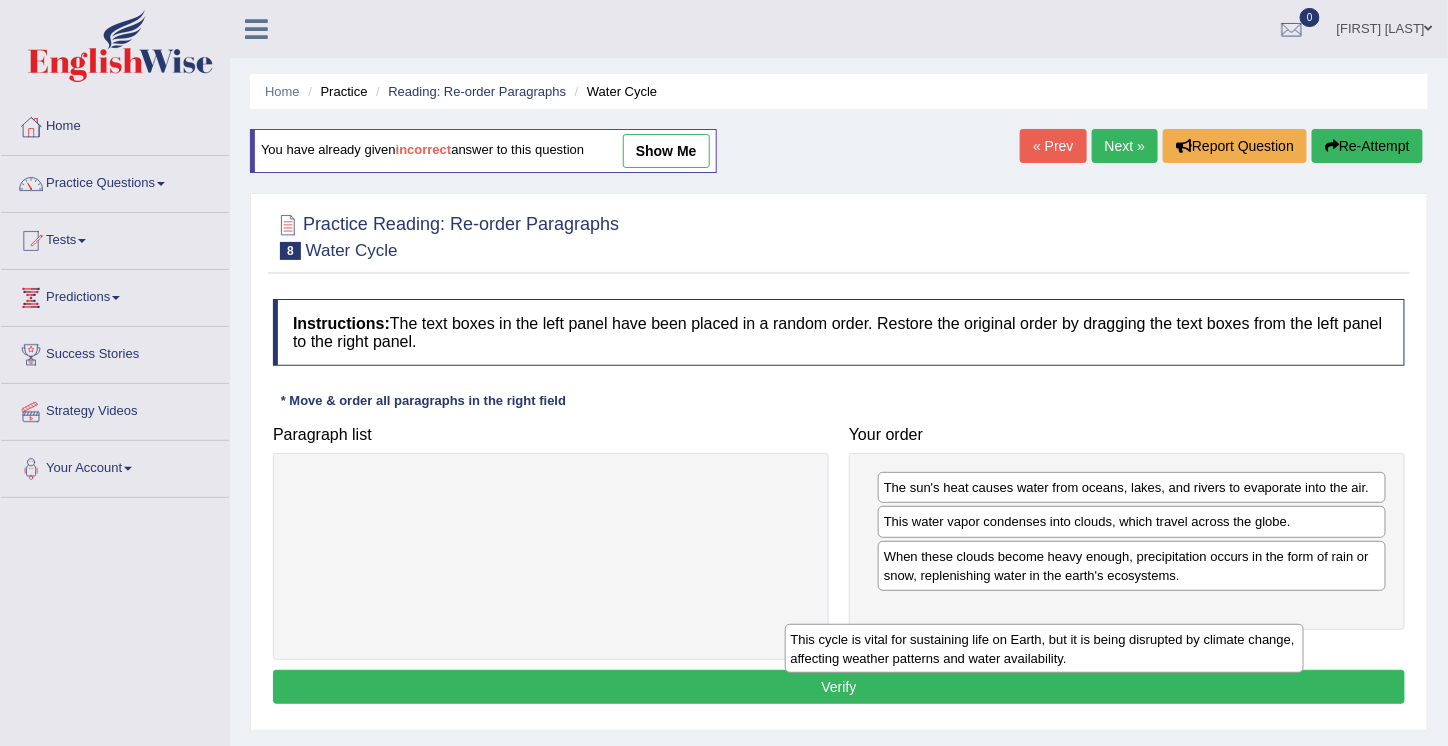 drag, startPoint x: 348, startPoint y: 492, endPoint x: 918, endPoint y: 607, distance: 581.48517 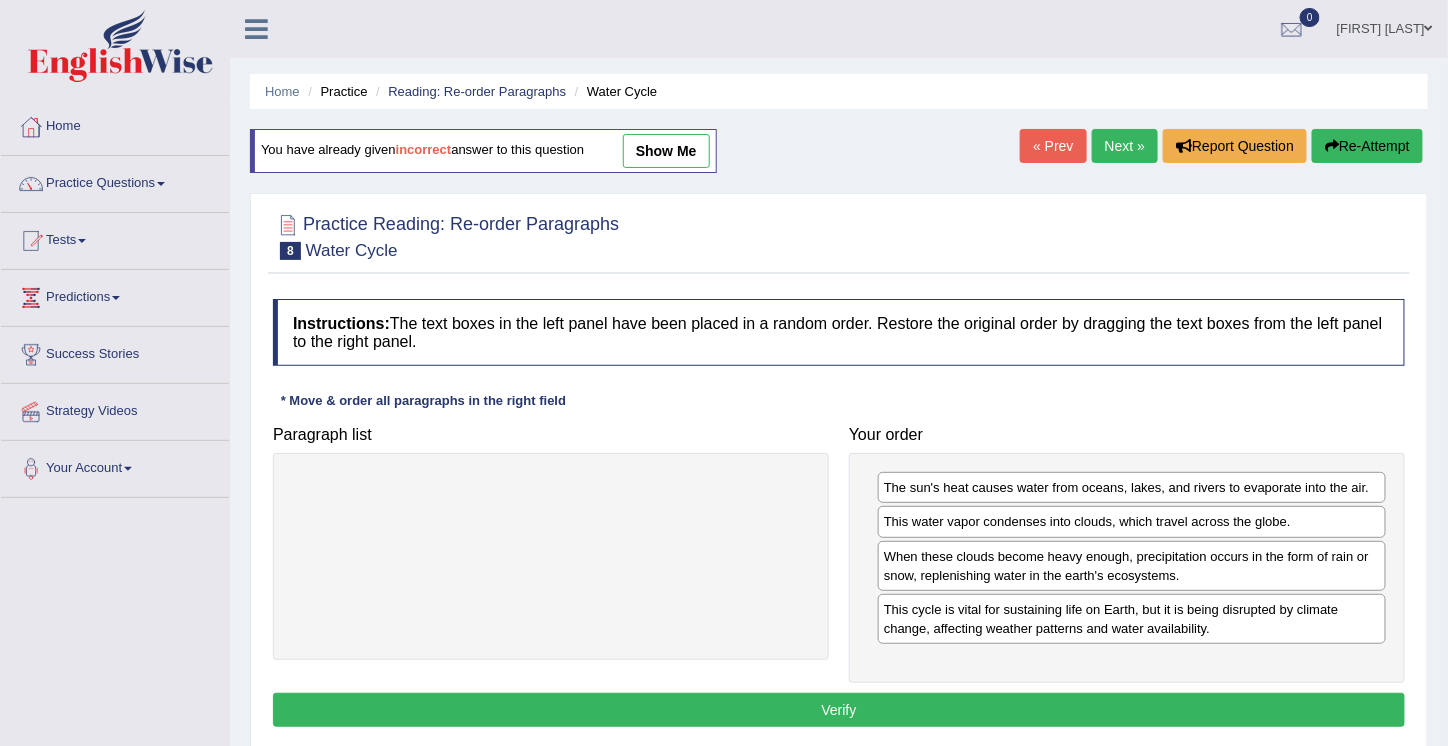 click on "Verify" at bounding box center [839, 710] 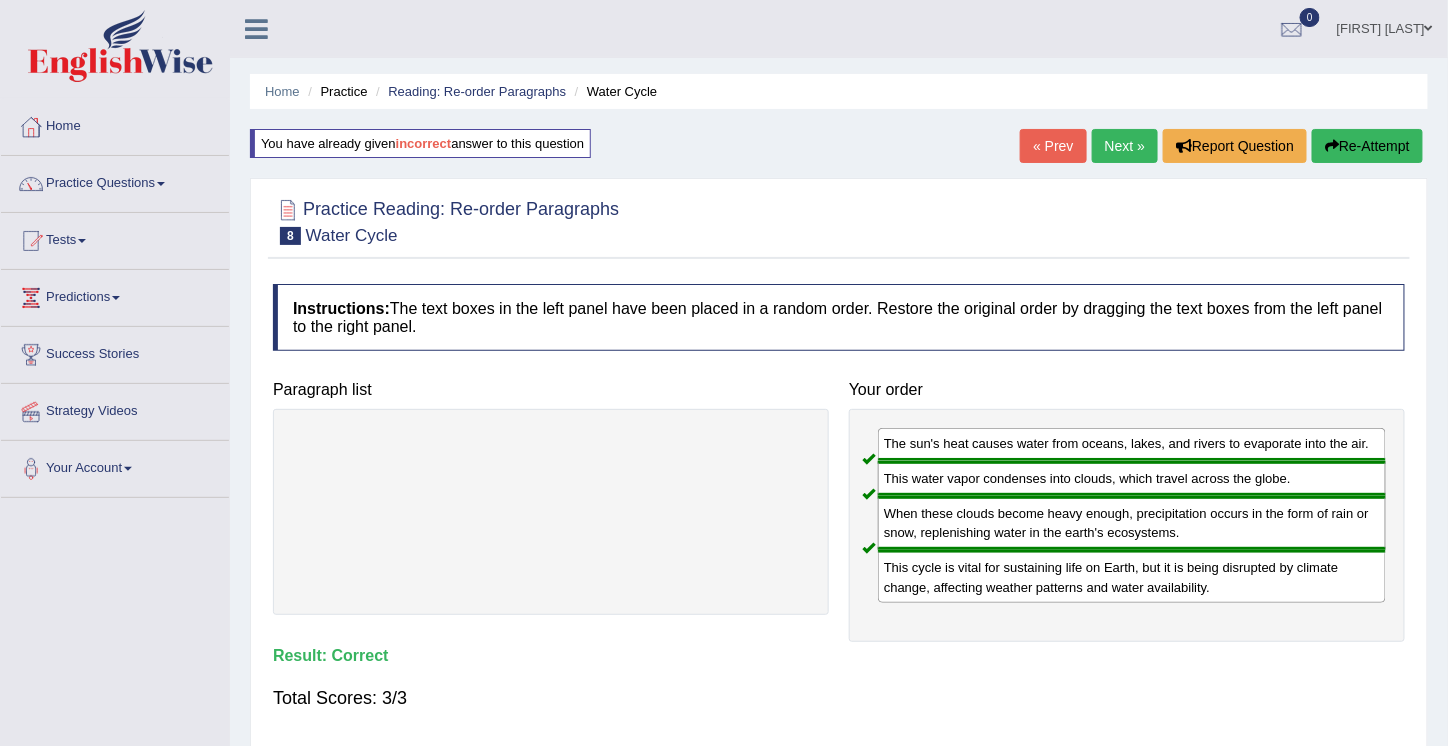 click on "Next »" at bounding box center (1125, 146) 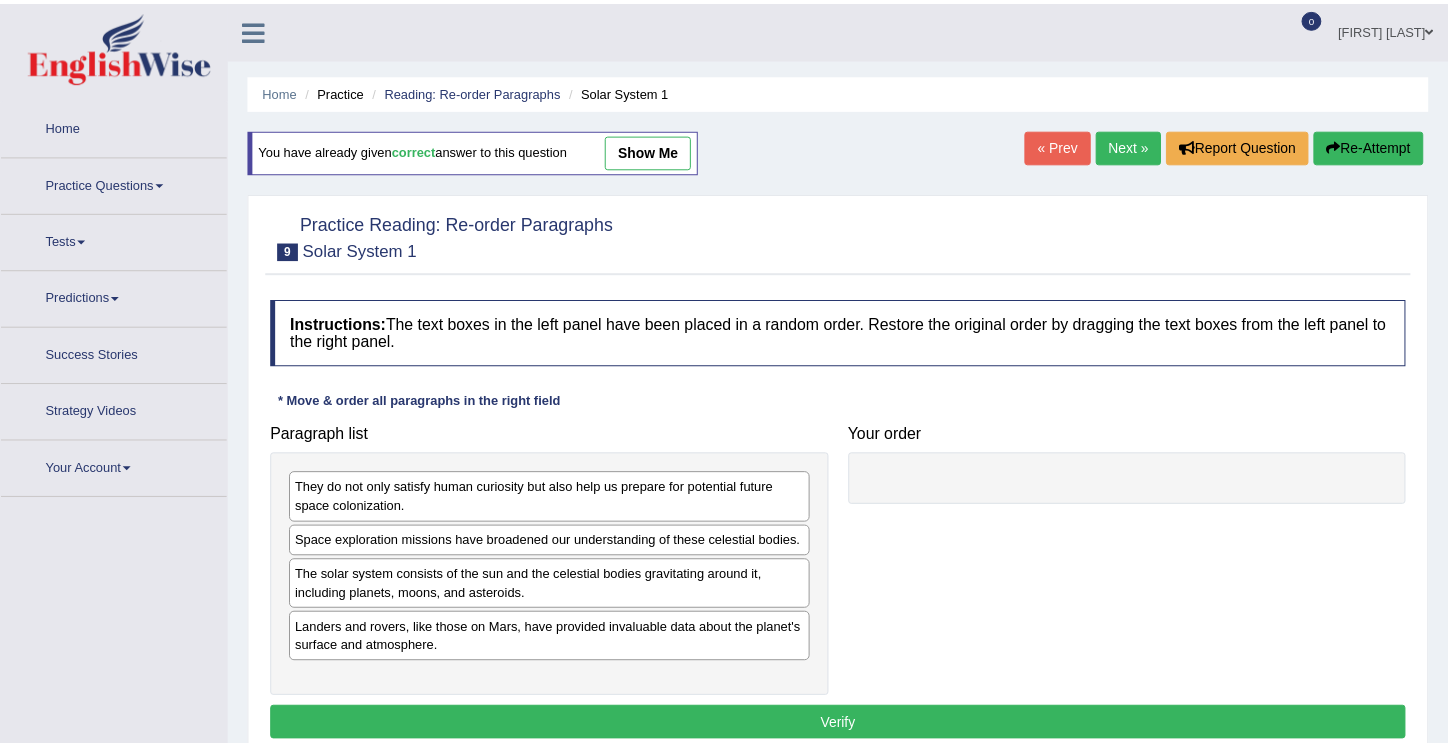 scroll, scrollTop: 0, scrollLeft: 0, axis: both 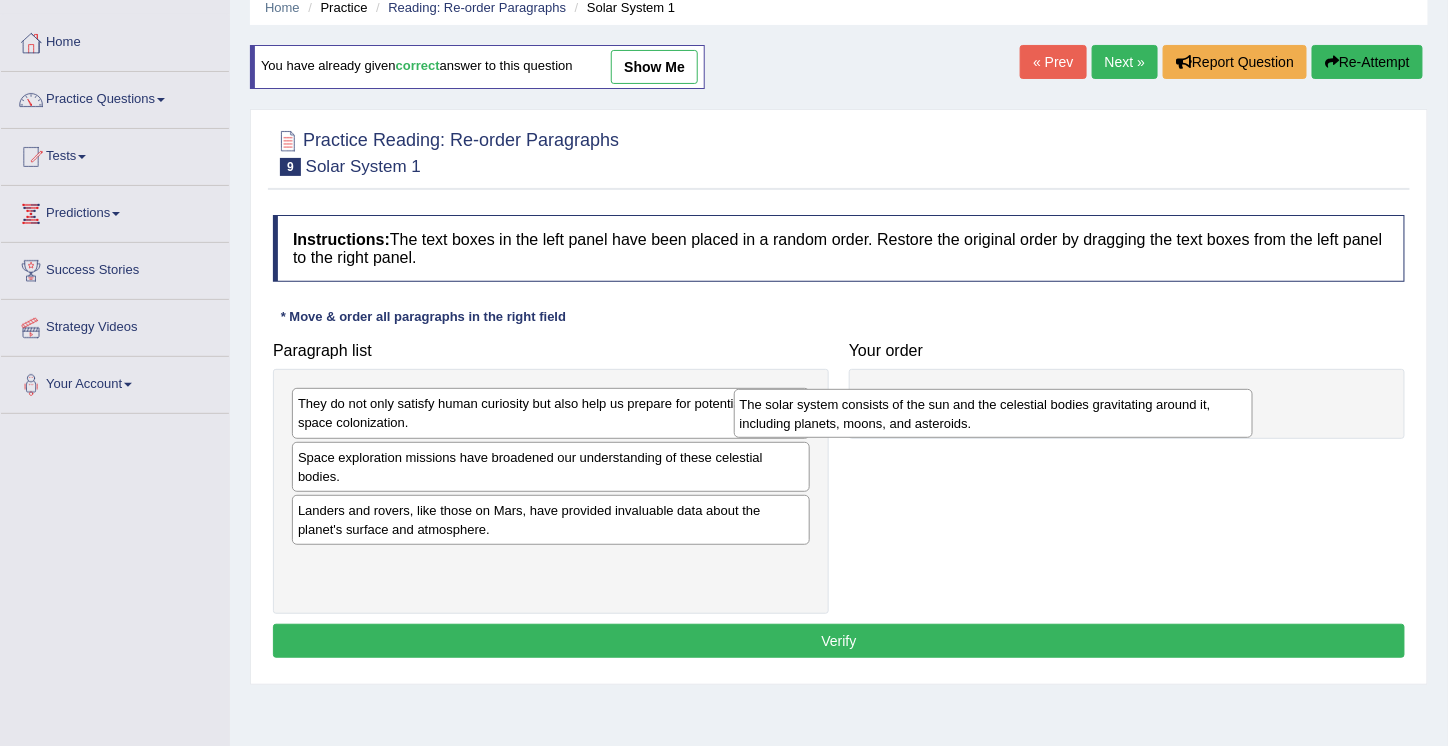 drag, startPoint x: 414, startPoint y: 519, endPoint x: 869, endPoint y: 407, distance: 468.5819 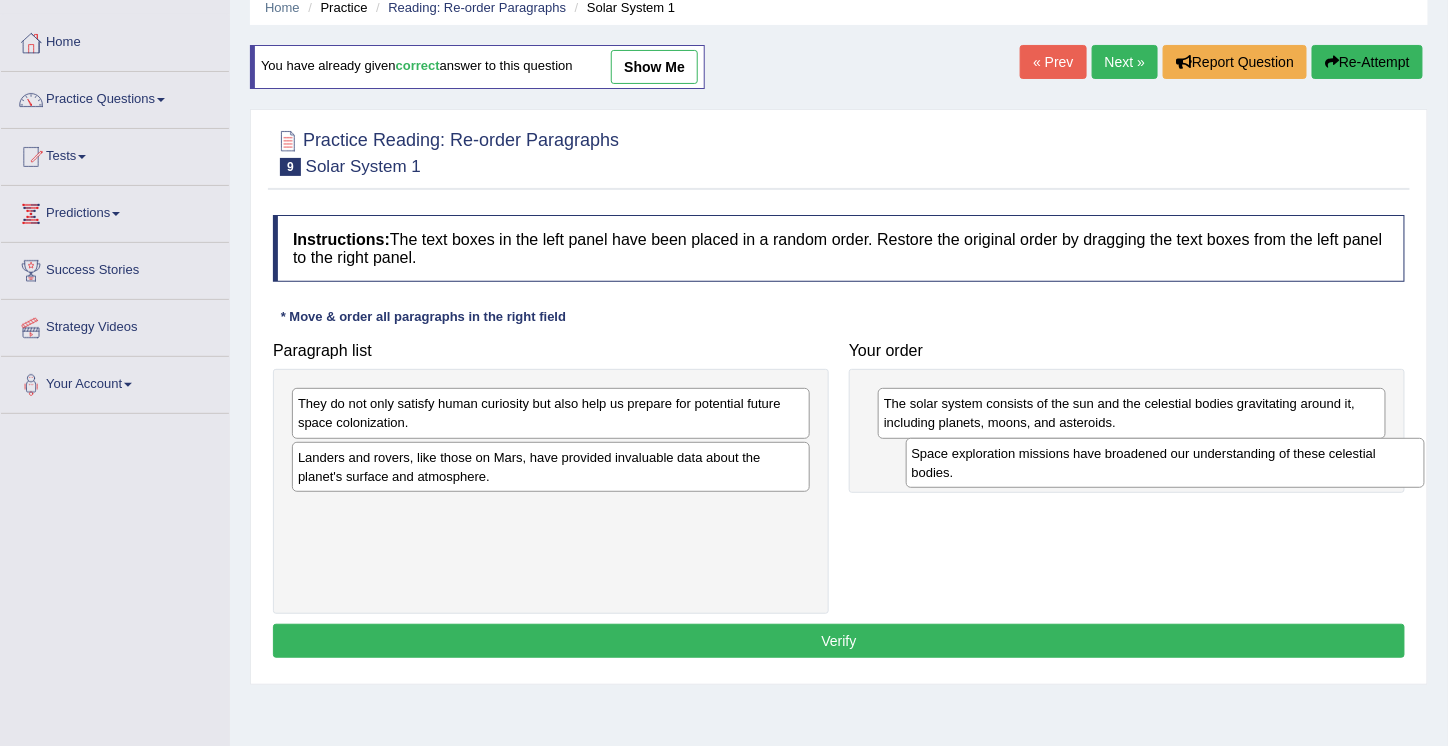 drag, startPoint x: 410, startPoint y: 461, endPoint x: 1028, endPoint y: 458, distance: 618.00726 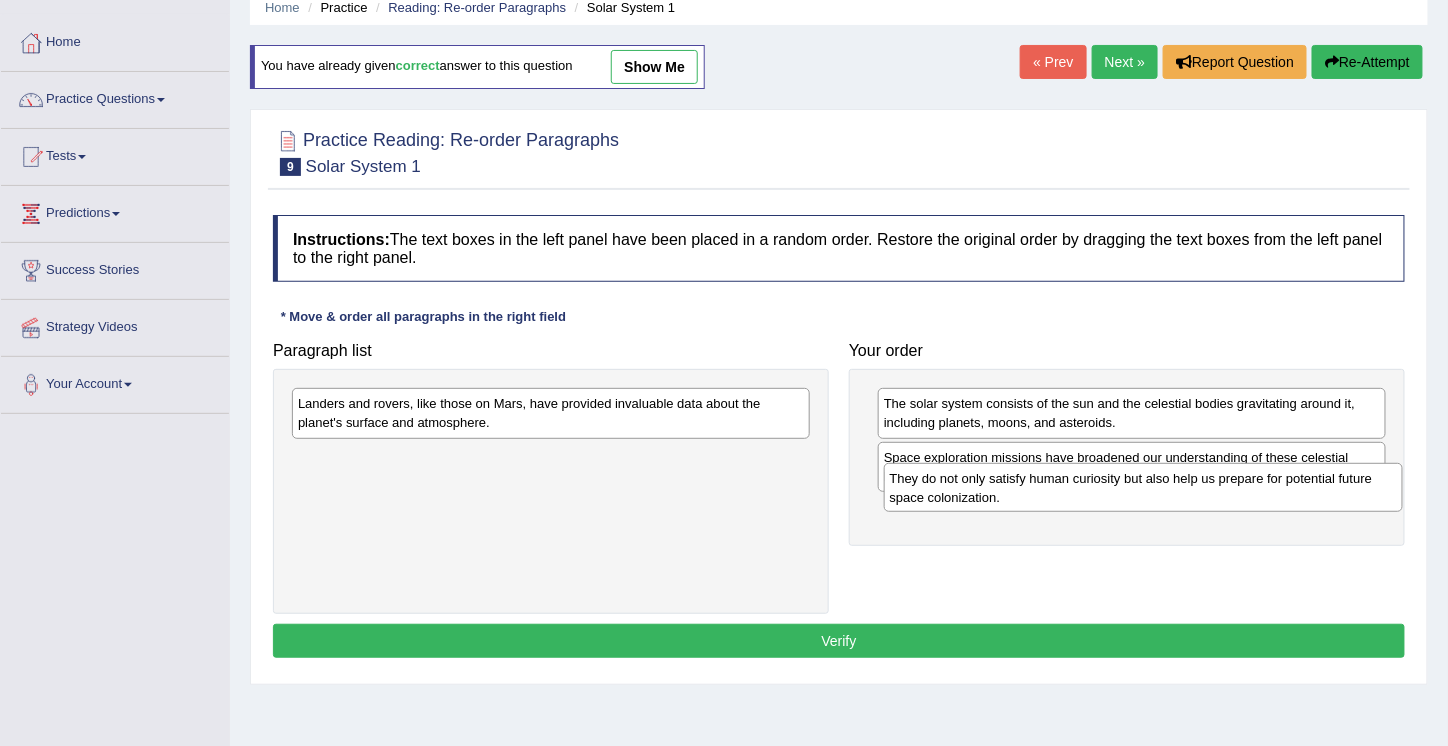 drag, startPoint x: 370, startPoint y: 407, endPoint x: 964, endPoint y: 485, distance: 599.0993 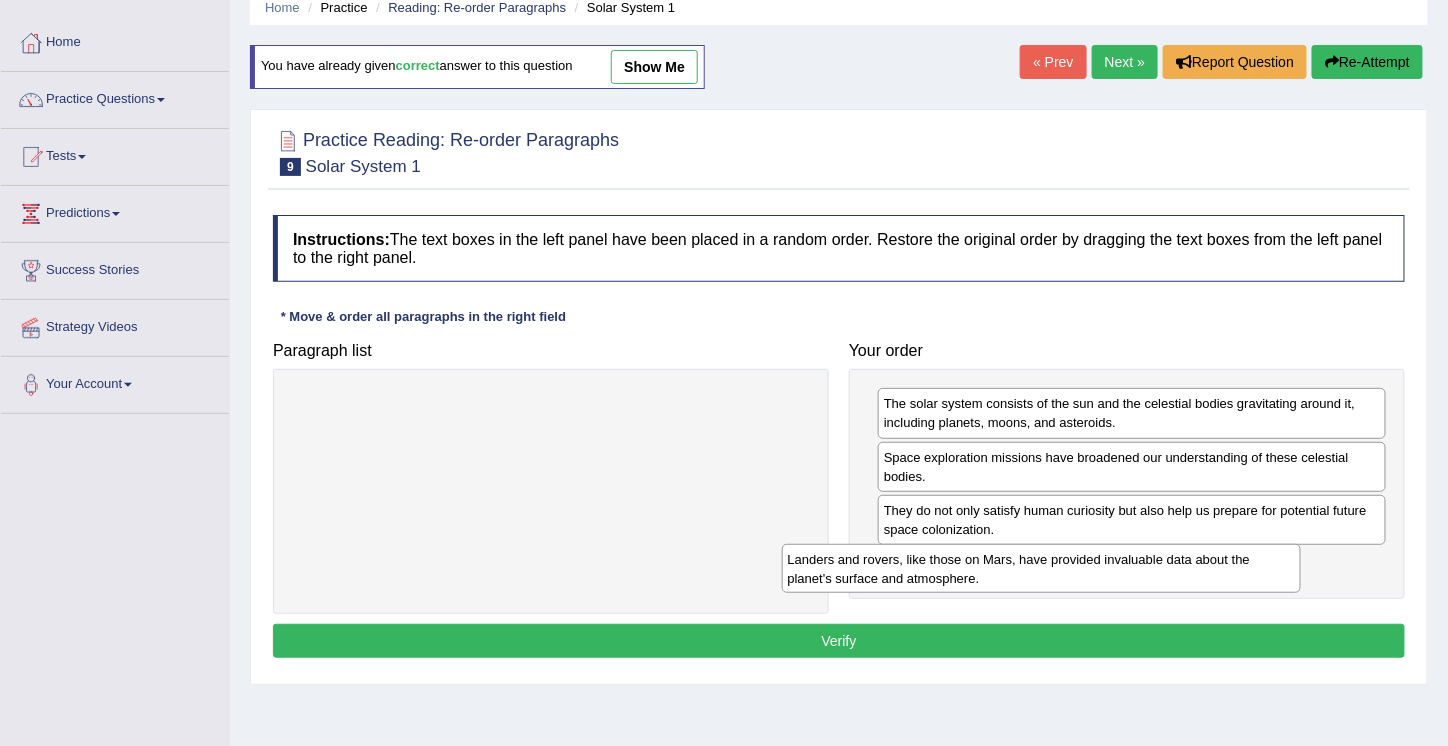 drag, startPoint x: 379, startPoint y: 408, endPoint x: 956, endPoint y: 613, distance: 612.3349 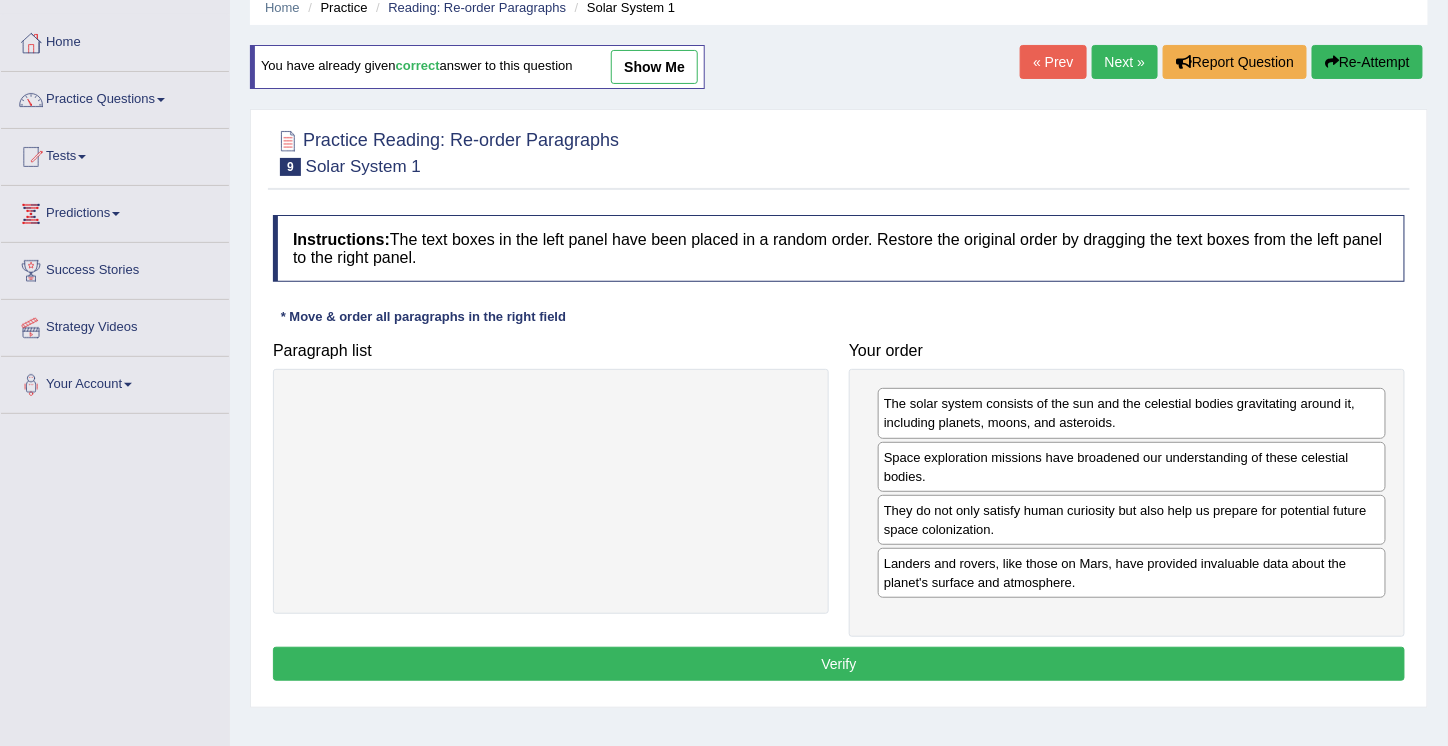 click on "Verify" at bounding box center (839, 664) 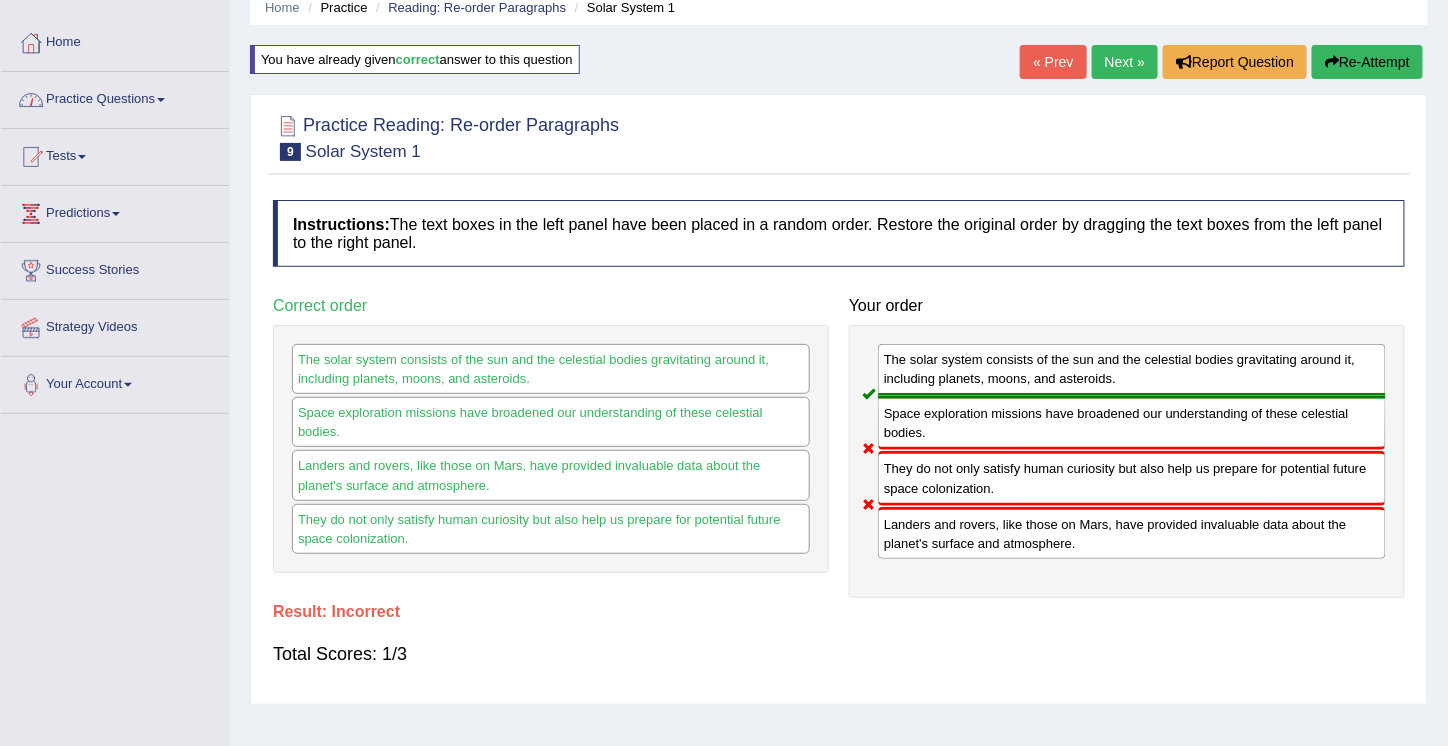 click on "Practice Questions" at bounding box center (115, 97) 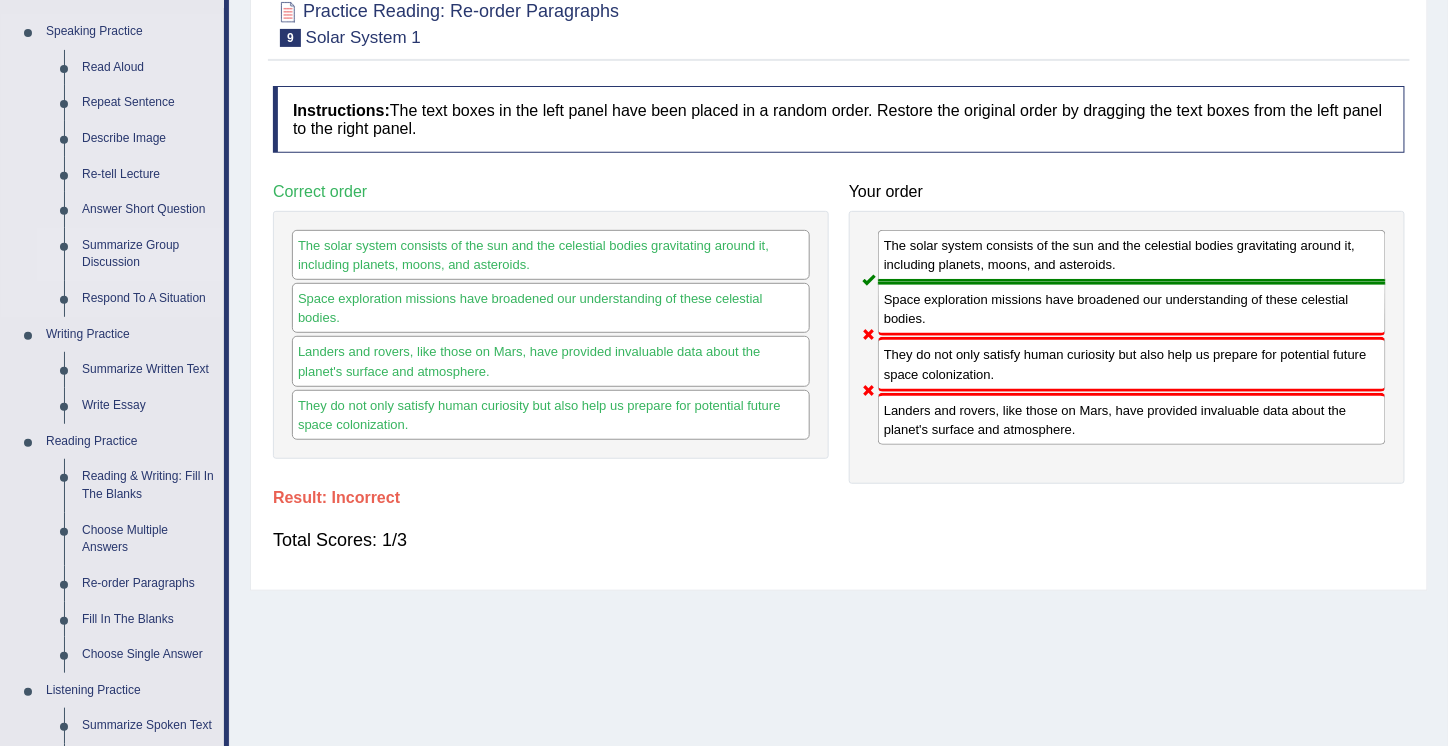 scroll, scrollTop: 216, scrollLeft: 0, axis: vertical 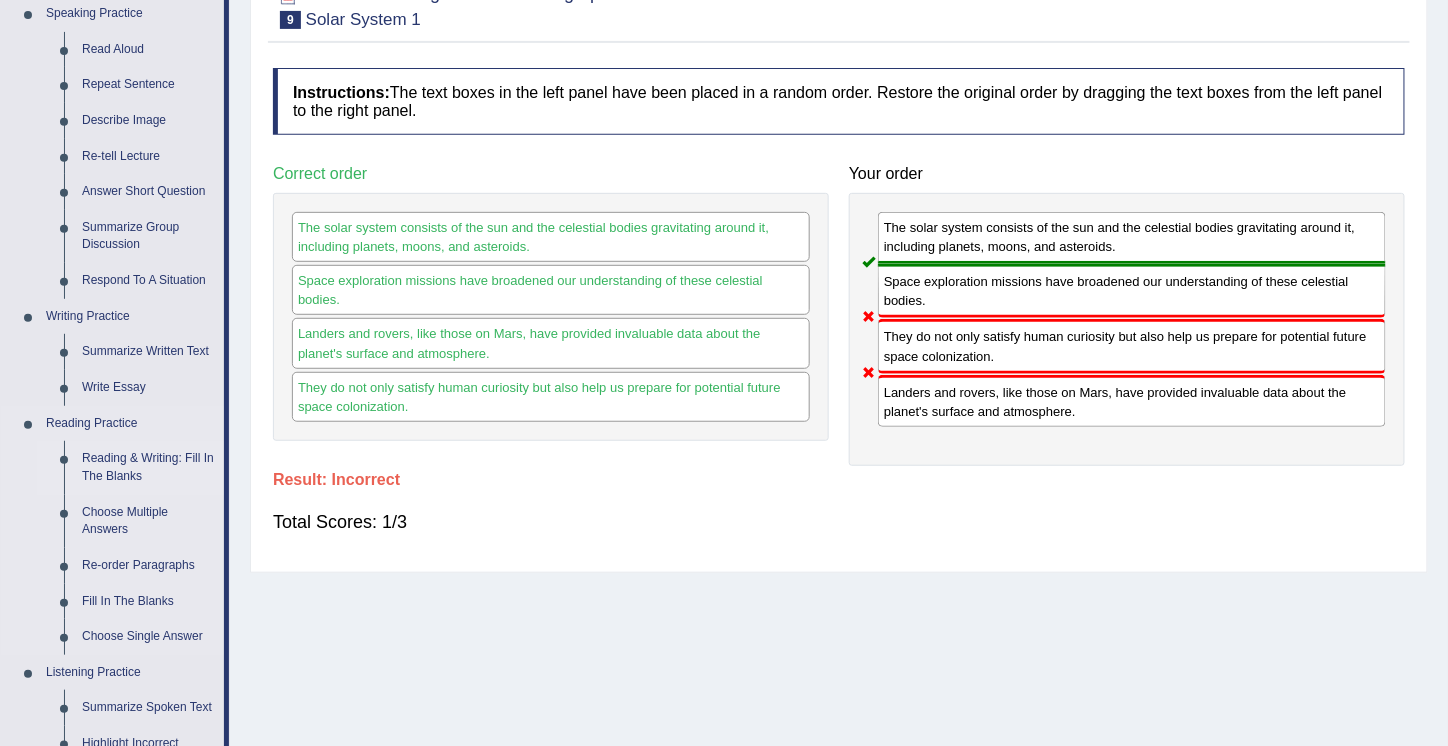 click on "Reading & Writing: Fill In The Blanks" at bounding box center (148, 467) 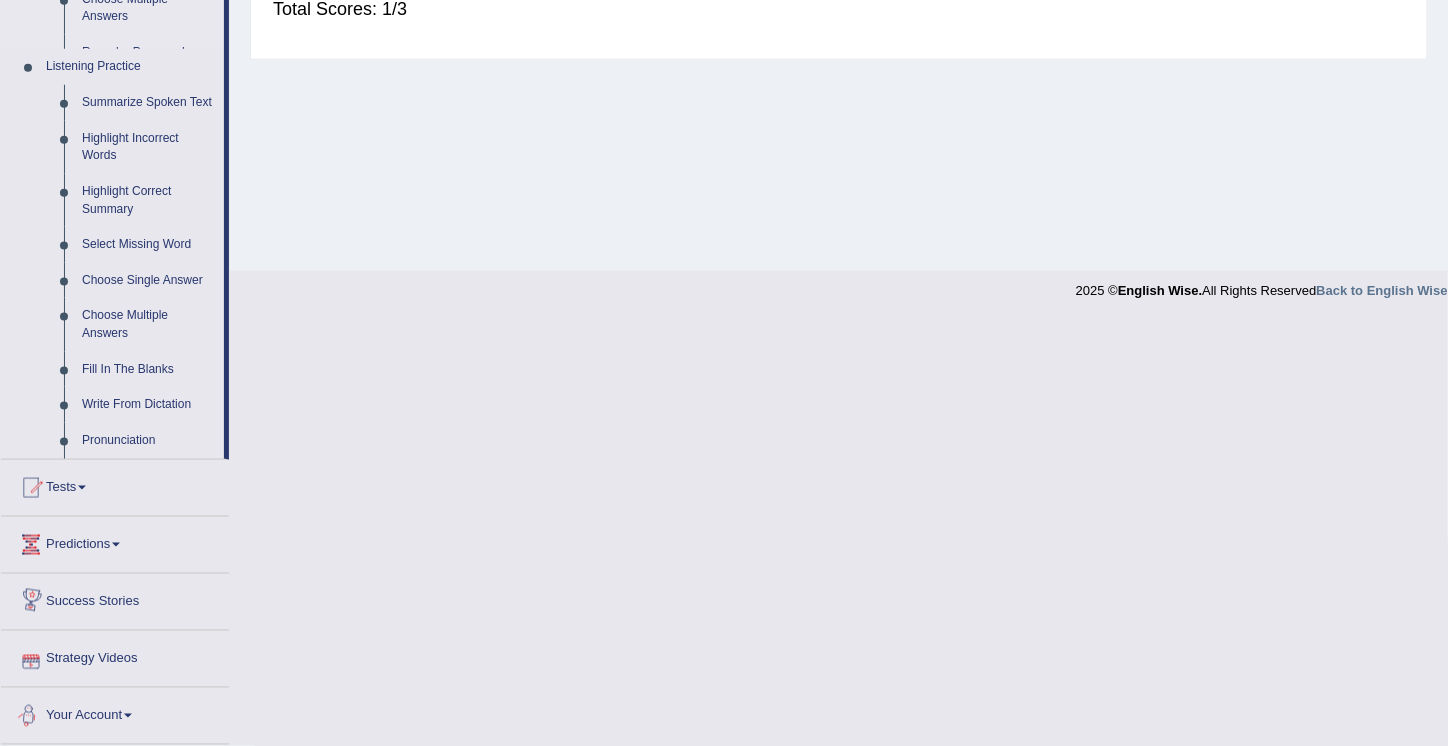 scroll, scrollTop: 683, scrollLeft: 0, axis: vertical 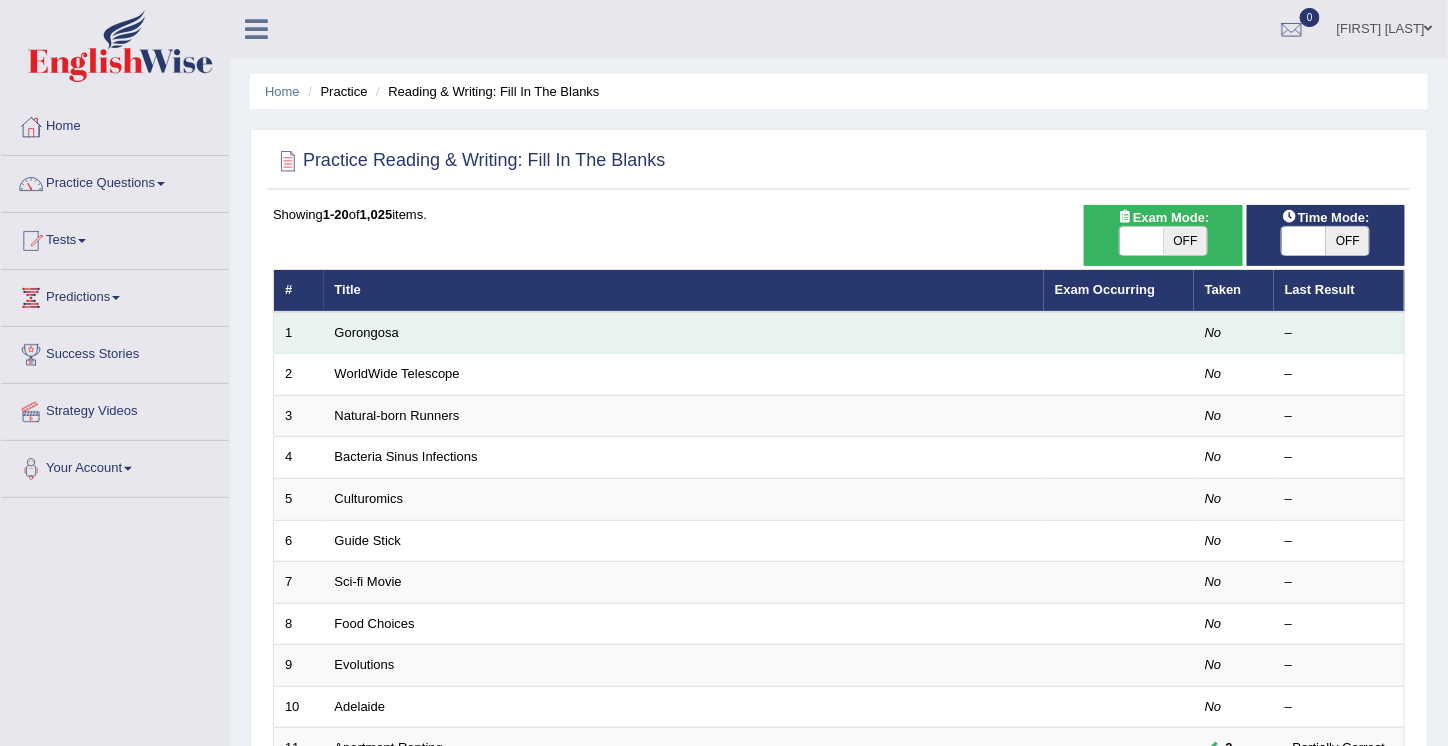 click on "Gorongosa" at bounding box center (684, 333) 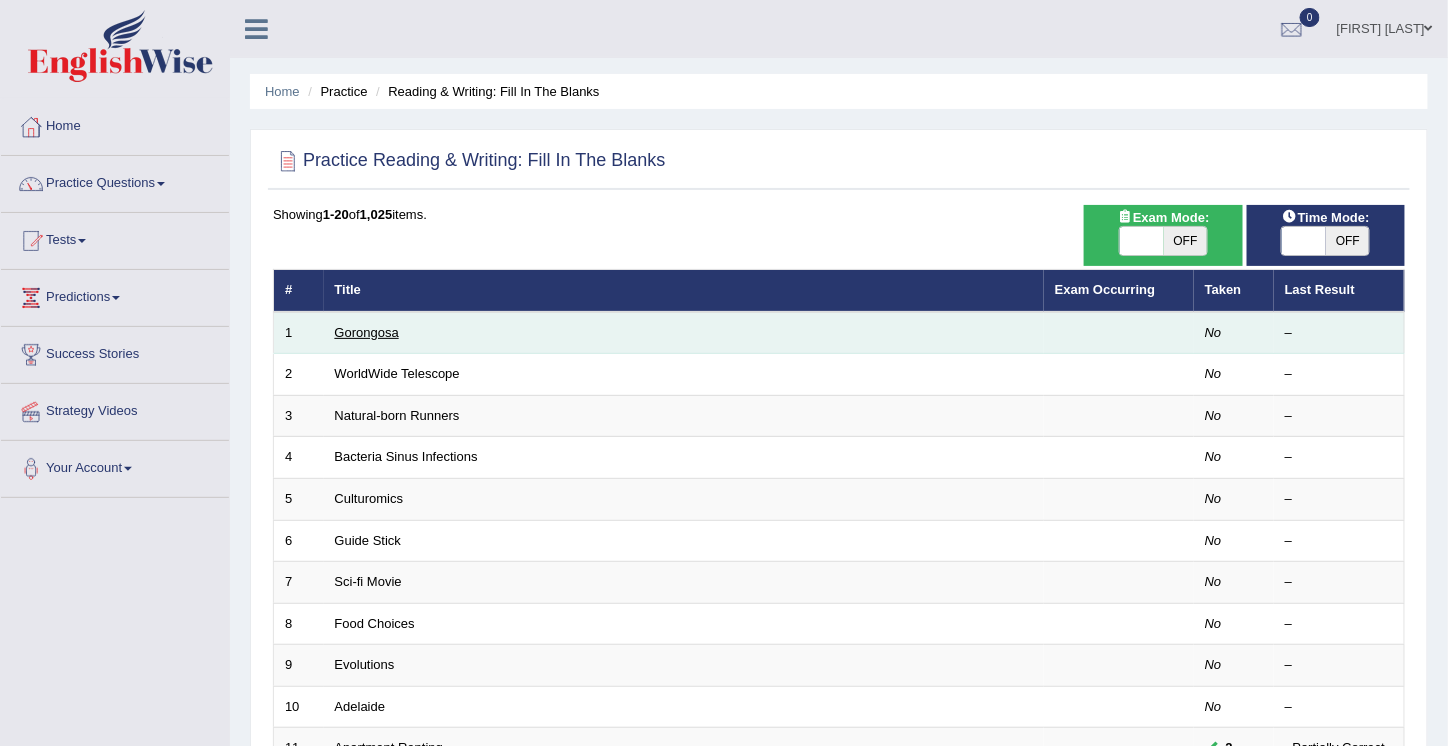 click on "Gorongosa" at bounding box center (367, 332) 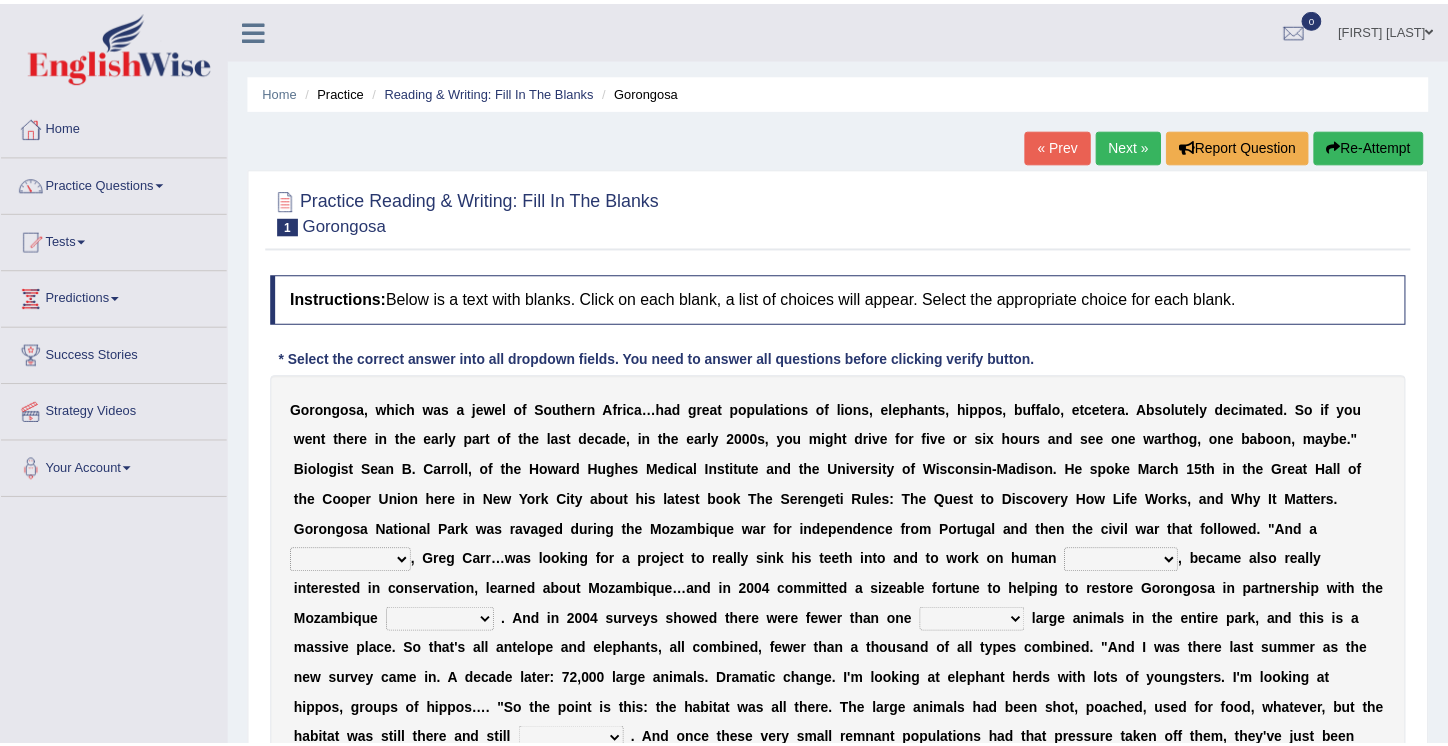 scroll, scrollTop: 0, scrollLeft: 0, axis: both 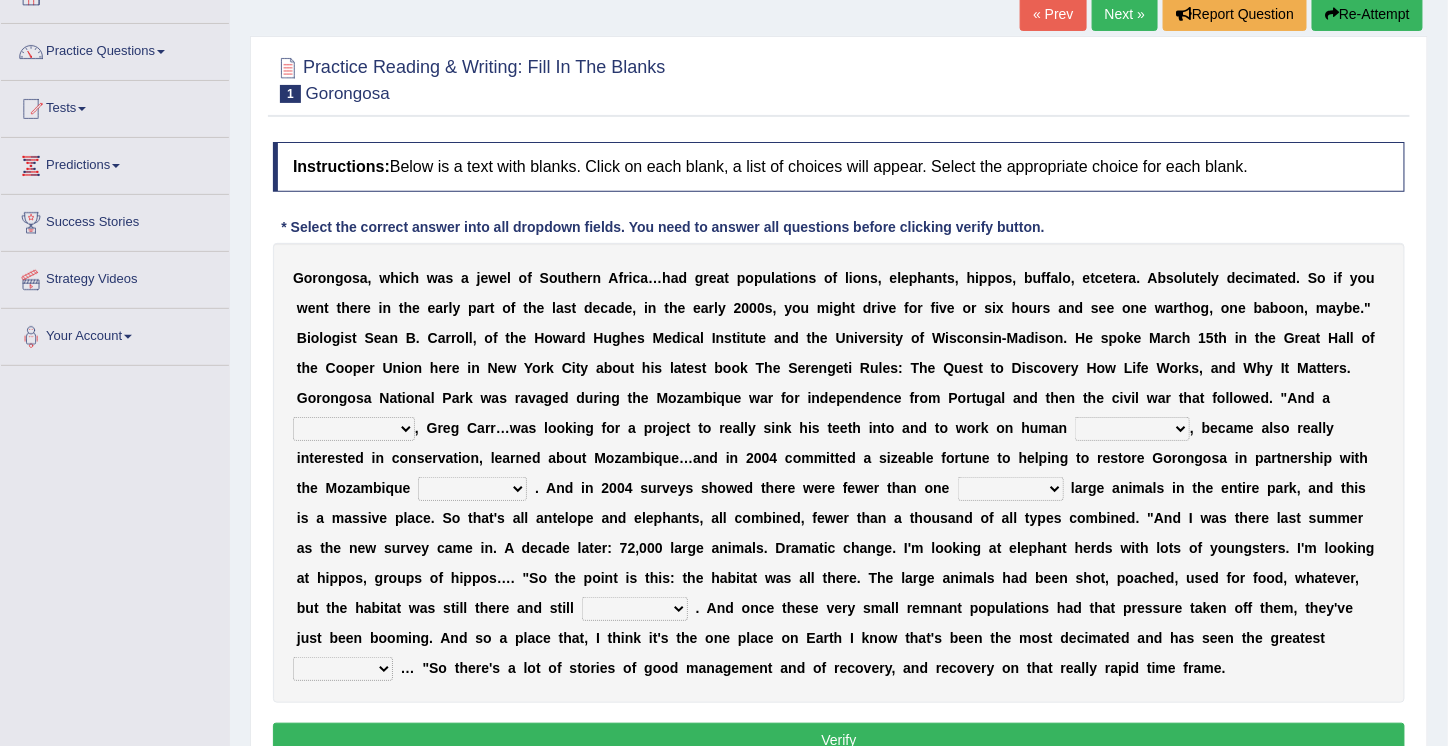 click on "G o r o n g o s a ,    w h i c h    w a s    a    j e w e l    o f    S o u t h e r n    A f r i c a … h a d    g r e a t    p o p u l a t i o n s    o f    l i o n s ,    e l e p h a n t s ,    h i p p o s ,    b u f f a l o ,    e t c e t e r a .    A b s o l u t e l y    d e c i m a t e d .    S o    i f    y o u    w e n t    t h e r e    i n    t h e    e a r l y    p a r t    o f    t h e    l a s t    d e c a d e ,    i n    t h e    e a r l y    2 0 0 0 s ,    y o u    m i g h t    d r i v e    f o r    f i v e    o r    s i x    h o u r s    a n d    s e e    o n e    w a r t h o g ,    o n e    b a b o o n ,    m a y b e . "    B i o l o g i s t    S e a n    B .    C a r r o l l ,    o f    t h e    H o w a r d    H u g h e s    M e d i c a l    I n s t i t u t e    a n d    t h e    U n i v e r s i t y    o f    W i s c o n s i n - M a d i s o n .    H e    s p o k e    M a r c h    1 5 t h    i n    t h e    G r e a t    H" at bounding box center [839, 473] 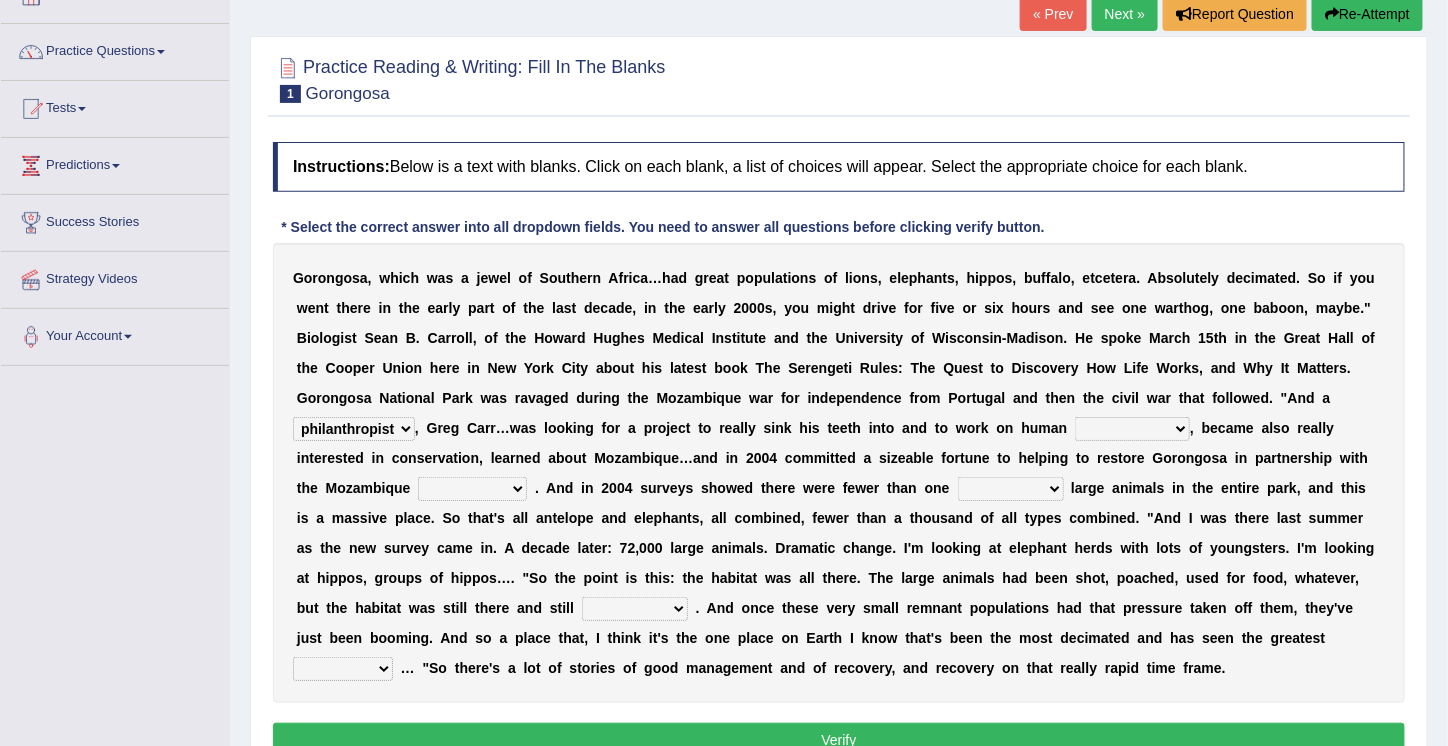 click on "passion solstice ballast philanthropist" at bounding box center (354, 429) 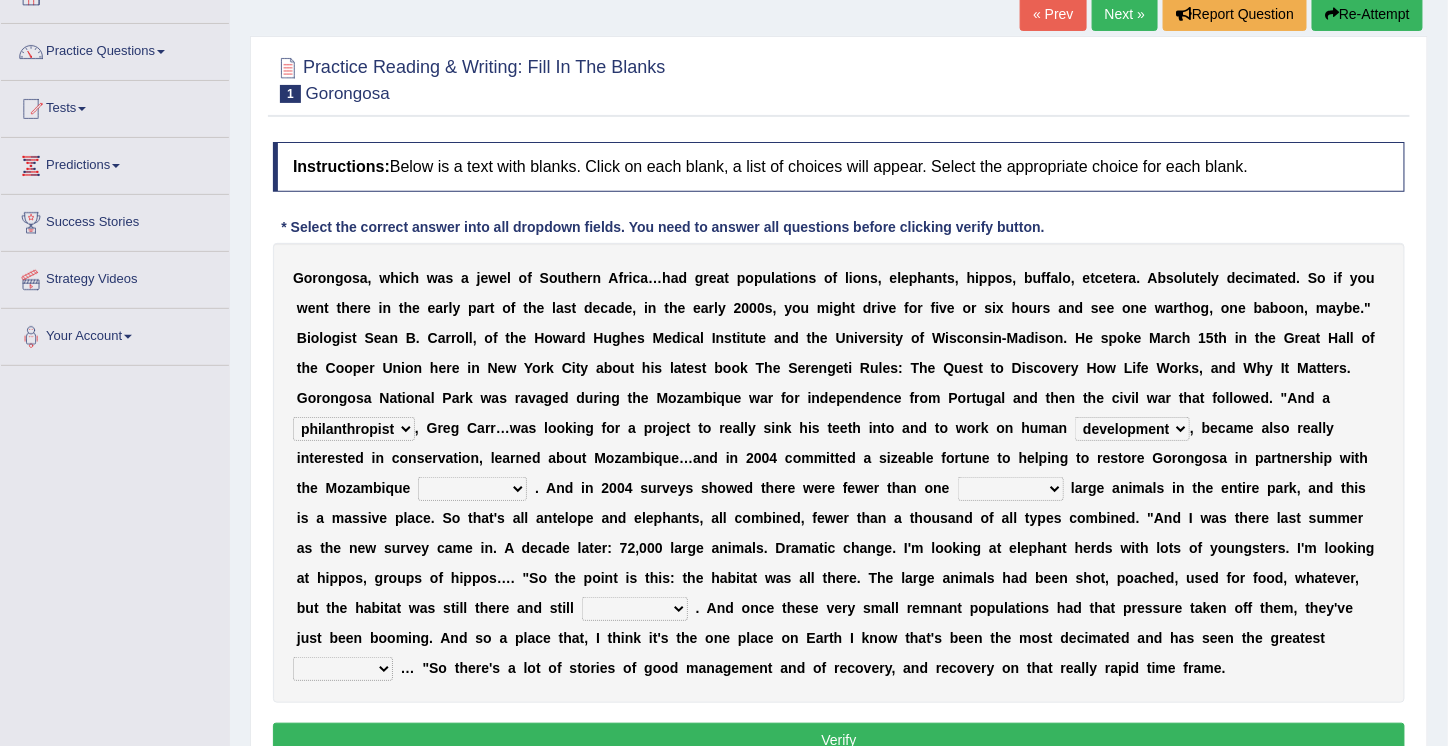 click on "negligence prevalence development malevolence" at bounding box center [1132, 429] 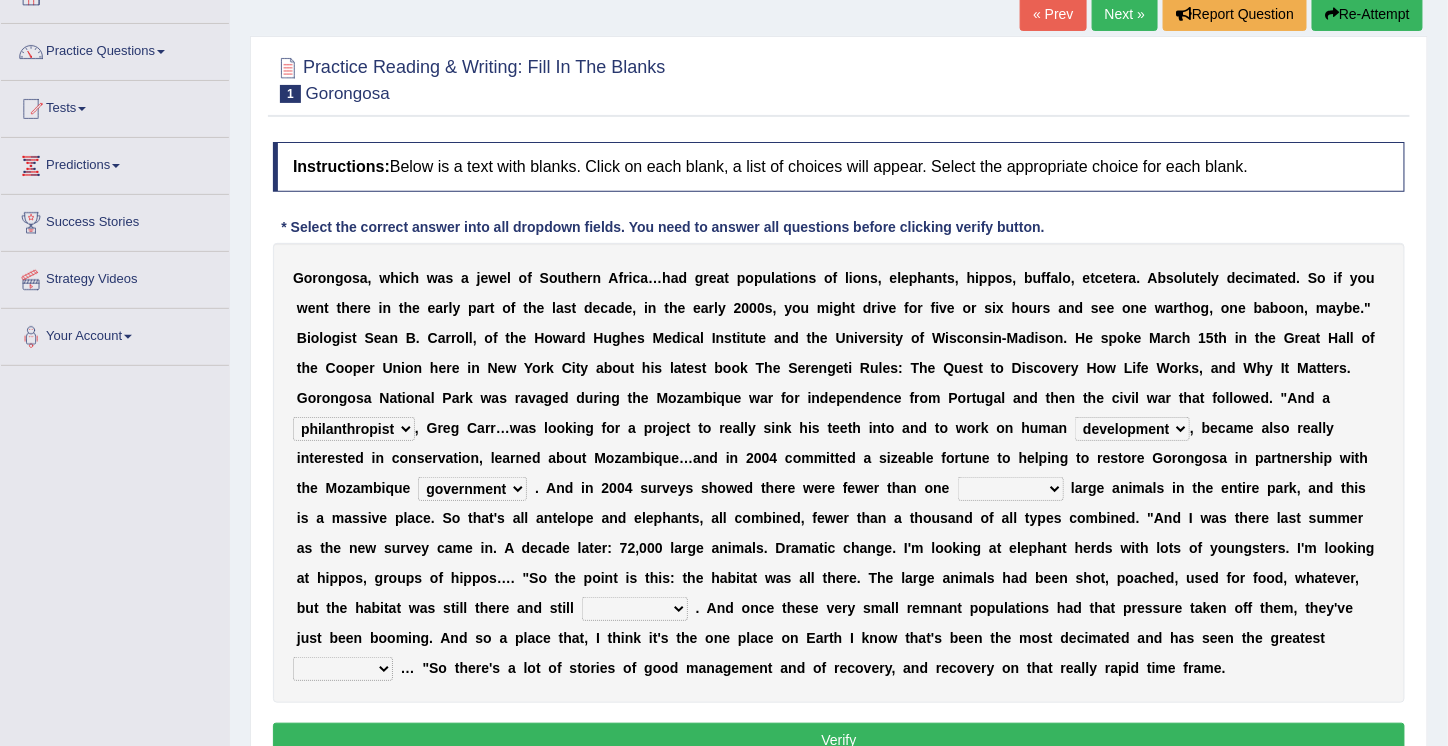 click on "parliament semanticist government journalist" at bounding box center (472, 489) 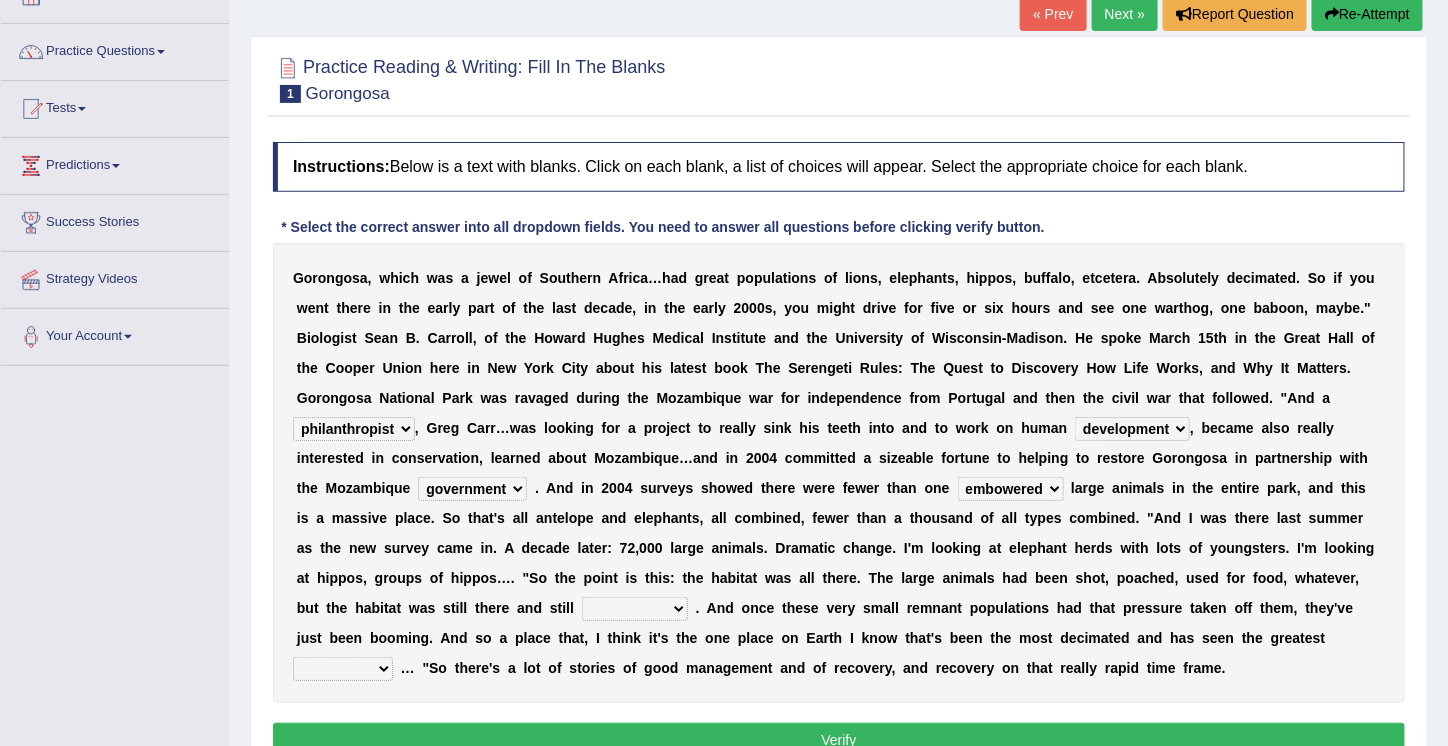 click on "deflowered embowered roundest thousand" at bounding box center (1011, 489) 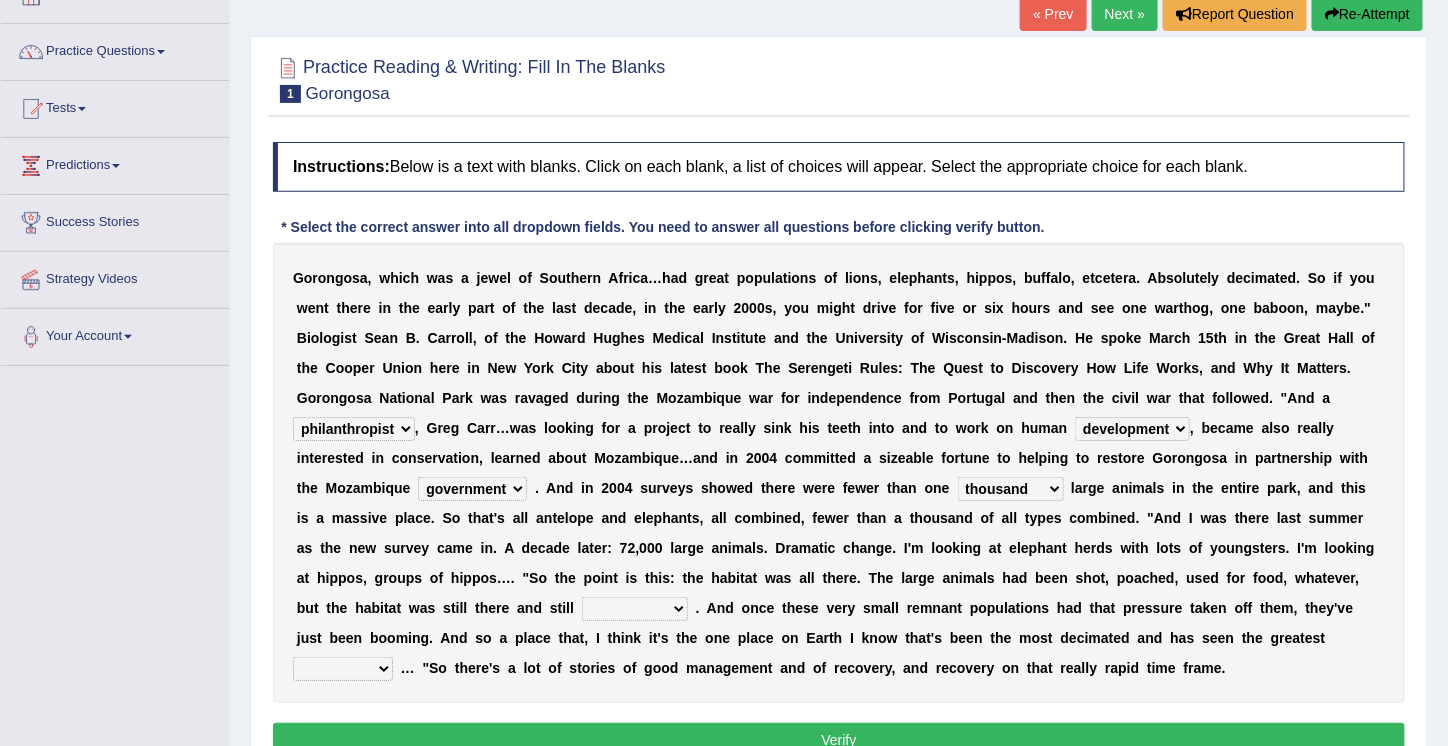 click on "assertive incidental compulsive productive" at bounding box center [635, 609] 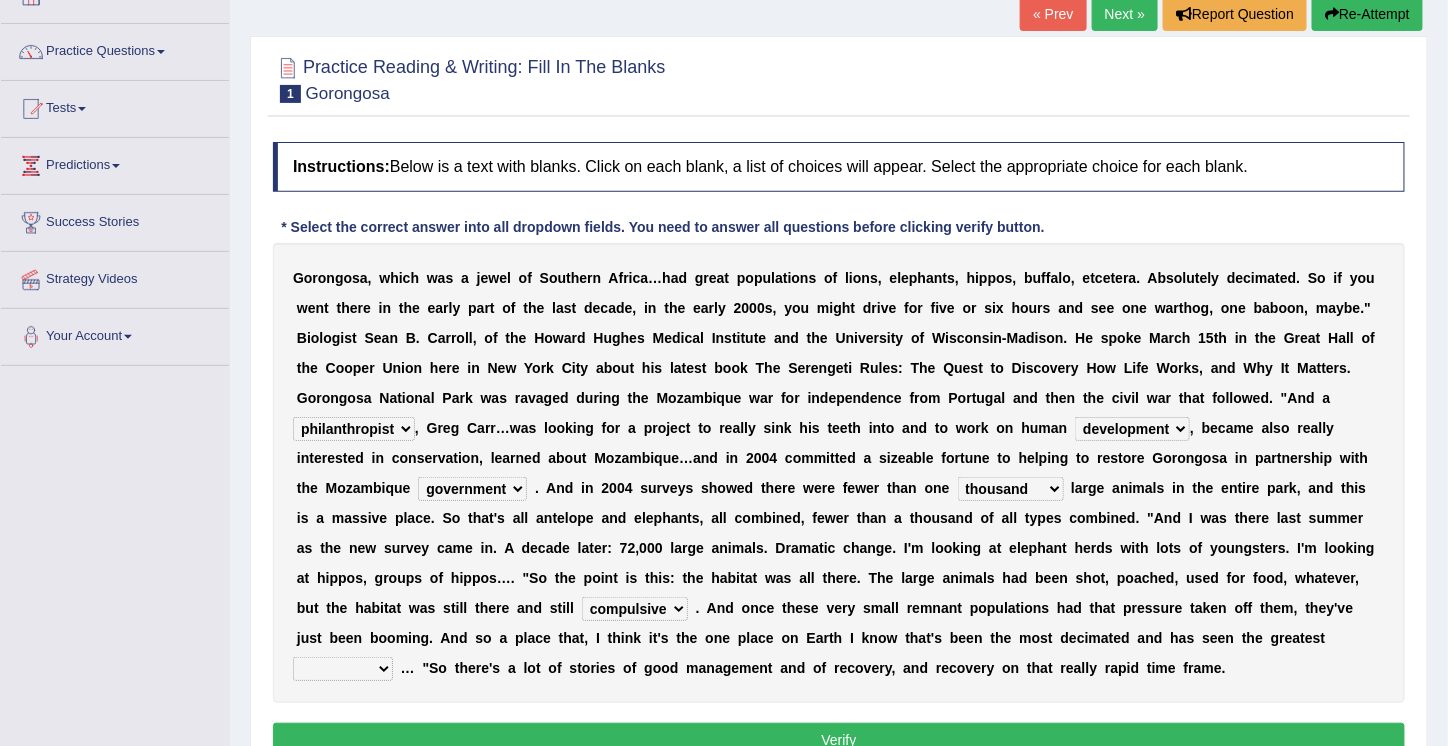 click on "assertive incidental compulsive productive" at bounding box center (635, 609) 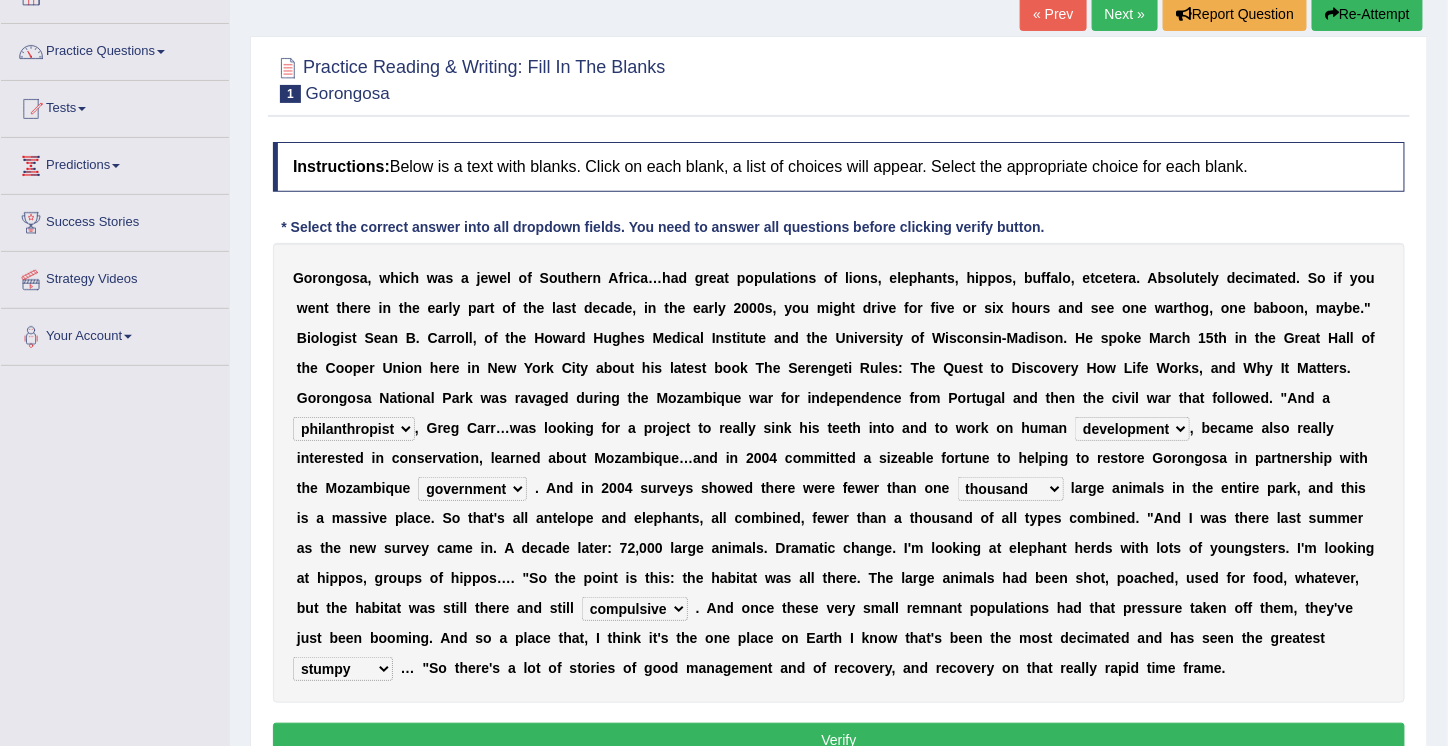 click on "G o r o n g o s a ,    w h i c h    w a s    a    j e w e l    o f    S o u t h e r n    A f r i c a … h a d    g r e a t    p o p u l a t i o n s    o f    l i o n s ,    e l e p h a n t s ,    h i p p o s ,    b u f f a l o ,    e t c e t e r a .    A b s o l u t e l y    d e c i m a t e d .    S o    i f    y o u    w e n t    t h e r e    i n    t h e    e a r l y    p a r t    o f    t h e    l a s t    d e c a d e ,    i n    t h e    e a r l y    2 0 0 0 s ,    y o u    m i g h t    d r i v e    f o r    f i v e    o r    s i x    h o u r s    a n d    s e e    o n e    w a r t h o g ,    o n e    b a b o o n ,    m a y b e . "    B i o l o g i s t    S e a n    B .    C a r r o l l ,    o f    t h e    H o w a r d    H u g h e s    M e d i c a l    I n s t i t u t e    a n d    t h e    U n i v e r s i t y    o f    W i s c o n s i n - M a d i s o n .    H e    s p o k e    M a r c h    1 5 t h    i n    t h e    G r e a t    H" at bounding box center (839, 473) 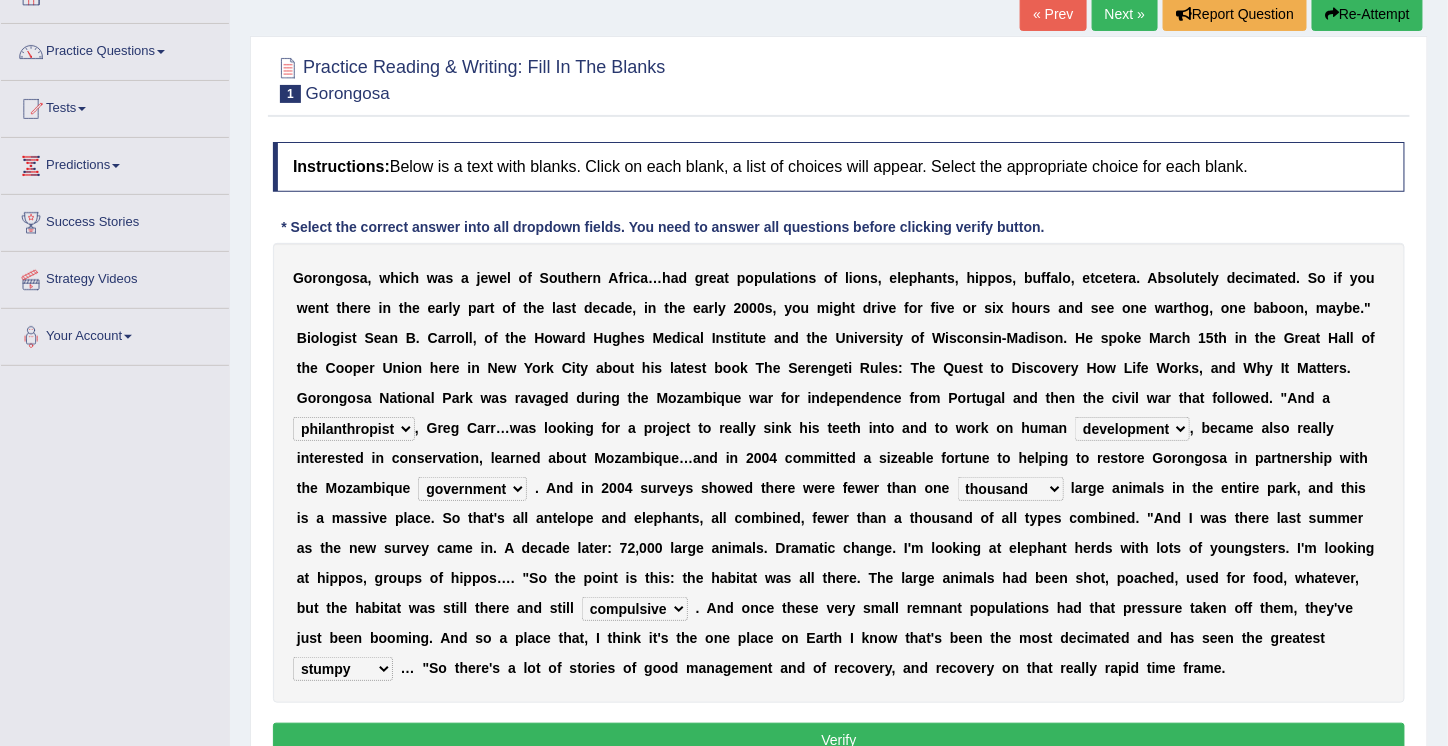 click on "recovery efficacy golly stumpy" at bounding box center [343, 669] 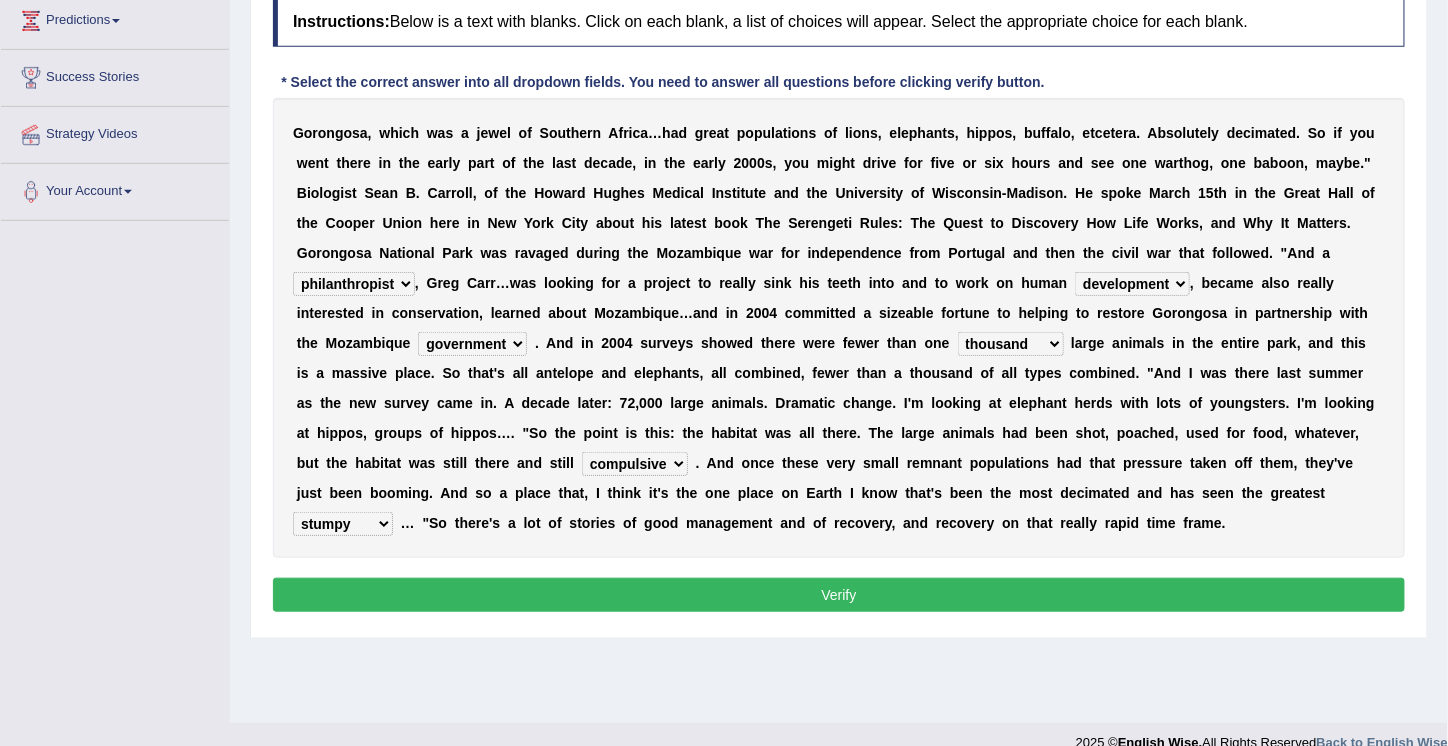scroll, scrollTop: 281, scrollLeft: 0, axis: vertical 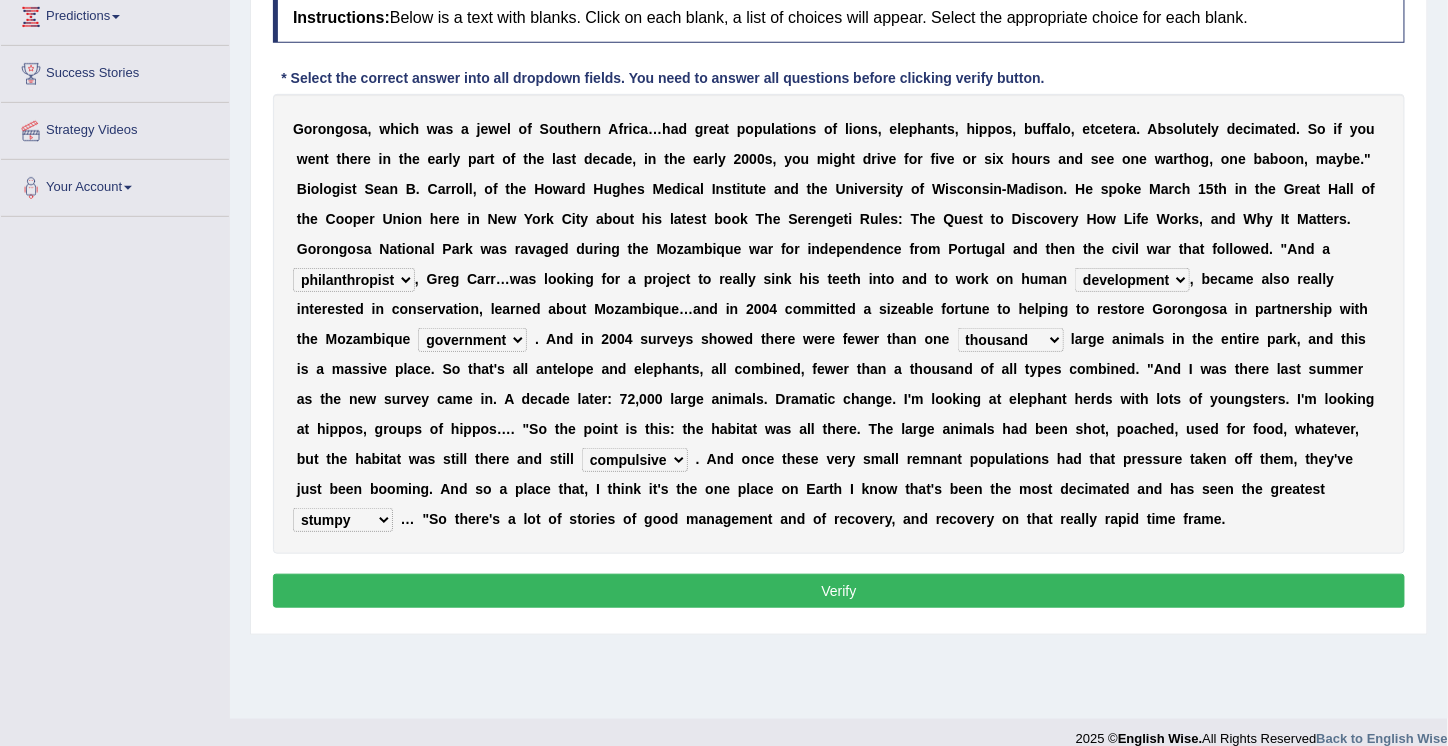click on "Verify" at bounding box center [839, 591] 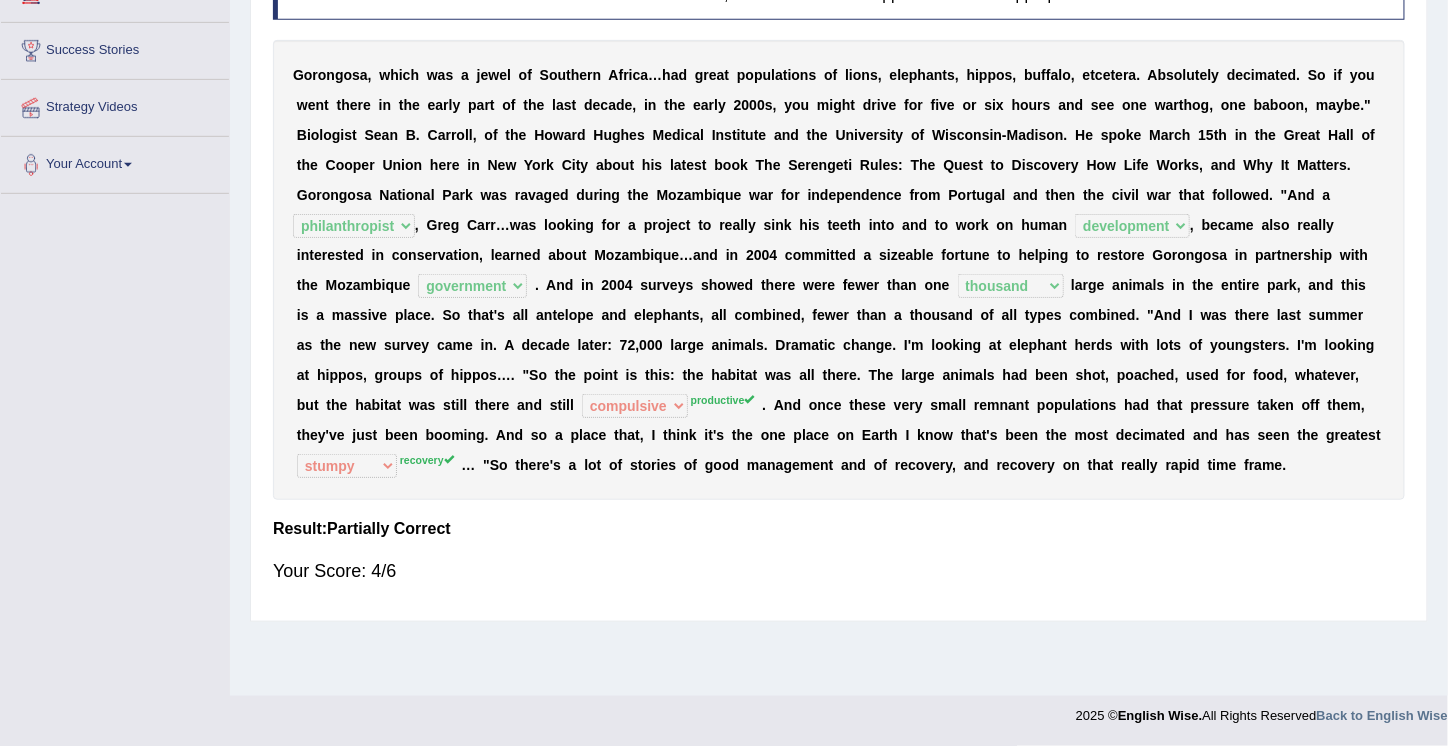 scroll, scrollTop: 0, scrollLeft: 0, axis: both 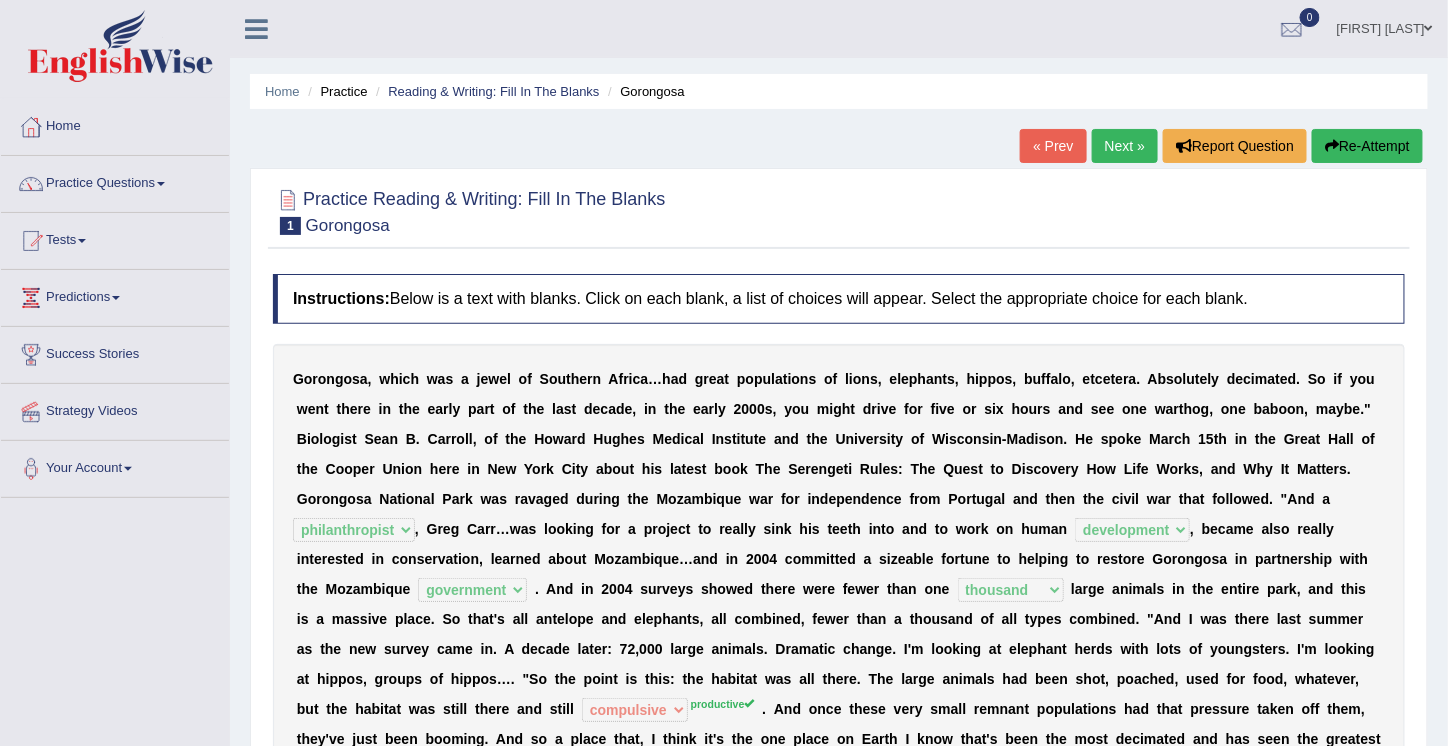 click on "Next »" at bounding box center [1125, 146] 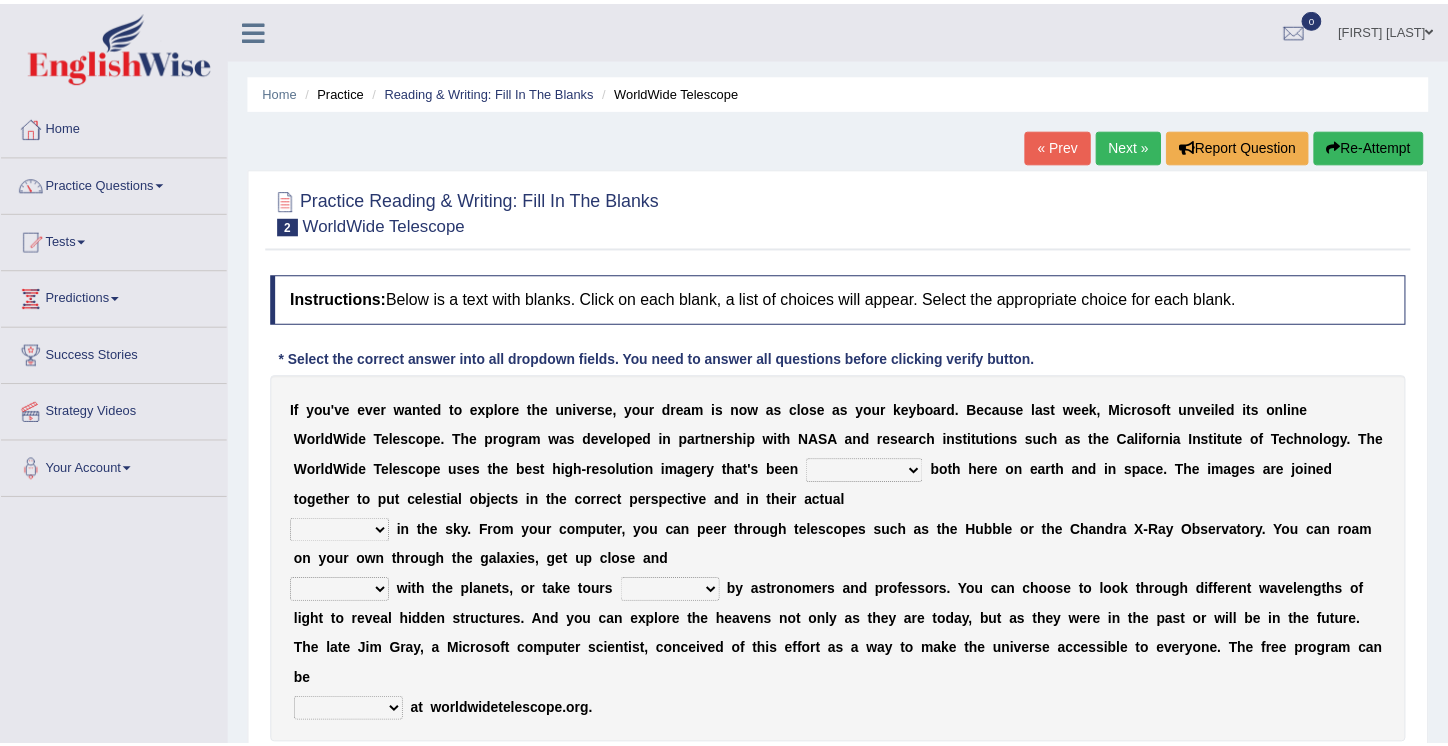 scroll, scrollTop: 0, scrollLeft: 0, axis: both 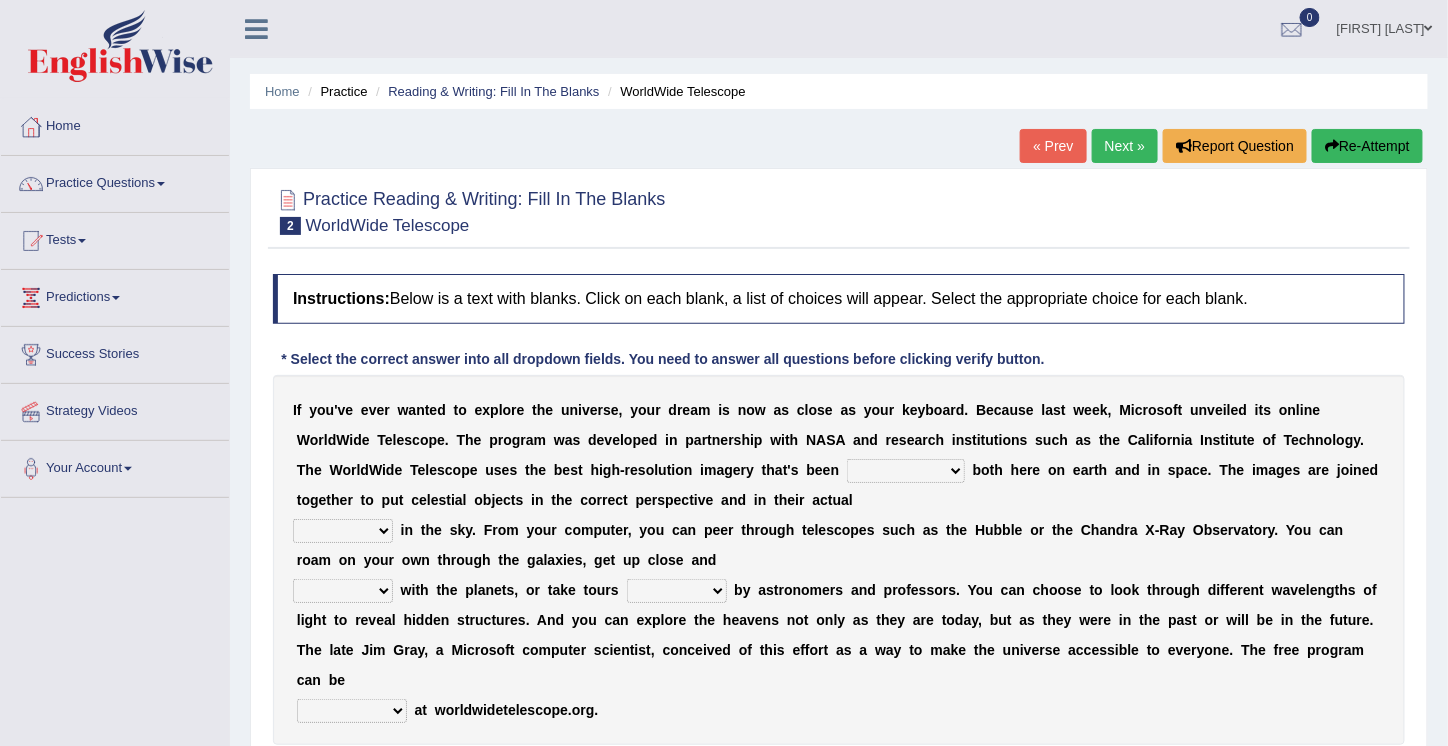 click on "degraded ascended remonstrated generated" at bounding box center (906, 471) 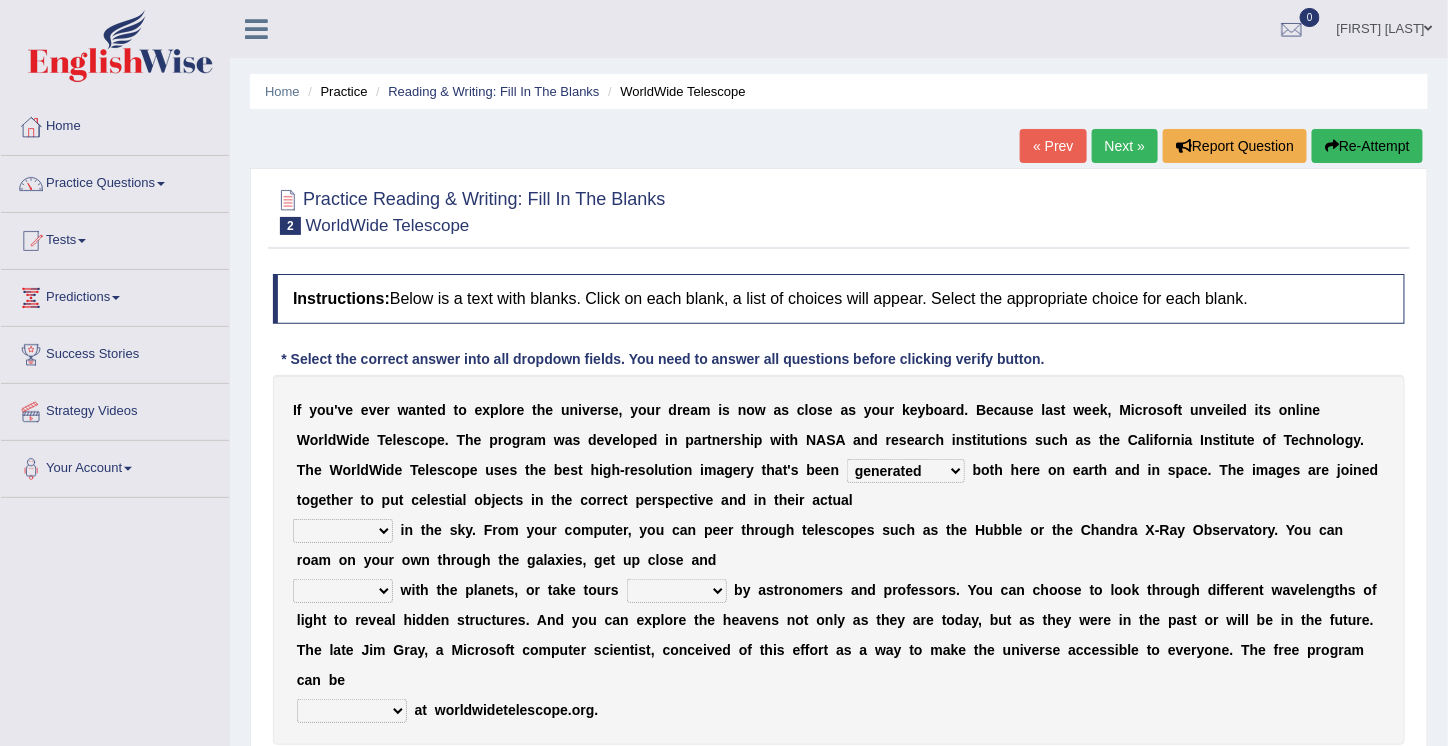 click on "degraded ascended remonstrated generated" at bounding box center [906, 471] 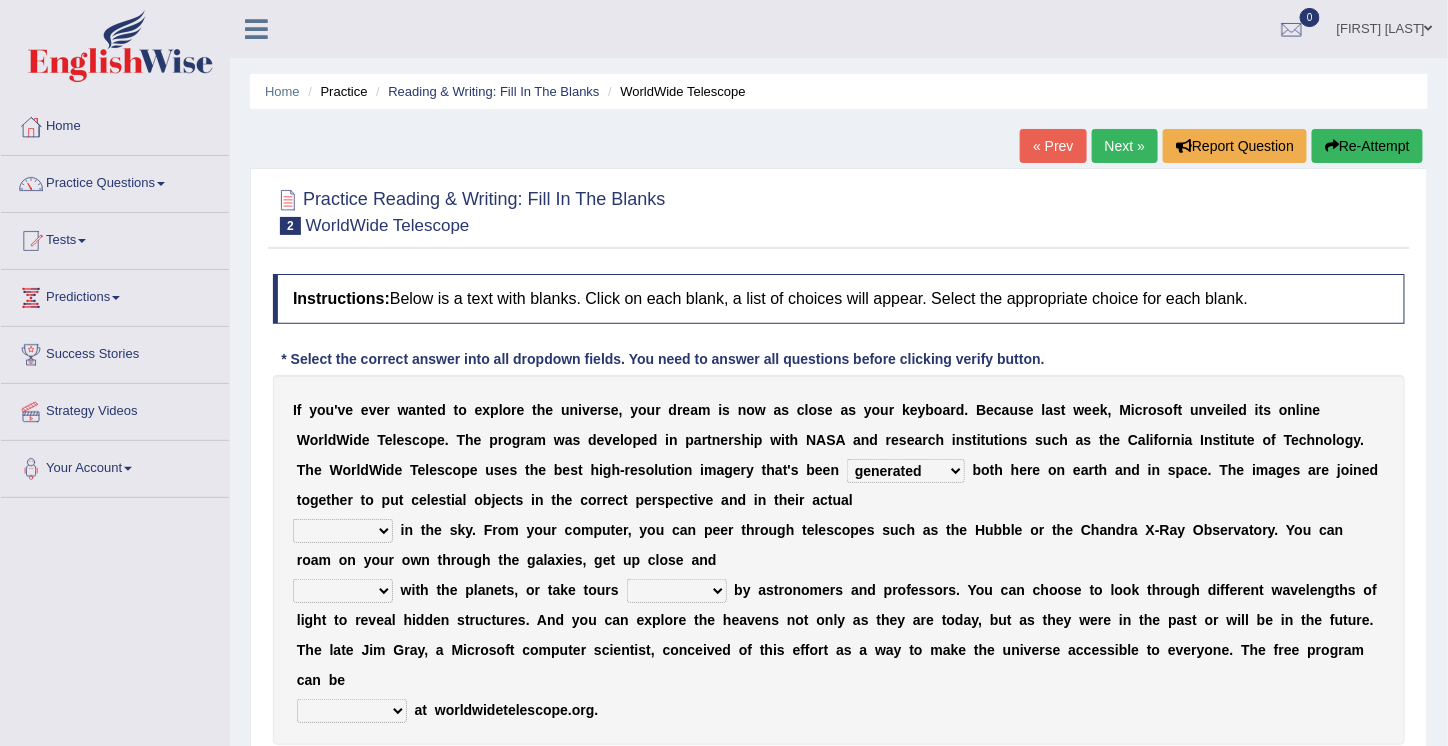 click on "degraded ascended remonstrated generated" at bounding box center (906, 471) 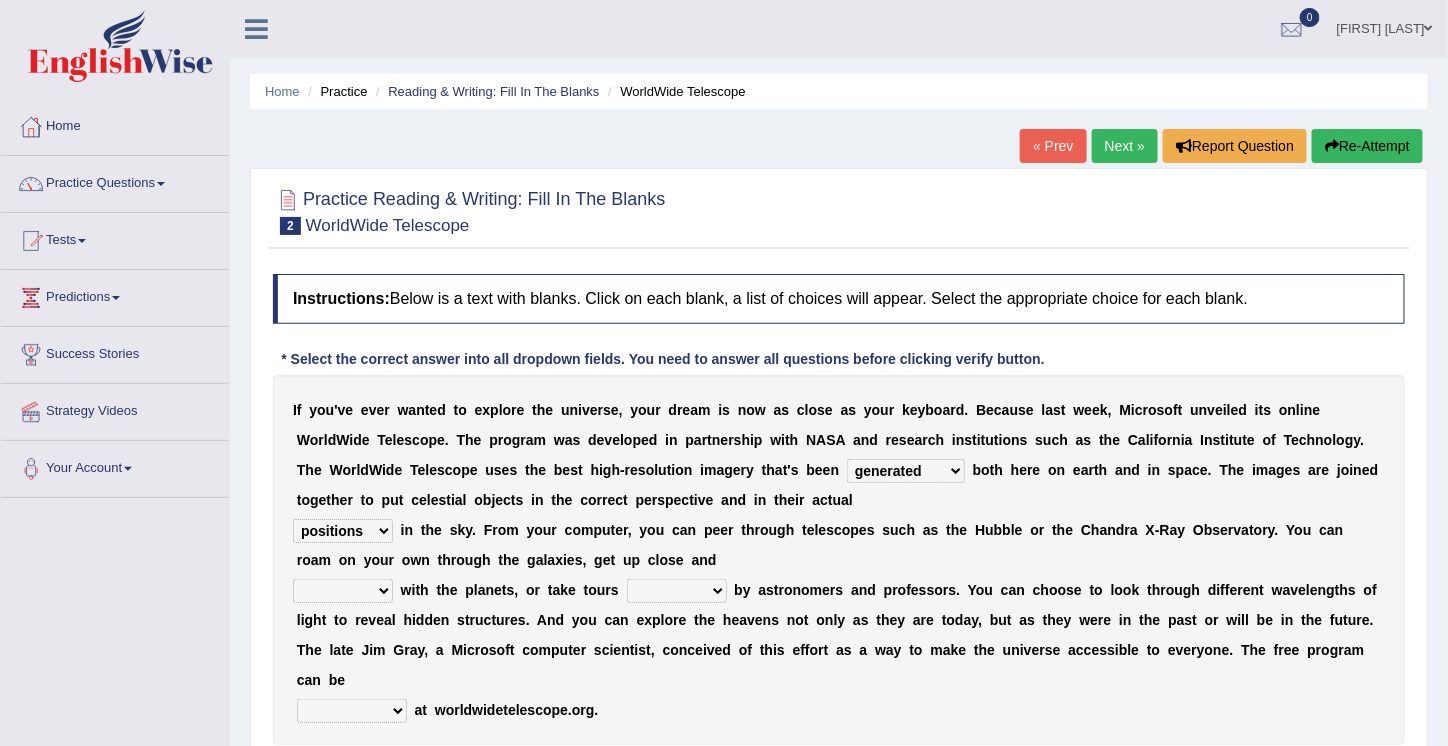 click on "aspects parts conditions positions" at bounding box center [343, 531] 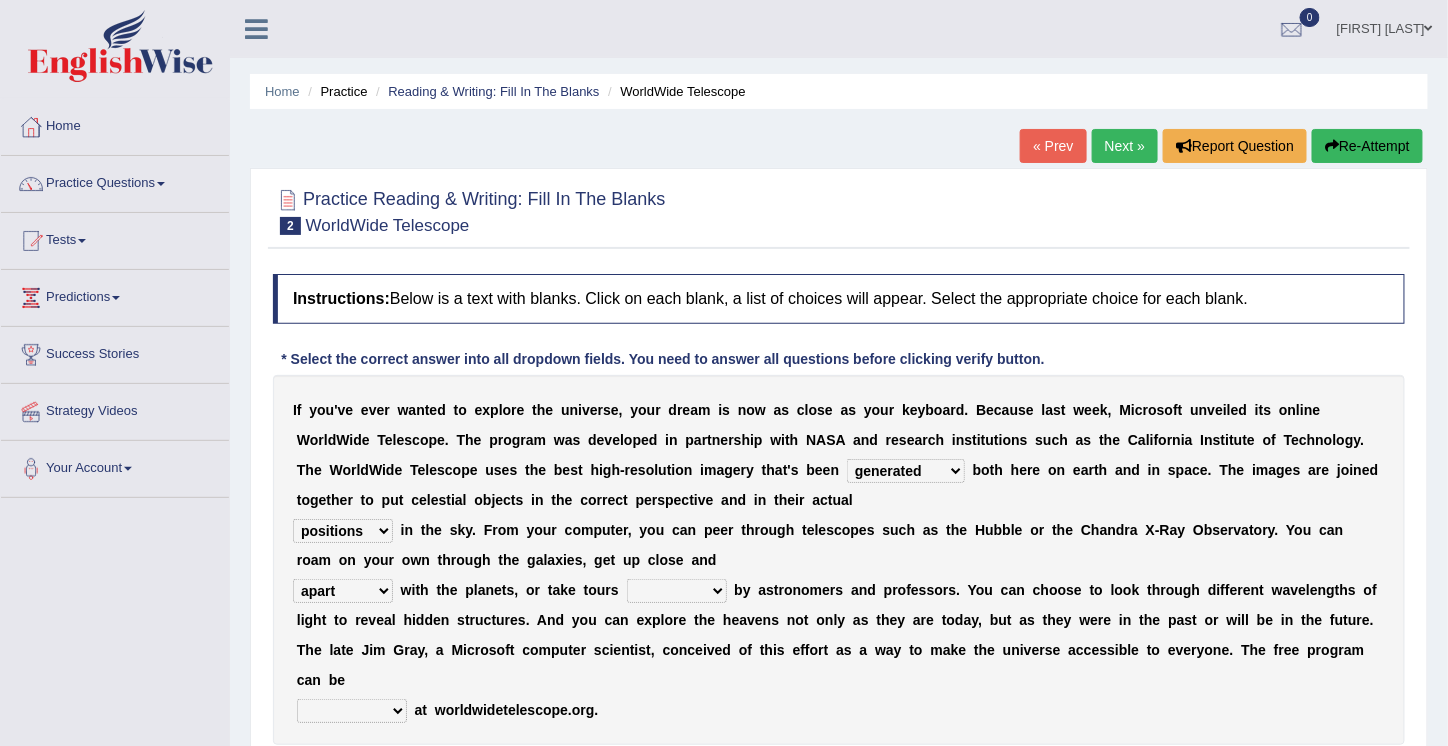 click on "personal individual apart polite" at bounding box center (343, 591) 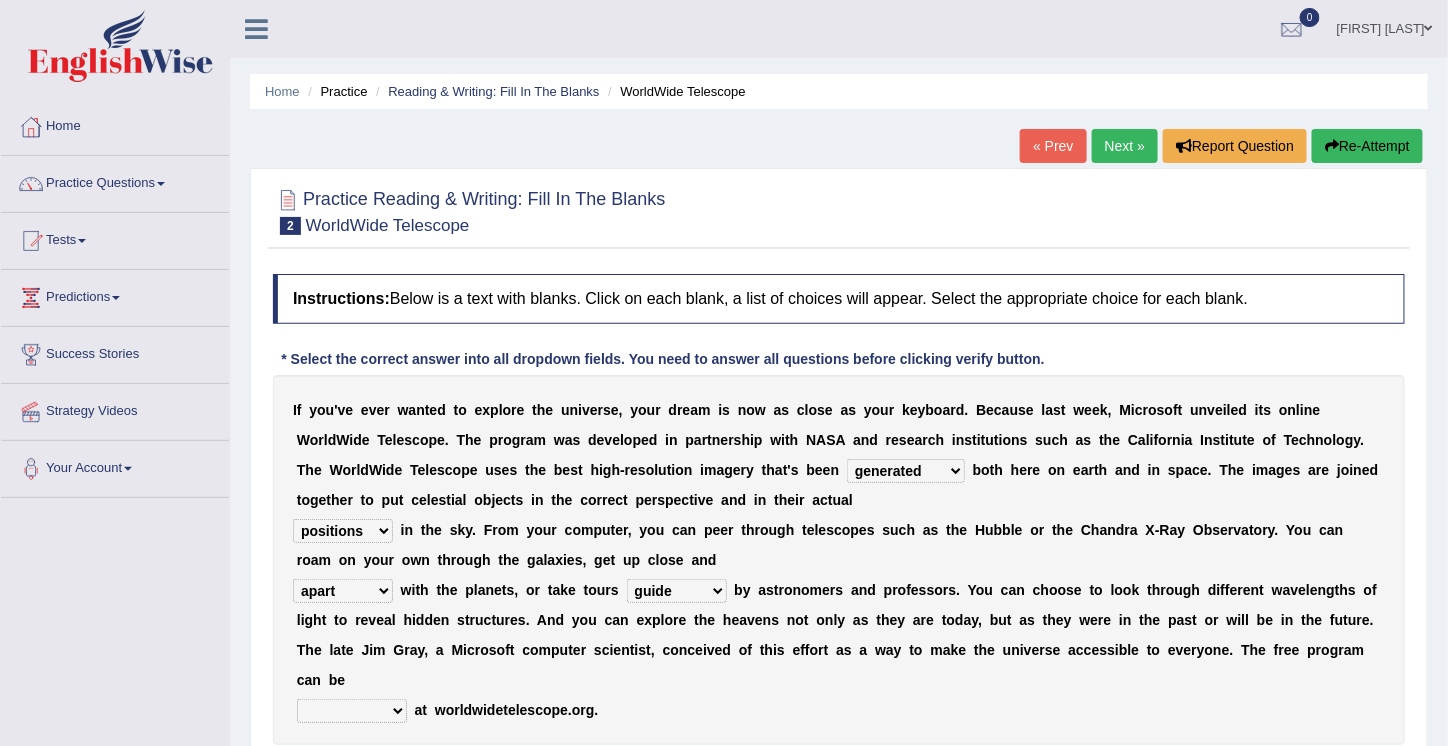 click on "guide guided guiding to guide" at bounding box center [677, 591] 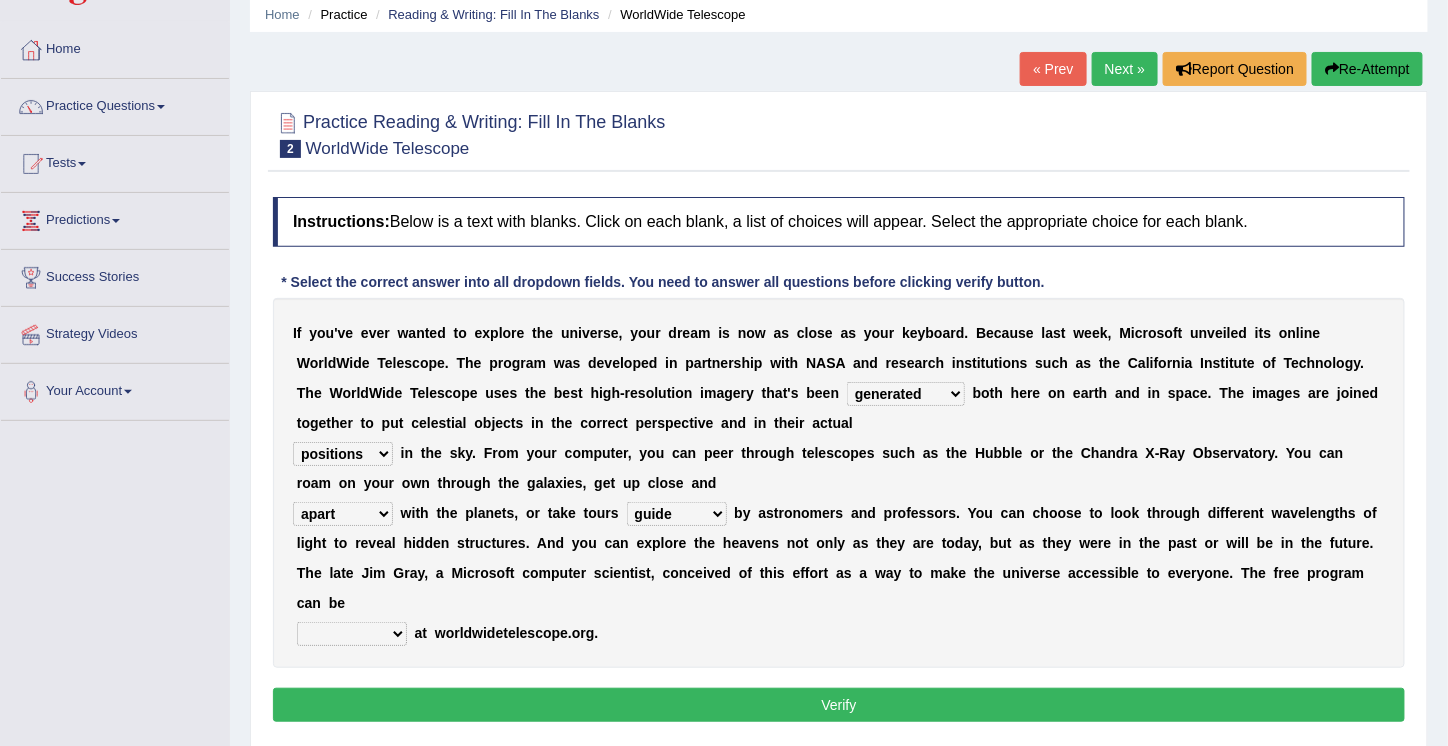 scroll, scrollTop: 82, scrollLeft: 0, axis: vertical 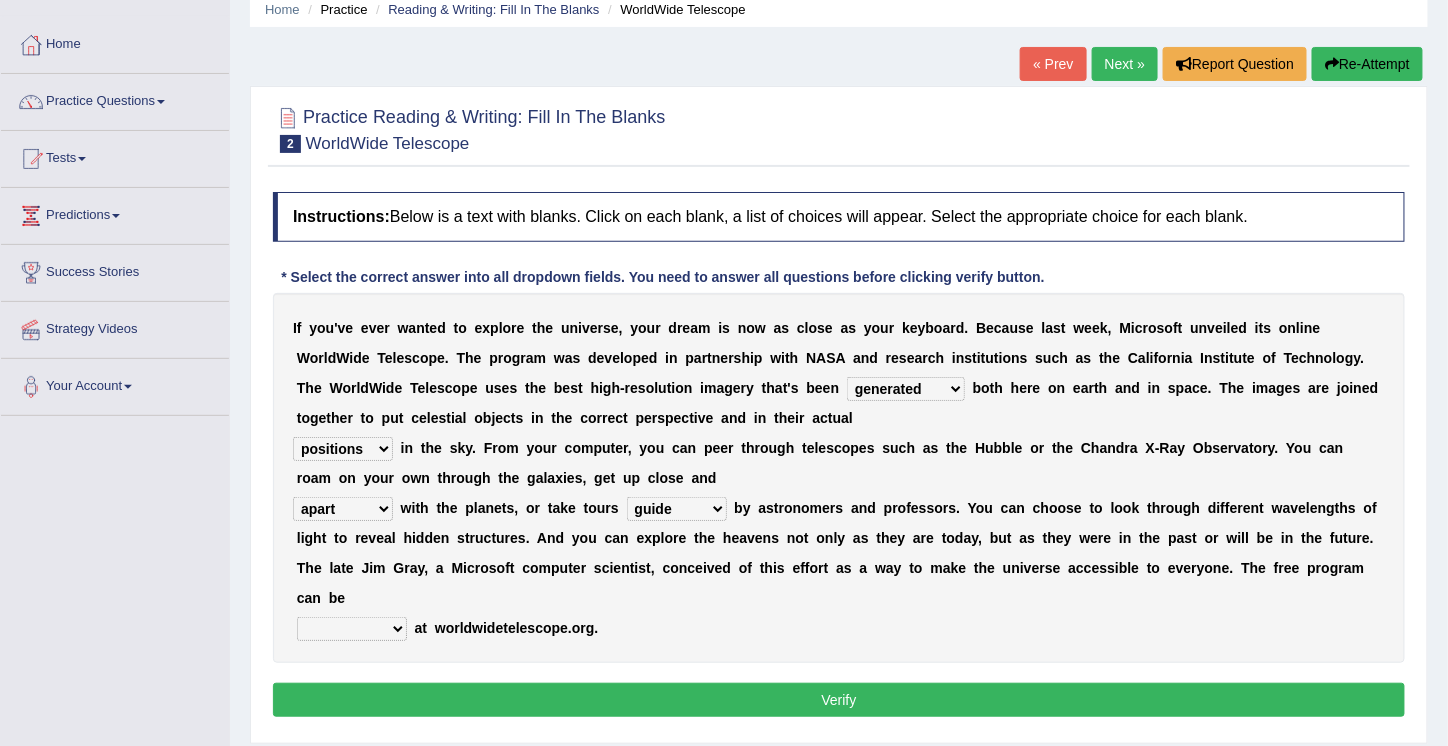 click on "upheld downloaded loaded posted" at bounding box center [352, 629] 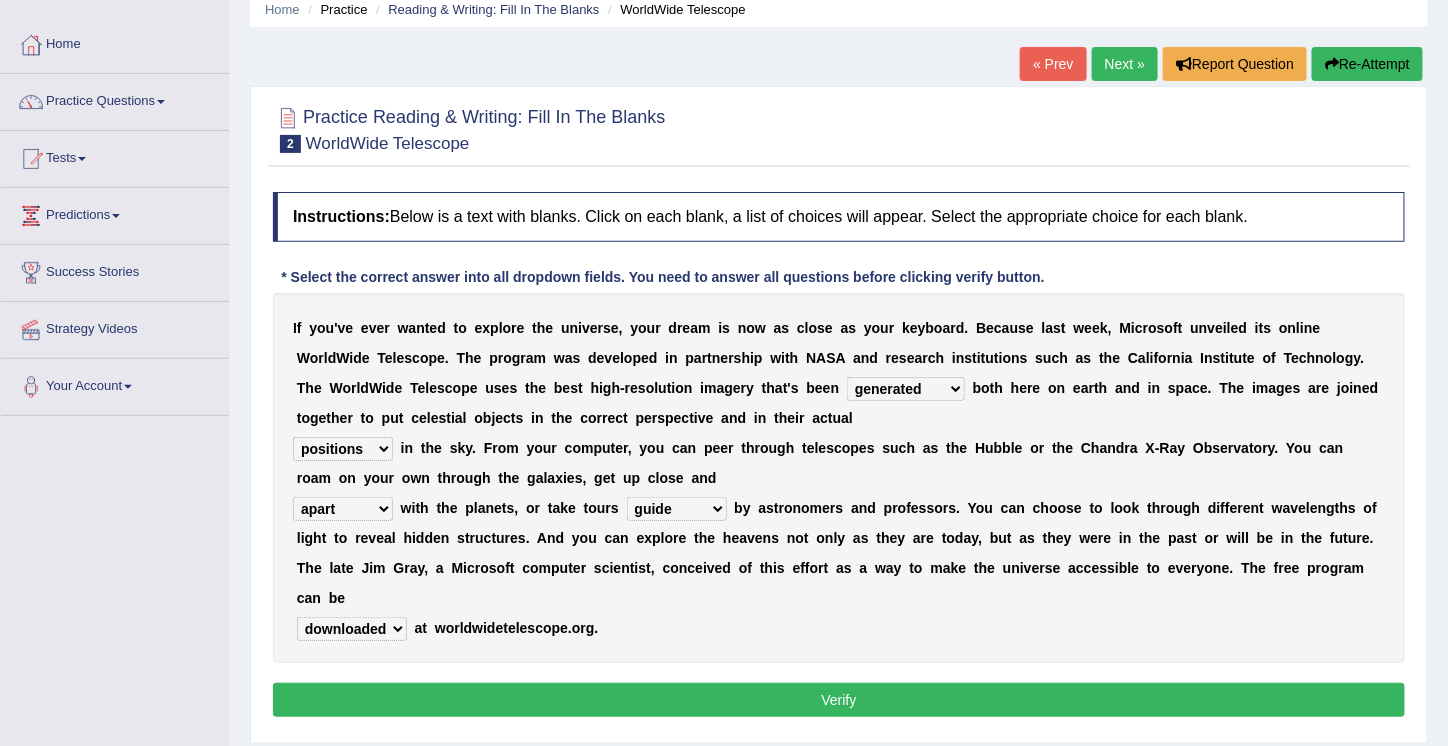 click on "upheld downloaded loaded posted" at bounding box center [352, 629] 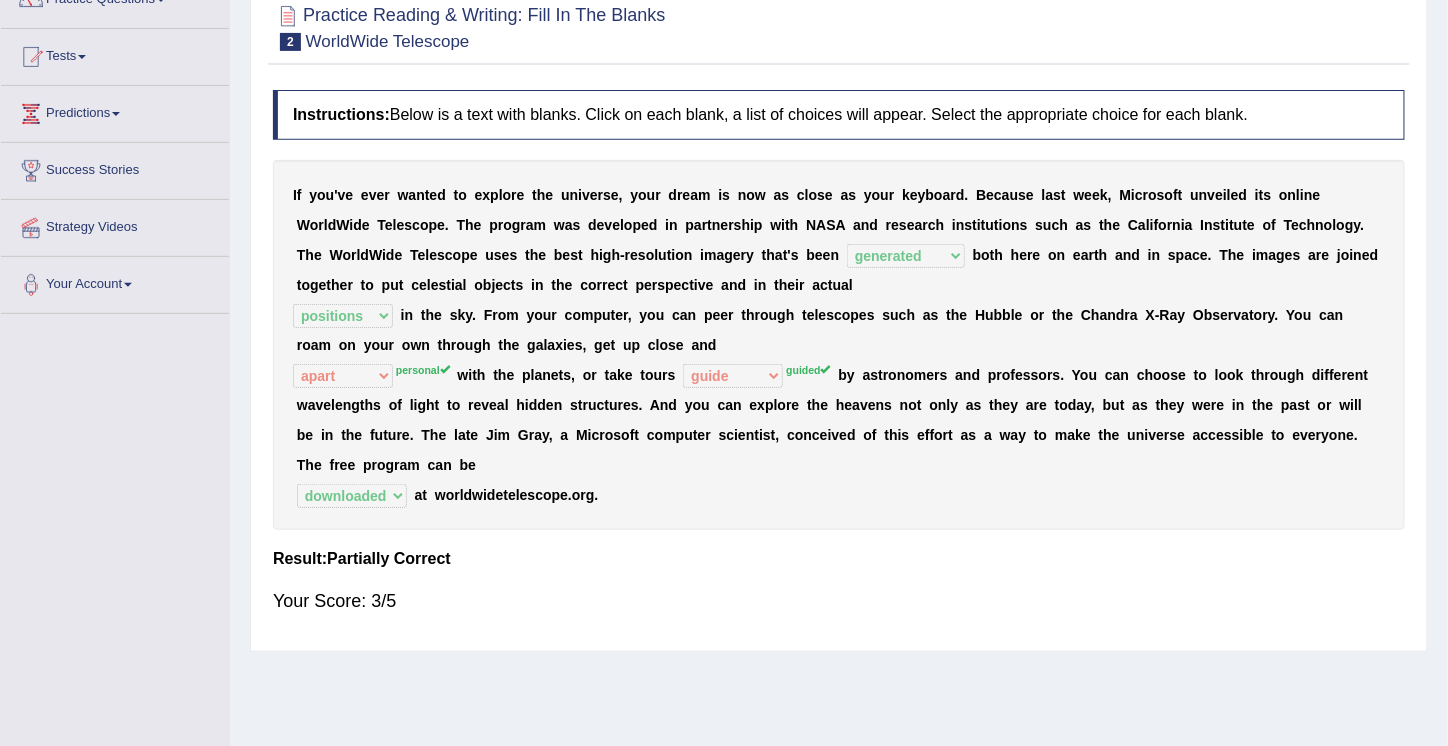 scroll, scrollTop: 0, scrollLeft: 0, axis: both 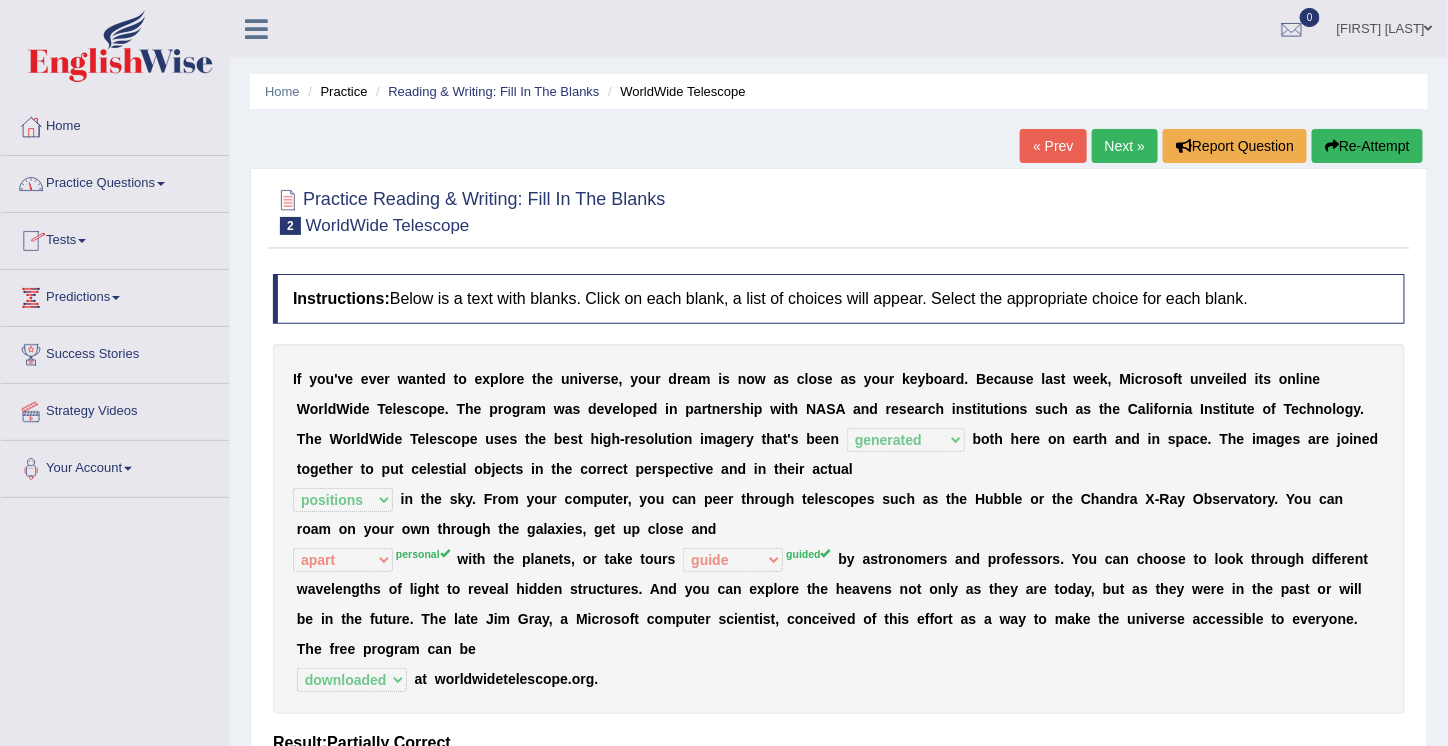 click on "Practice Questions" at bounding box center (115, 181) 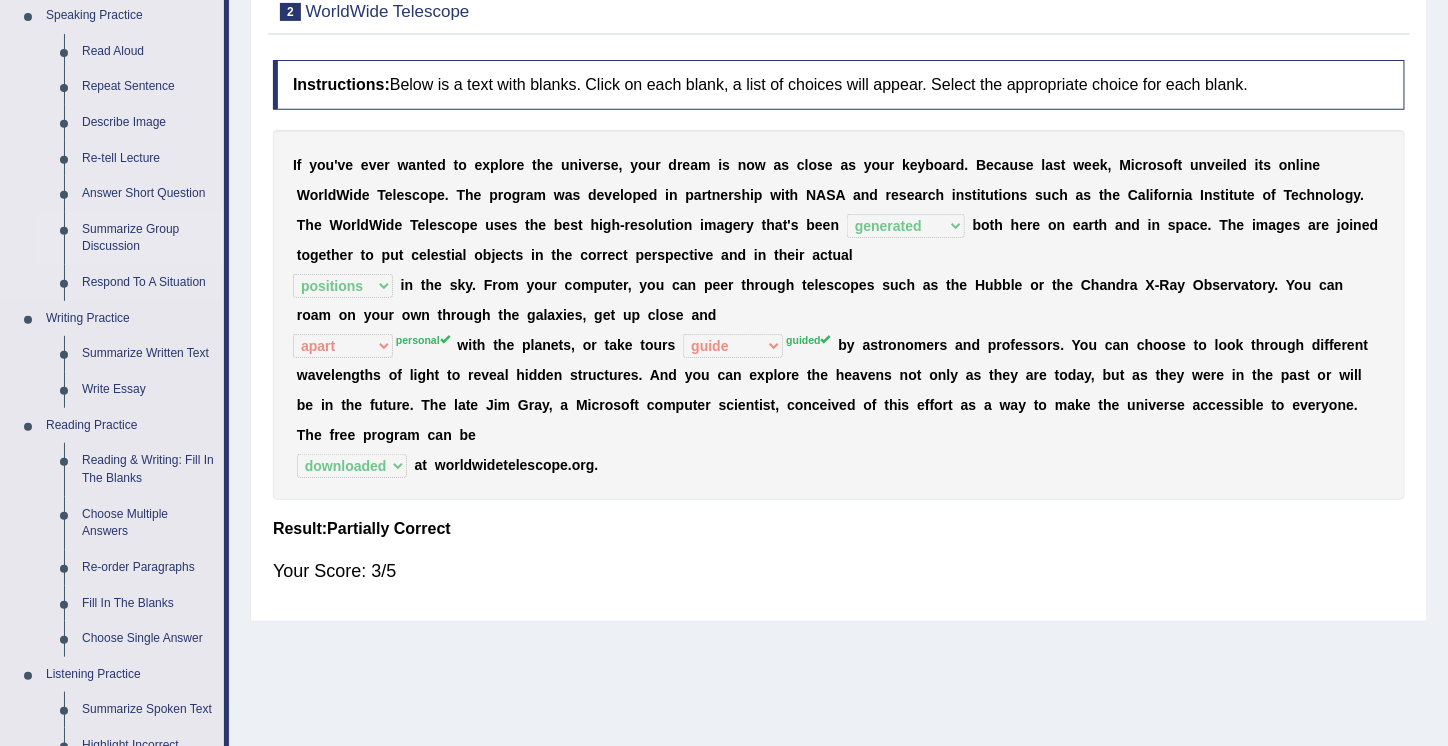 scroll, scrollTop: 225, scrollLeft: 0, axis: vertical 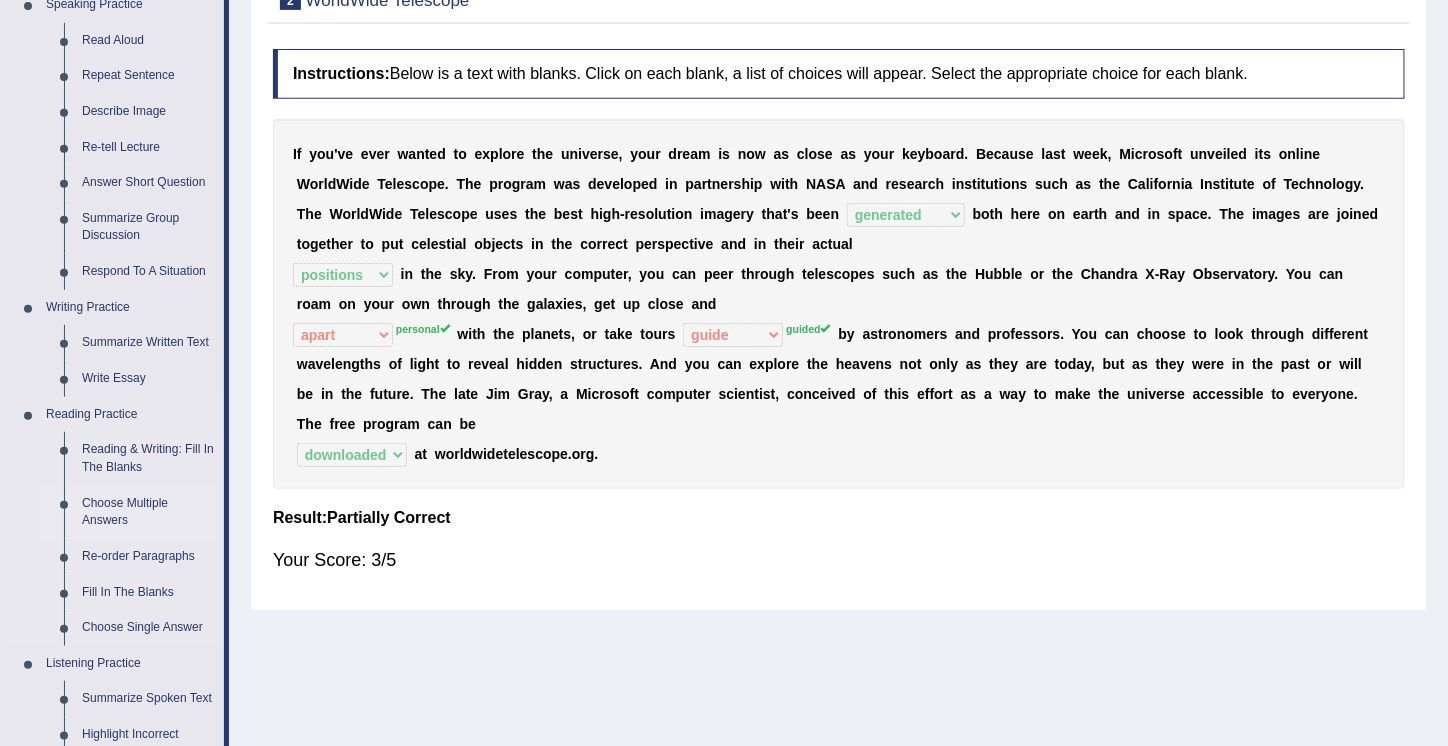 click on "Choose Multiple Answers" at bounding box center [148, 512] 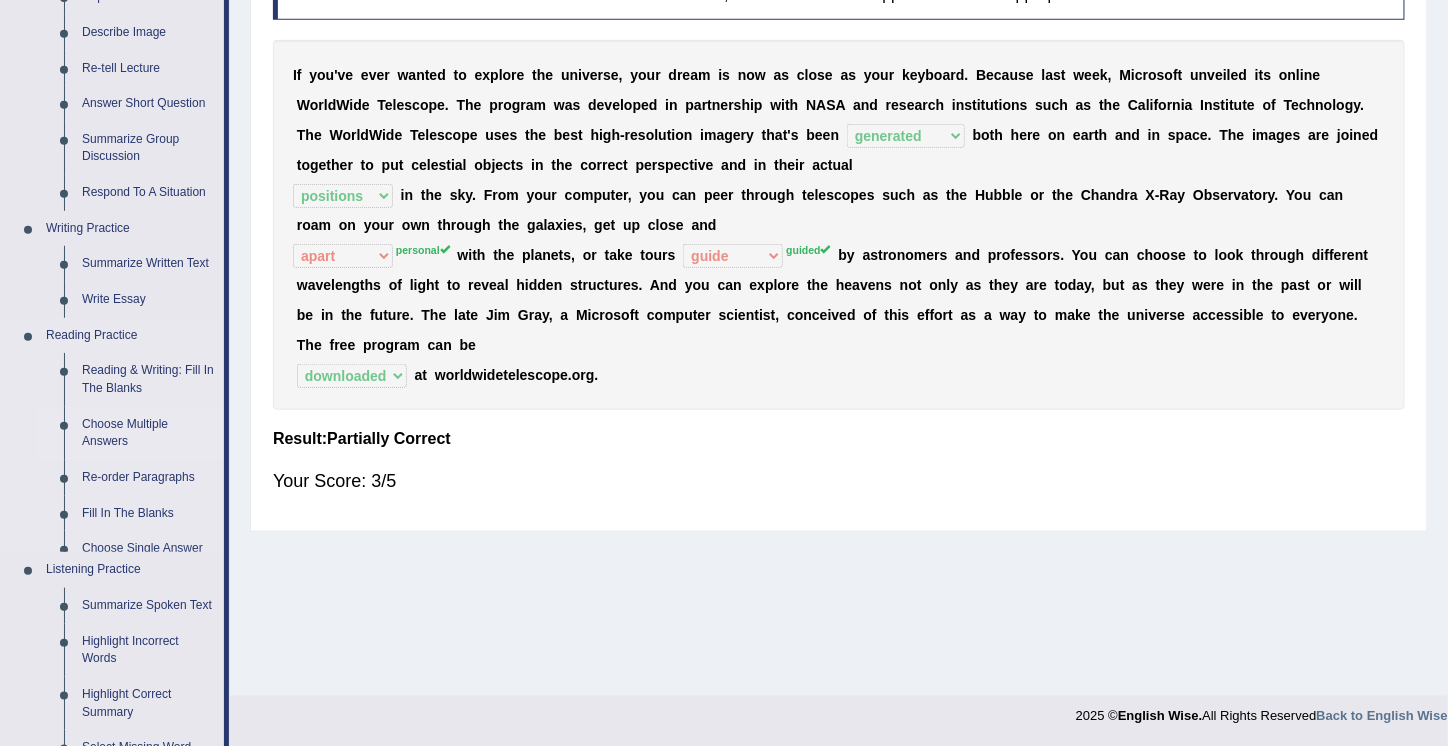 scroll, scrollTop: 682, scrollLeft: 0, axis: vertical 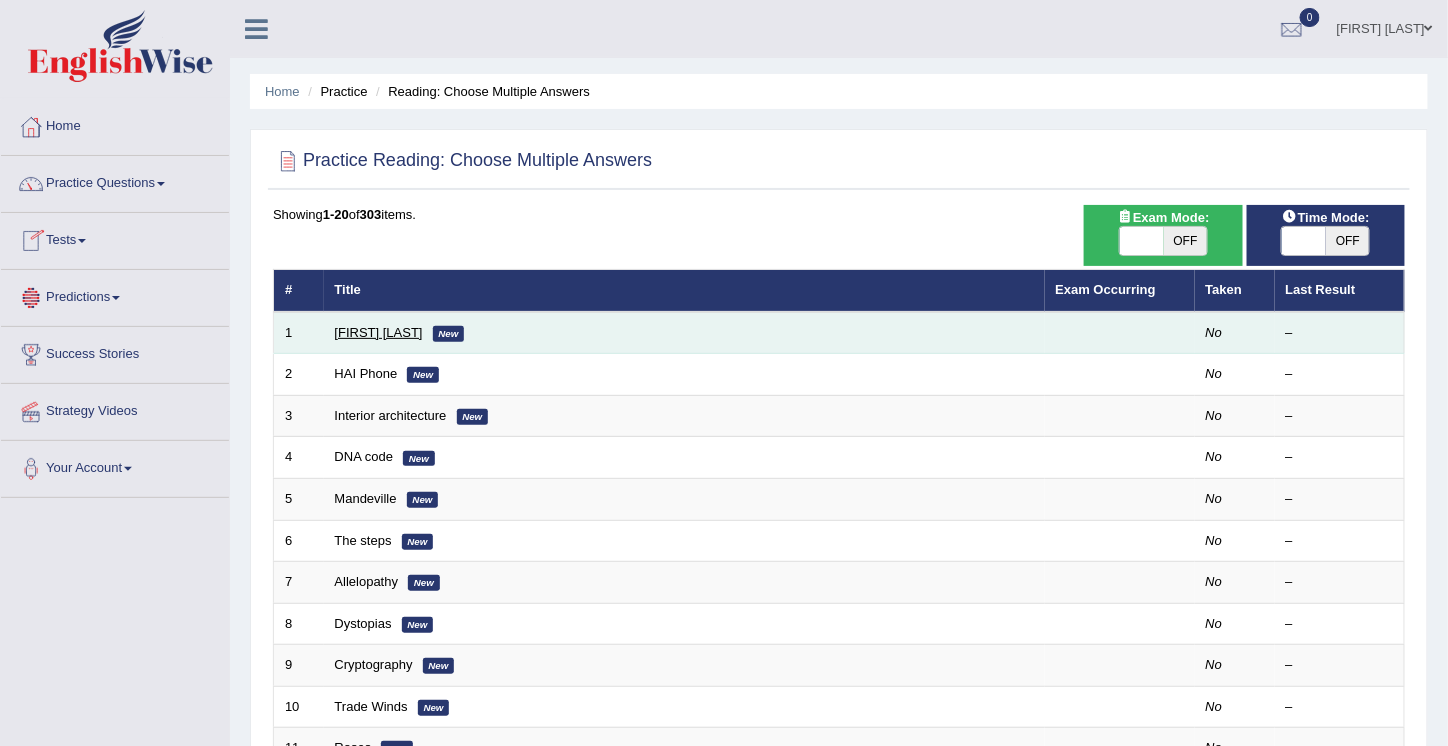 click on "[FIRST] [LAST]" at bounding box center (379, 332) 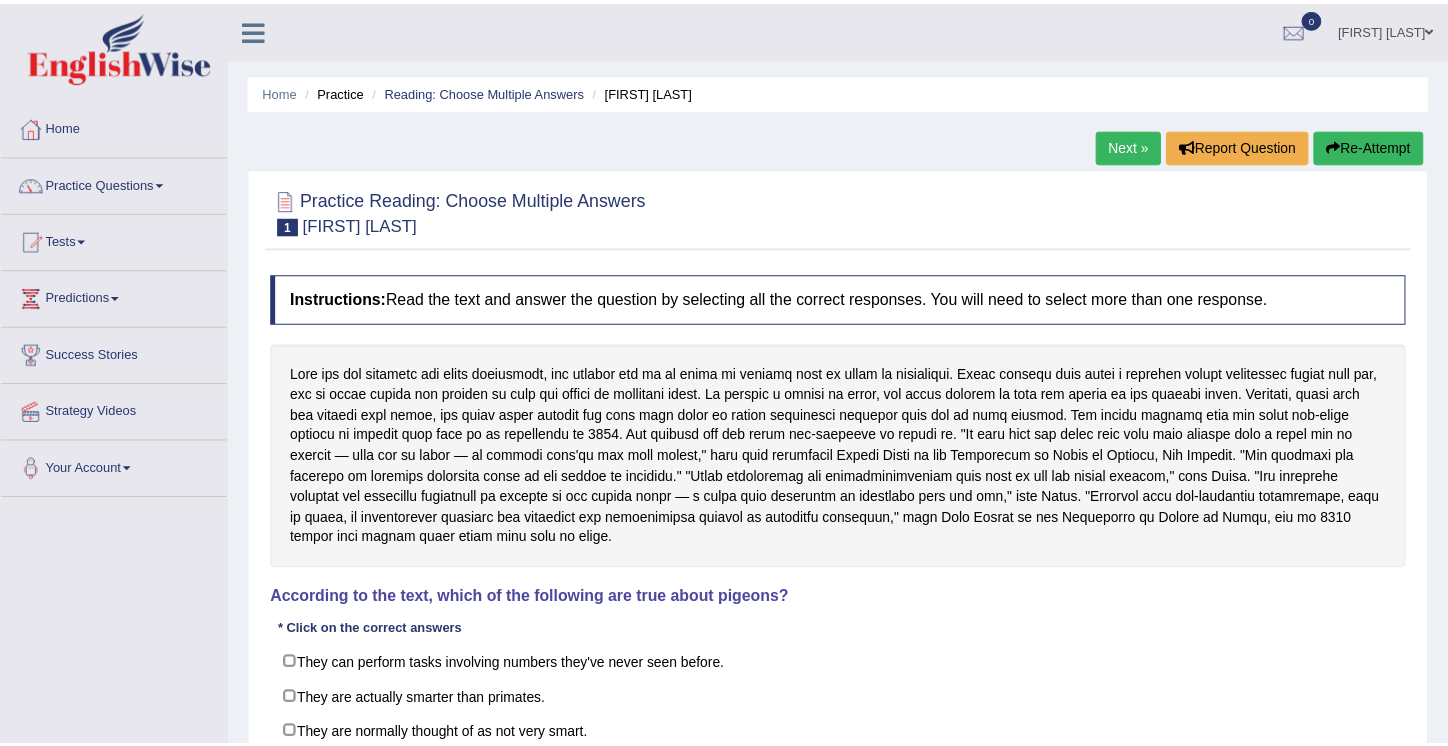 scroll, scrollTop: 0, scrollLeft: 0, axis: both 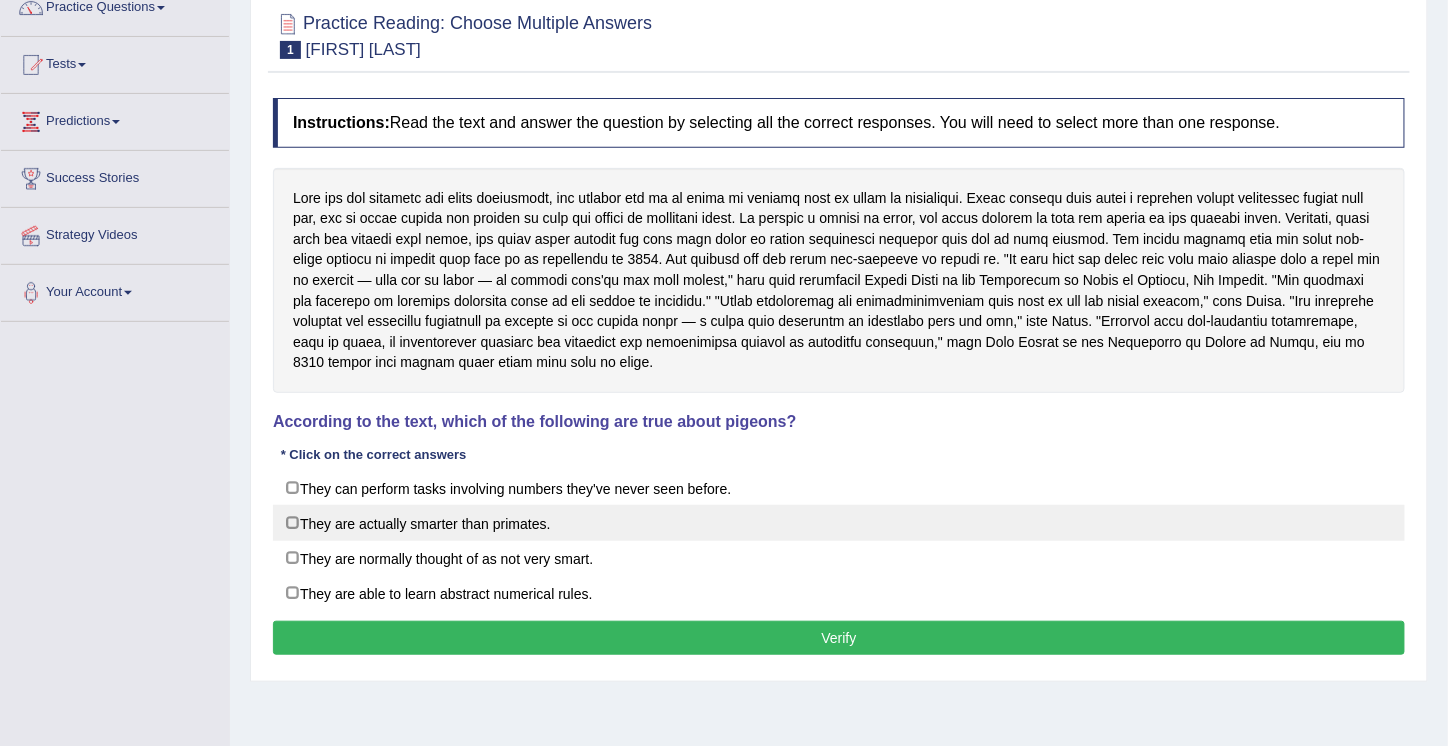click on "They are actually smarter than primates." at bounding box center (839, 523) 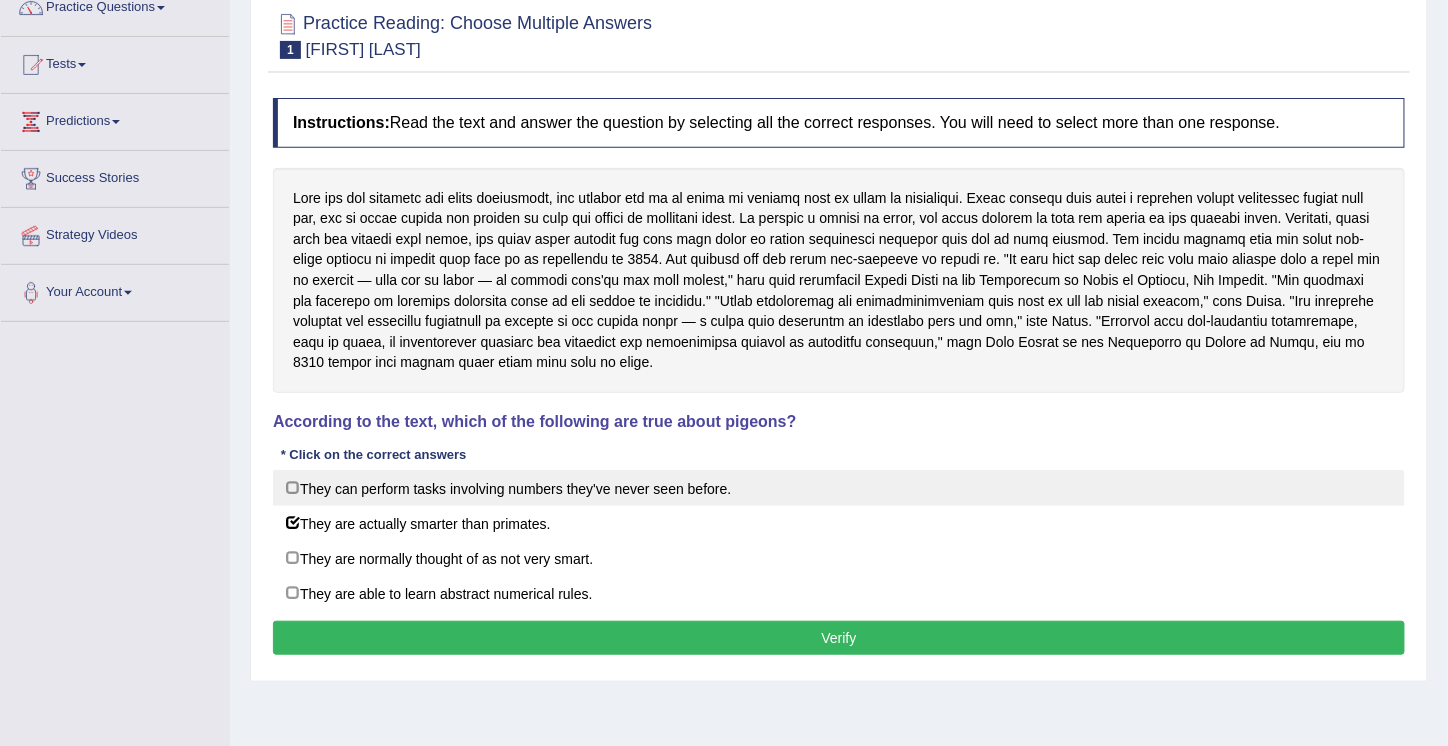 click on "They can perform tasks involving numbers they've never seen before." at bounding box center (839, 488) 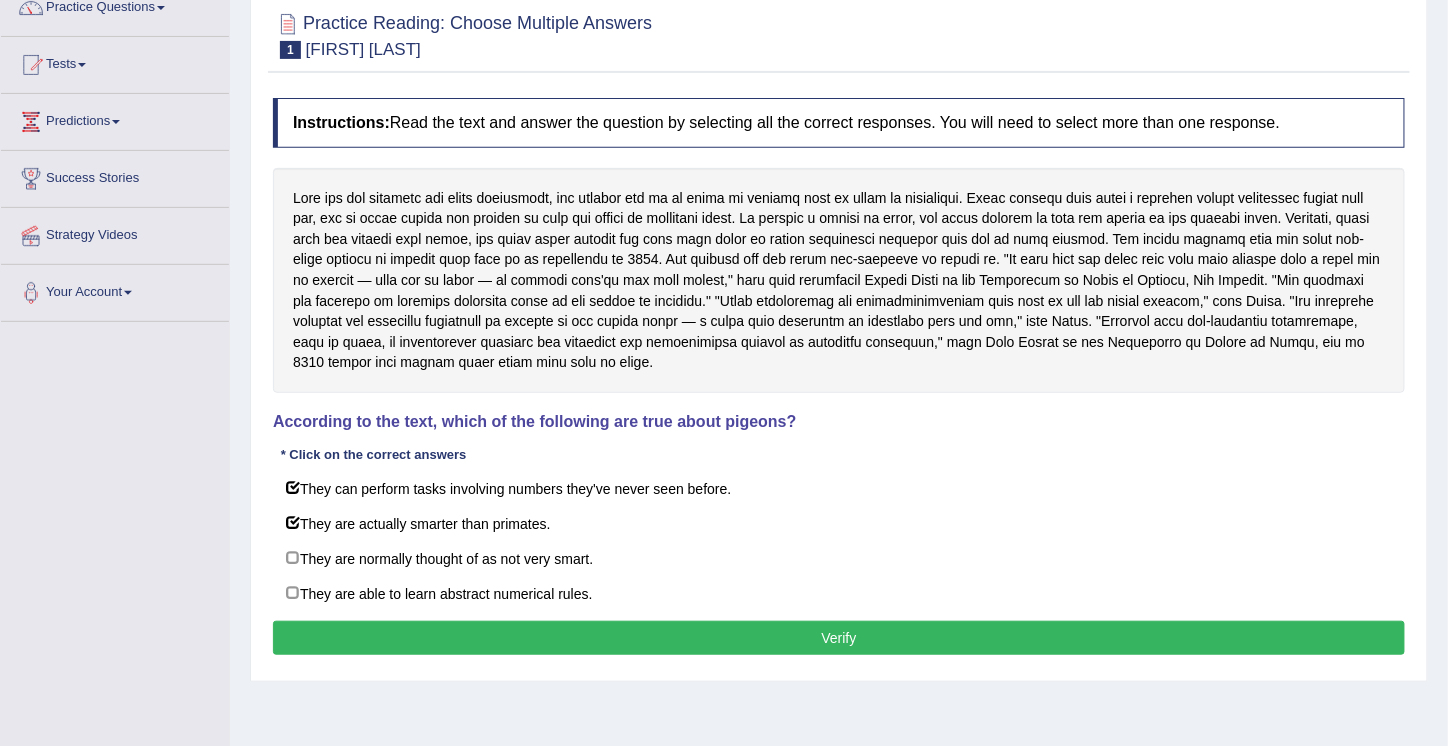 click on "Verify" at bounding box center [839, 638] 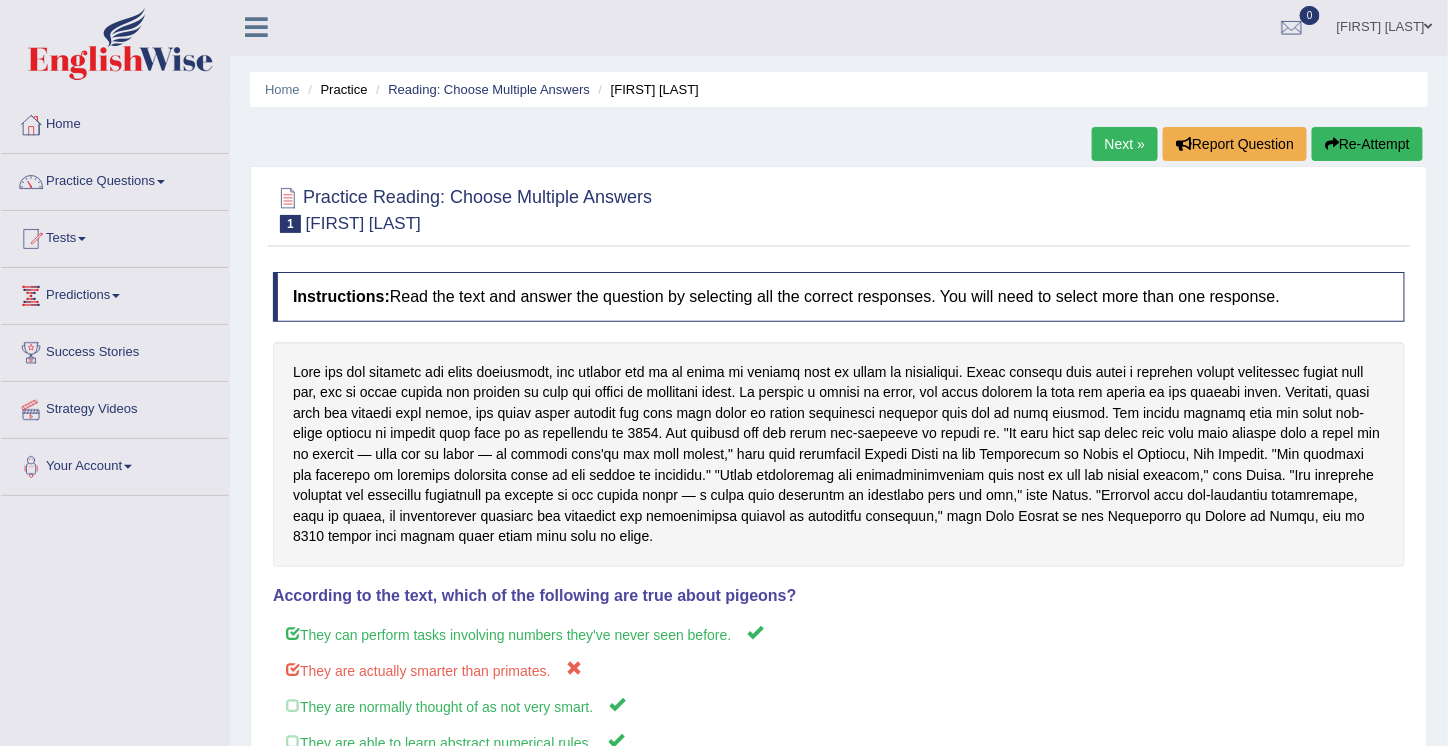 scroll, scrollTop: 2, scrollLeft: 0, axis: vertical 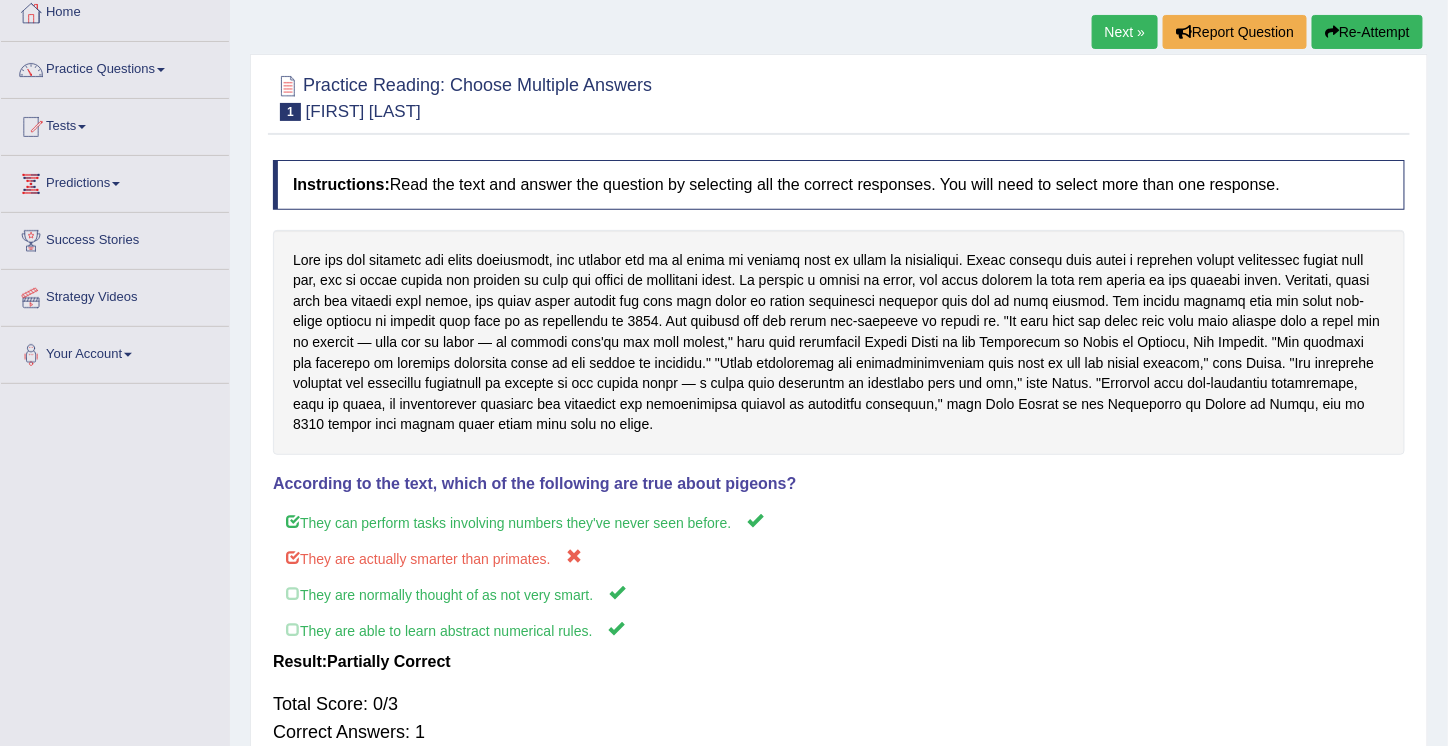 click at bounding box center [839, 342] 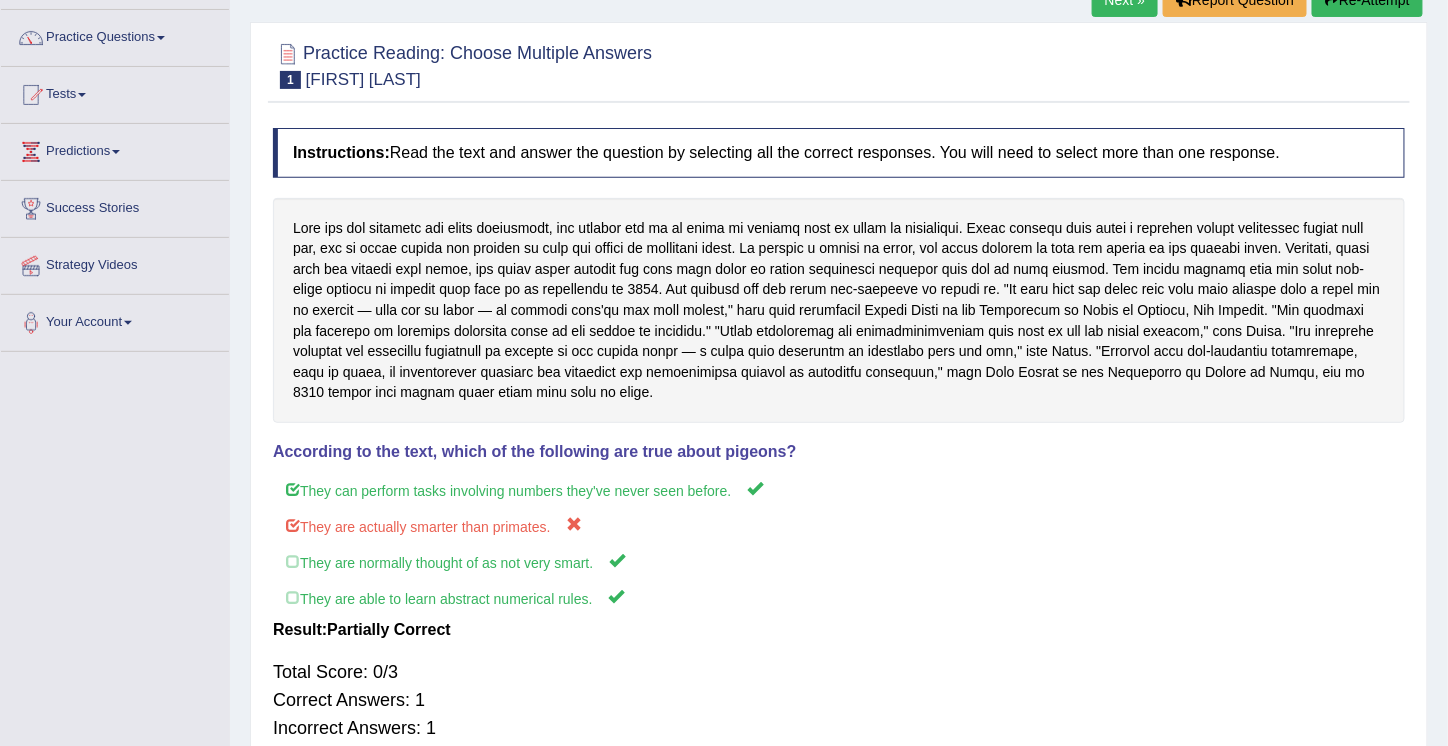 scroll, scrollTop: 146, scrollLeft: 0, axis: vertical 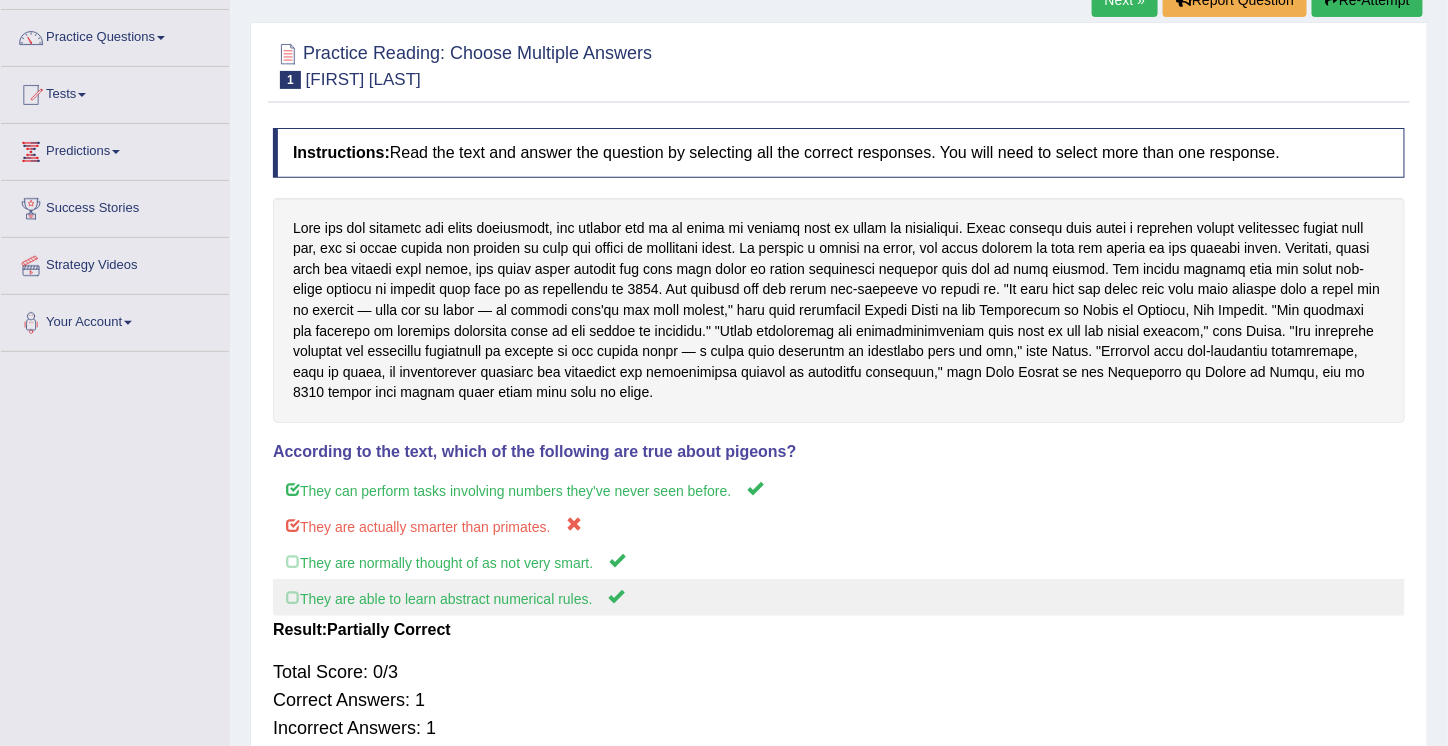 click on "They are able to learn abstract numerical rules." at bounding box center [839, 597] 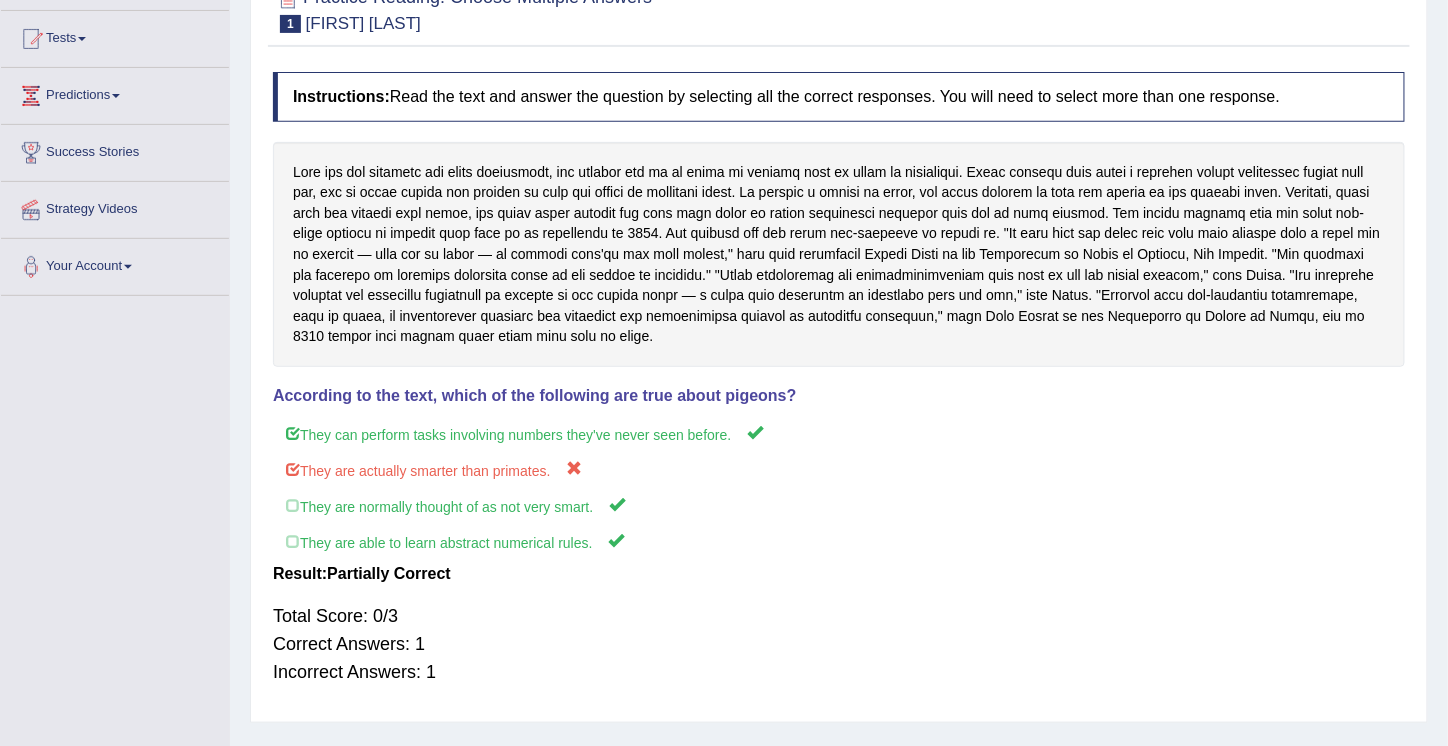 scroll, scrollTop: 0, scrollLeft: 0, axis: both 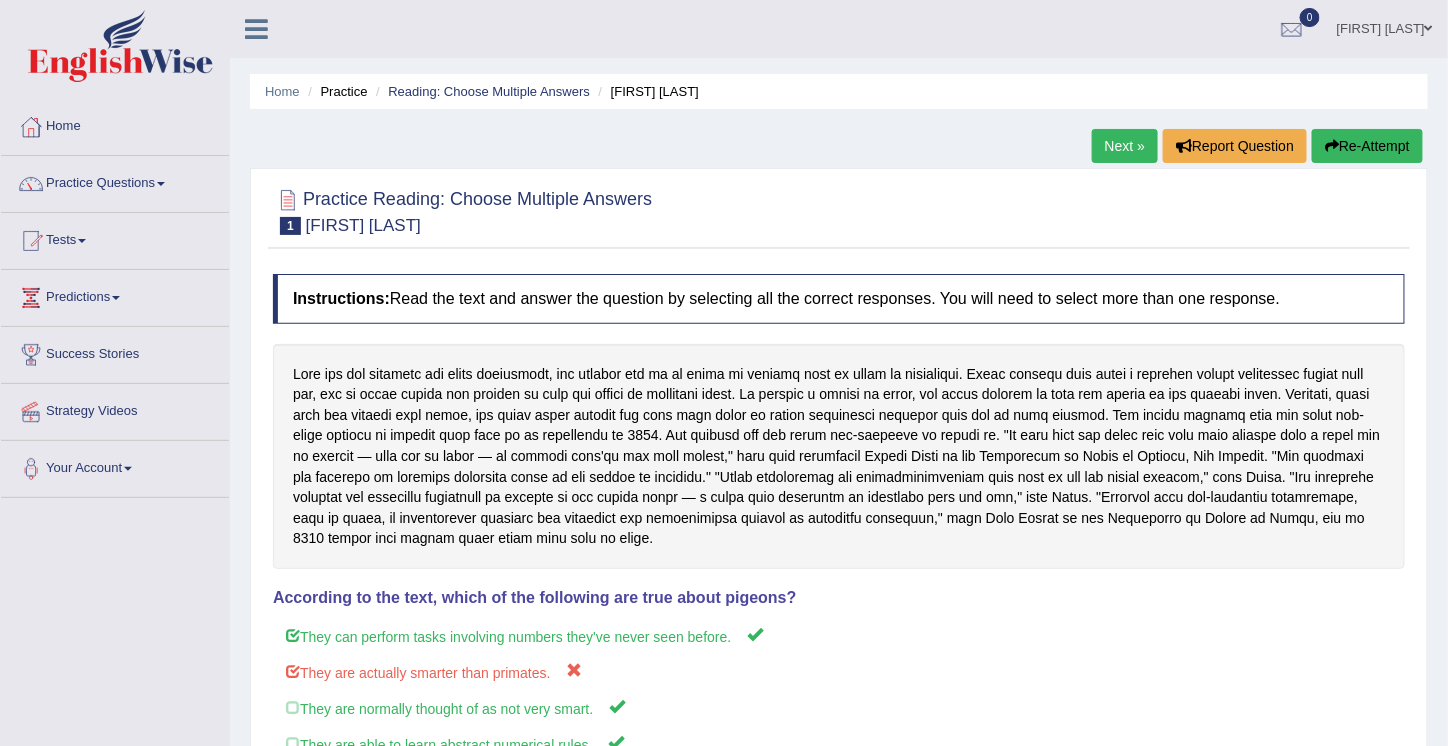 click on "Next »" at bounding box center (1125, 146) 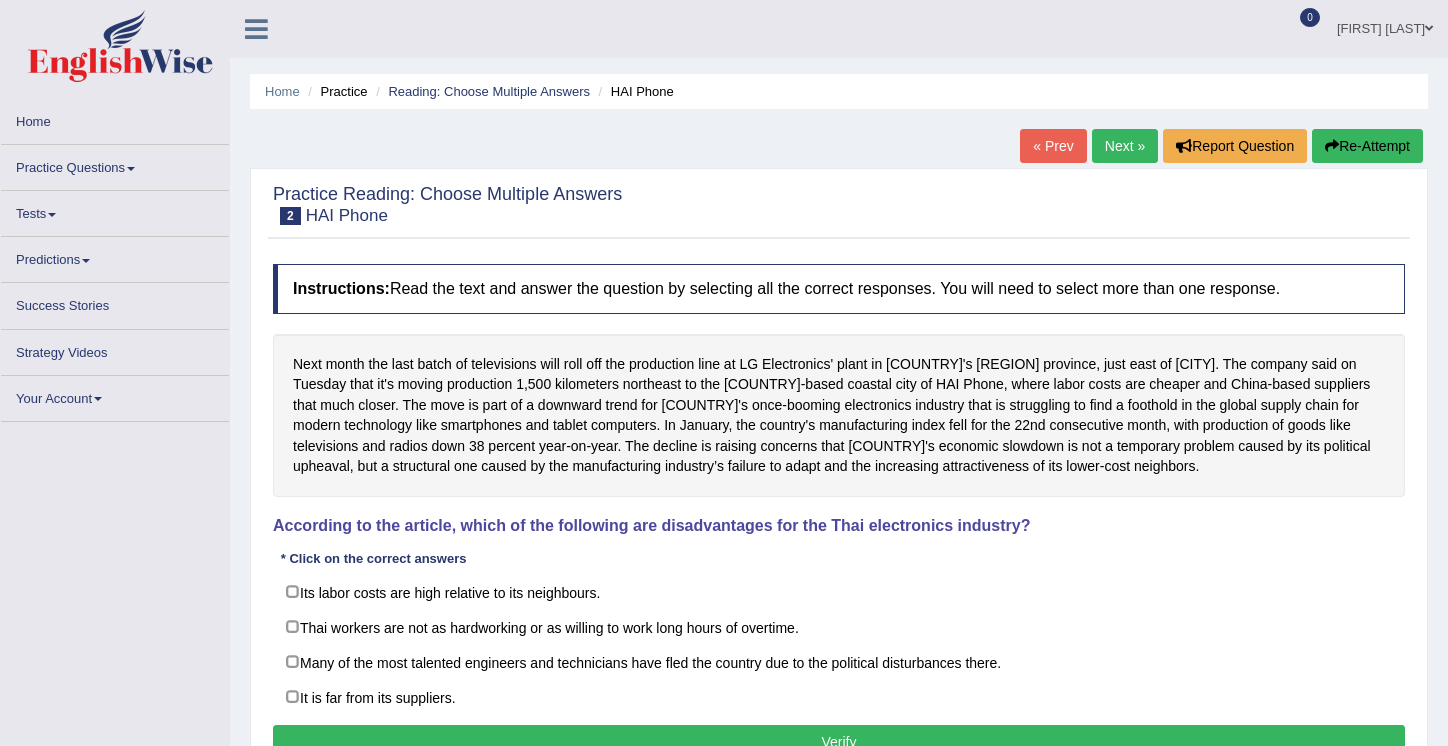 scroll, scrollTop: 0, scrollLeft: 0, axis: both 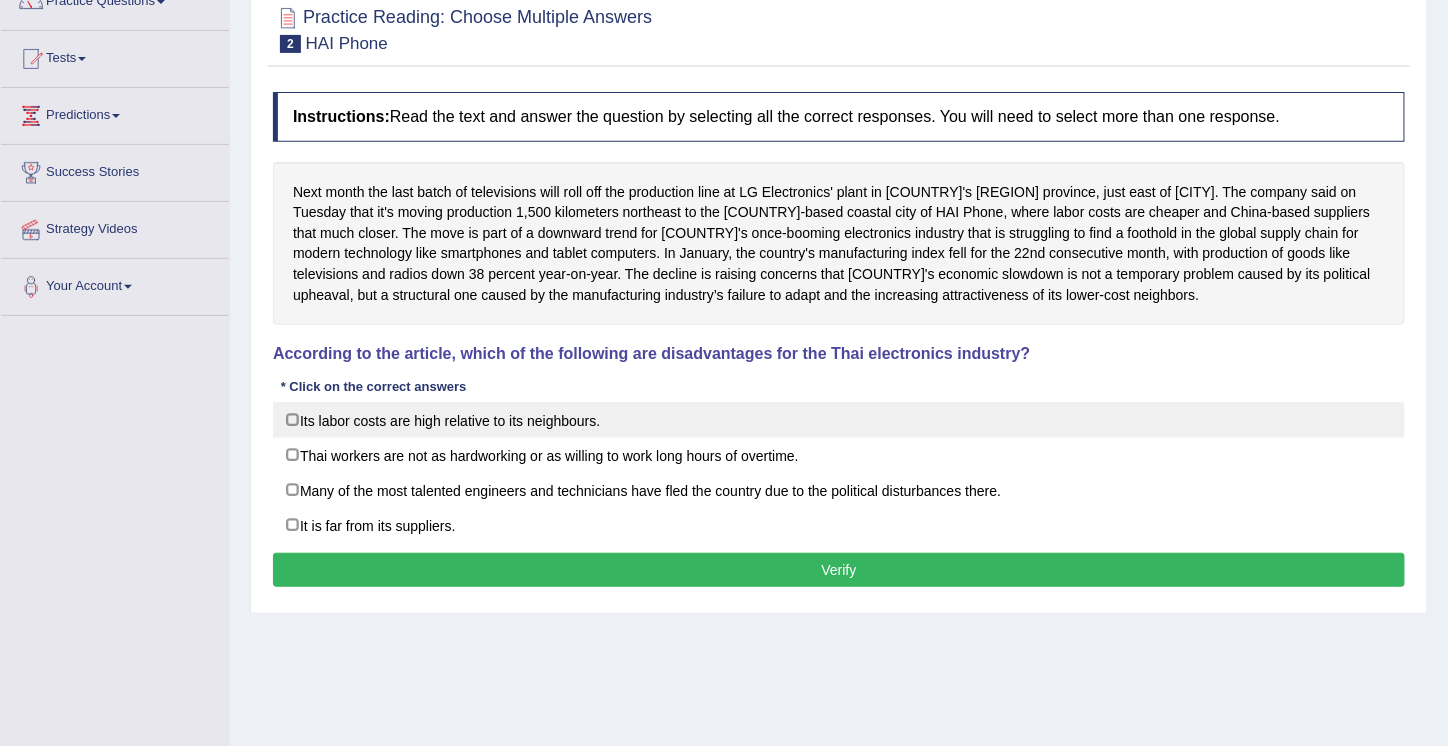 click on "Its labor costs are high relative to its neighbours." at bounding box center [839, 420] 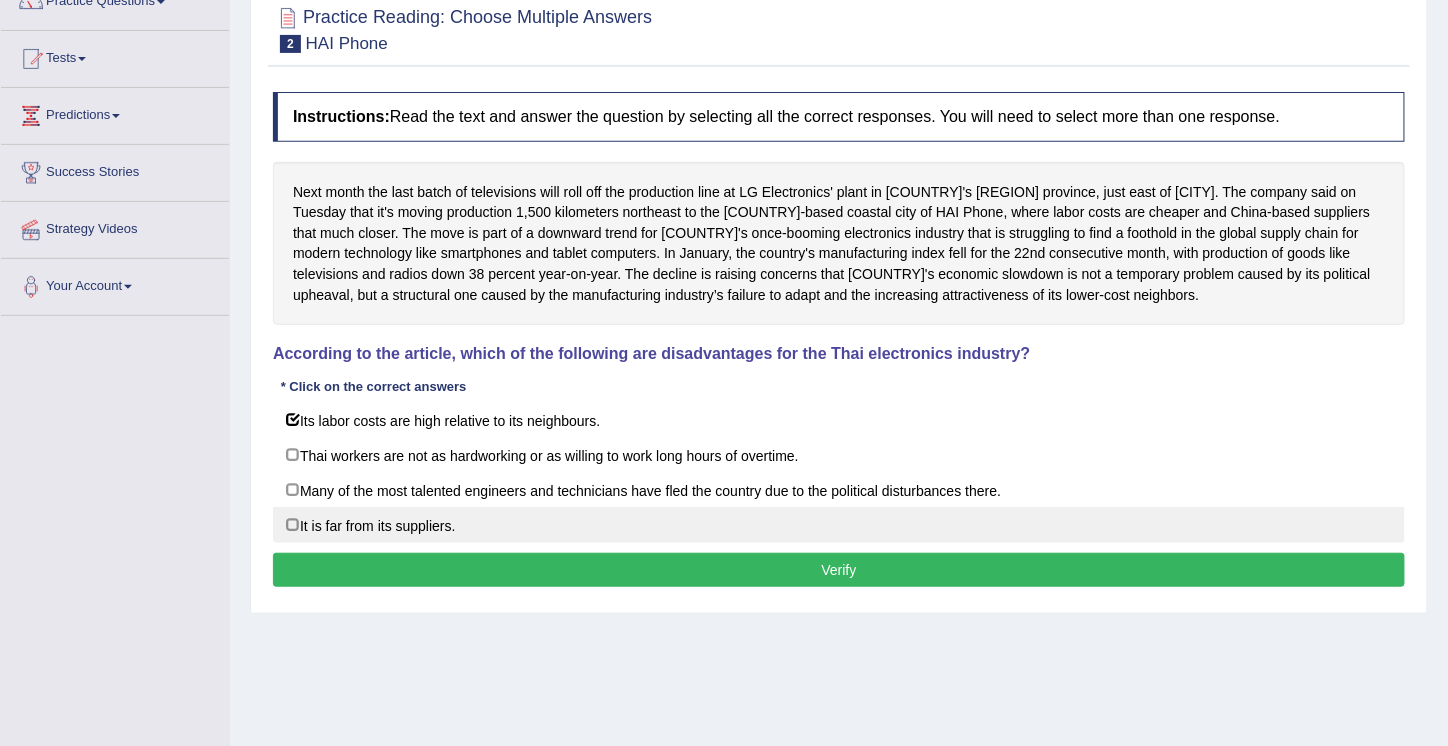 click on "It is far from its suppliers." at bounding box center [839, 525] 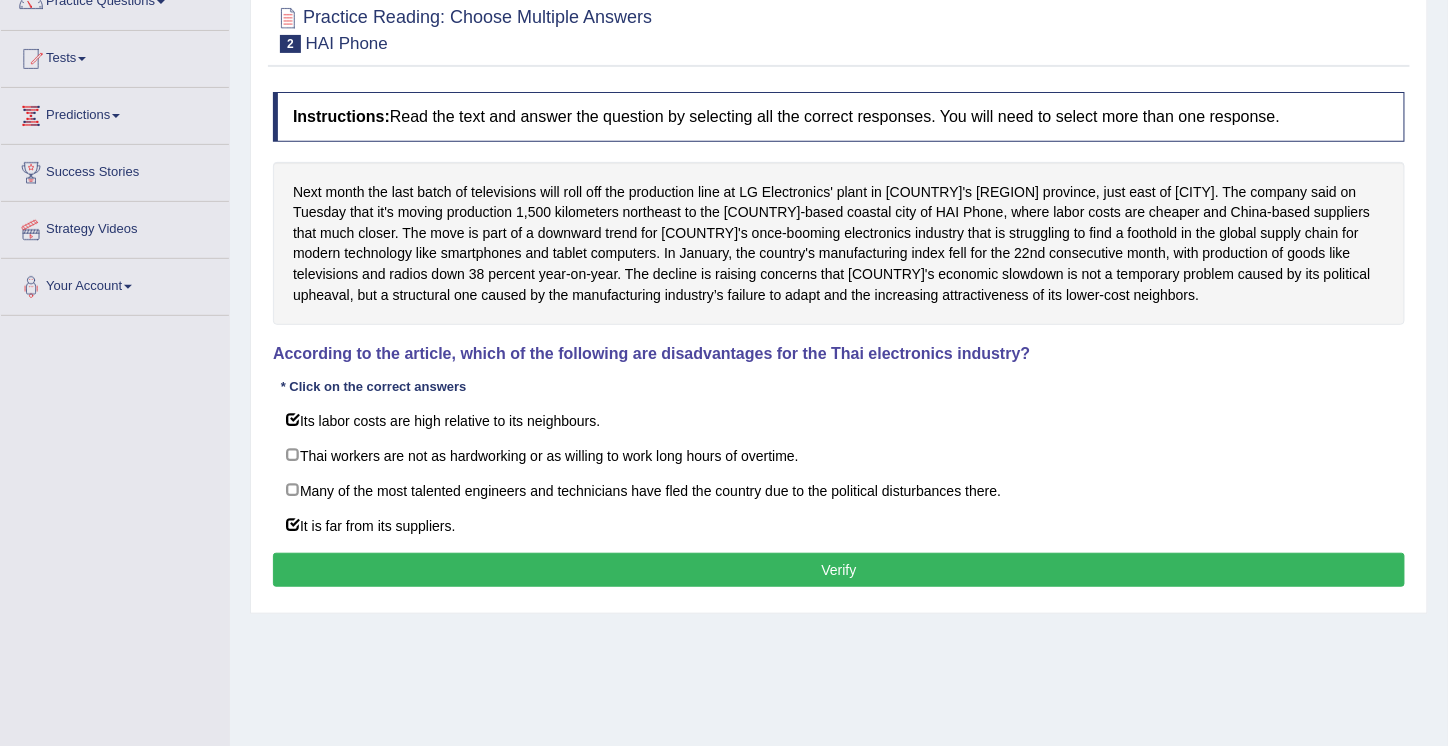 click on "Verify" at bounding box center (839, 570) 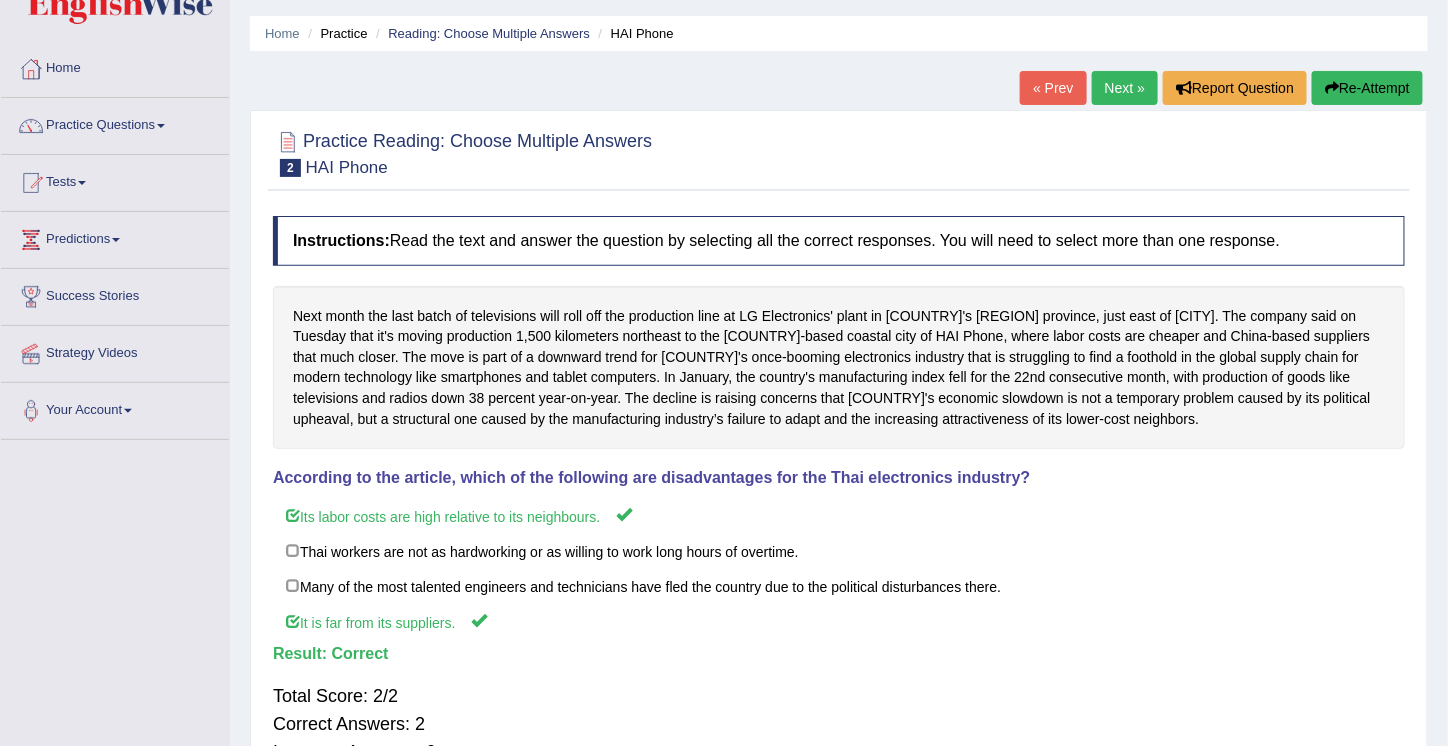 scroll, scrollTop: 0, scrollLeft: 0, axis: both 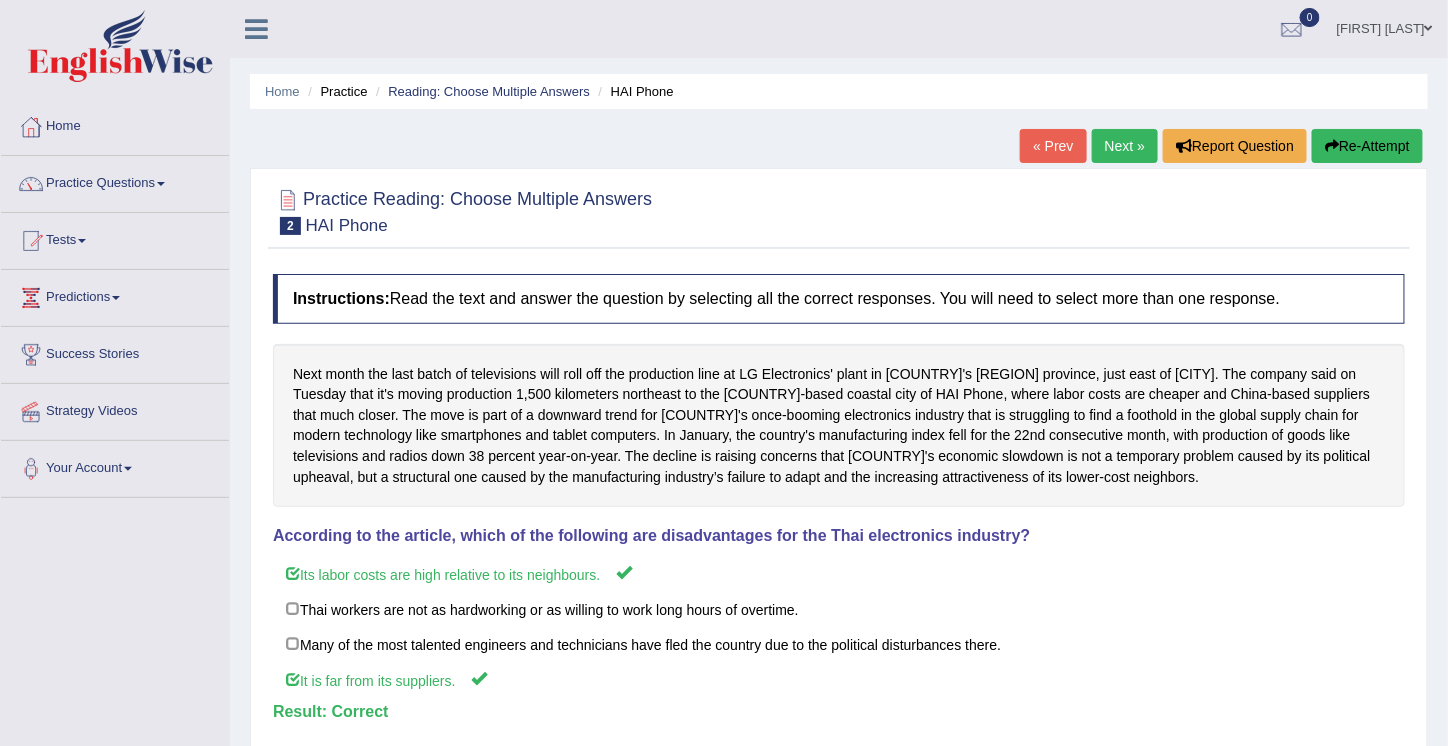 click on "Next »" at bounding box center (1125, 146) 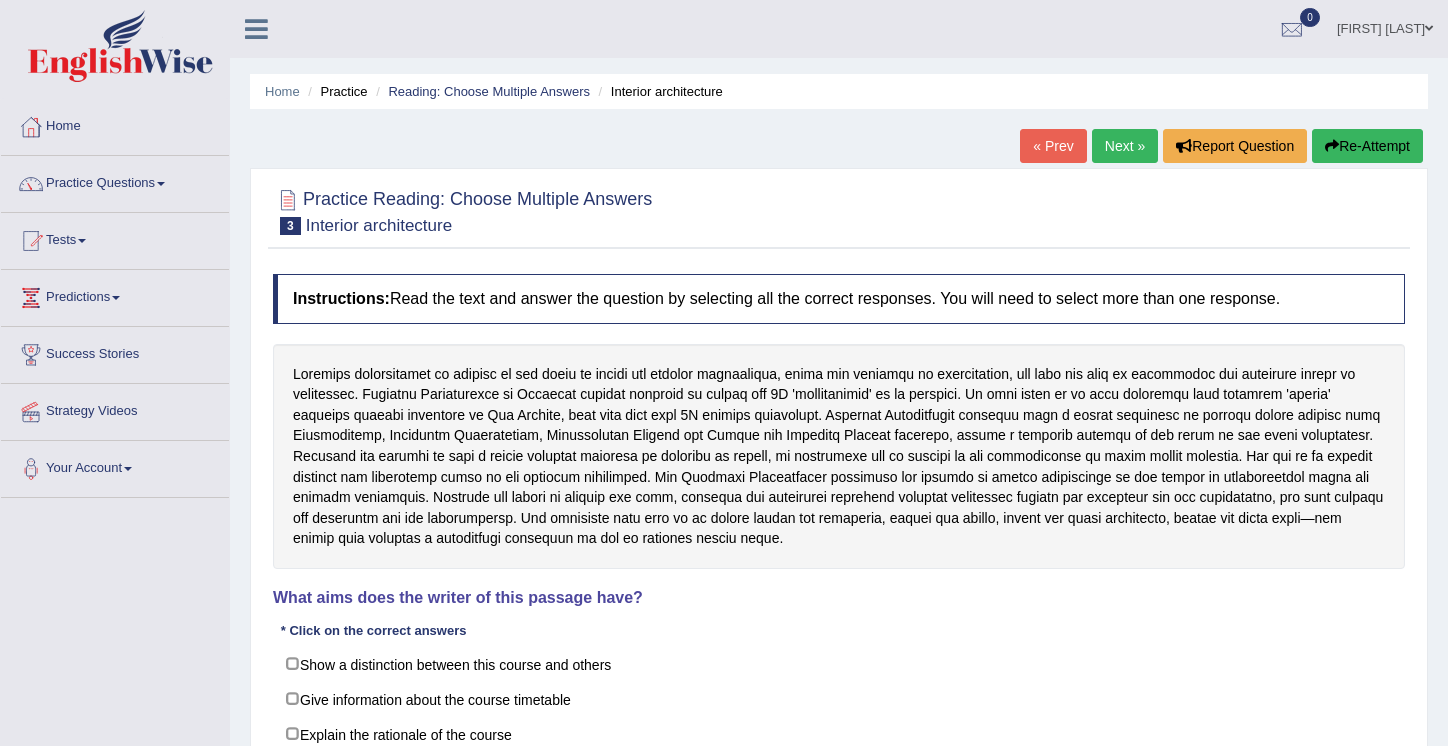 scroll, scrollTop: 0, scrollLeft: 0, axis: both 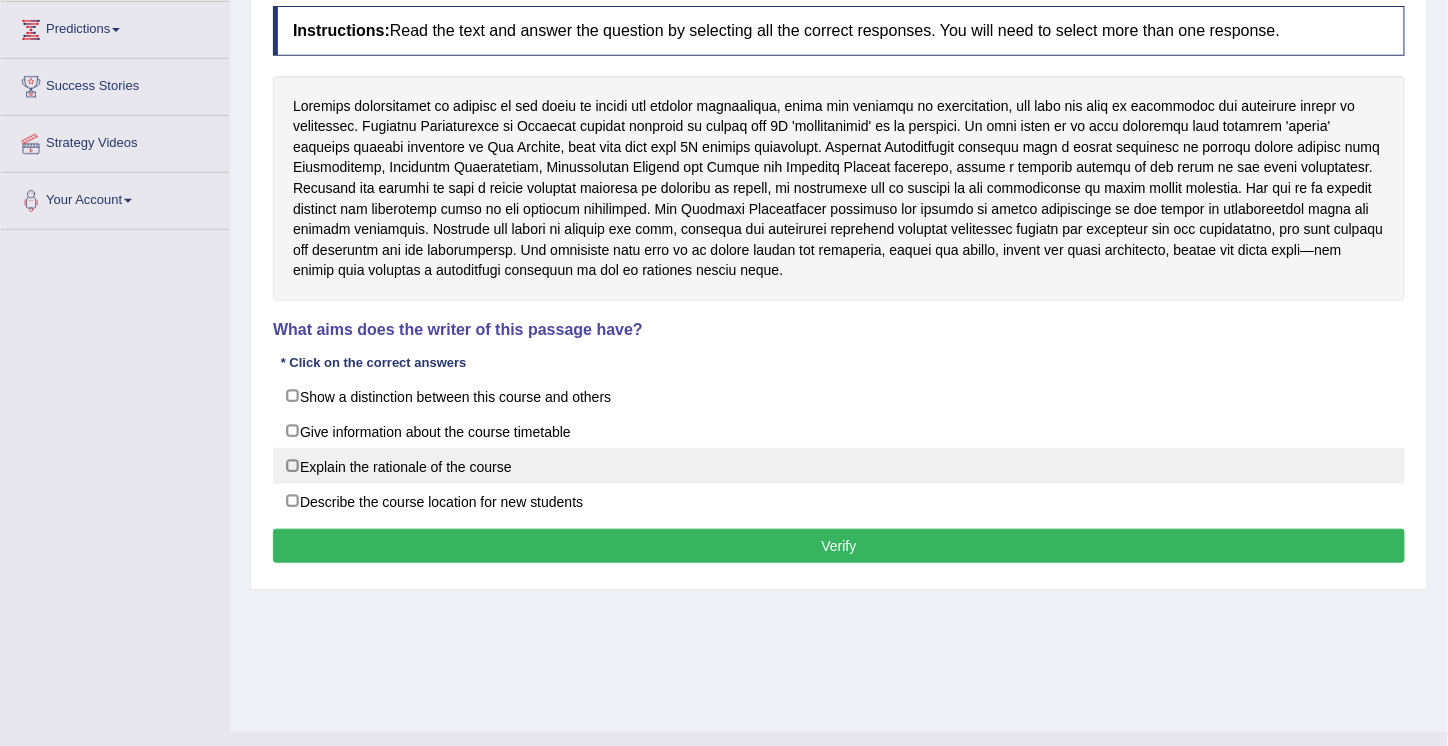 click on "Explain the rationale of the course" at bounding box center (839, 466) 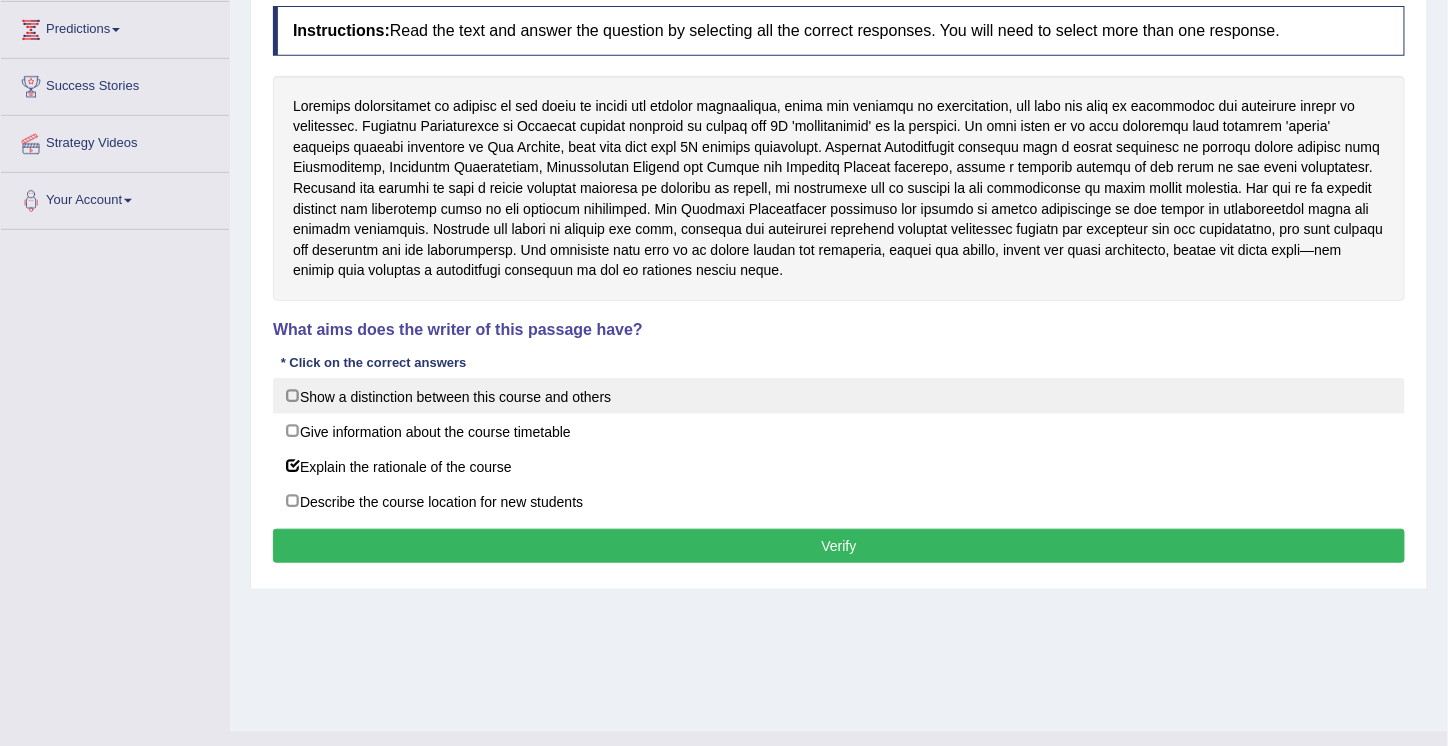 click on "Show a distinction between this course and others" at bounding box center (839, 396) 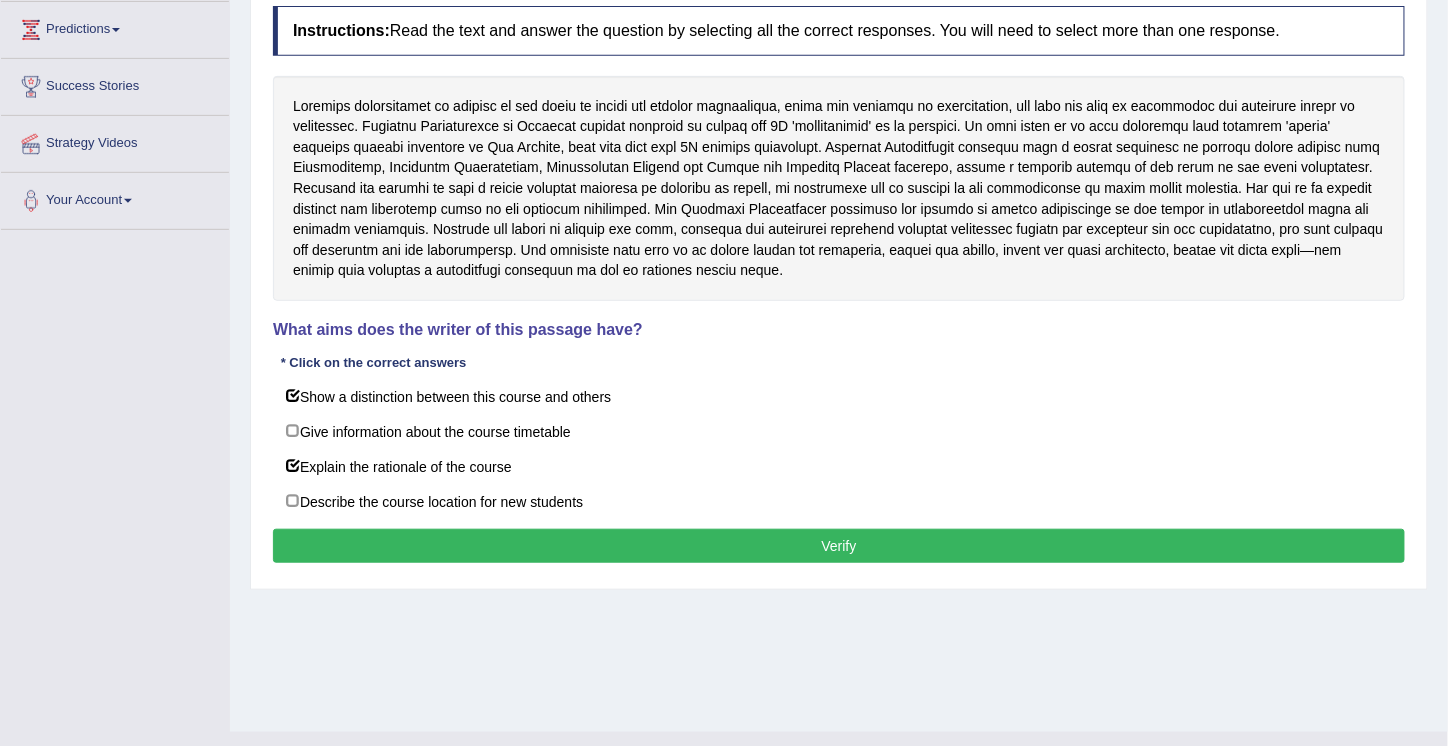 click on "Verify" at bounding box center [839, 546] 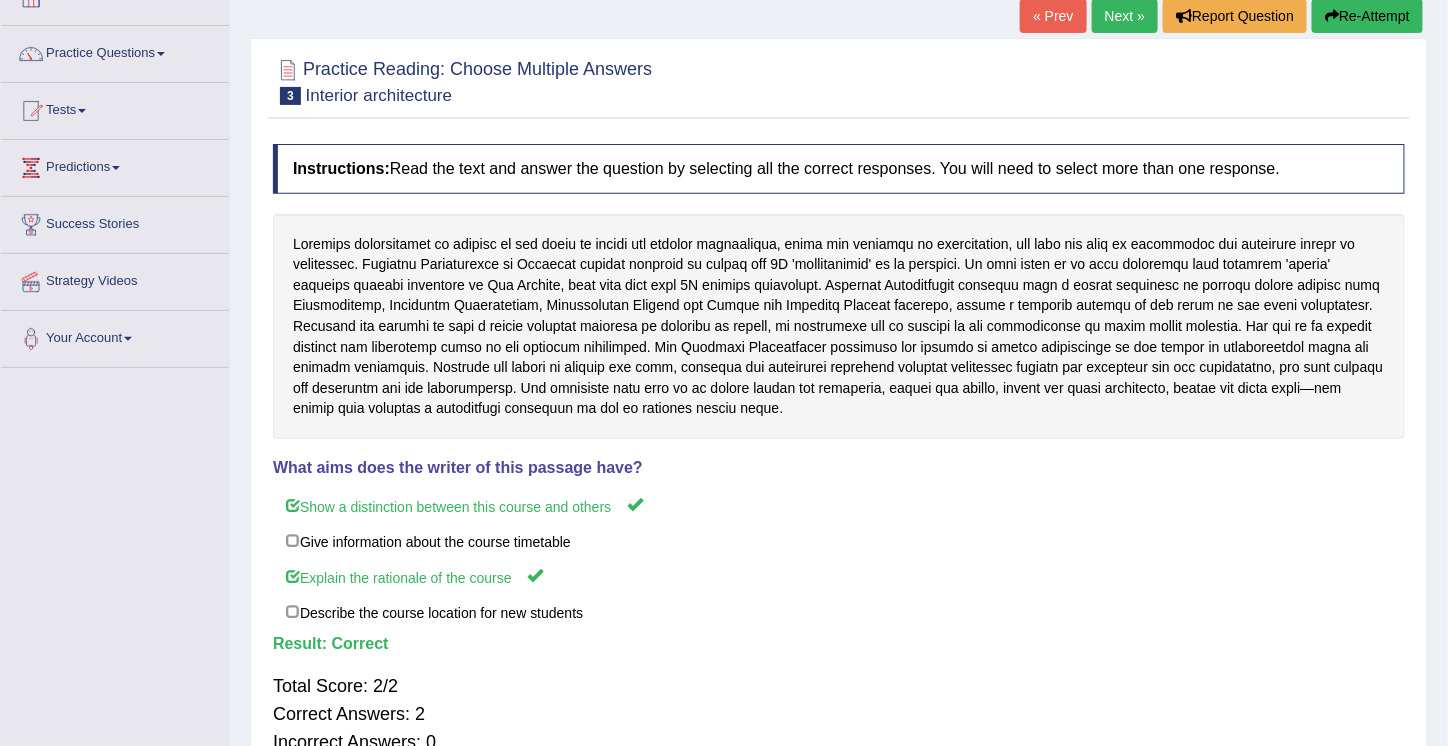 scroll, scrollTop: 0, scrollLeft: 0, axis: both 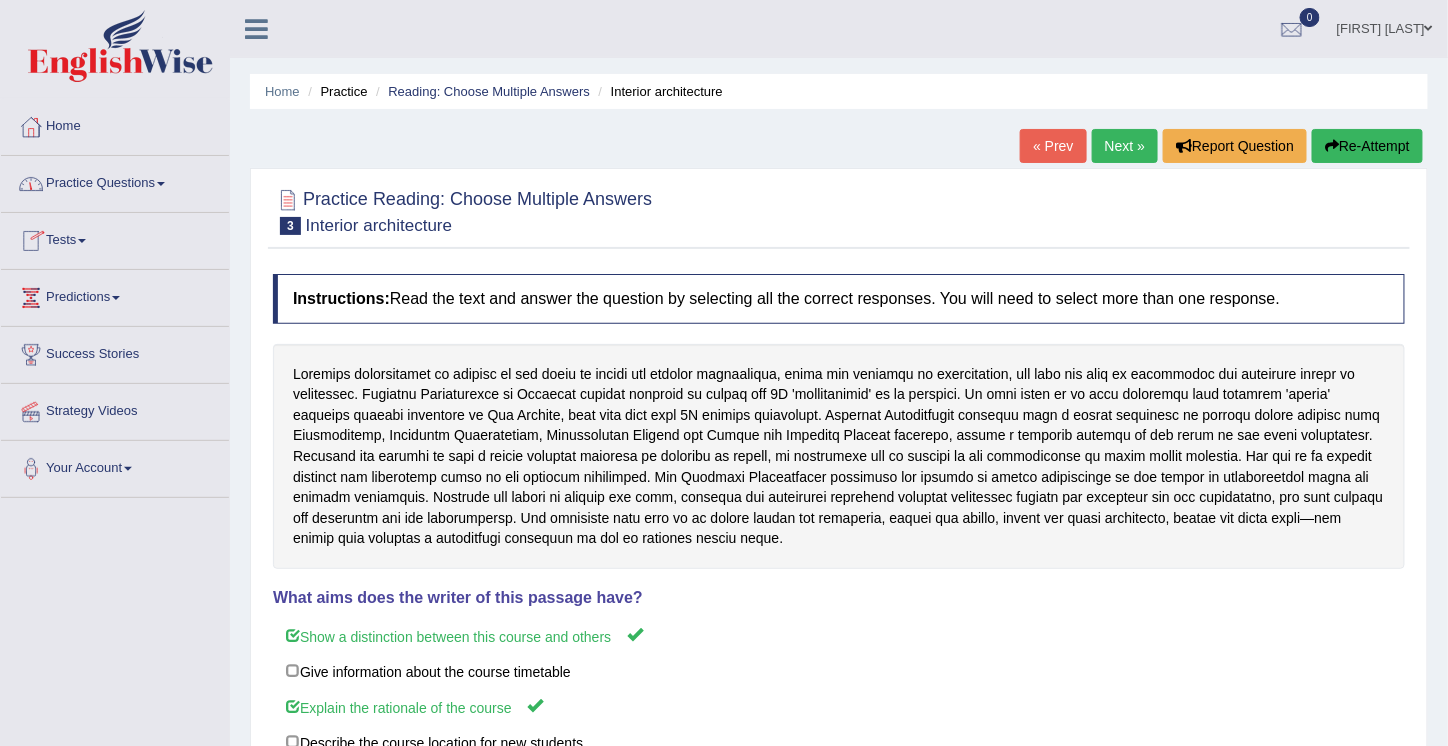 click on "Practice Questions" at bounding box center [115, 181] 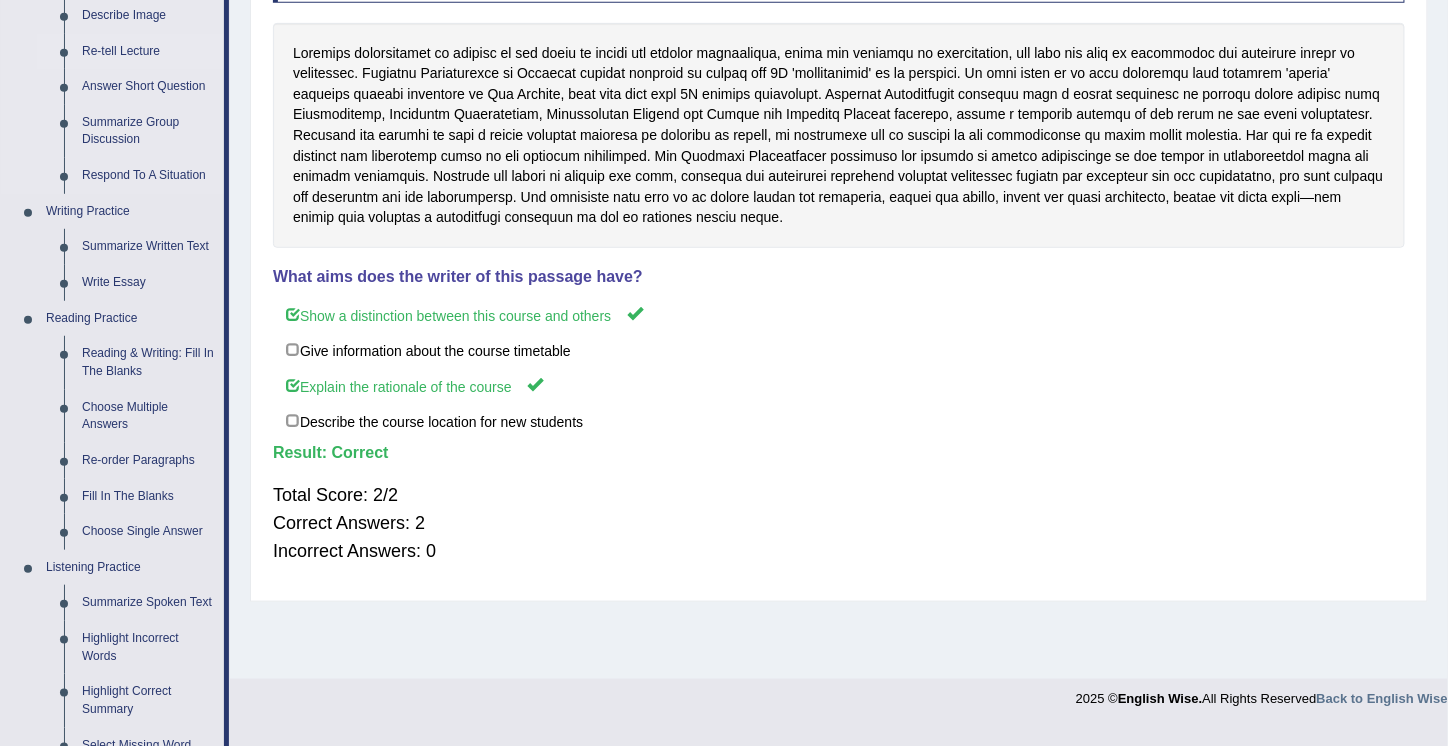 scroll, scrollTop: 326, scrollLeft: 0, axis: vertical 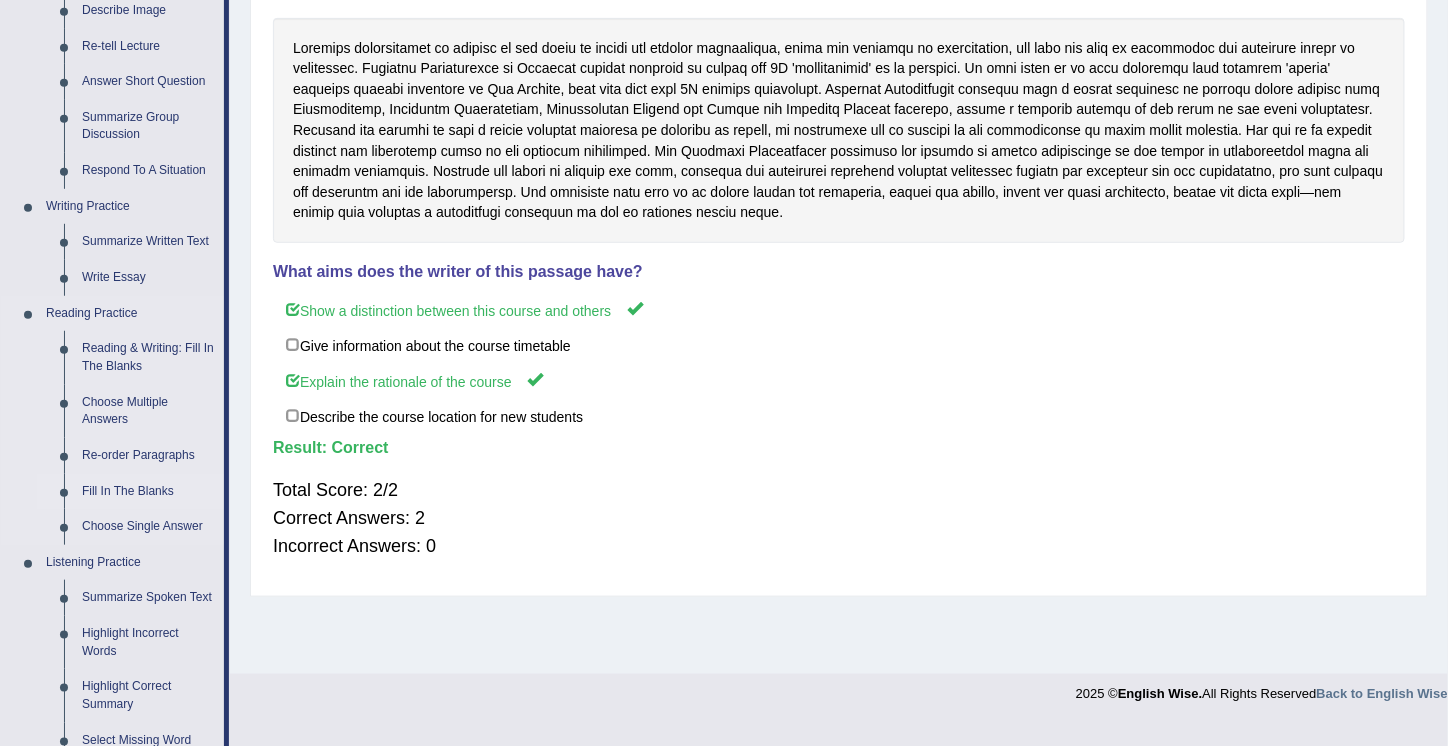 click on "Fill In The Blanks" at bounding box center (148, 492) 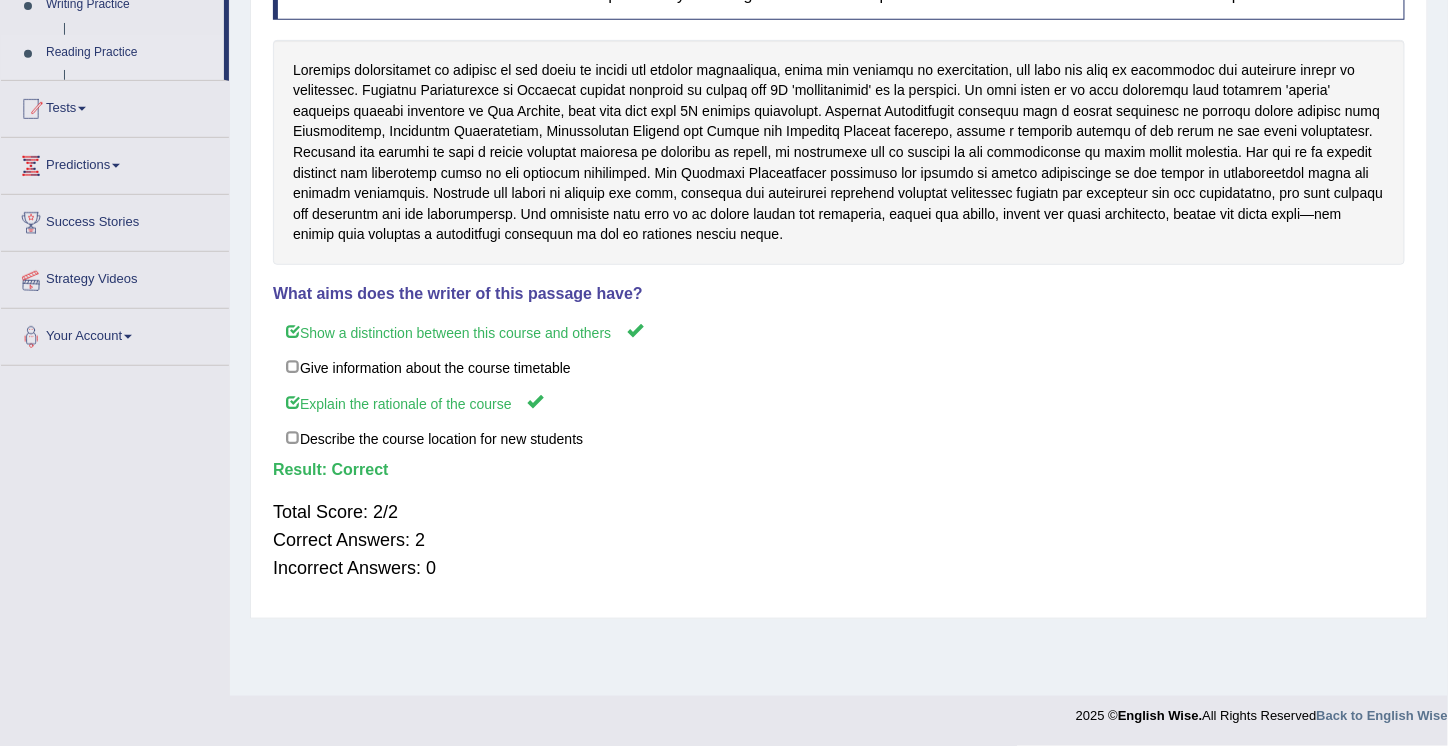 scroll, scrollTop: 304, scrollLeft: 0, axis: vertical 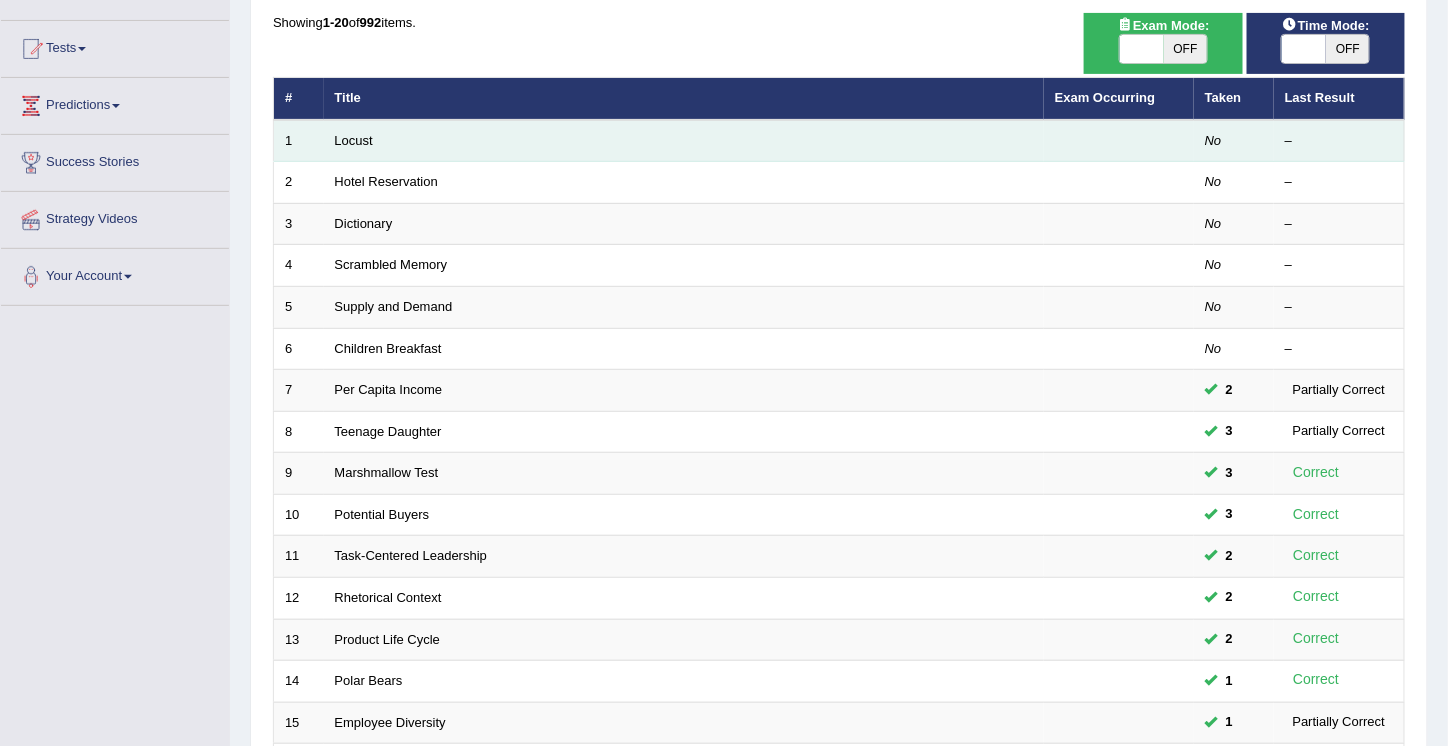 click on "Locust" at bounding box center [684, 141] 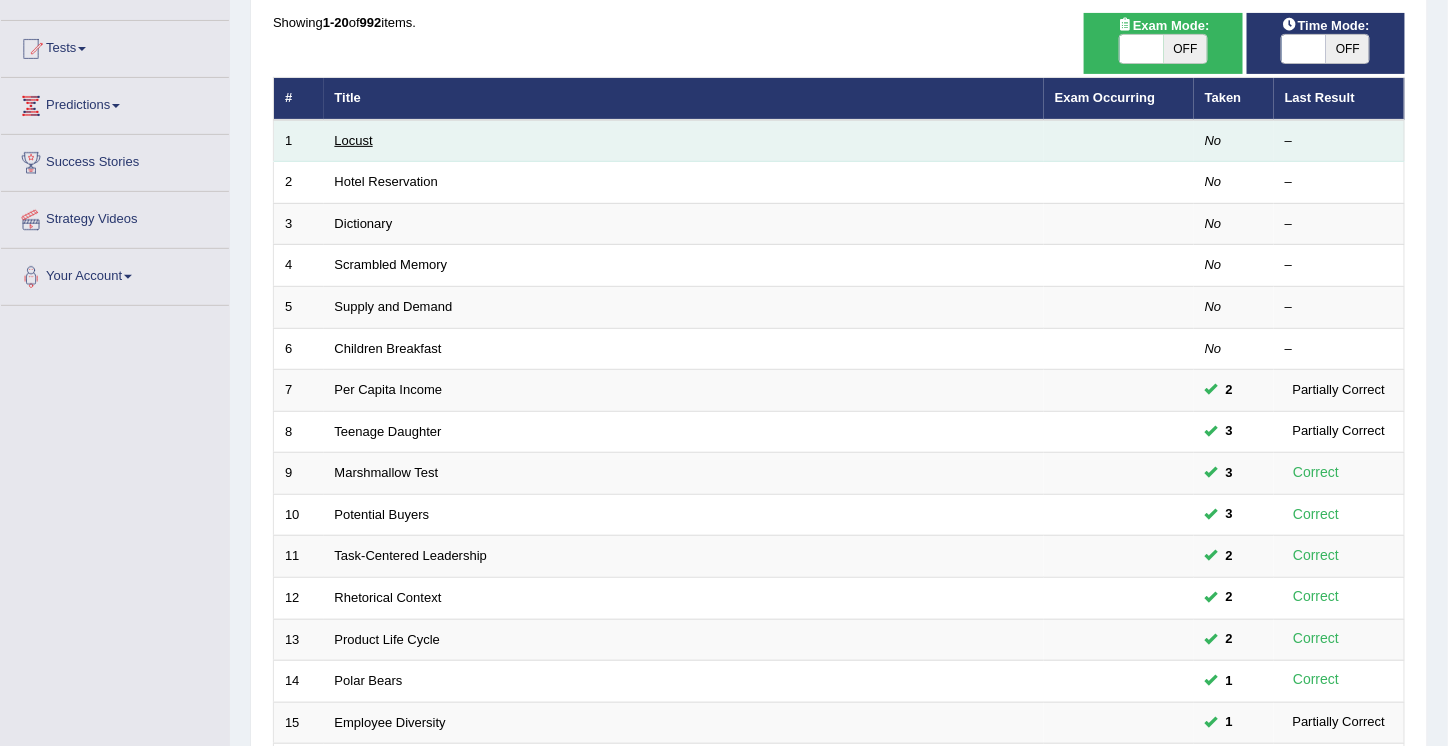 click on "Locust" at bounding box center (354, 140) 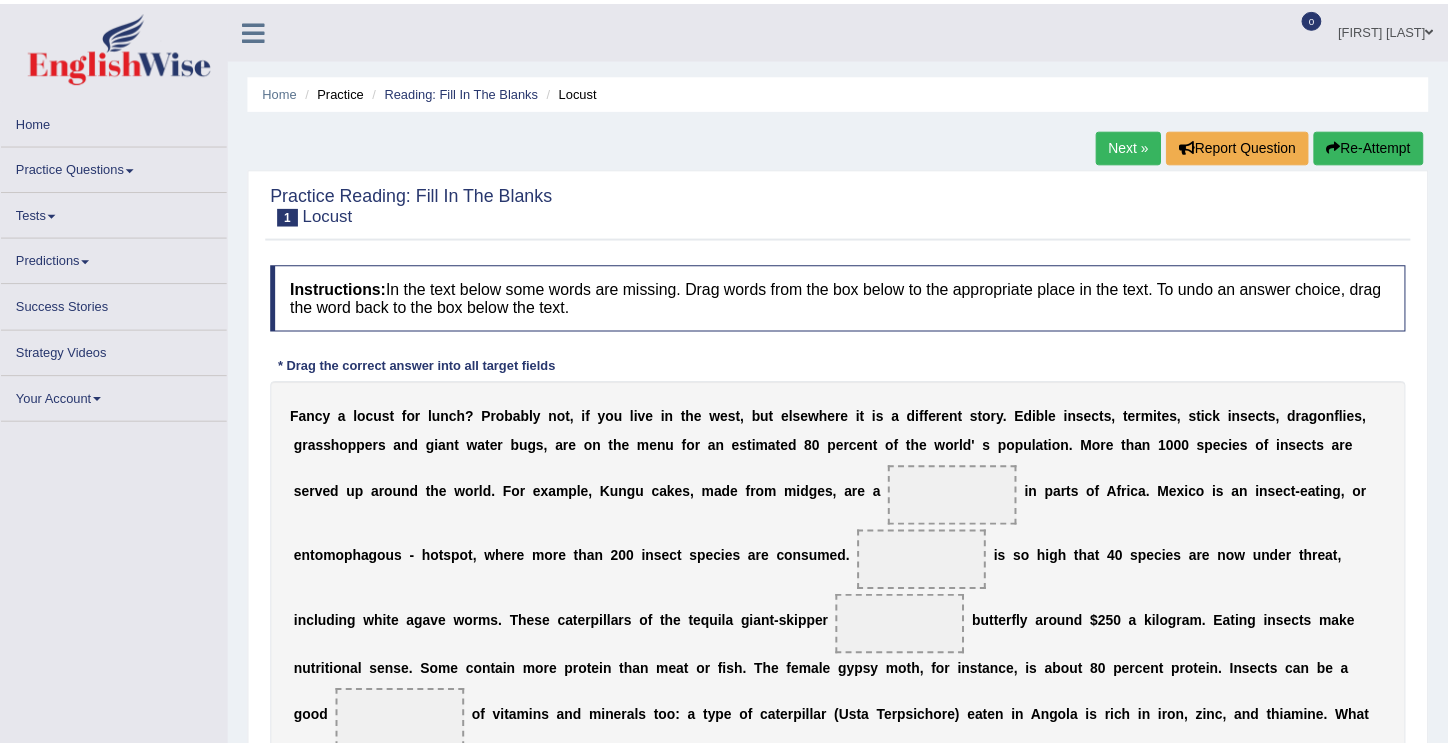 scroll, scrollTop: 0, scrollLeft: 0, axis: both 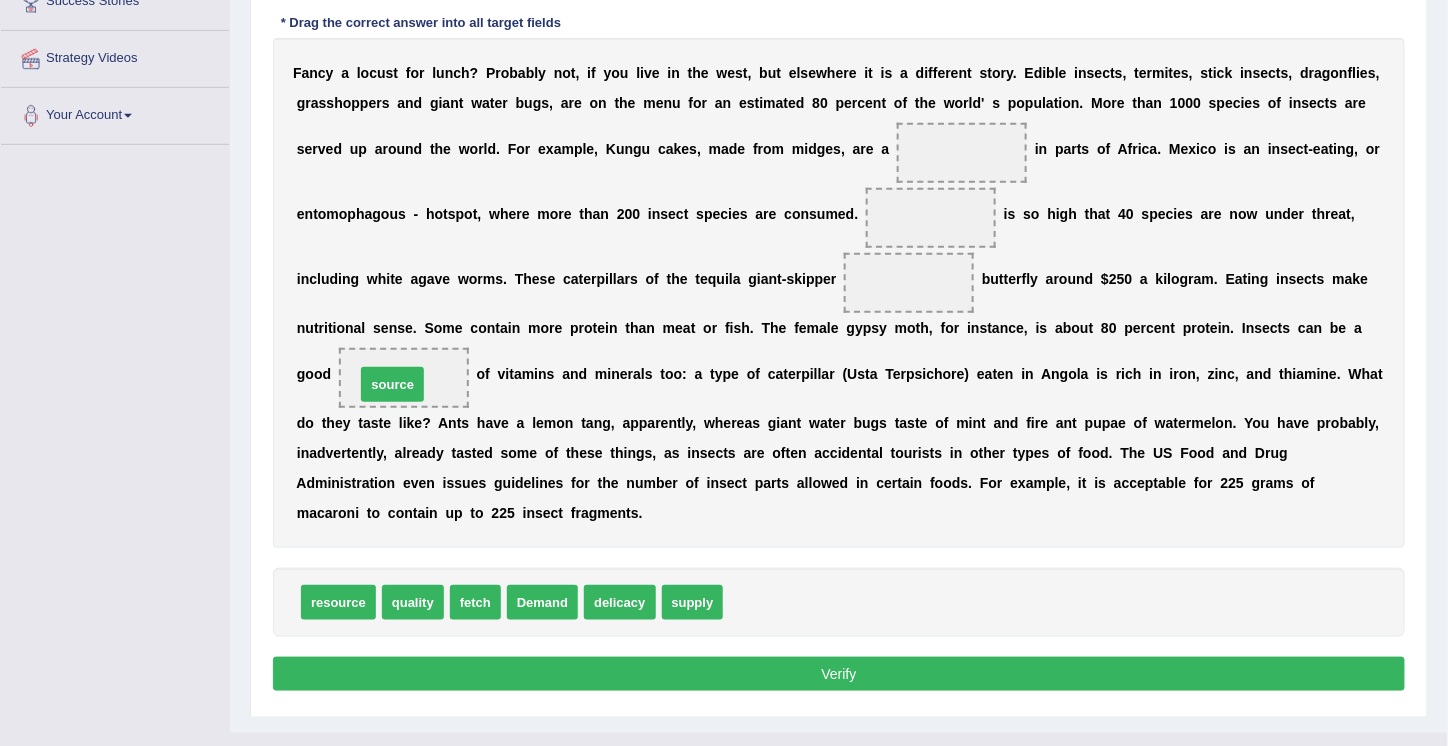 drag, startPoint x: 758, startPoint y: 601, endPoint x: 391, endPoint y: 383, distance: 426.86414 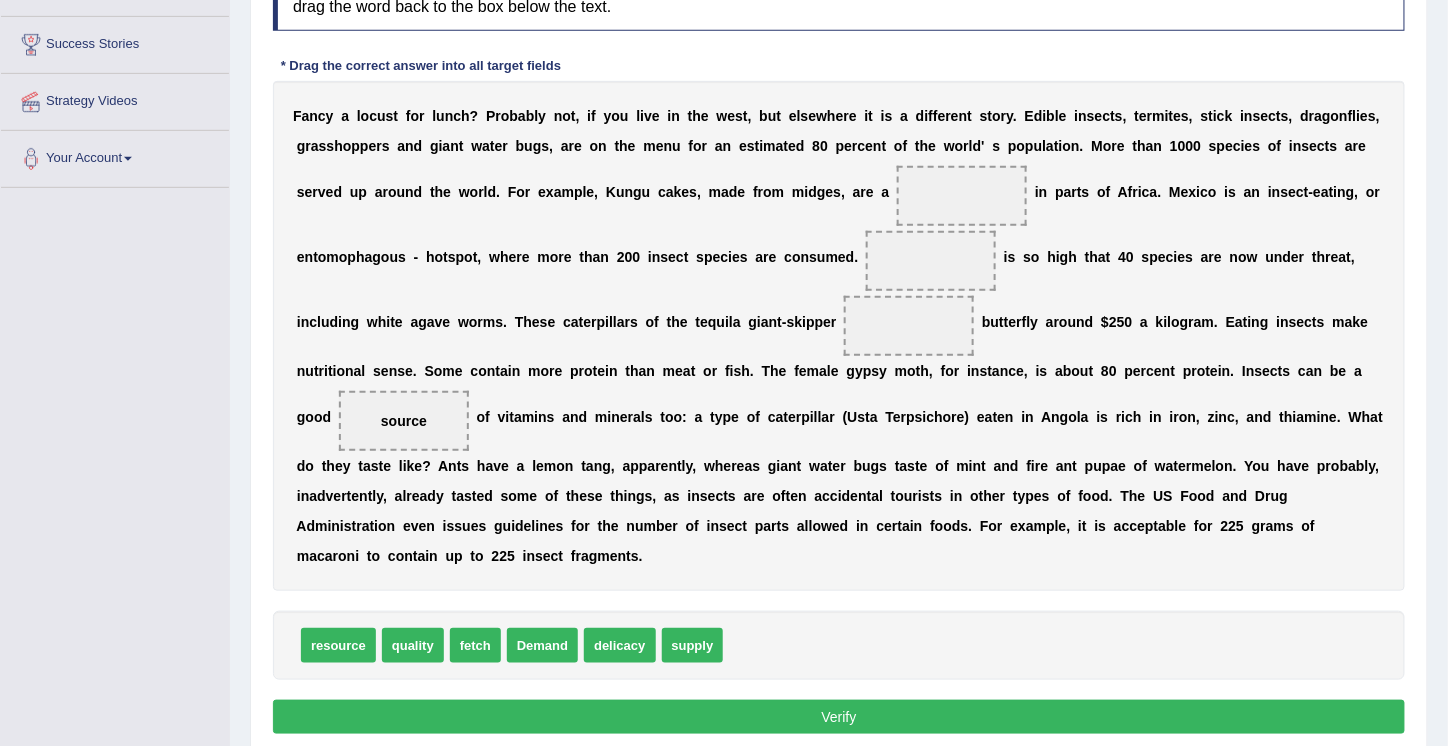 scroll, scrollTop: 321, scrollLeft: 0, axis: vertical 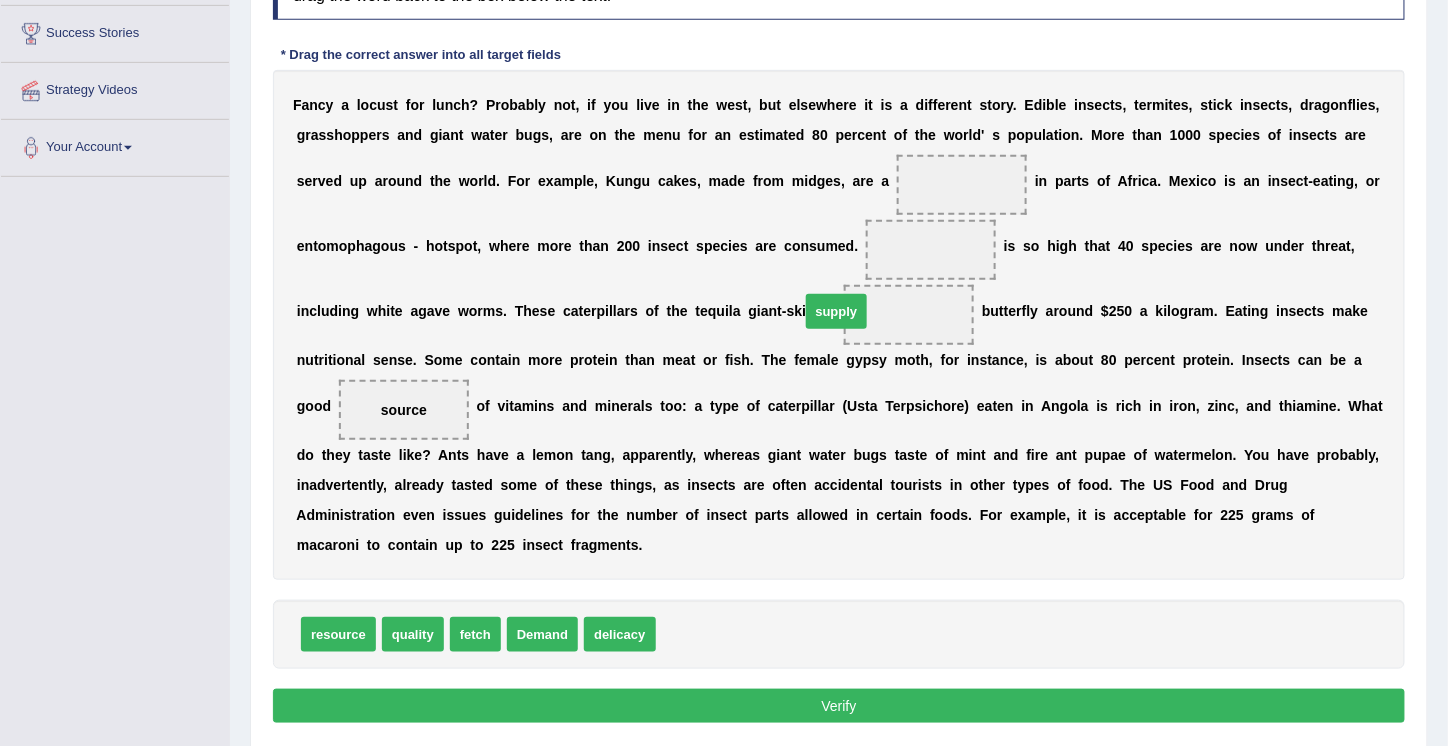 drag, startPoint x: 692, startPoint y: 643, endPoint x: 892, endPoint y: 262, distance: 430.30338 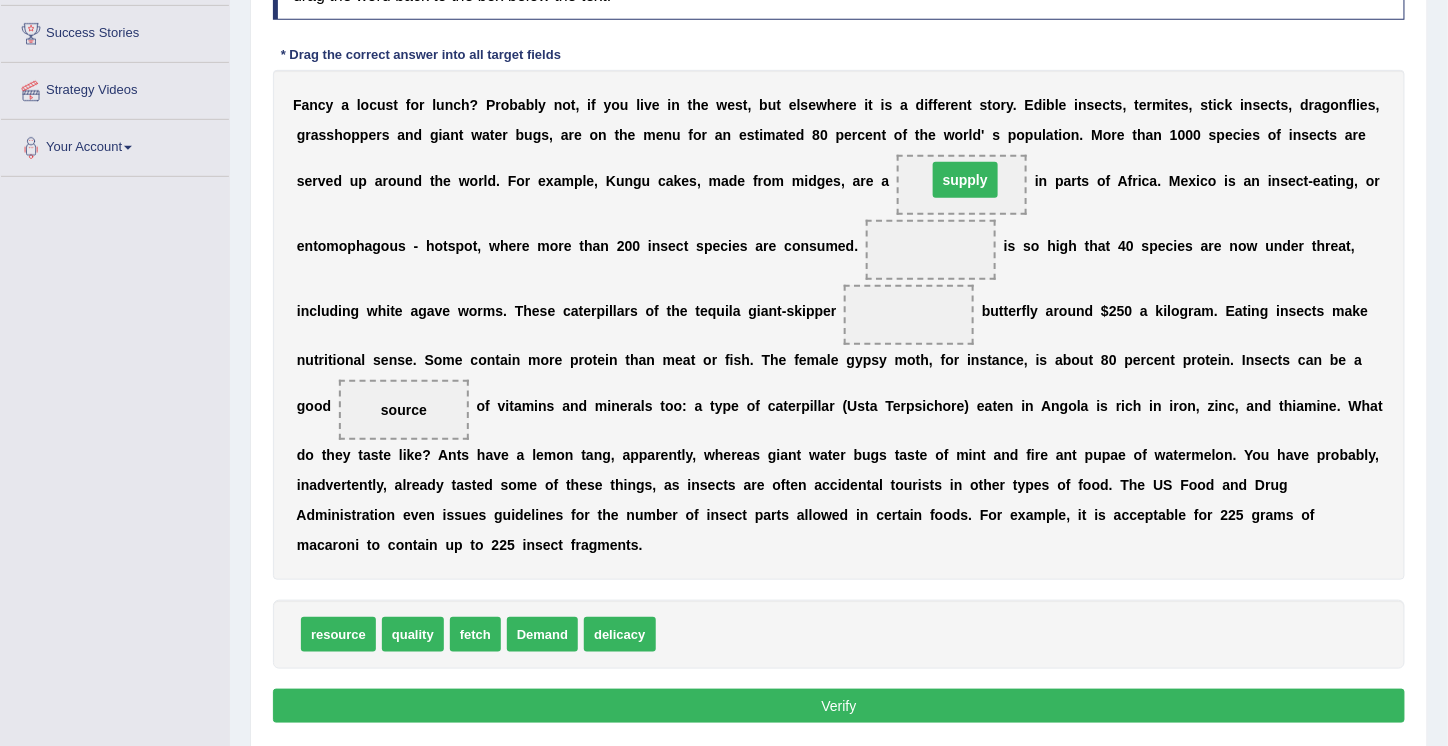 drag, startPoint x: 912, startPoint y: 312, endPoint x: 968, endPoint y: 177, distance: 146.15402 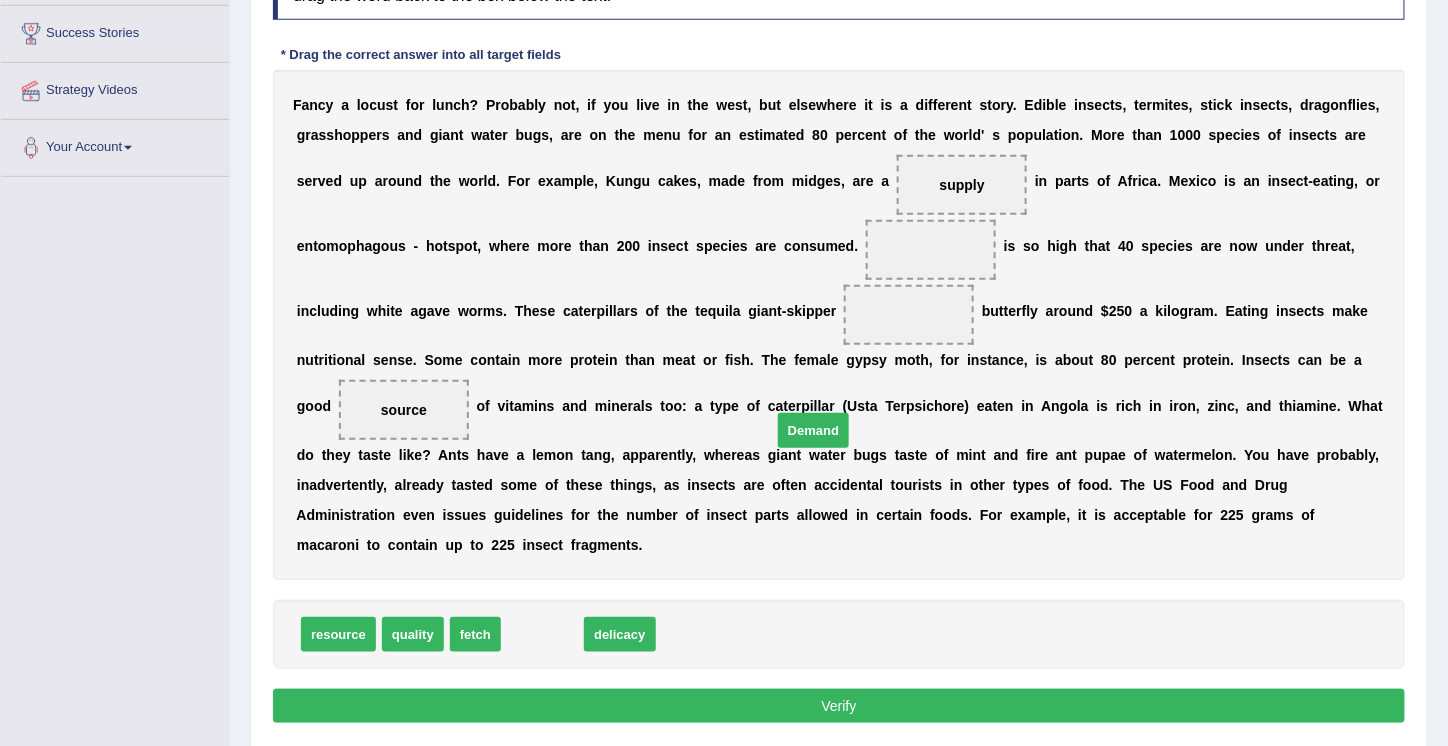 drag, startPoint x: 534, startPoint y: 635, endPoint x: 817, endPoint y: 420, distance: 355.4068 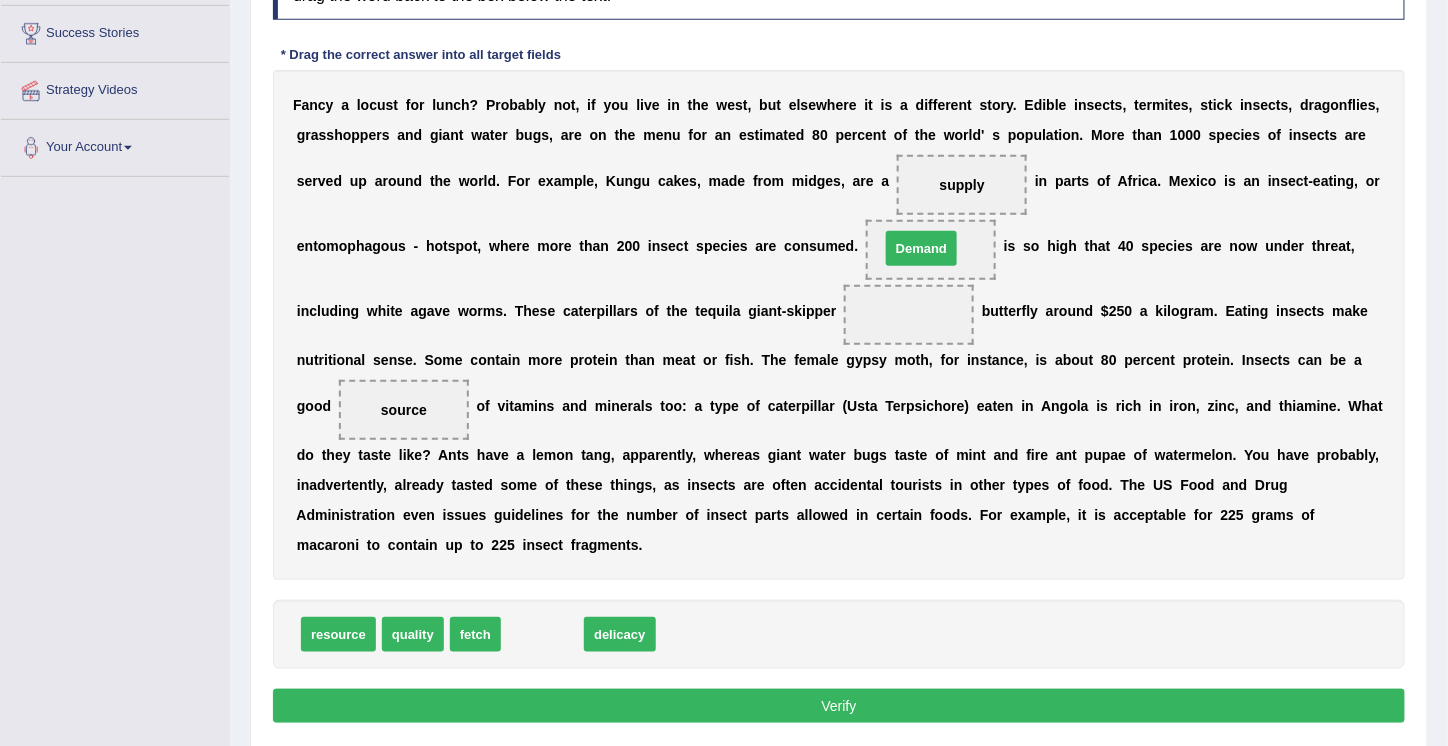 drag, startPoint x: 538, startPoint y: 620, endPoint x: 917, endPoint y: 234, distance: 540.95935 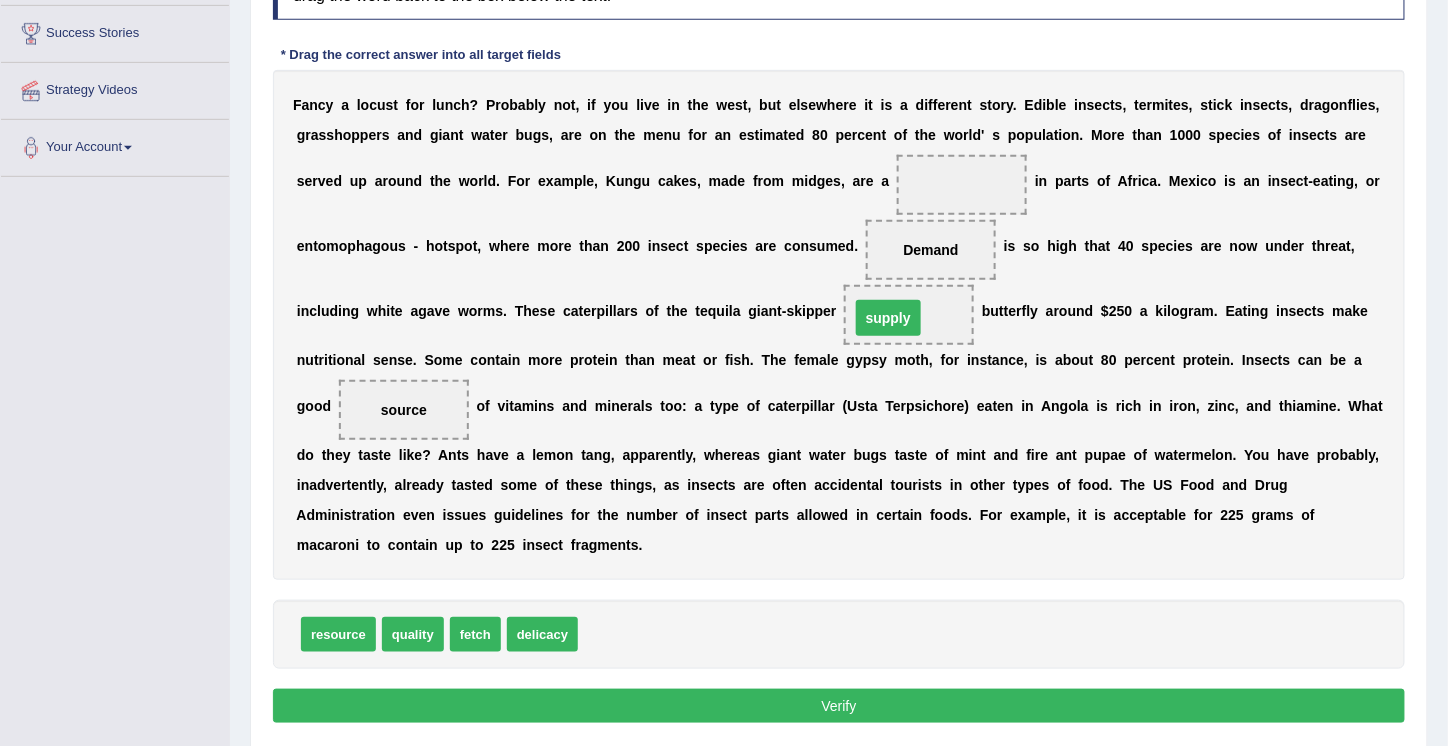 drag, startPoint x: 942, startPoint y: 188, endPoint x: 868, endPoint y: 319, distance: 150.45598 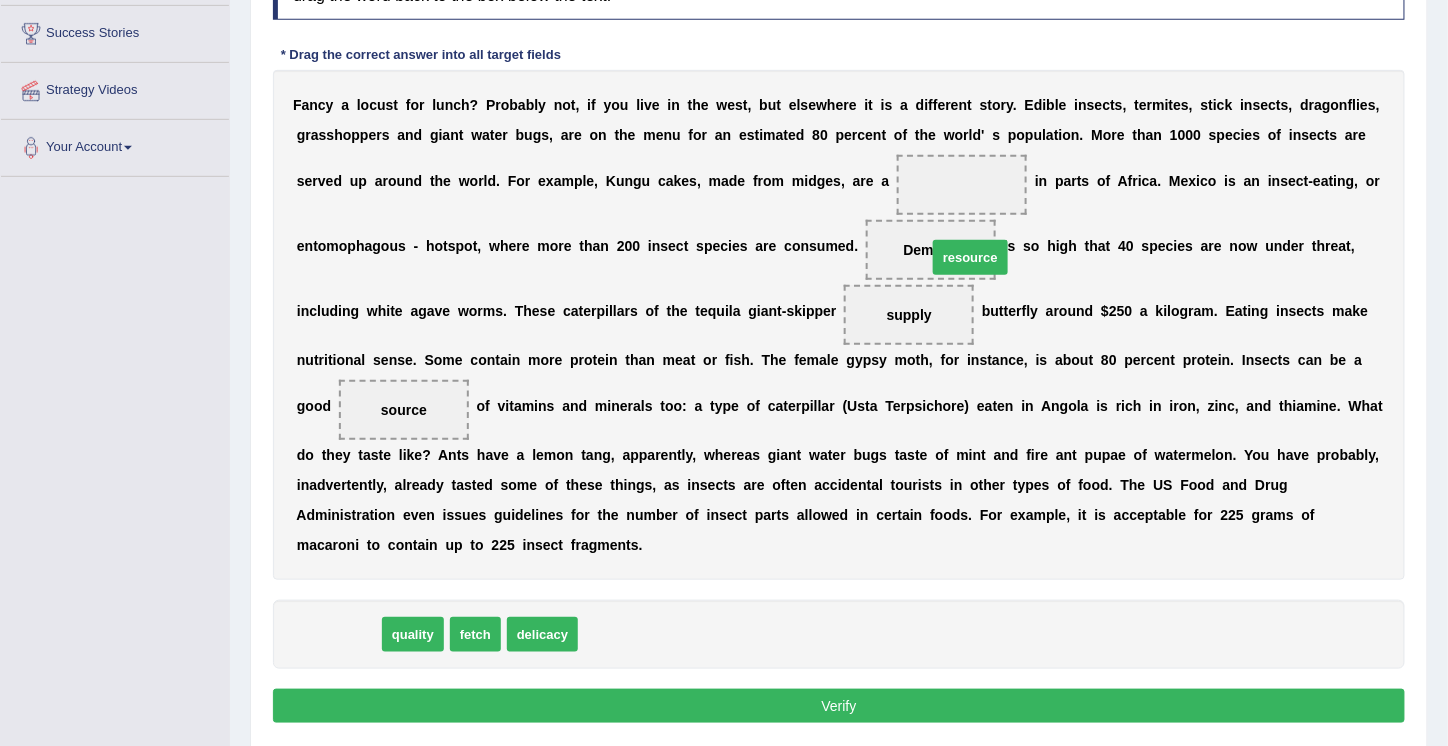 drag, startPoint x: 338, startPoint y: 636, endPoint x: 978, endPoint y: 233, distance: 756.31274 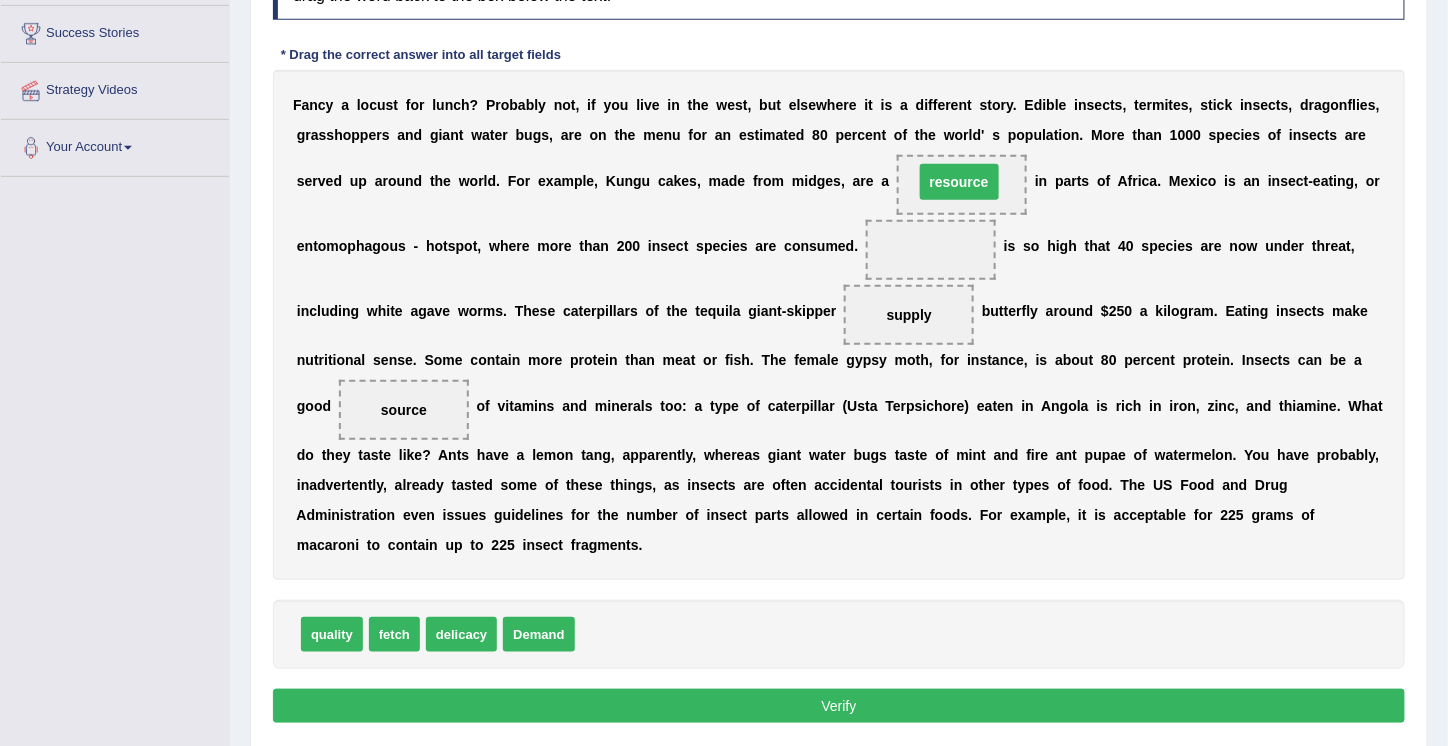 drag, startPoint x: 926, startPoint y: 248, endPoint x: 954, endPoint y: 180, distance: 73.53911 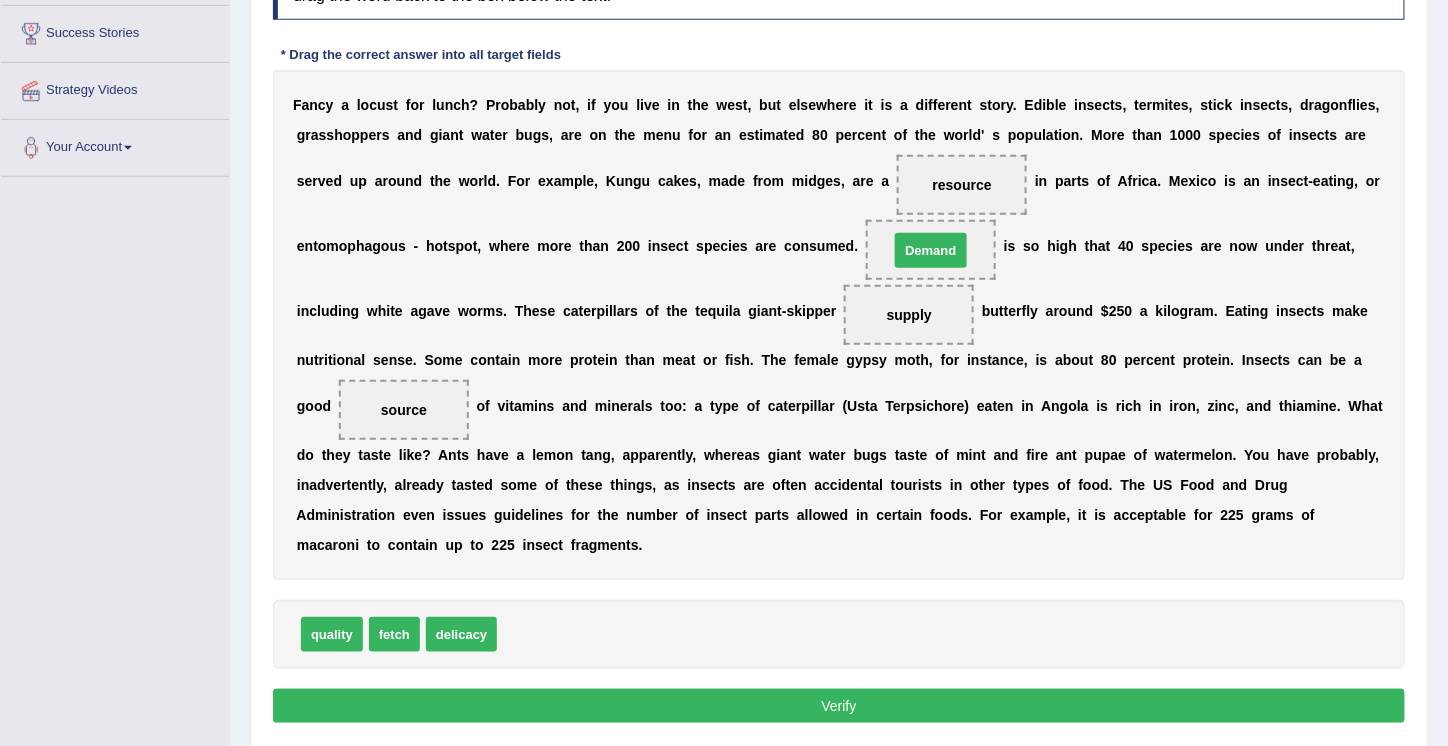 drag, startPoint x: 532, startPoint y: 631, endPoint x: 924, endPoint y: 247, distance: 548.744 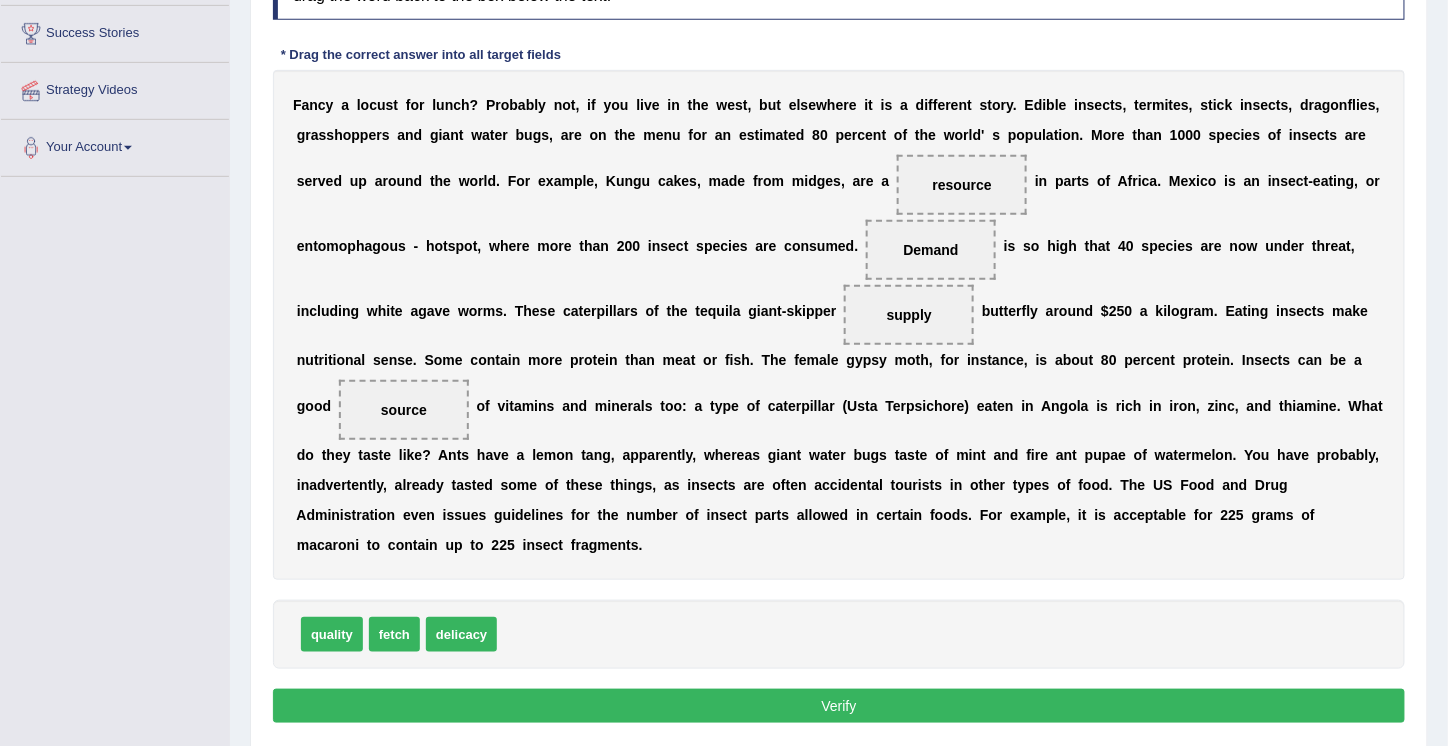 click on "Verify" at bounding box center [839, 706] 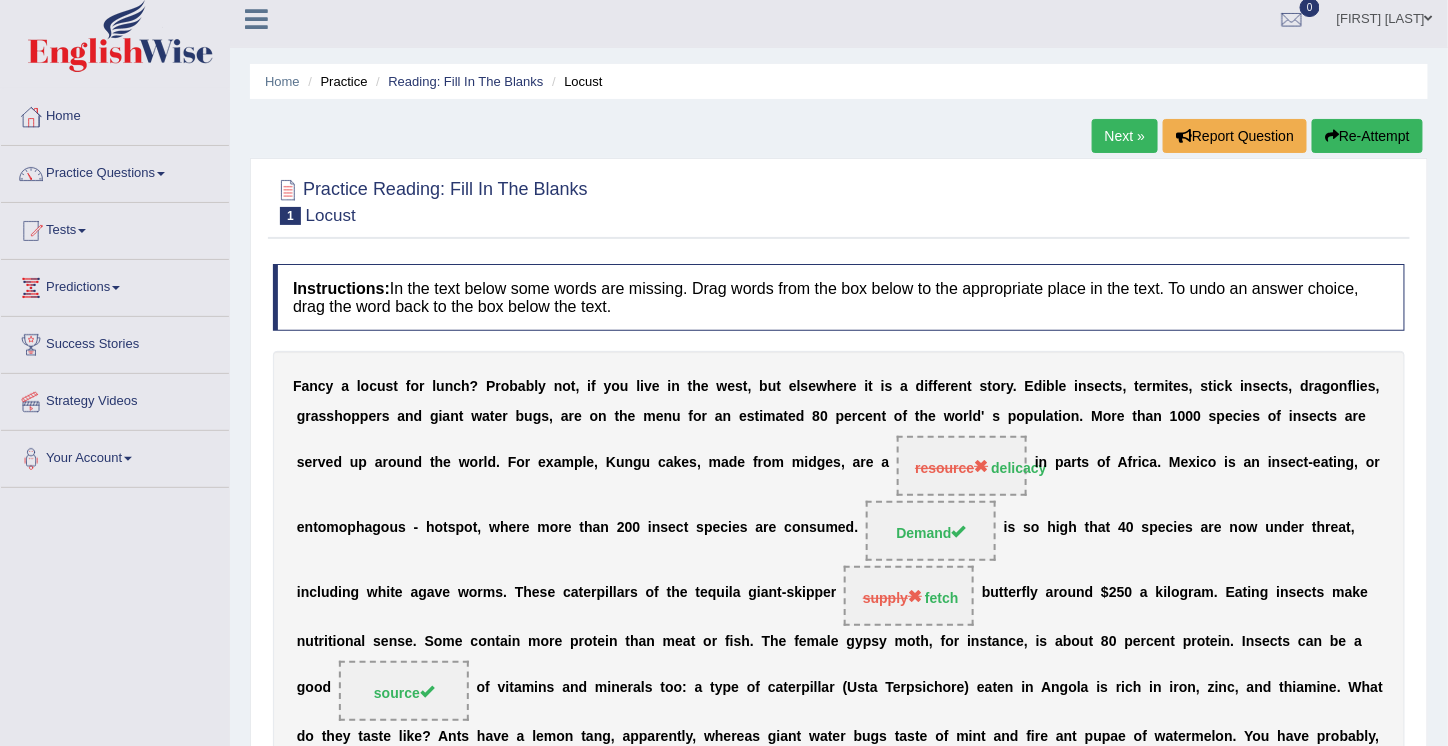 scroll, scrollTop: 0, scrollLeft: 0, axis: both 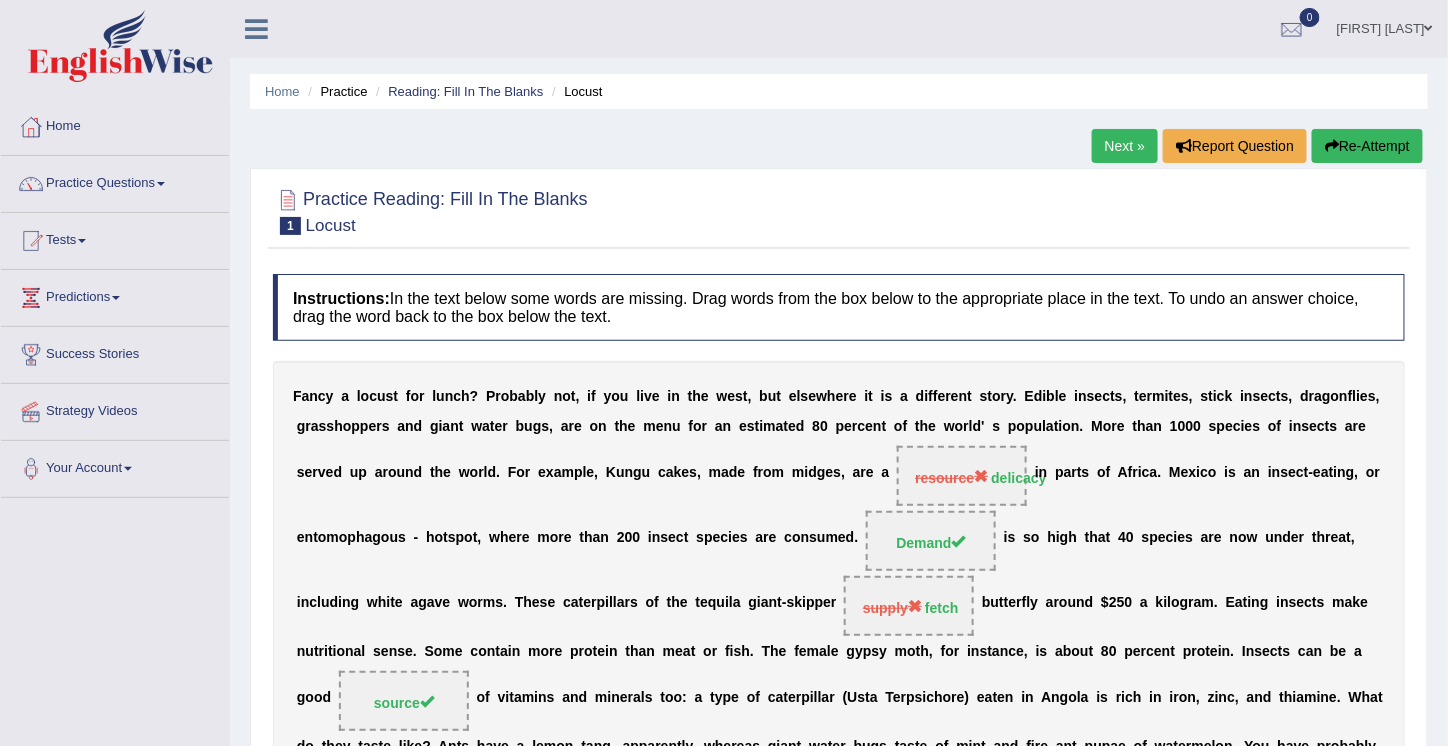 click on "Next »" at bounding box center (1125, 146) 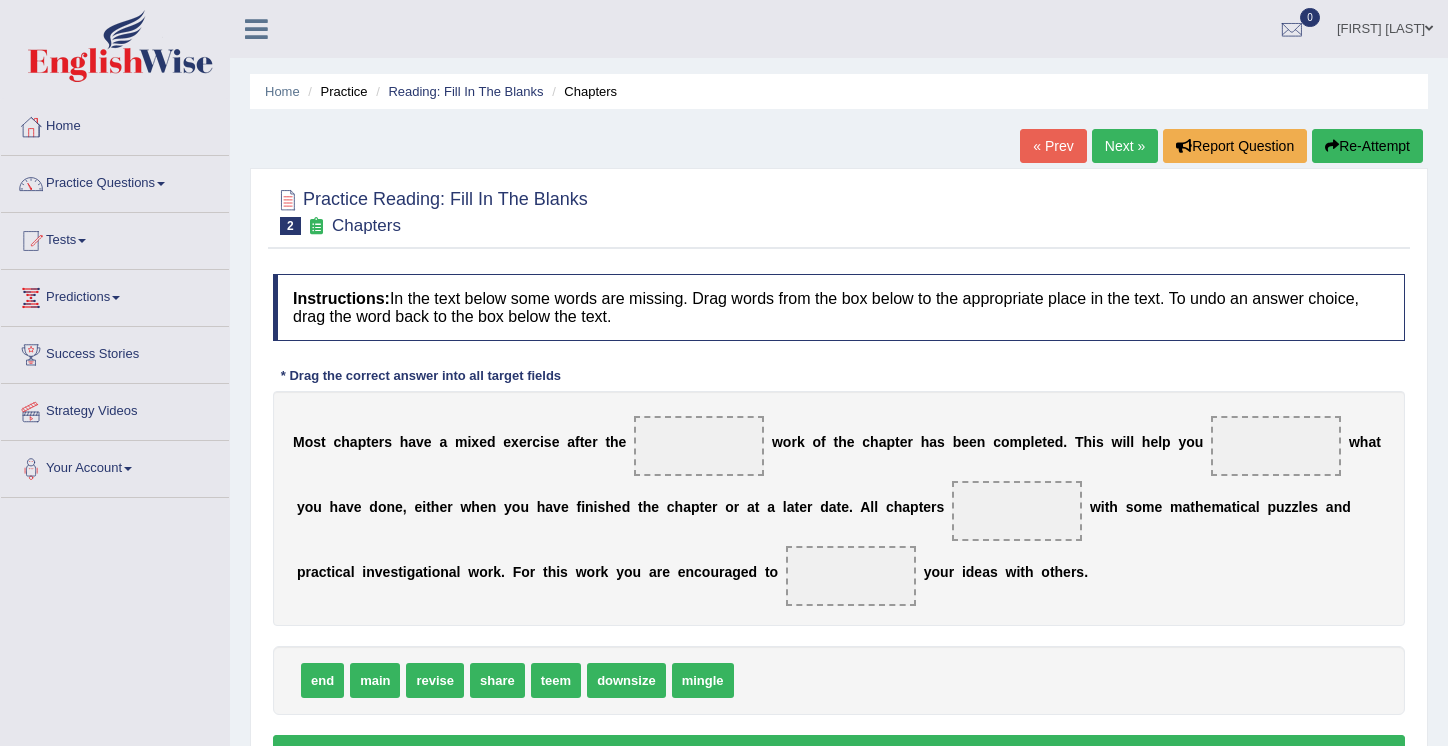 scroll, scrollTop: 0, scrollLeft: 0, axis: both 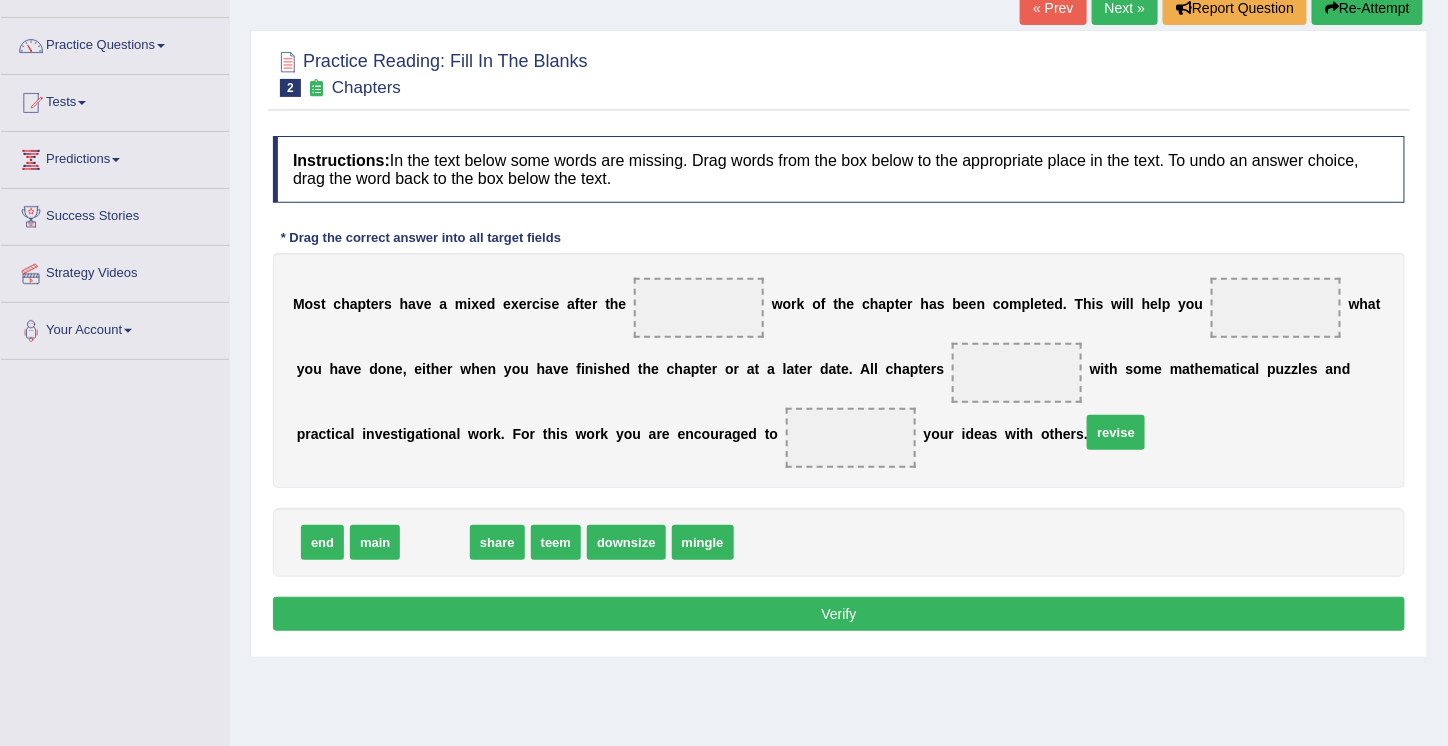 drag, startPoint x: 436, startPoint y: 540, endPoint x: 1128, endPoint y: 431, distance: 700.5319 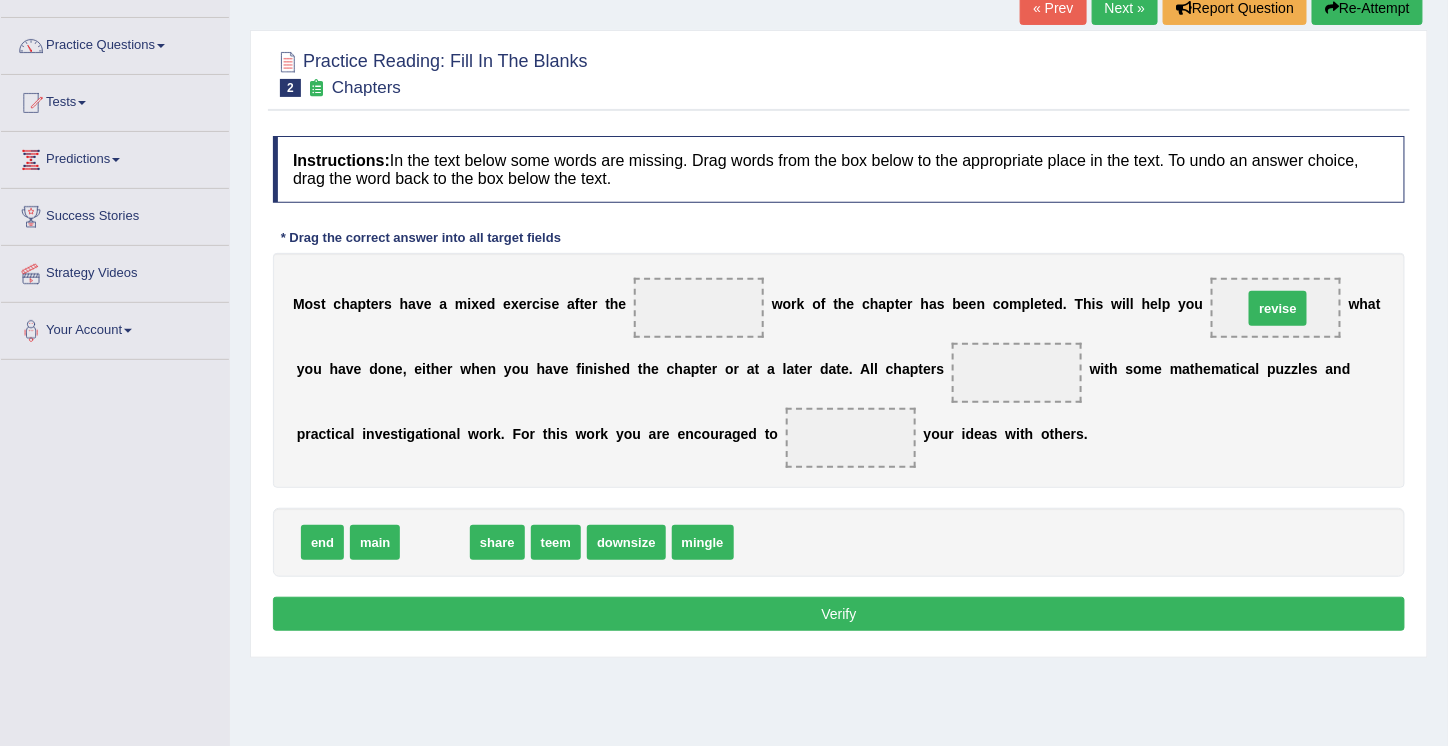 drag, startPoint x: 430, startPoint y: 533, endPoint x: 1273, endPoint y: 303, distance: 873.8129 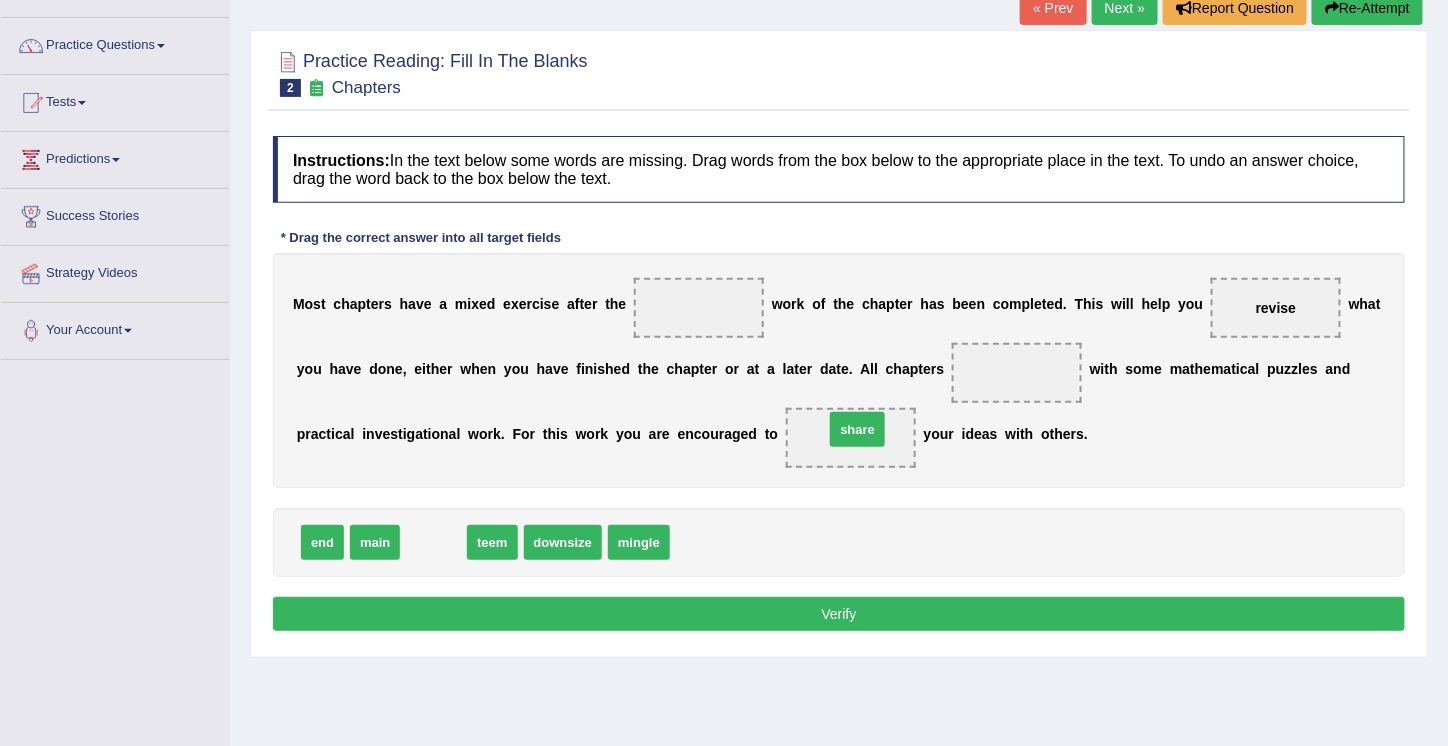 drag, startPoint x: 446, startPoint y: 540, endPoint x: 870, endPoint y: 427, distance: 438.7995 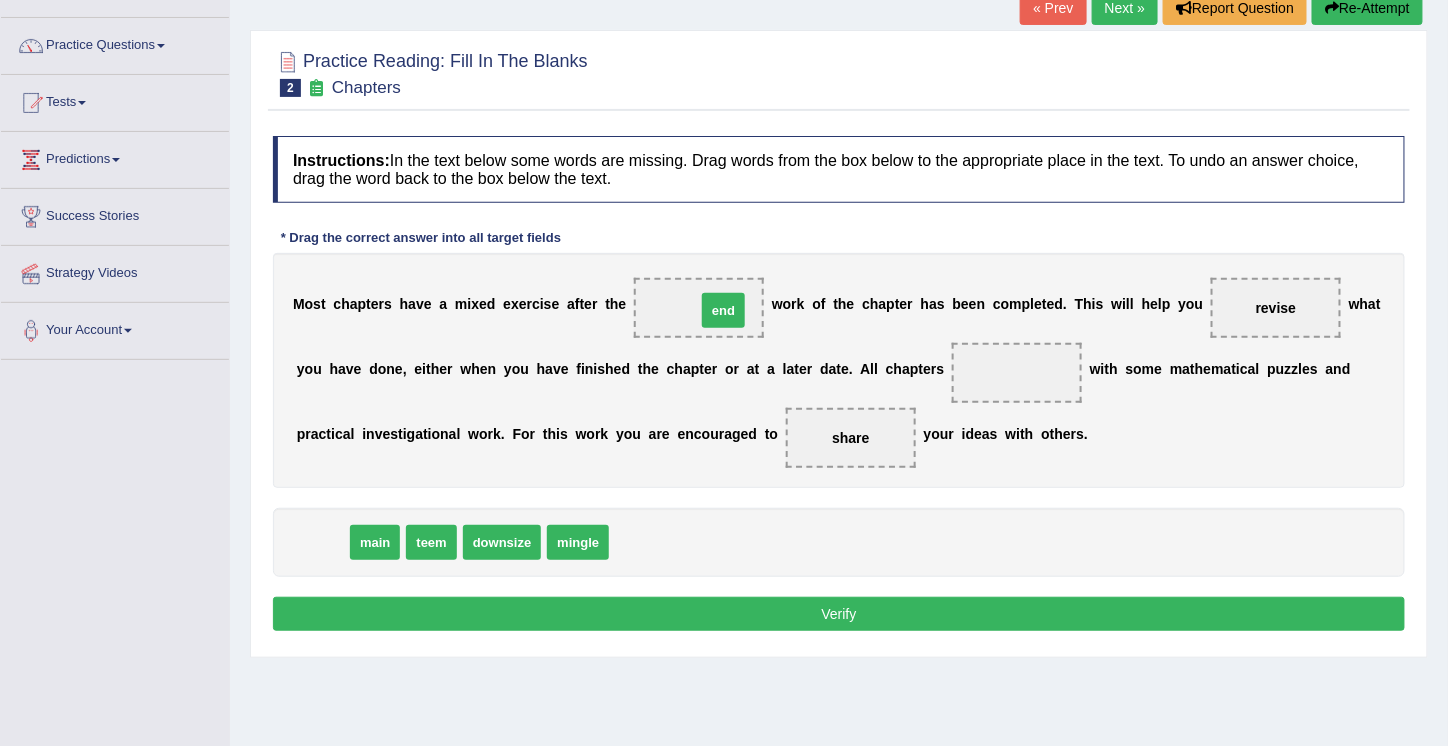 drag, startPoint x: 325, startPoint y: 537, endPoint x: 724, endPoint y: 305, distance: 461.54633 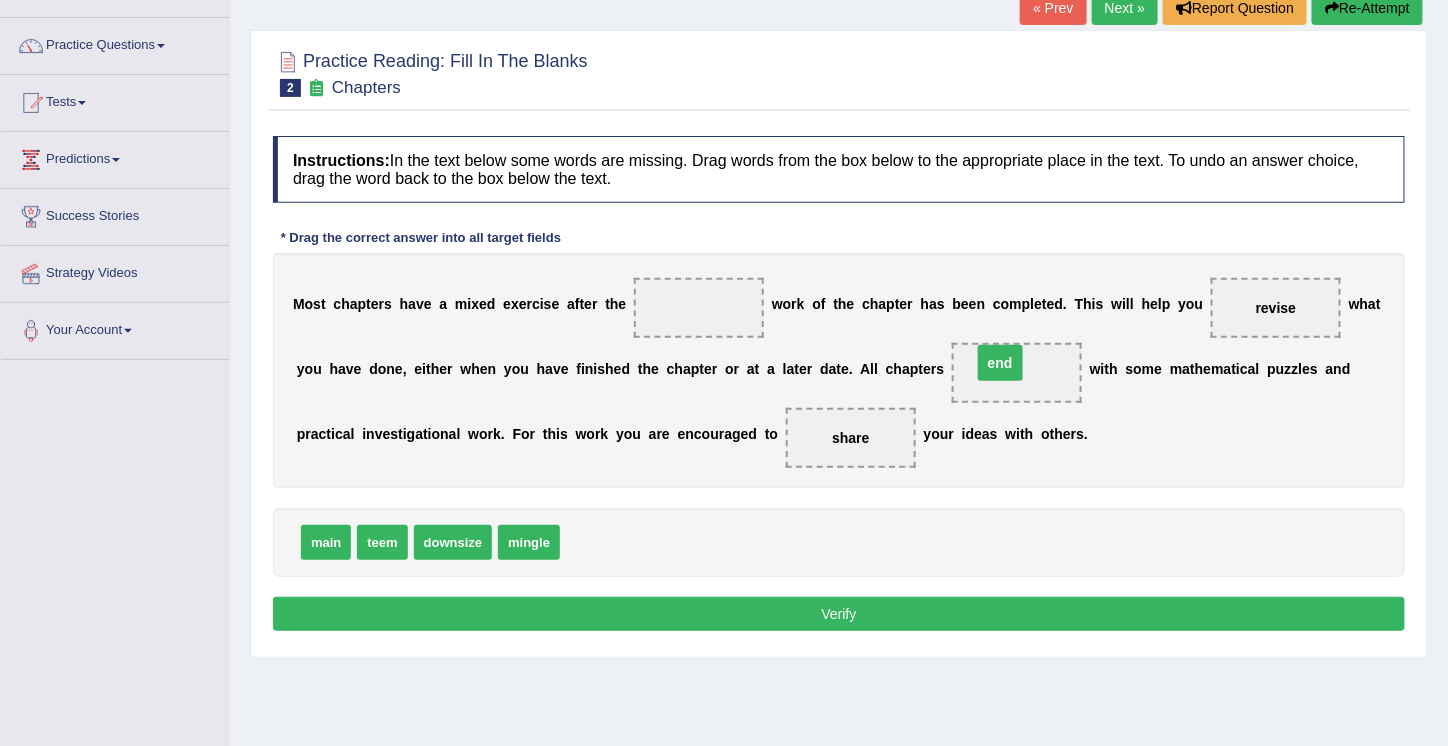 drag, startPoint x: 700, startPoint y: 302, endPoint x: 1001, endPoint y: 356, distance: 305.80548 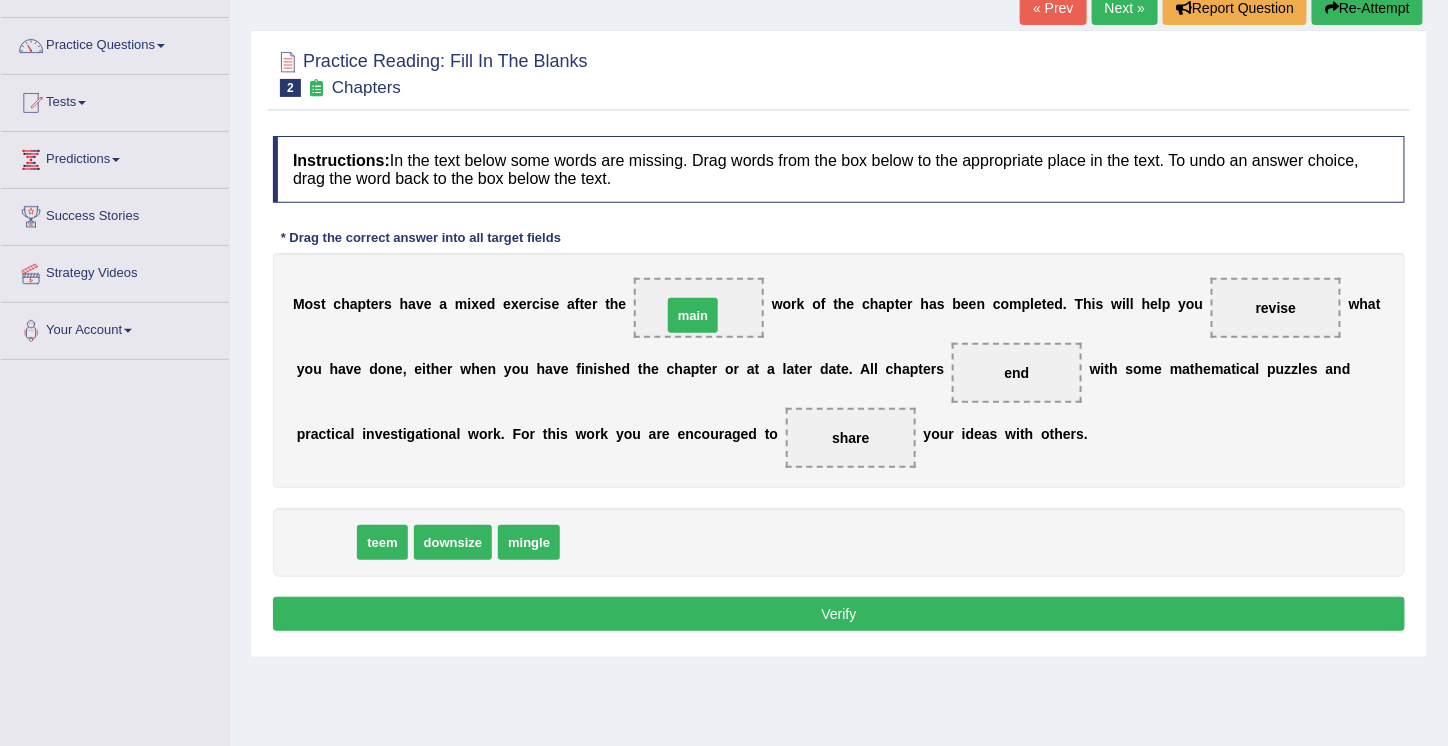 drag, startPoint x: 310, startPoint y: 540, endPoint x: 677, endPoint y: 313, distance: 431.52985 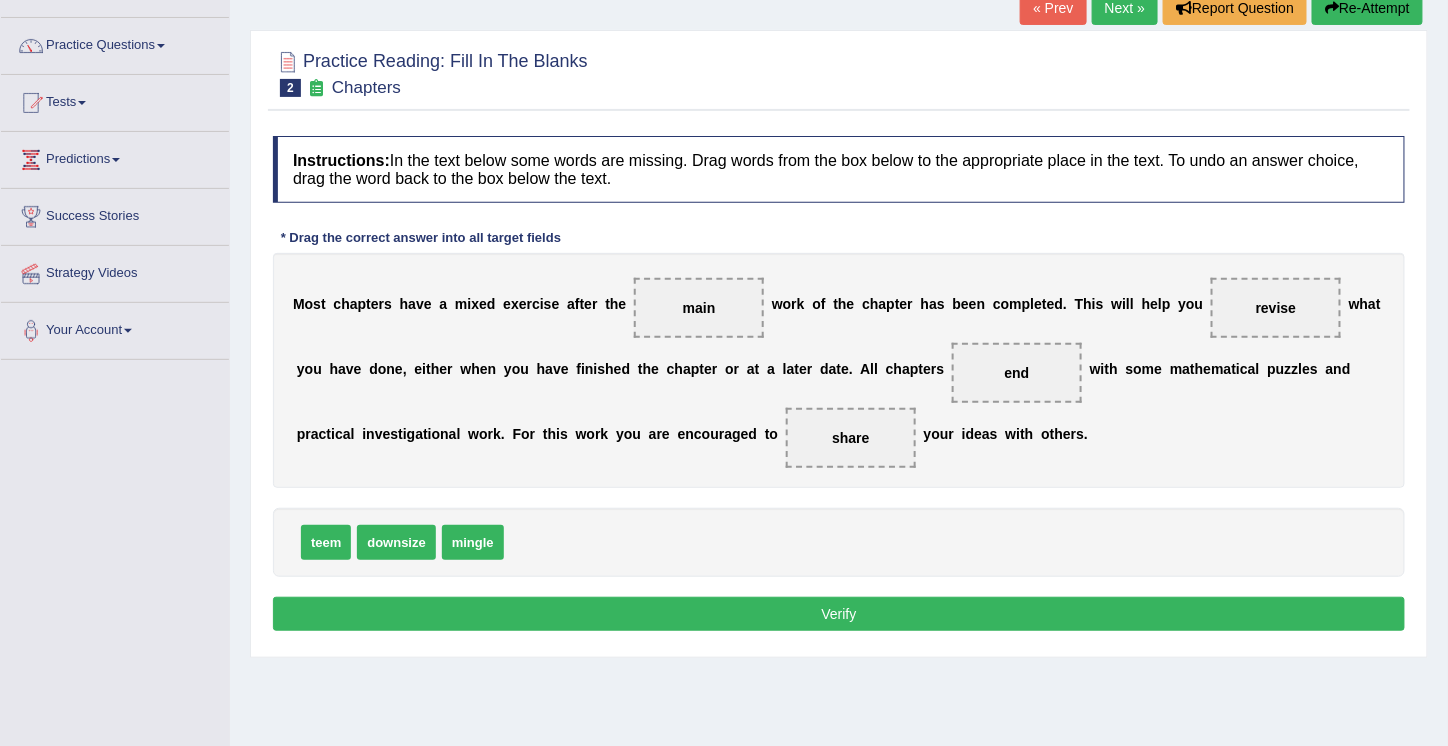 click on "Verify" at bounding box center (839, 614) 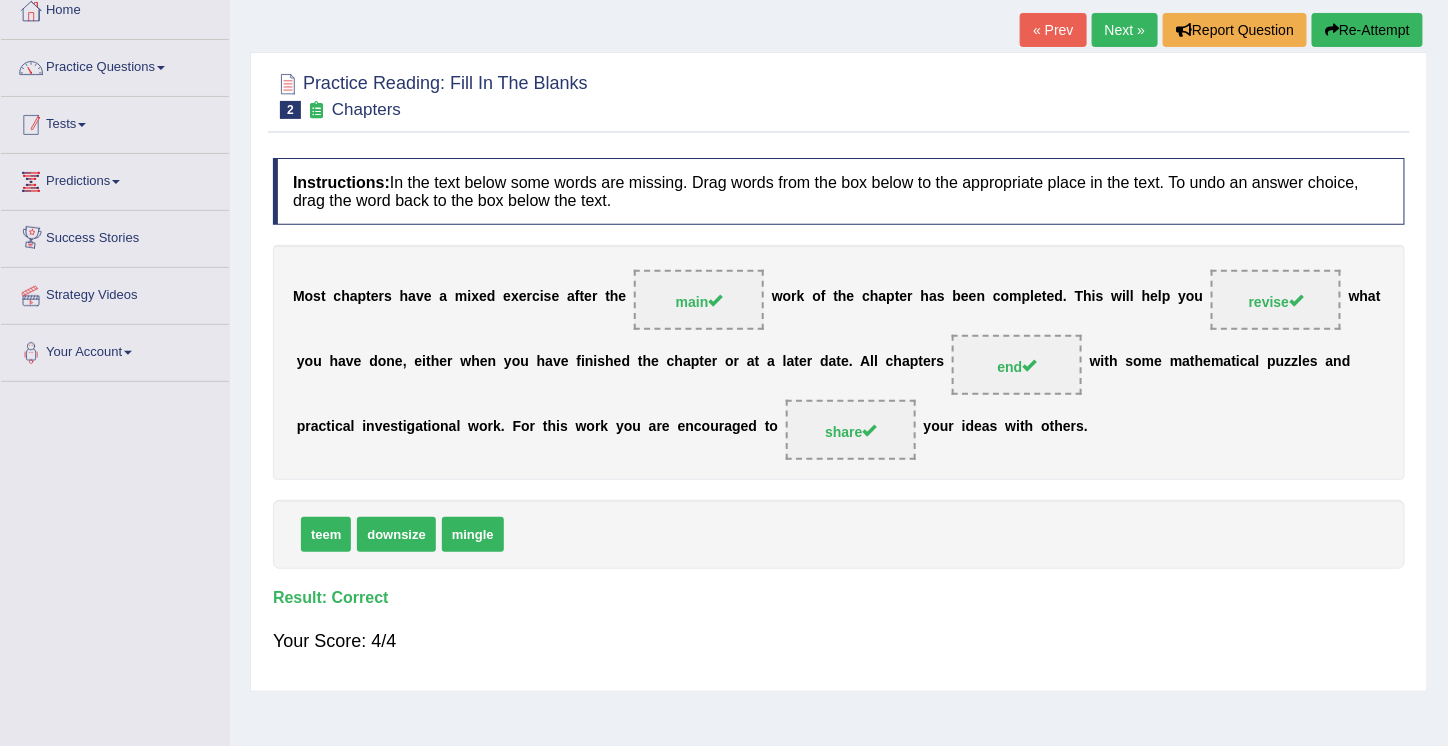 scroll, scrollTop: 84, scrollLeft: 0, axis: vertical 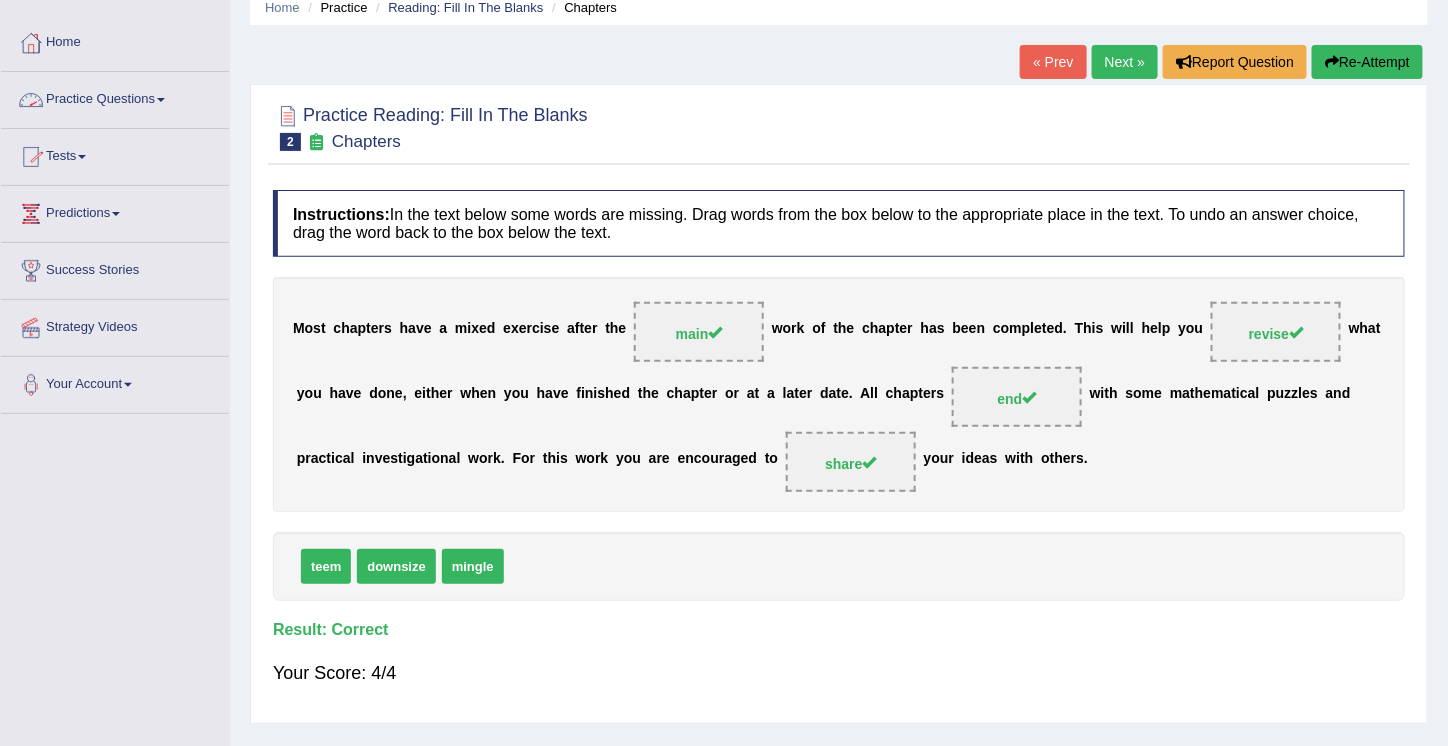 click on "Practice Questions" at bounding box center [115, 97] 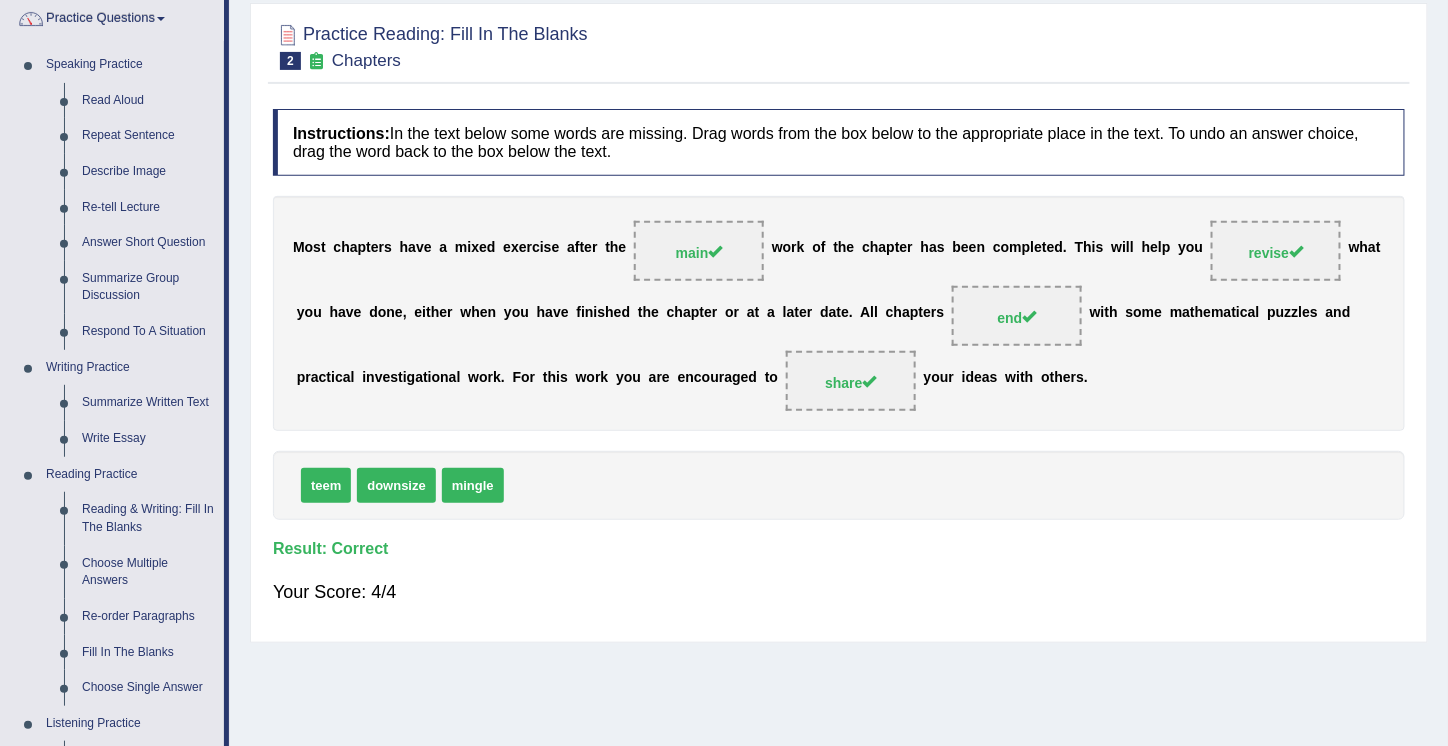 scroll, scrollTop: 205, scrollLeft: 0, axis: vertical 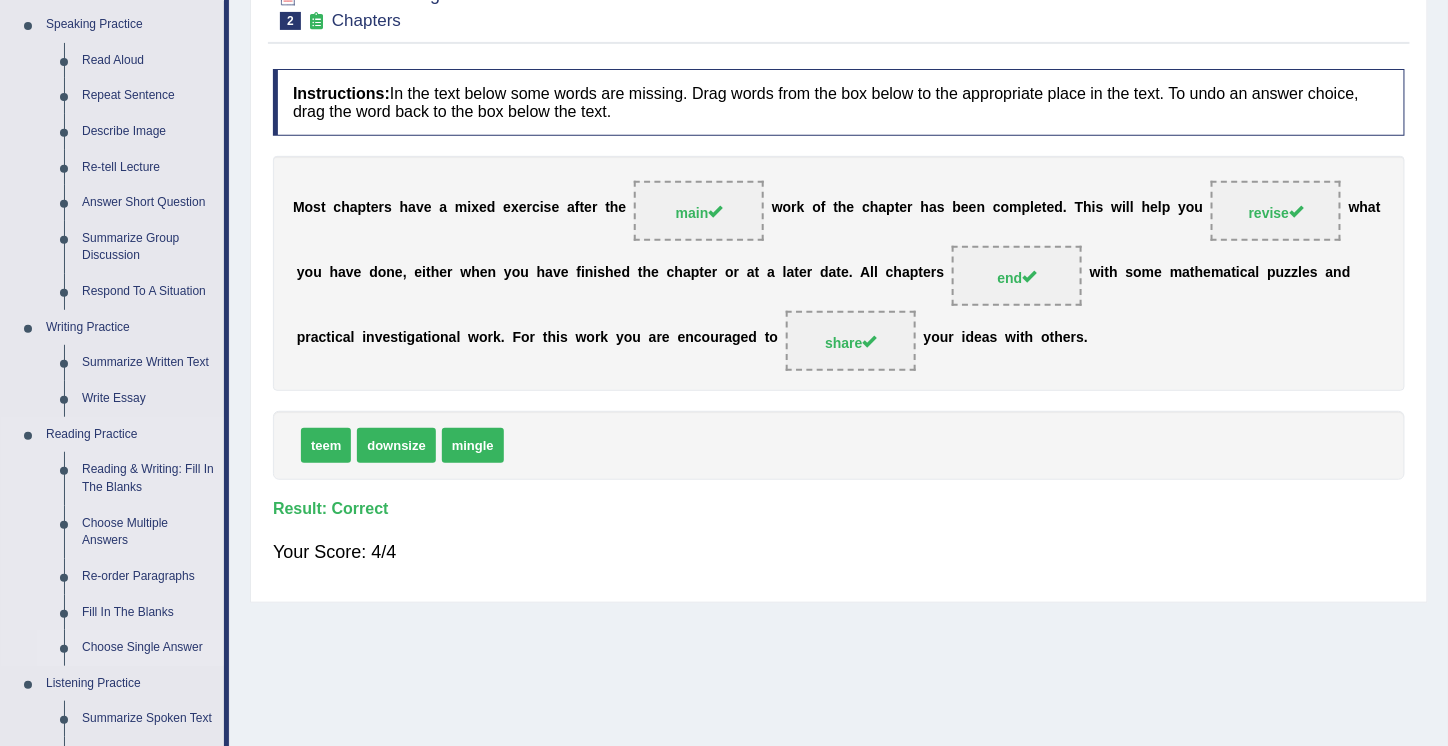 click on "Choose Single Answer" at bounding box center [148, 648] 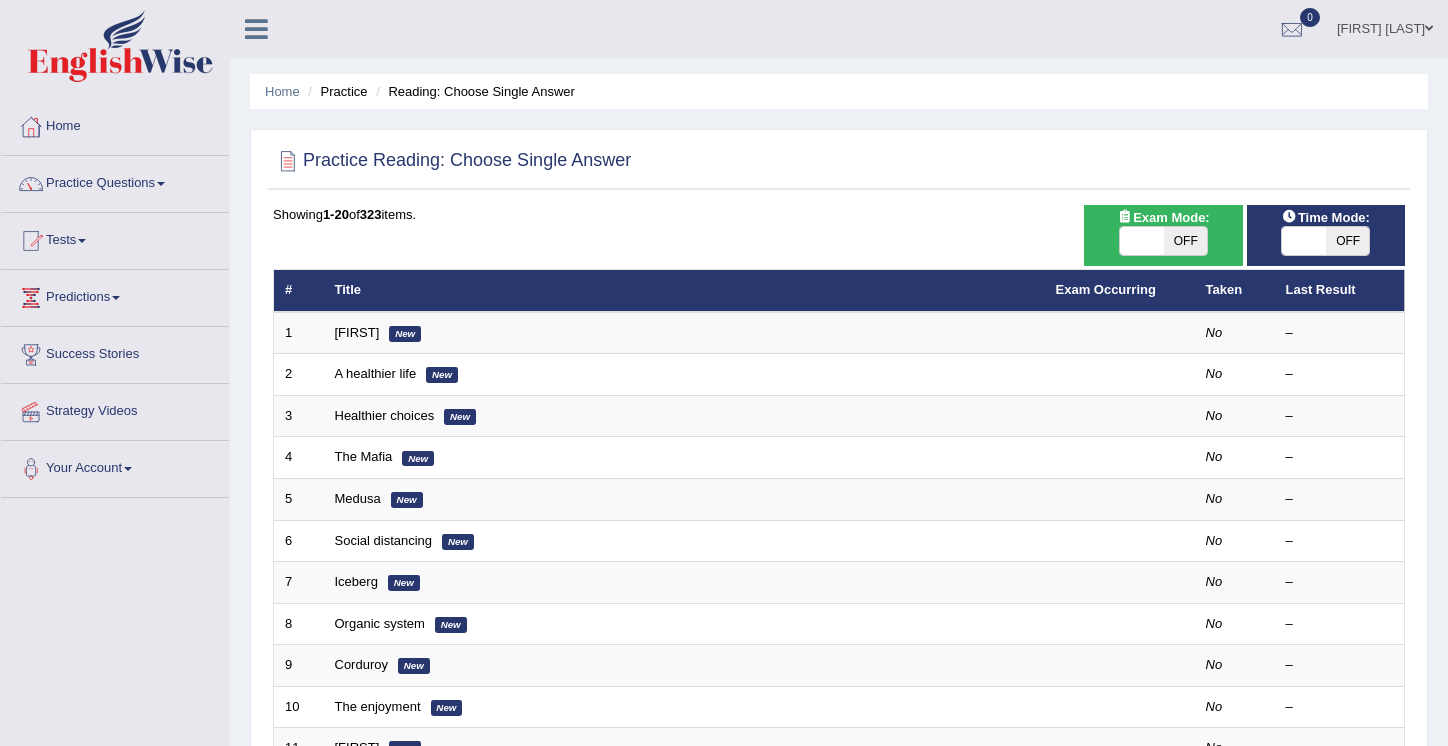 scroll, scrollTop: 0, scrollLeft: 0, axis: both 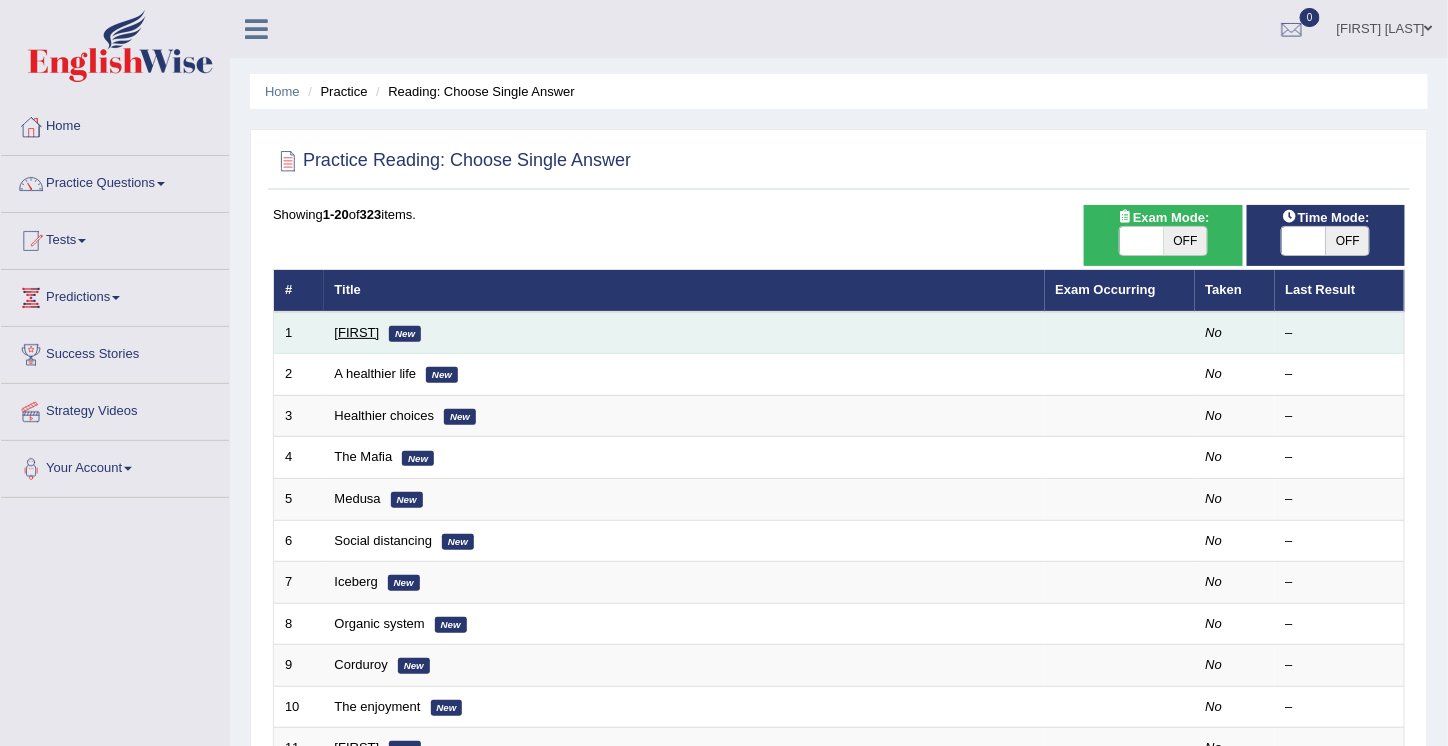 click on "[LAST]" at bounding box center [357, 332] 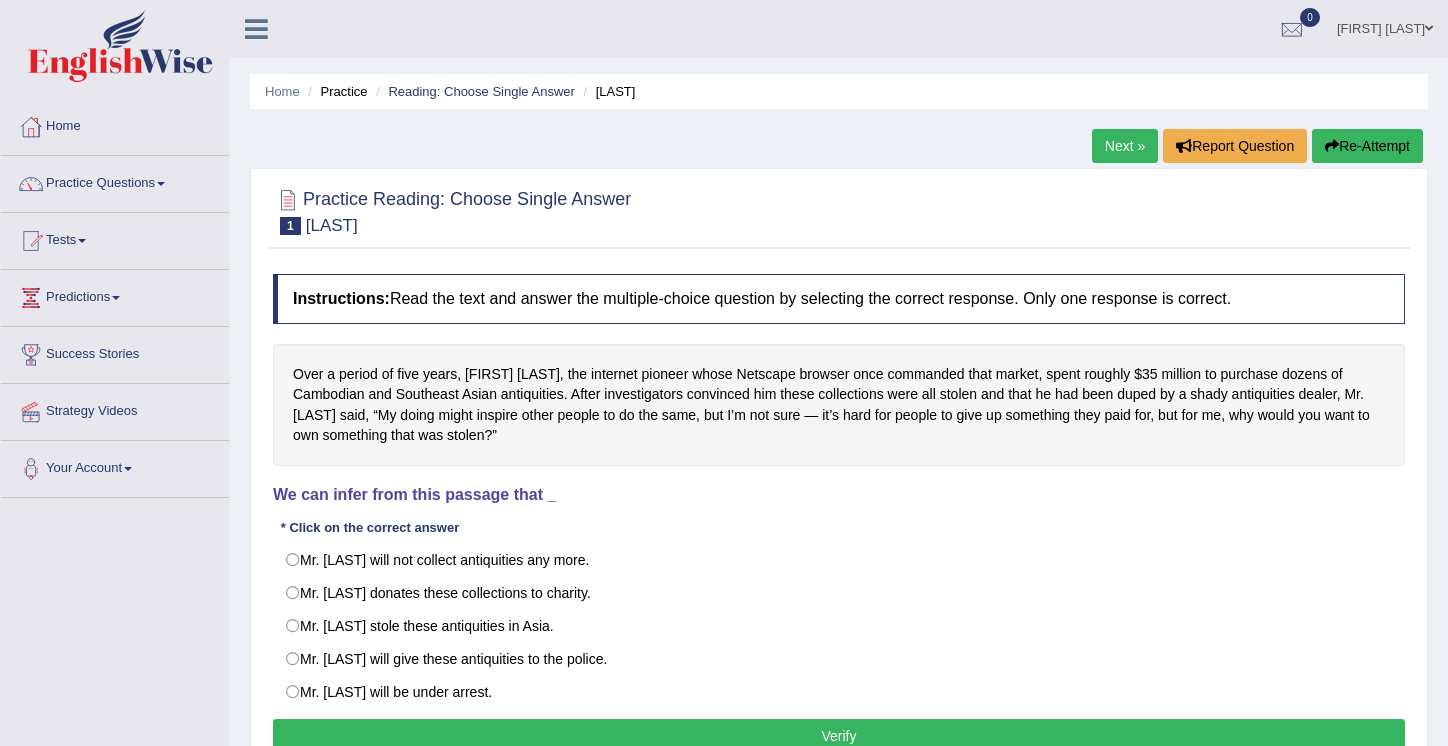 scroll, scrollTop: 0, scrollLeft: 0, axis: both 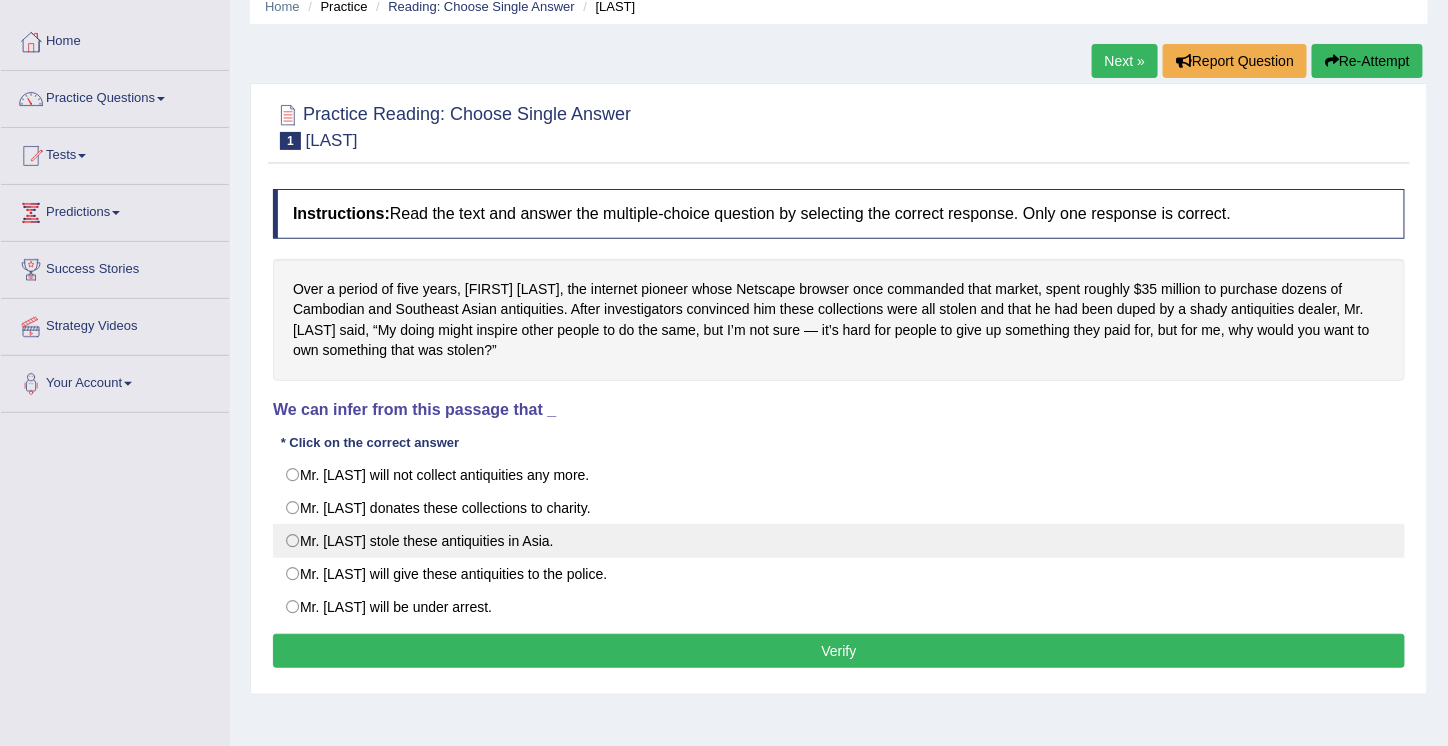 click on "Mr. Clark stole these antiquities in Asia." at bounding box center [839, 541] 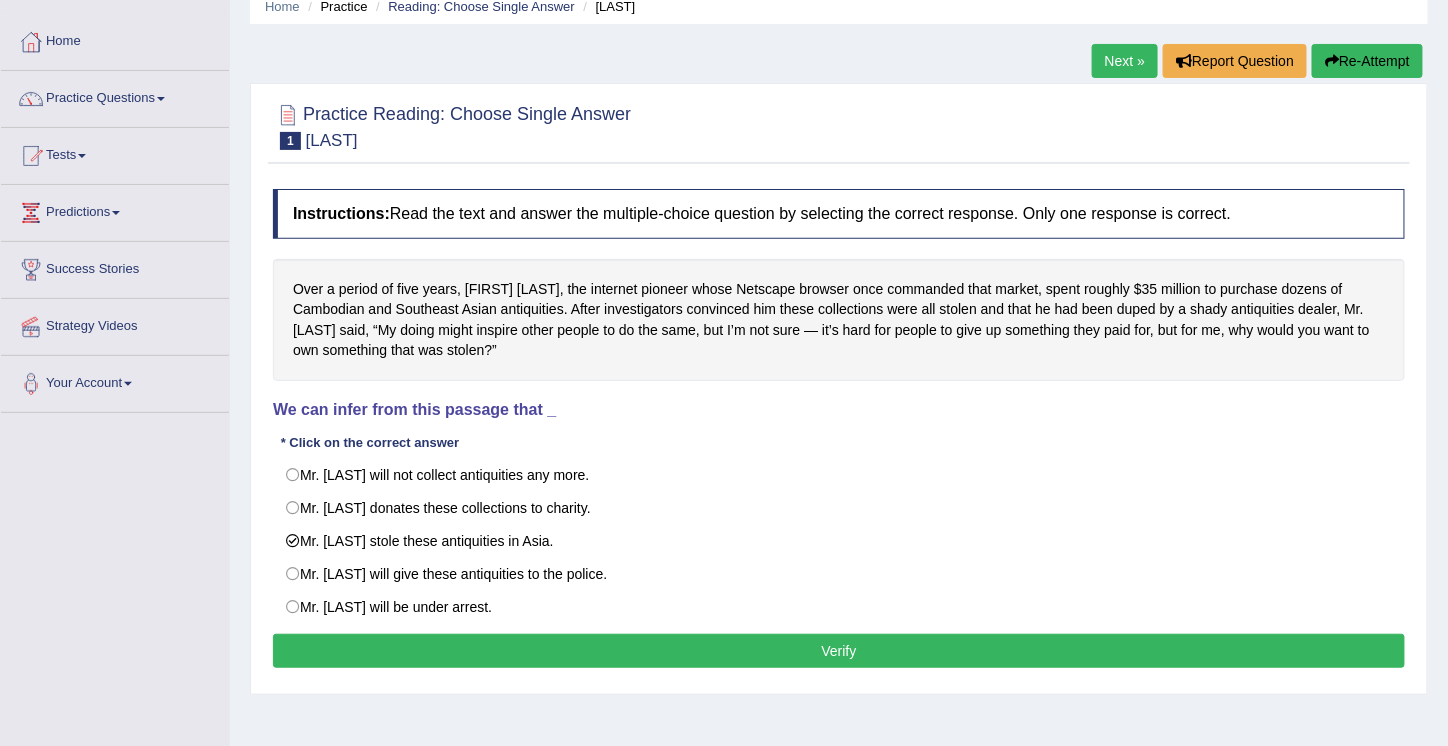 click on "Verify" at bounding box center (839, 651) 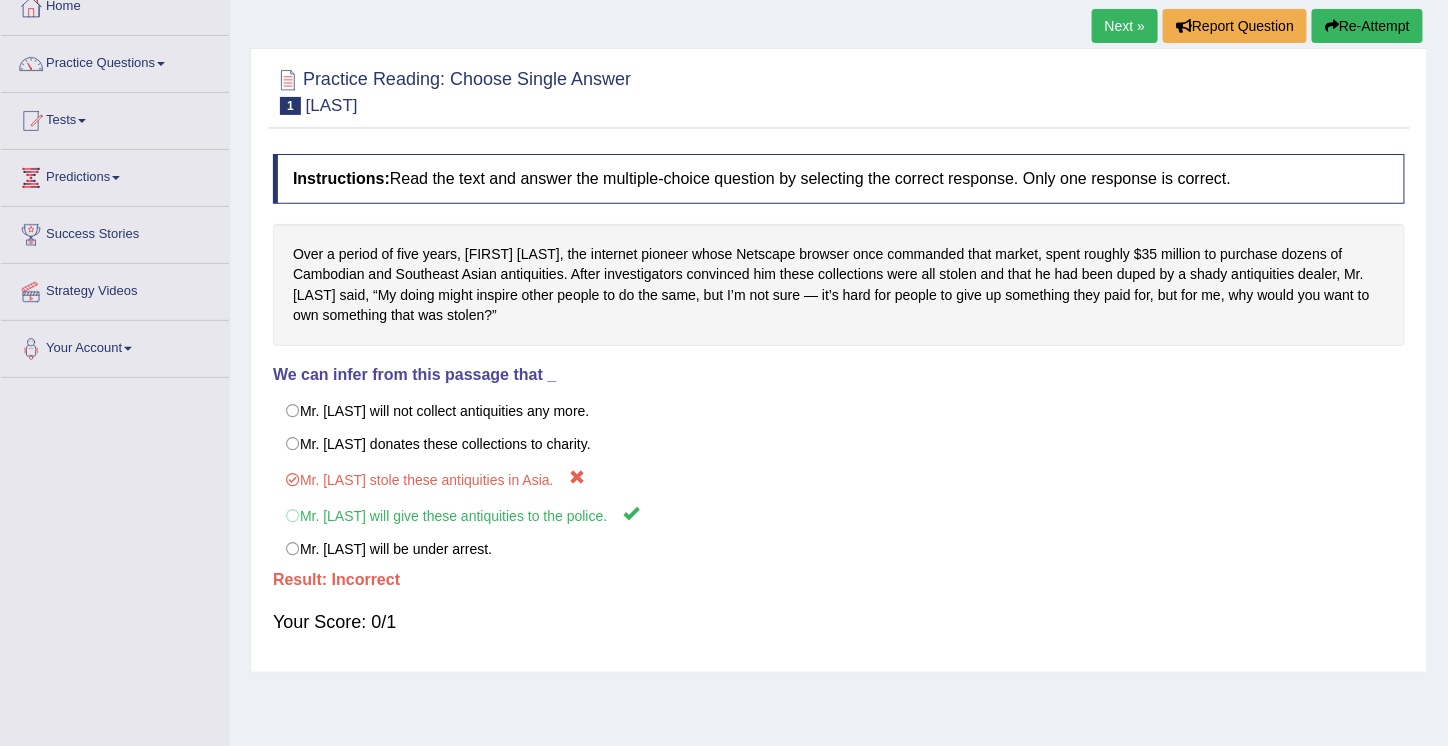 scroll, scrollTop: 118, scrollLeft: 0, axis: vertical 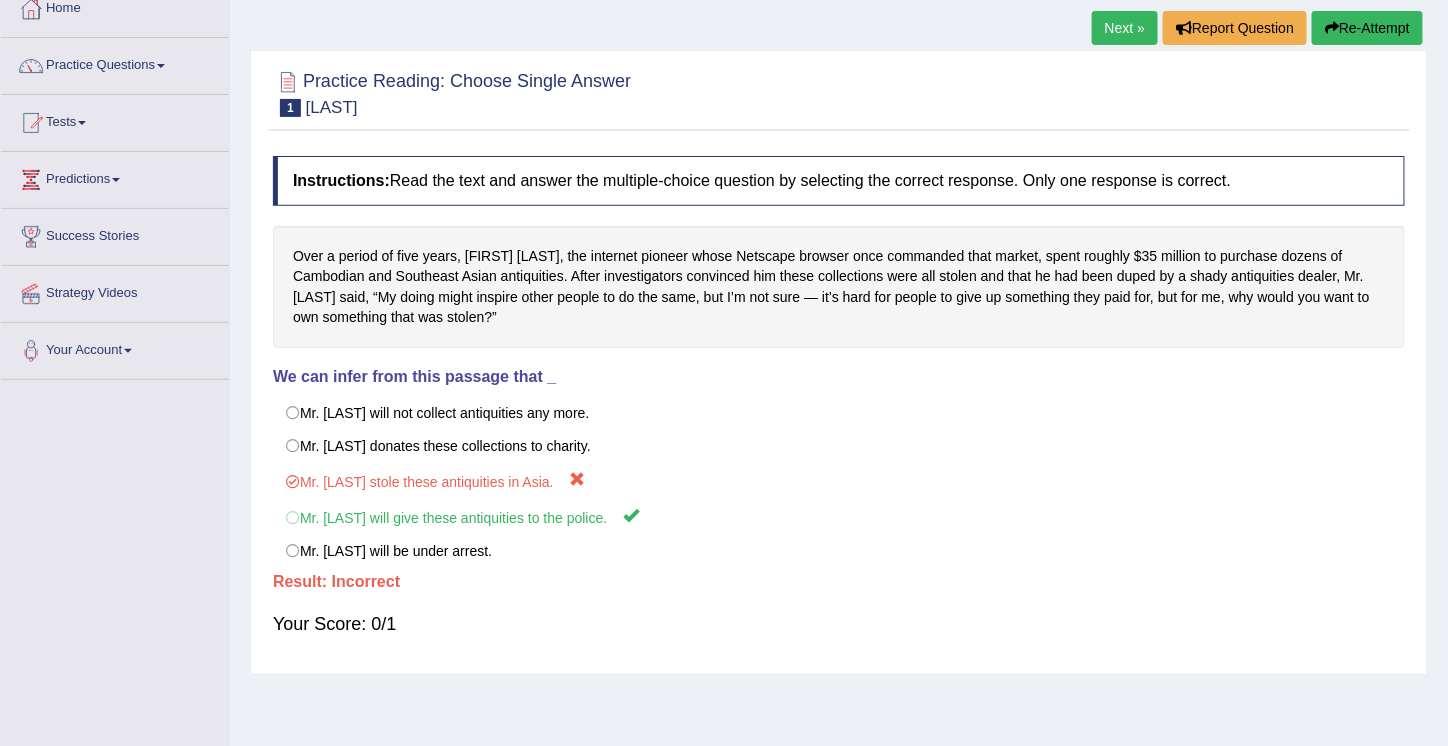 click on "Re-Attempt" at bounding box center (1367, 28) 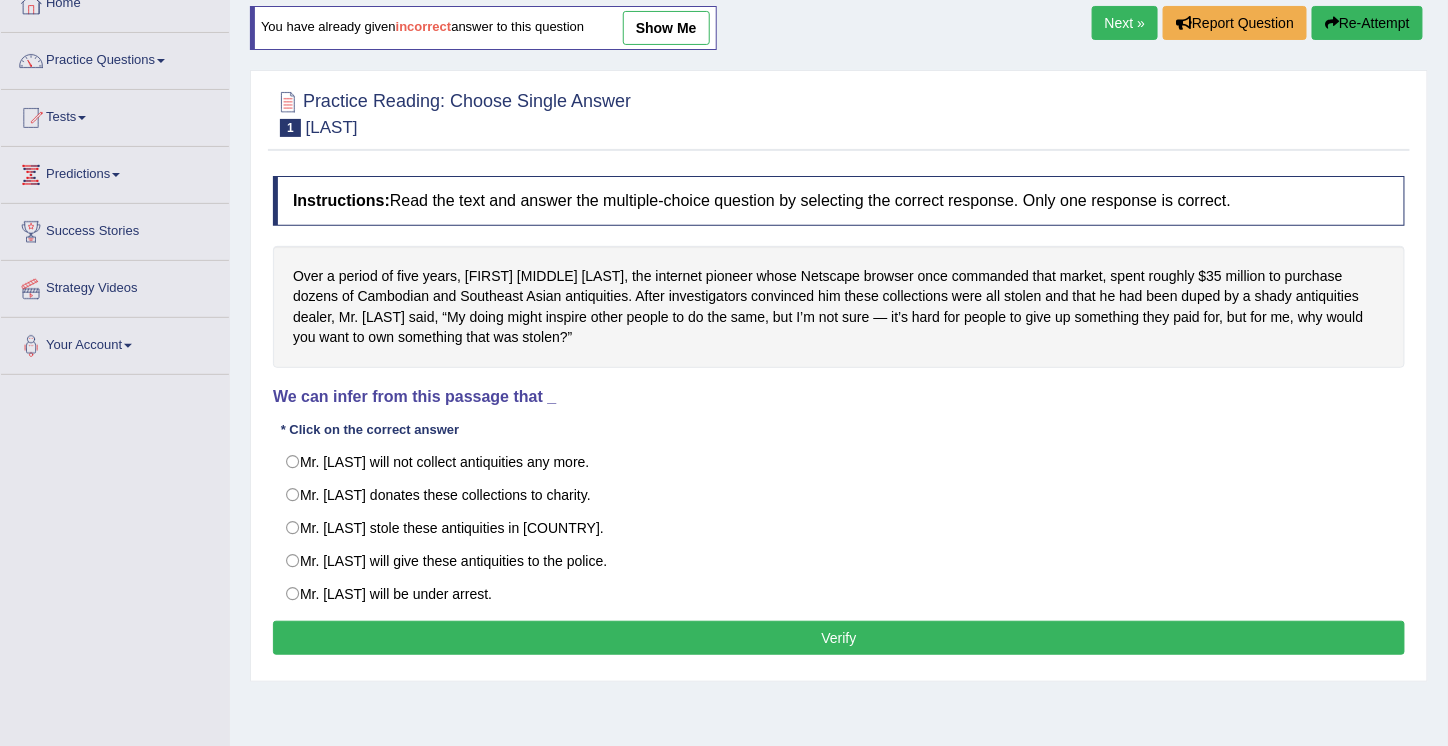 scroll, scrollTop: 123, scrollLeft: 0, axis: vertical 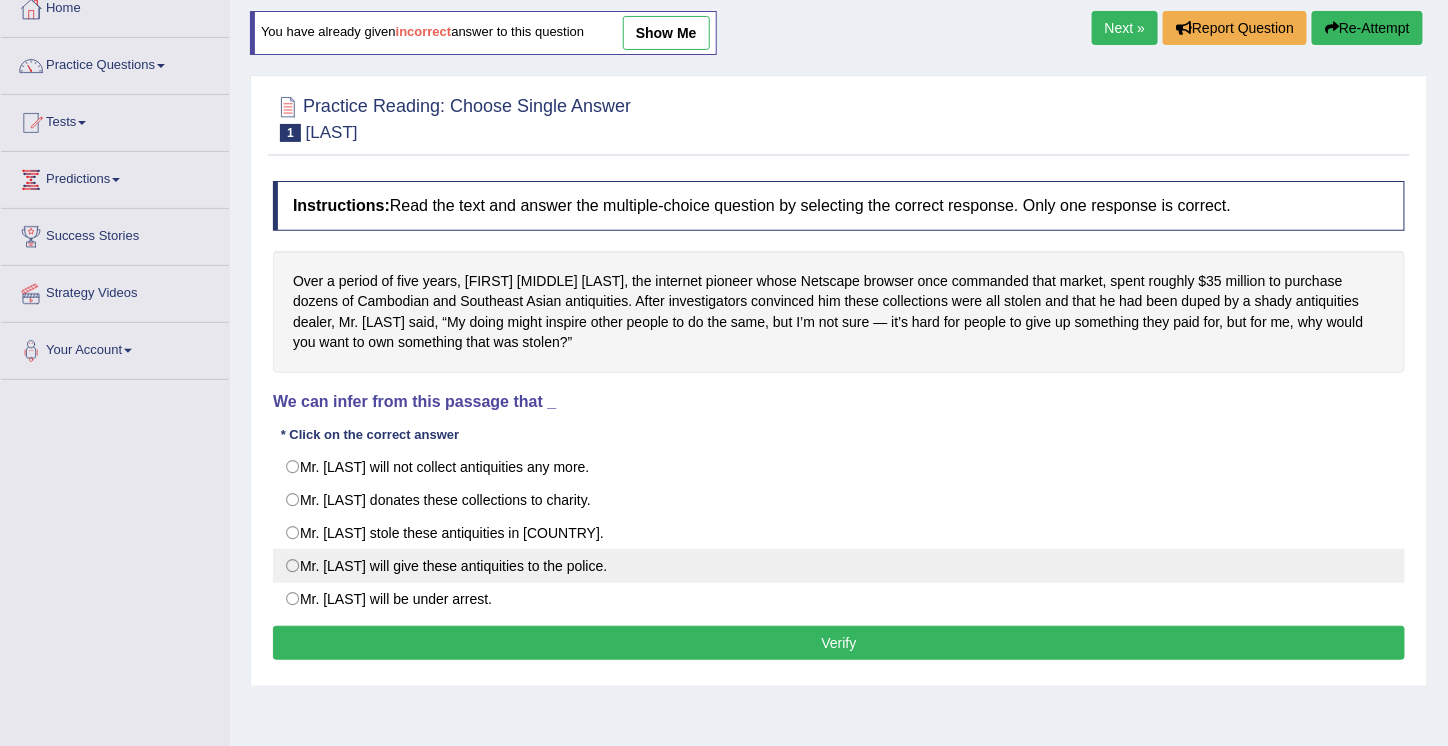 click on "Mr. [LAST] will give these antiquities to the police." at bounding box center (839, 566) 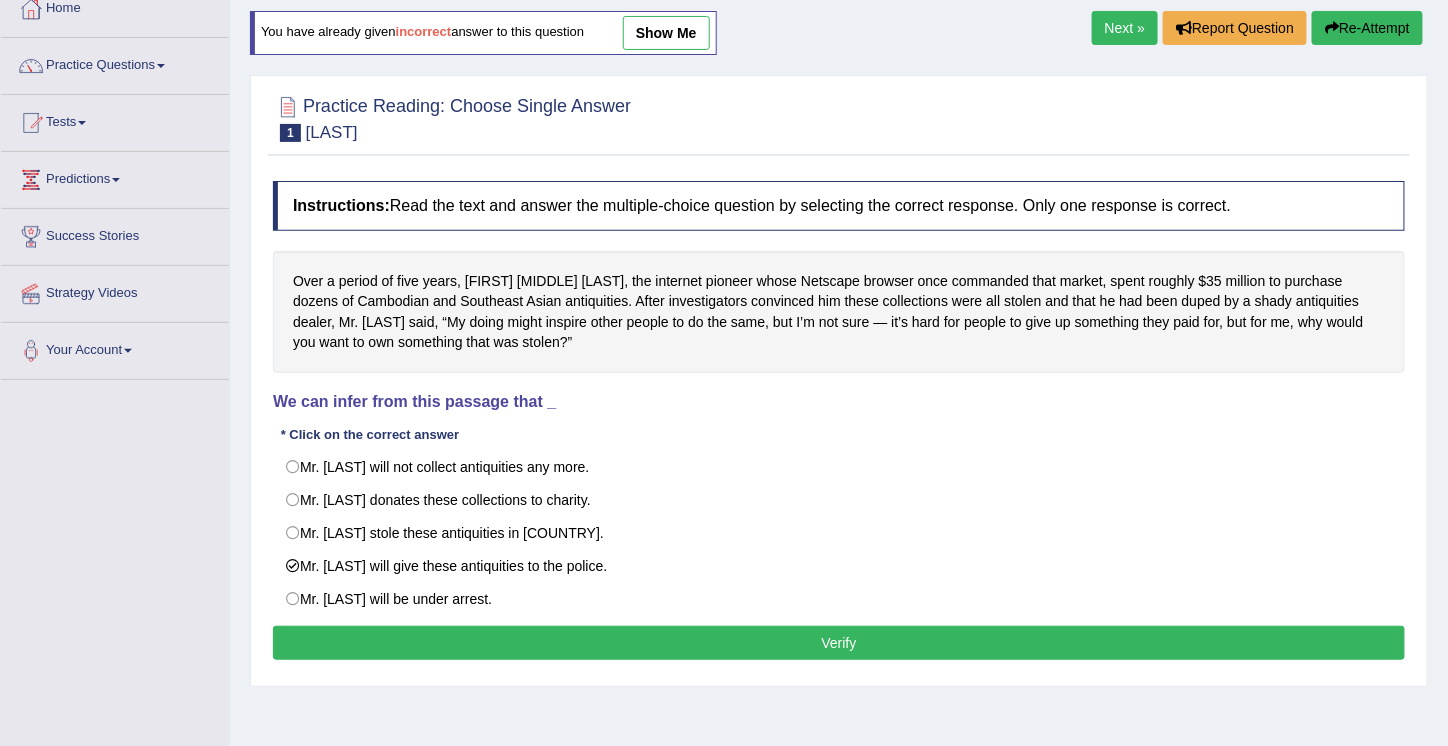 click on "Verify" at bounding box center (839, 643) 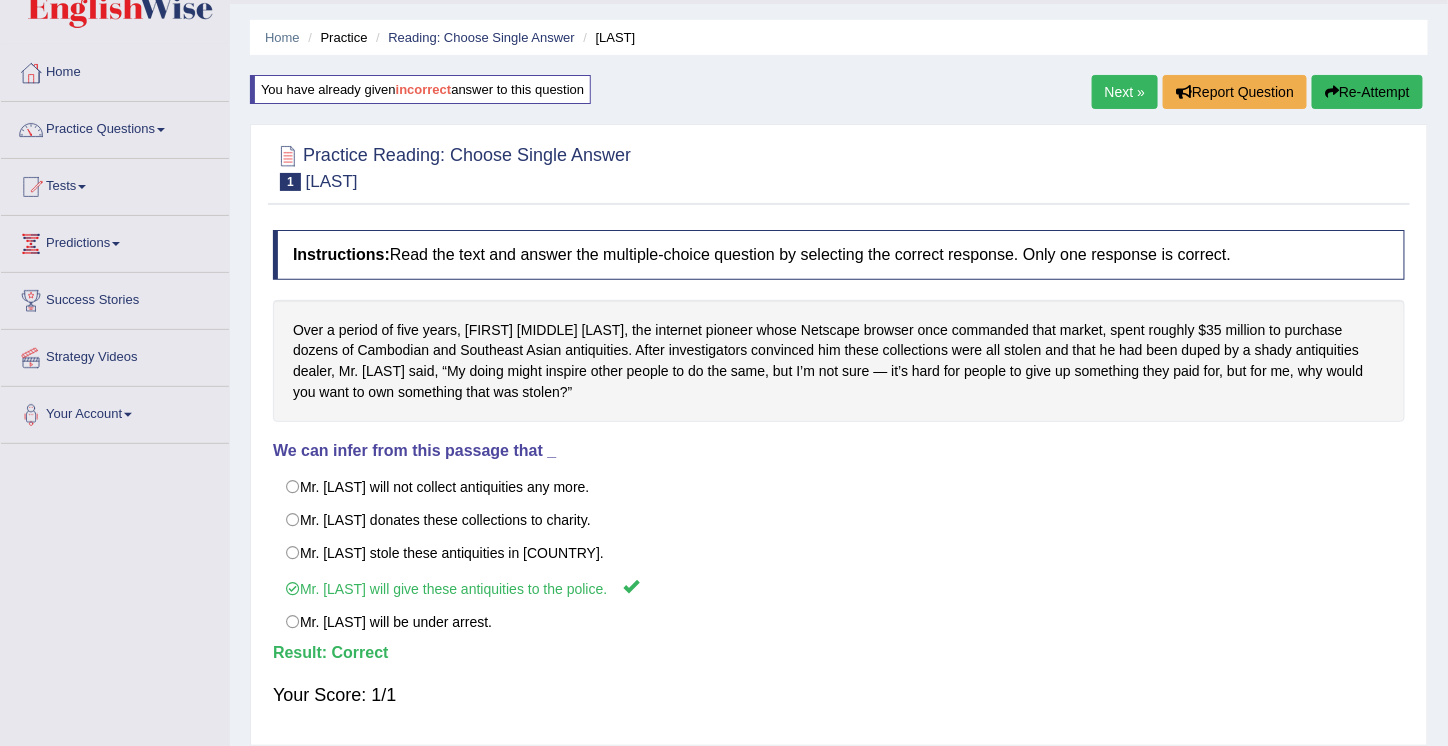scroll, scrollTop: 53, scrollLeft: 0, axis: vertical 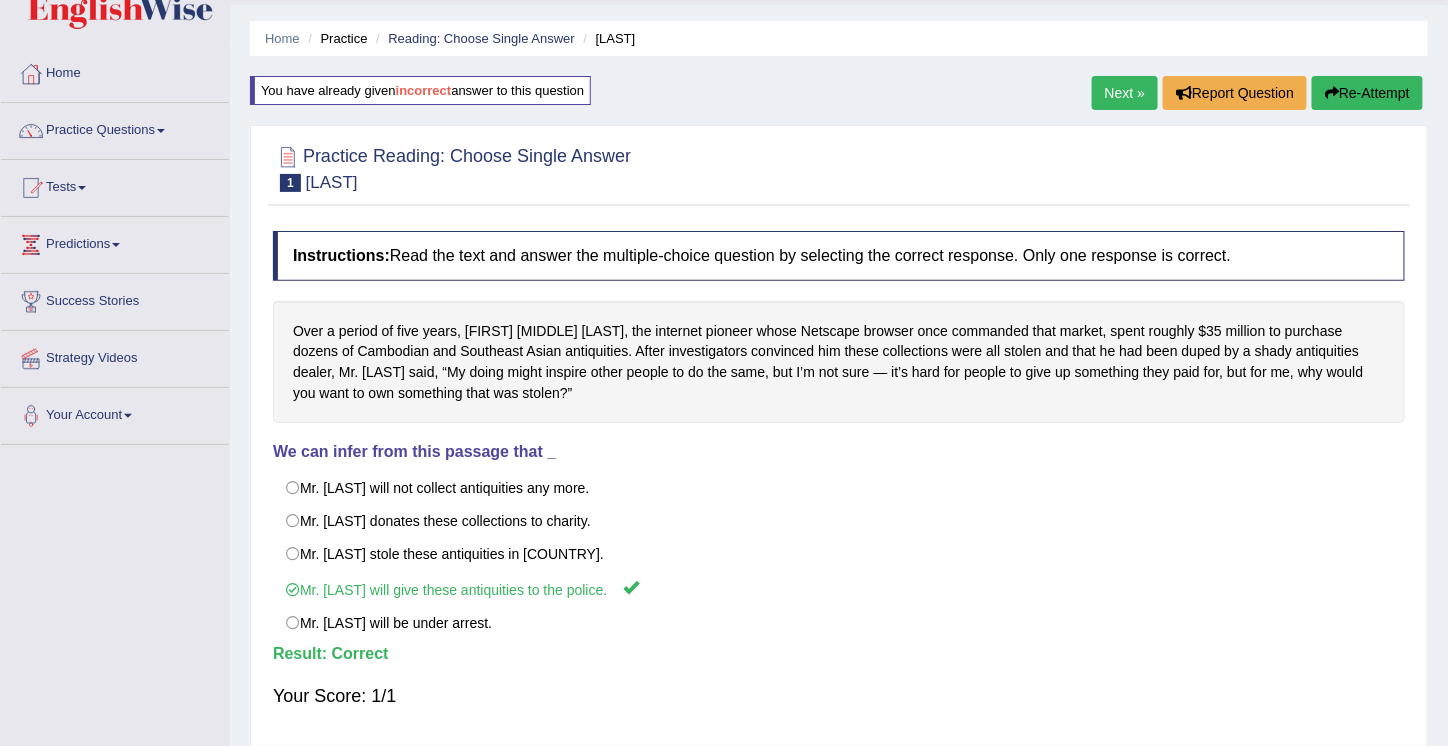 click on "Next »" at bounding box center (1125, 93) 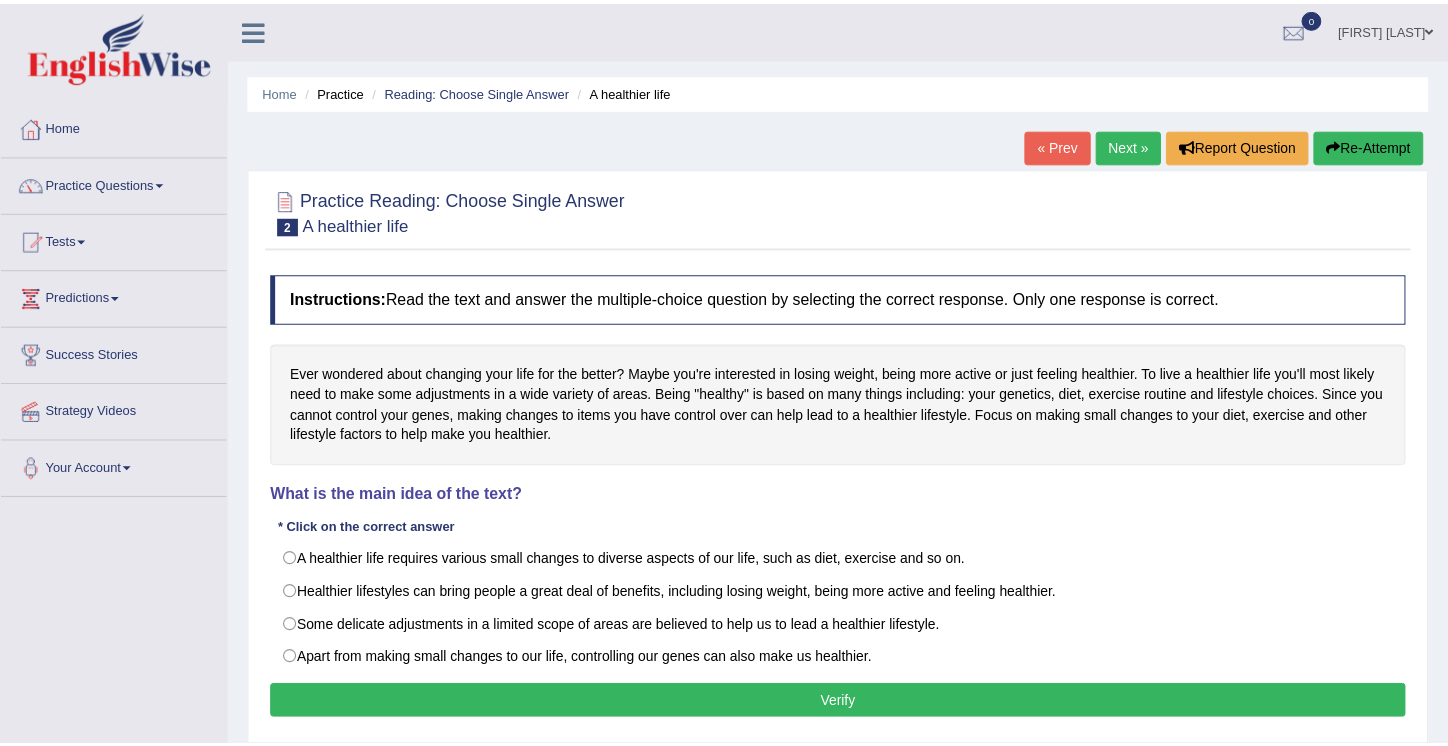 scroll, scrollTop: 0, scrollLeft: 0, axis: both 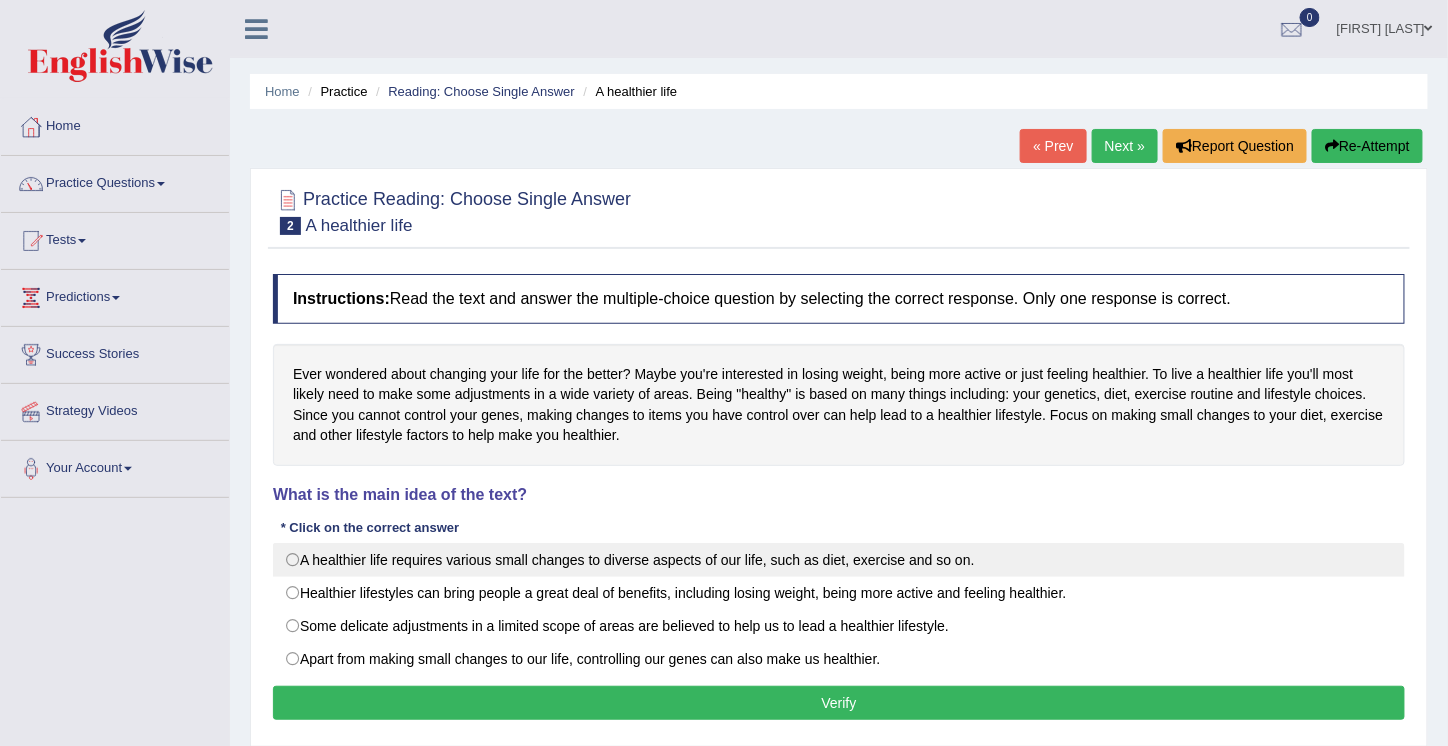 click on "A healthier life requires various small changes to diverse aspects of our life, such as diet, exercise and so on." at bounding box center [839, 560] 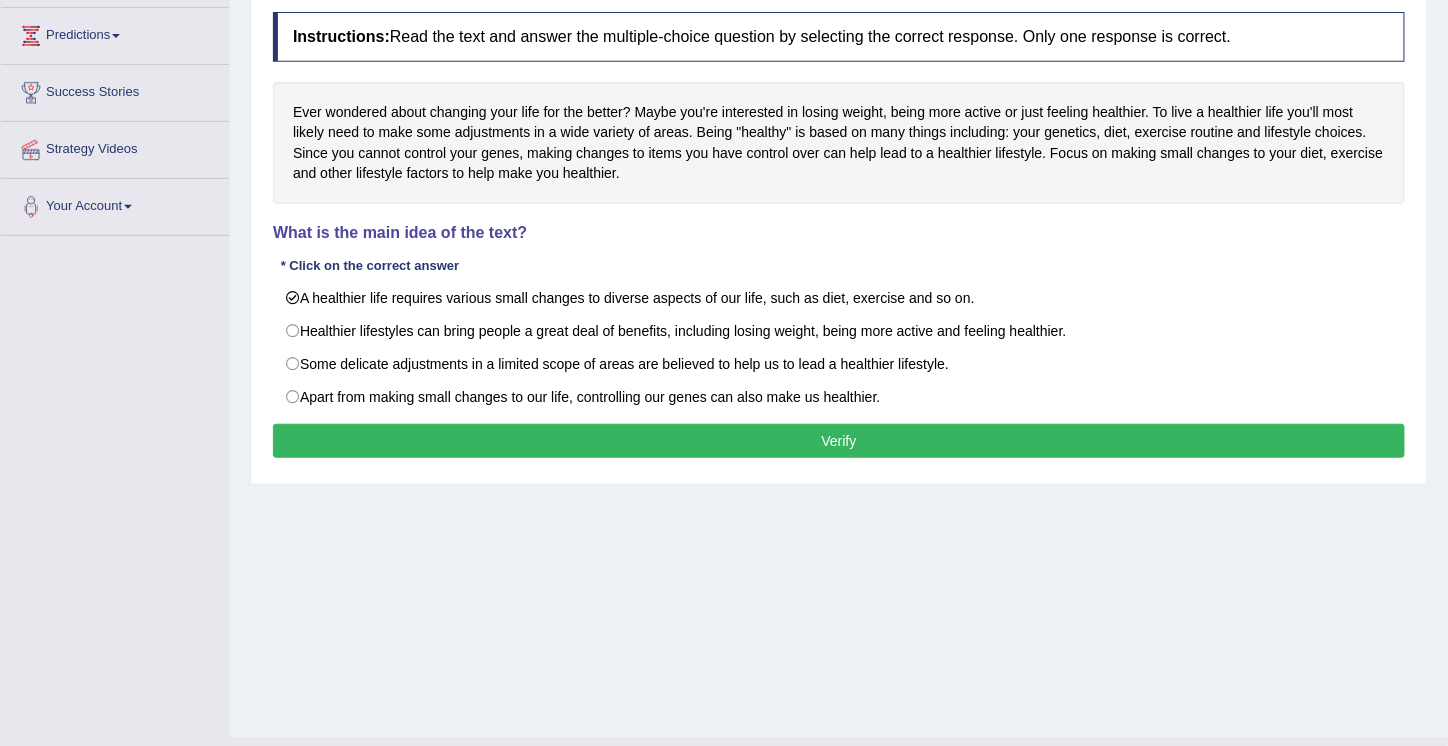 scroll, scrollTop: 290, scrollLeft: 0, axis: vertical 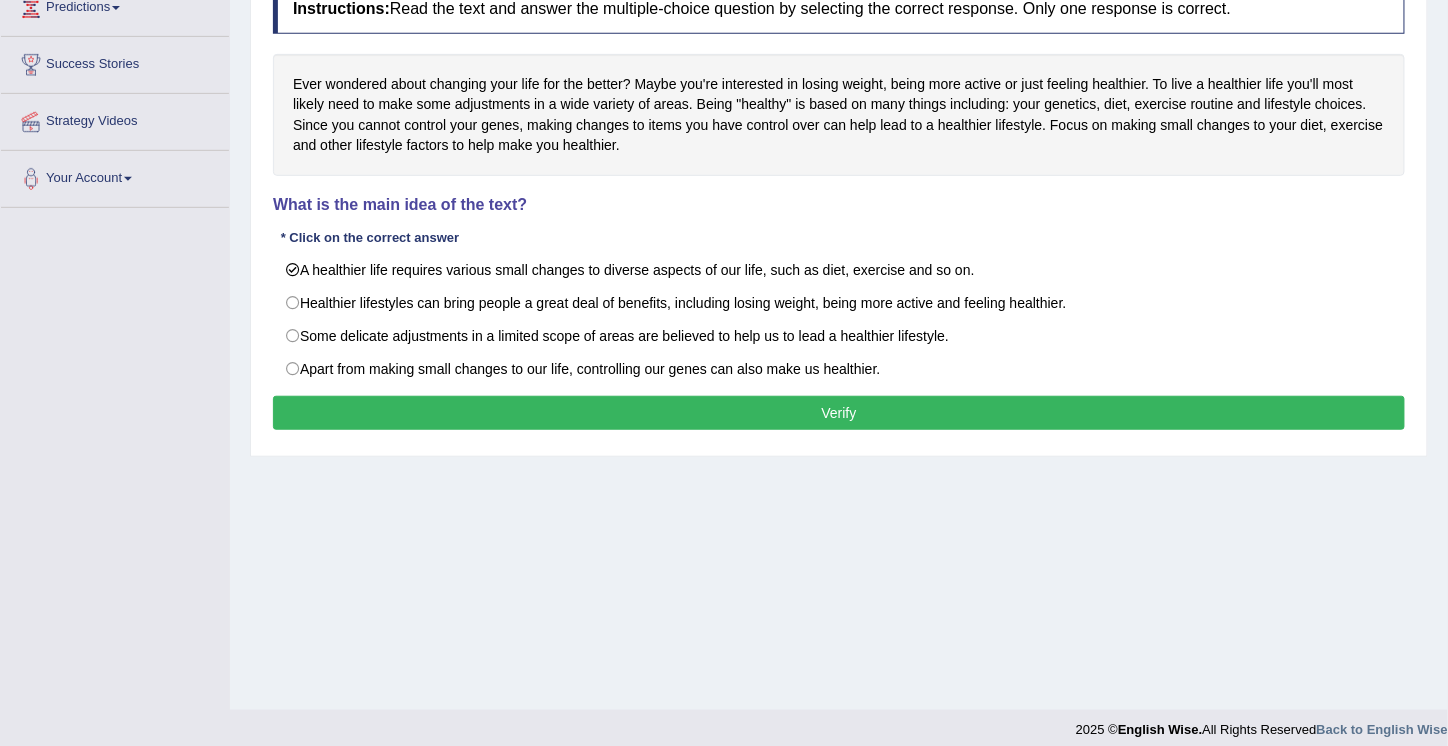 click on "Verify" at bounding box center [839, 413] 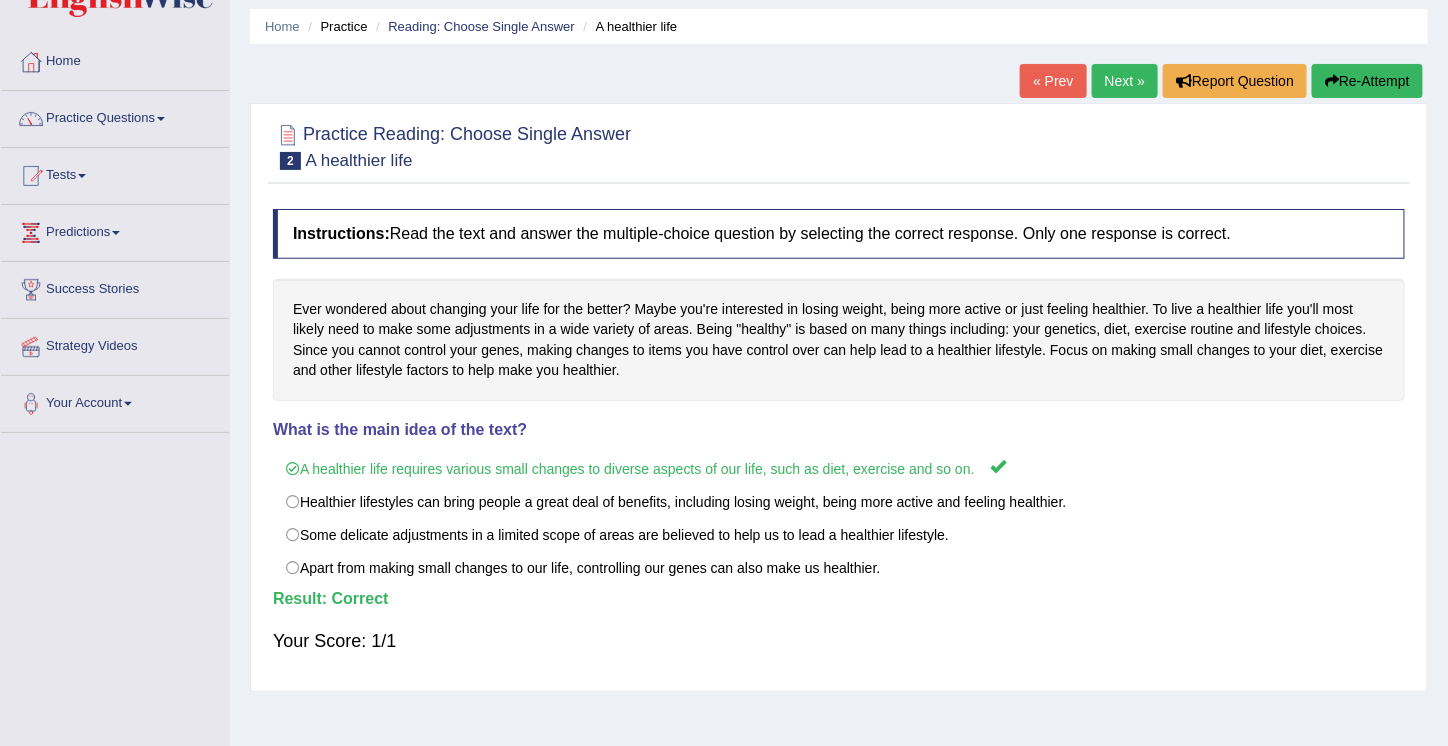 scroll, scrollTop: 60, scrollLeft: 0, axis: vertical 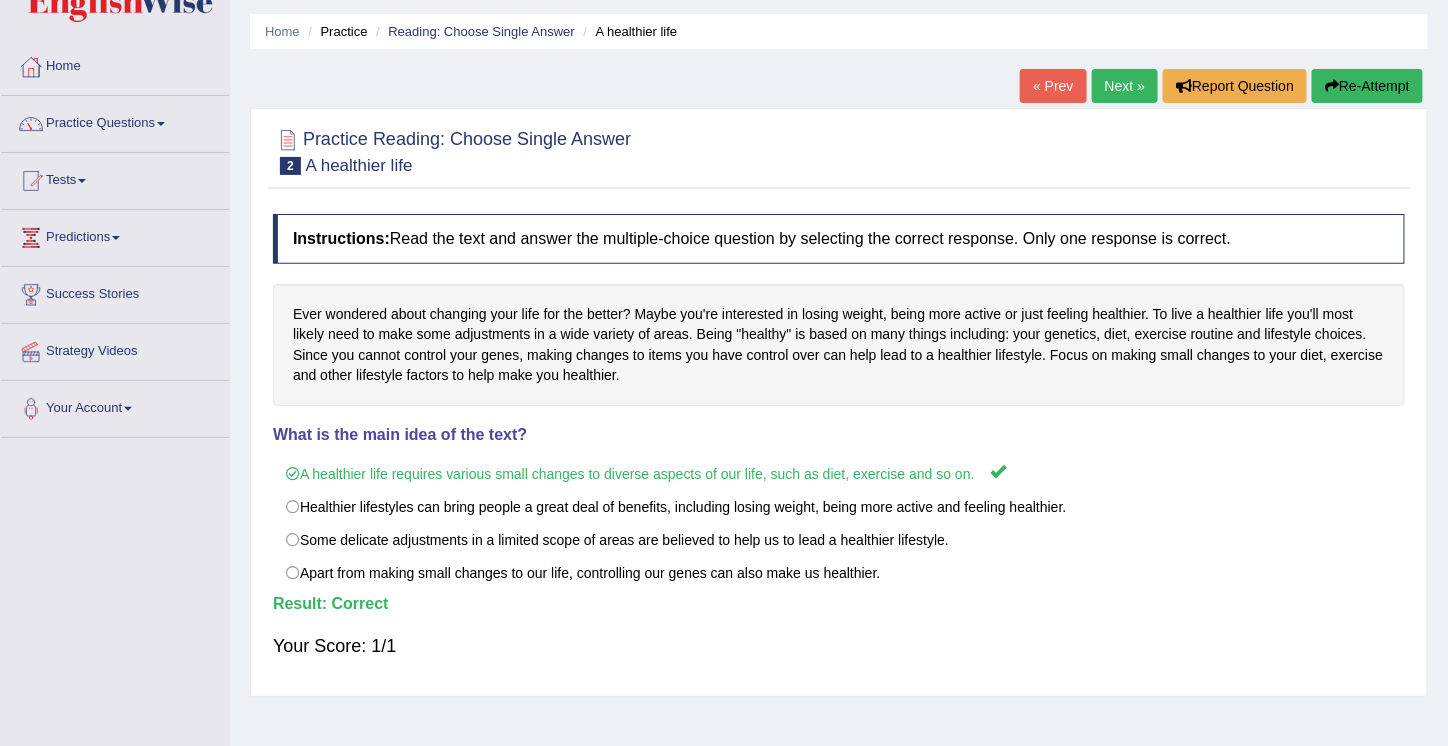 click on "Next »" at bounding box center (1125, 86) 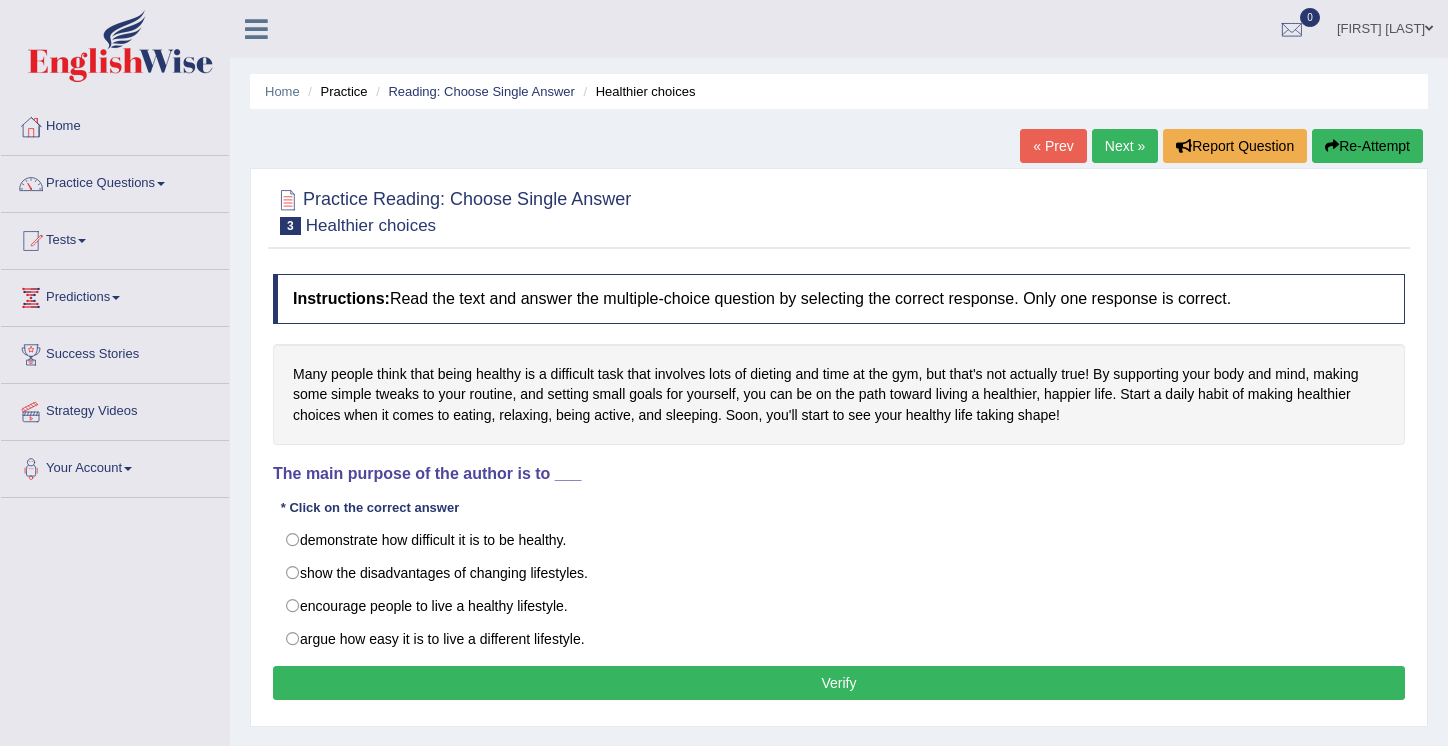 scroll, scrollTop: 0, scrollLeft: 0, axis: both 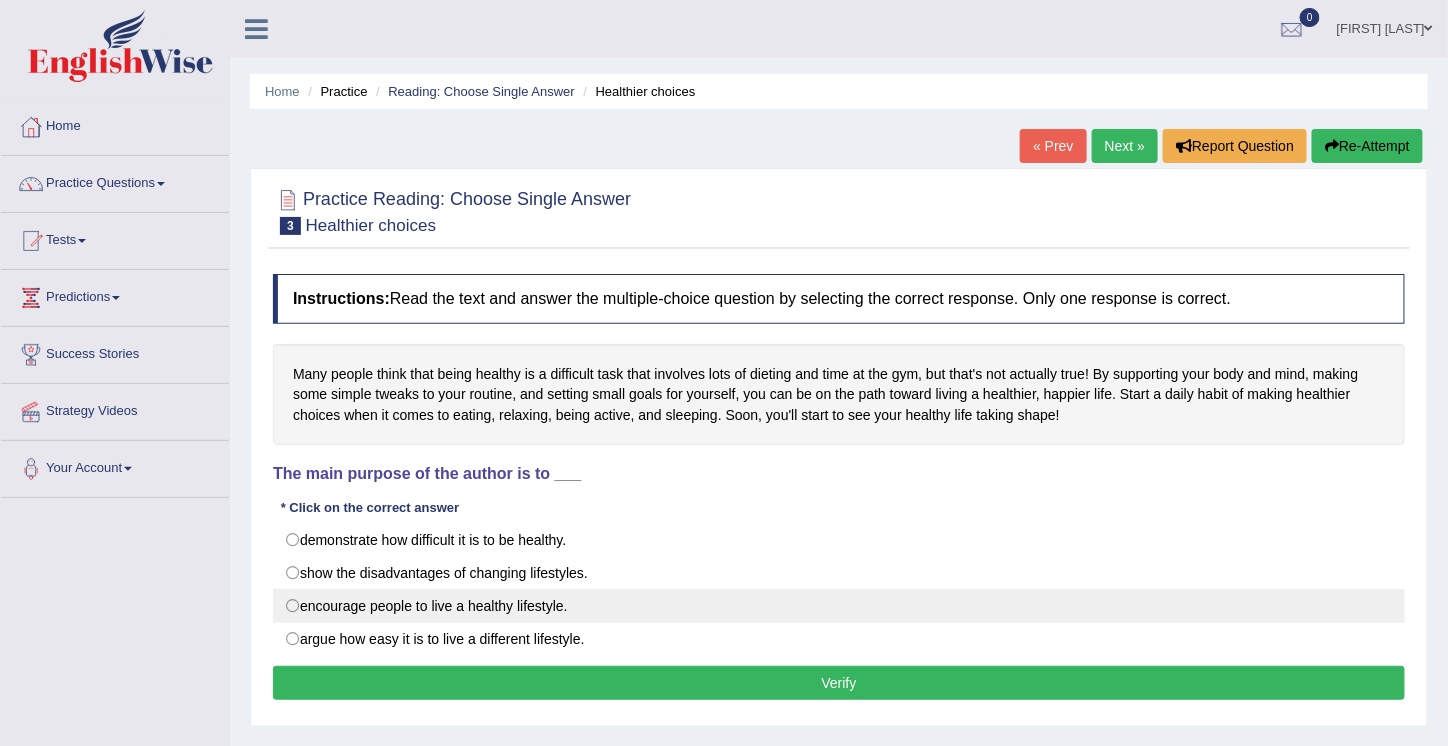 click on "encourage people to live a healthy lifestyle." at bounding box center (839, 606) 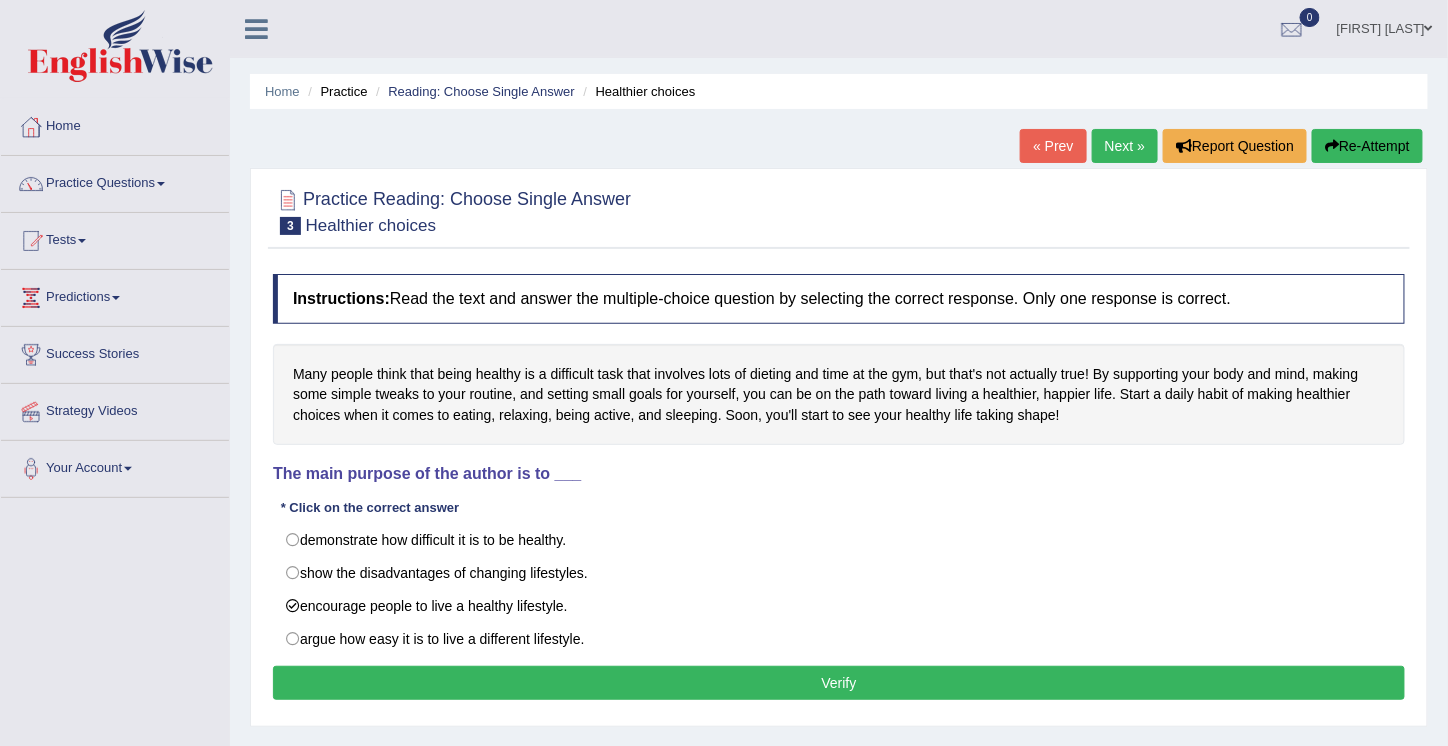 click on "Verify" at bounding box center [839, 683] 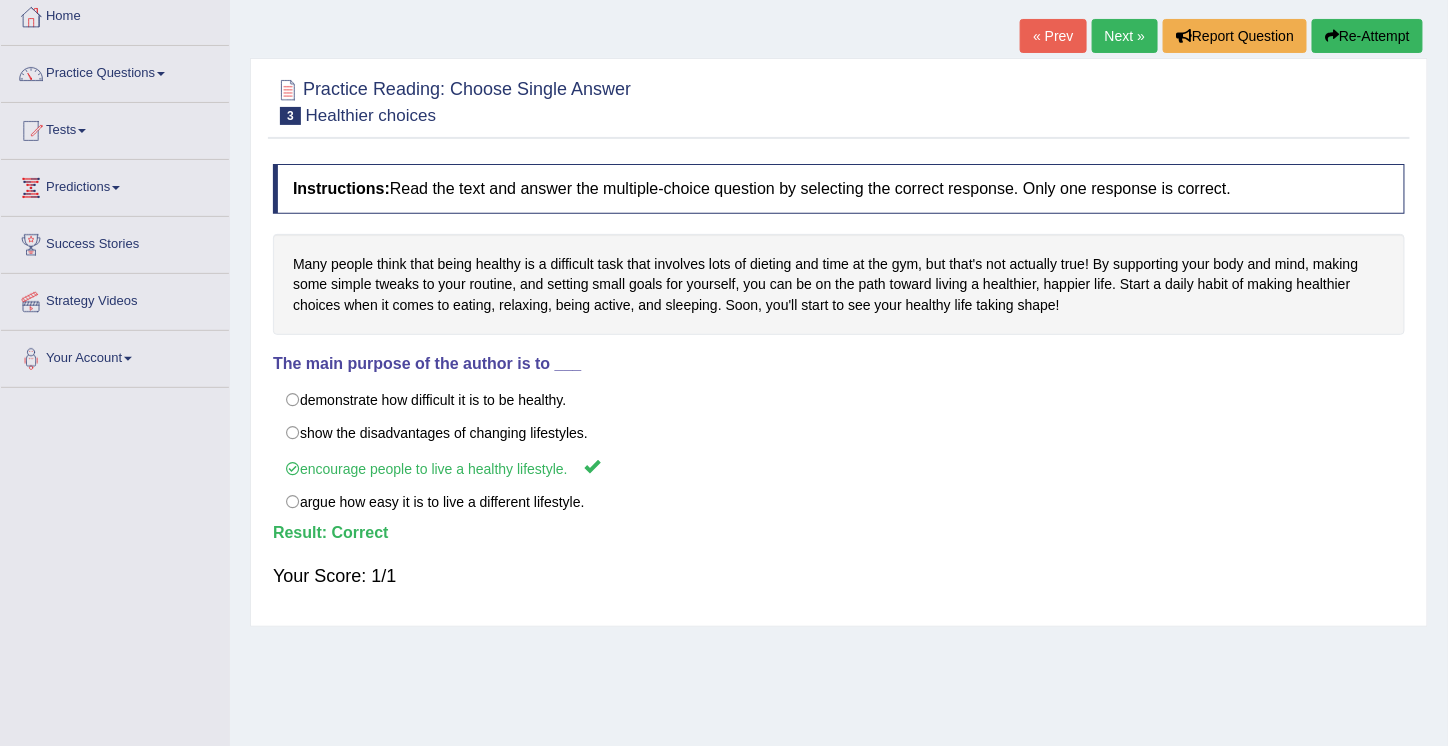 scroll, scrollTop: 0, scrollLeft: 0, axis: both 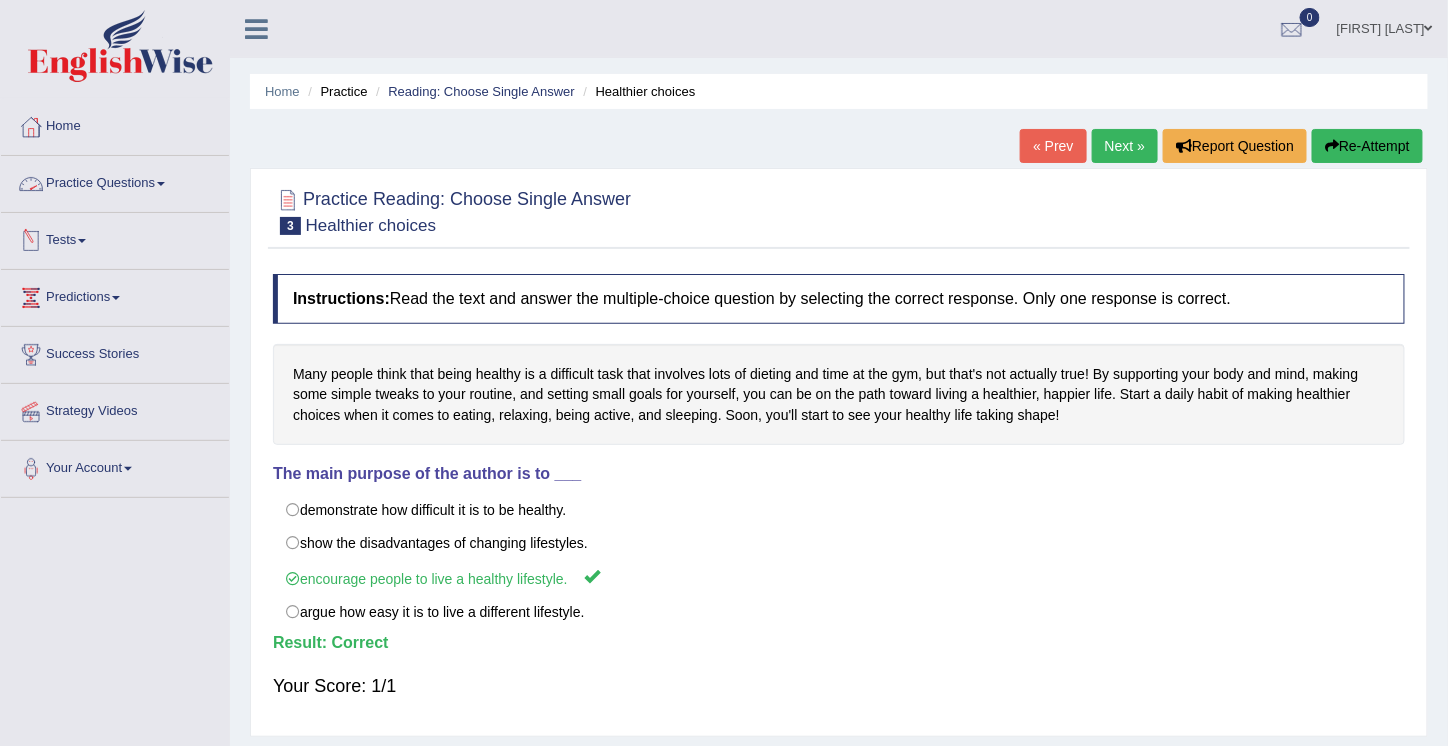 click on "Practice Questions" at bounding box center (115, 181) 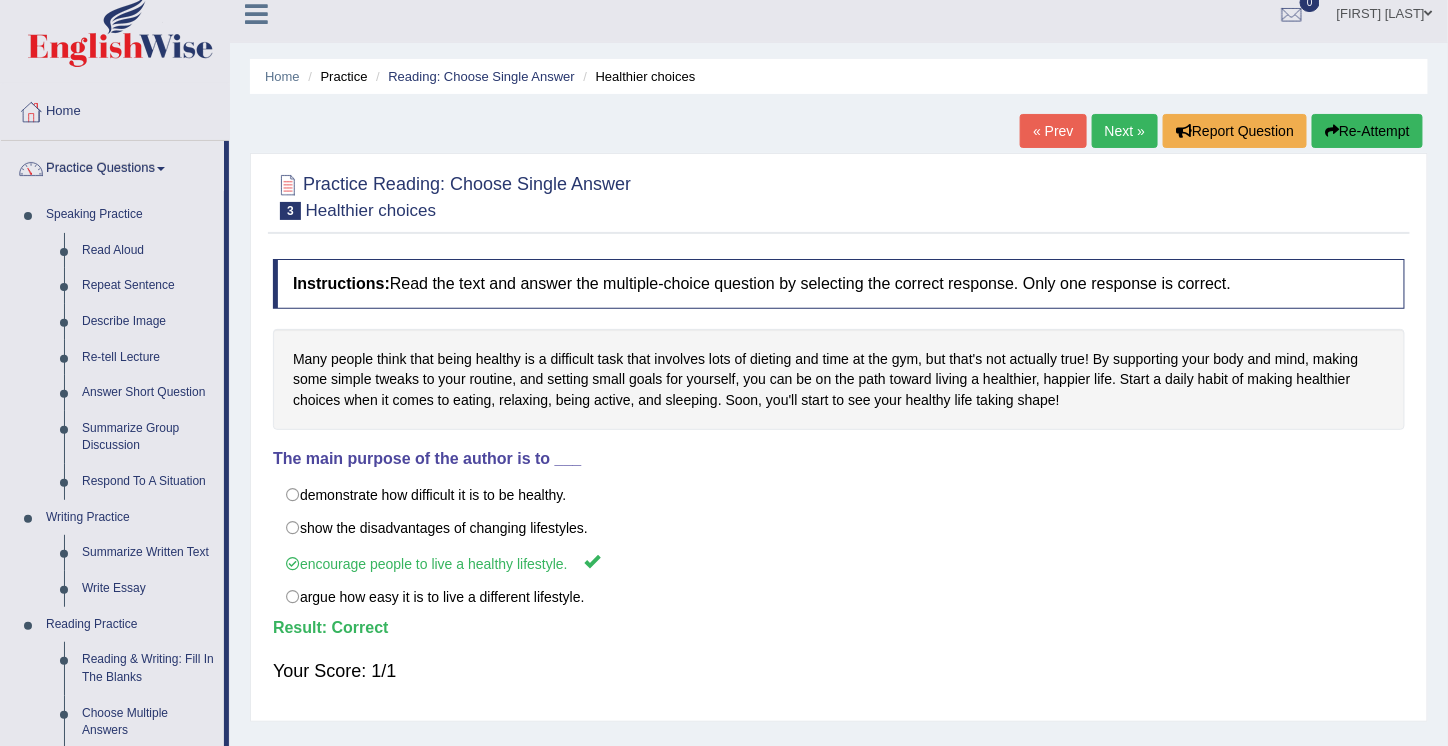 scroll, scrollTop: 0, scrollLeft: 0, axis: both 